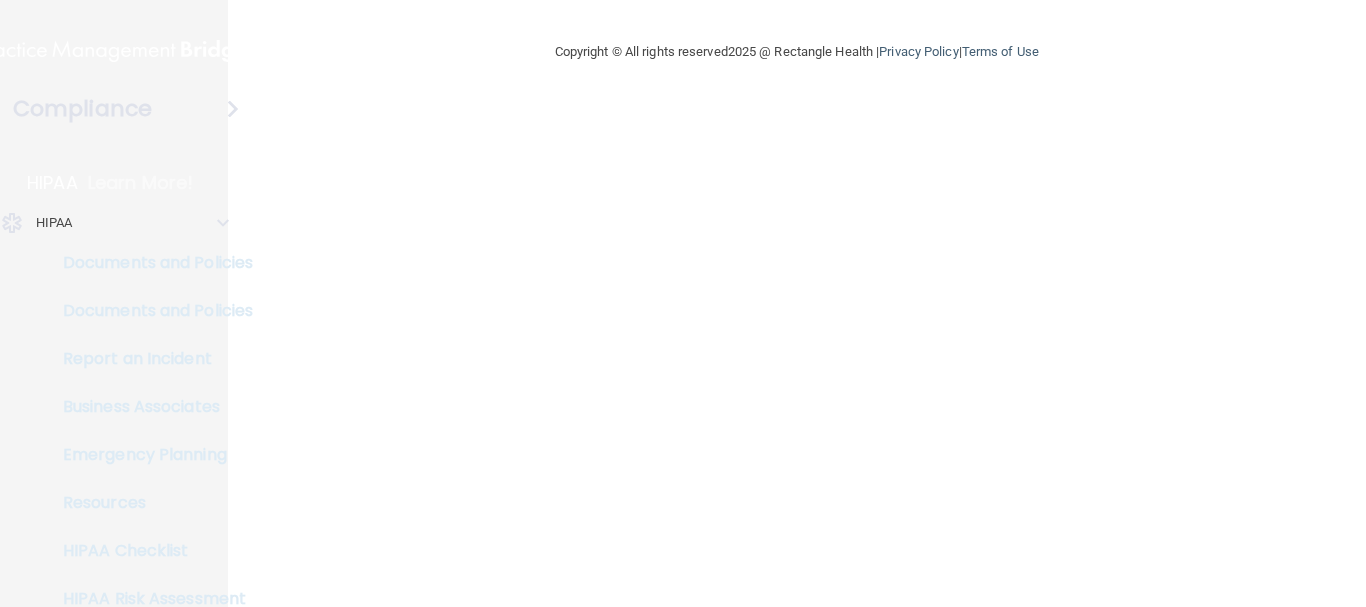 scroll, scrollTop: 0, scrollLeft: 0, axis: both 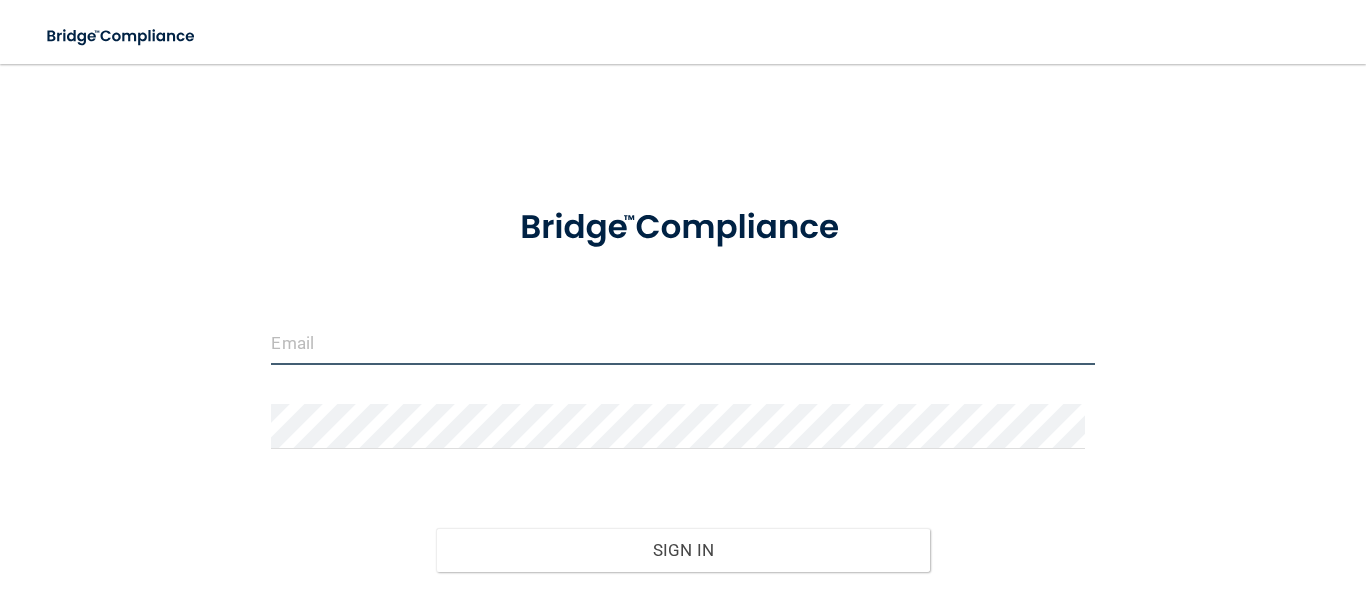 click at bounding box center (682, 342) 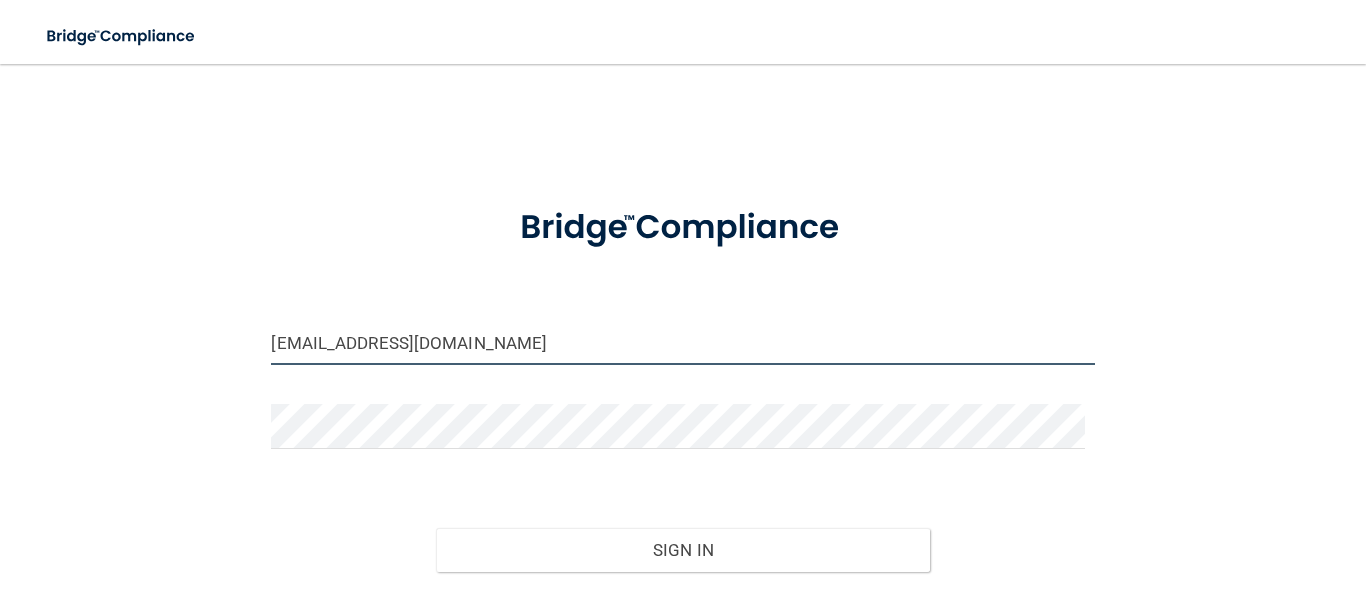type on "[EMAIL_ADDRESS][DOMAIN_NAME]" 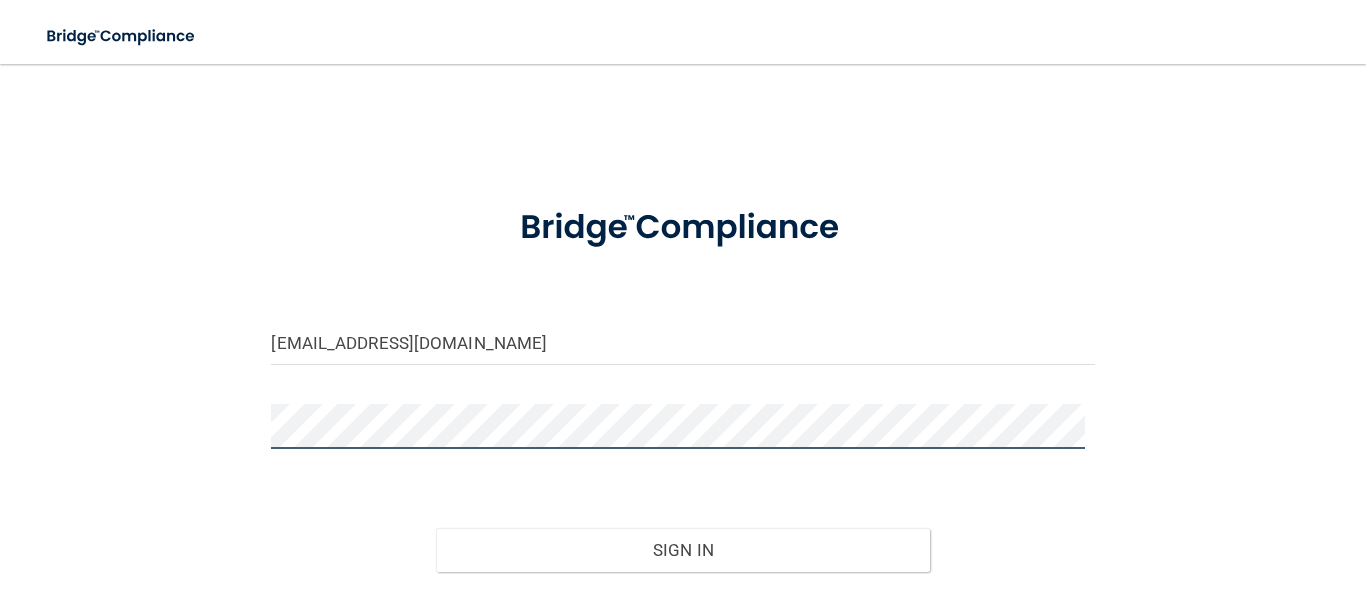click on "Sign In" at bounding box center (683, 550) 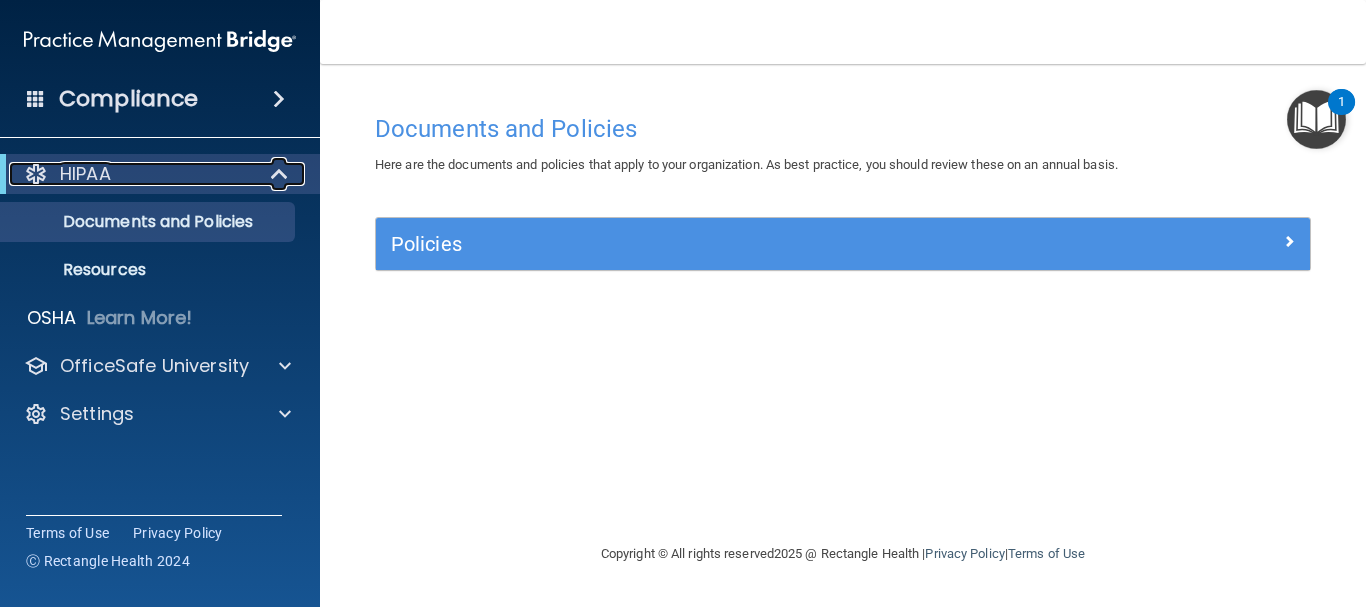 click on "HIPAA" at bounding box center (132, 174) 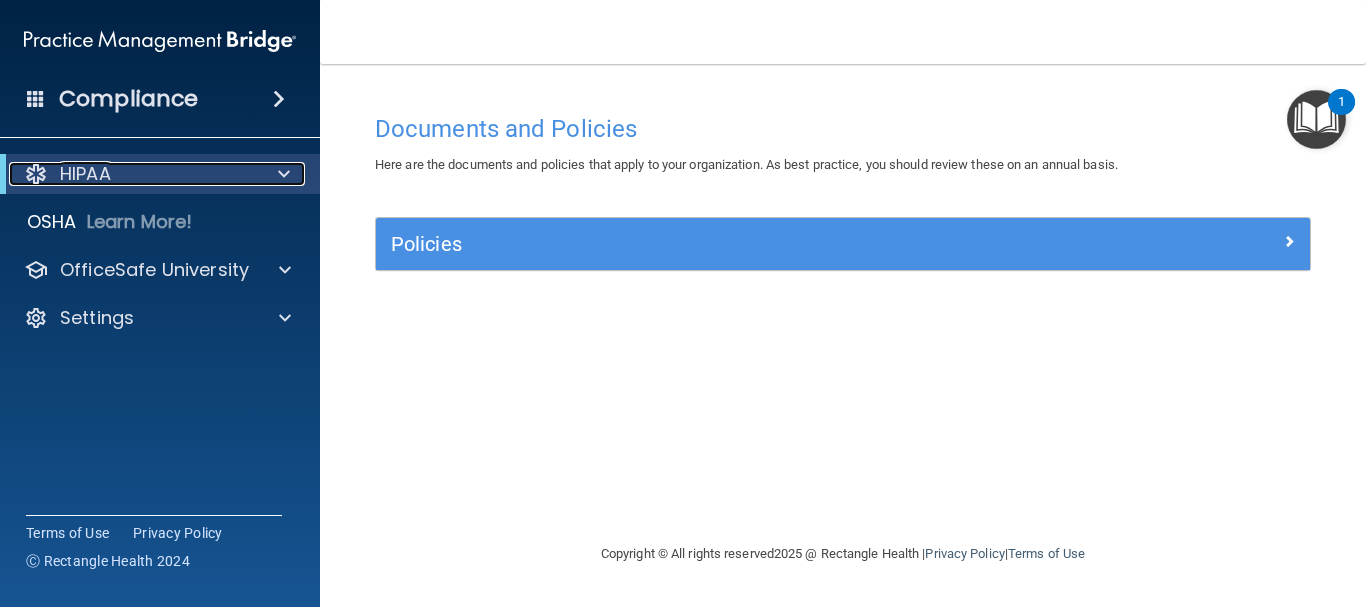 click on "HIPAA" at bounding box center [132, 174] 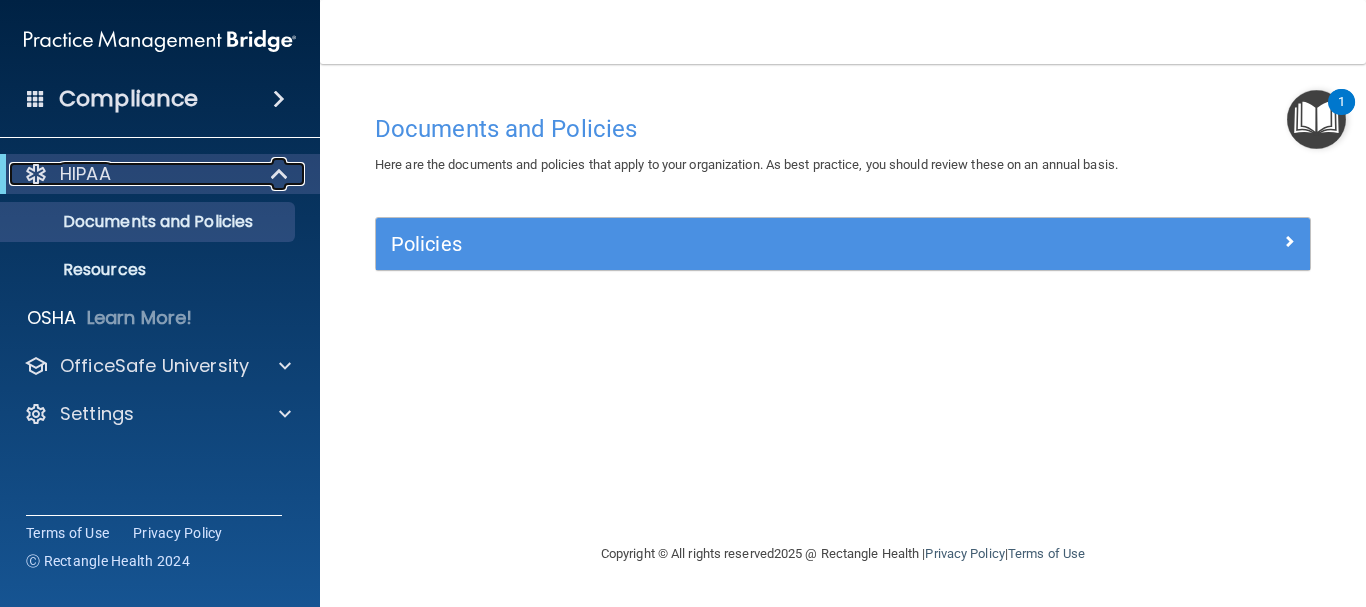 click on "HIPAA" at bounding box center (132, 174) 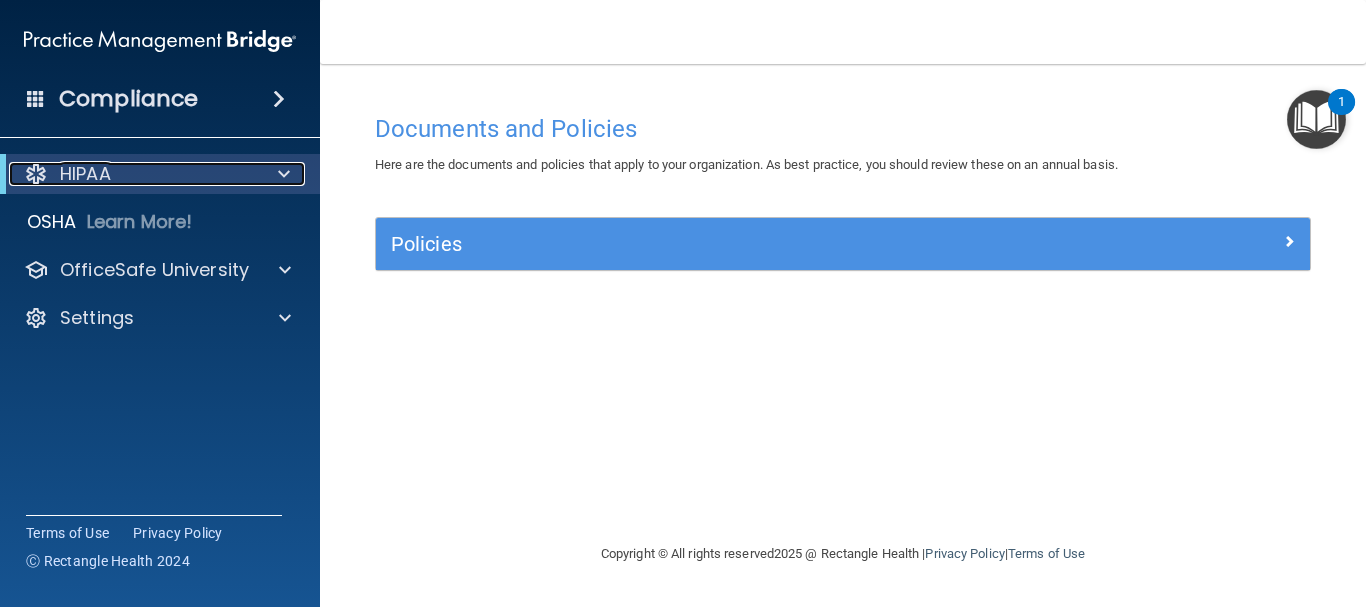 click on "HIPAA" at bounding box center (132, 174) 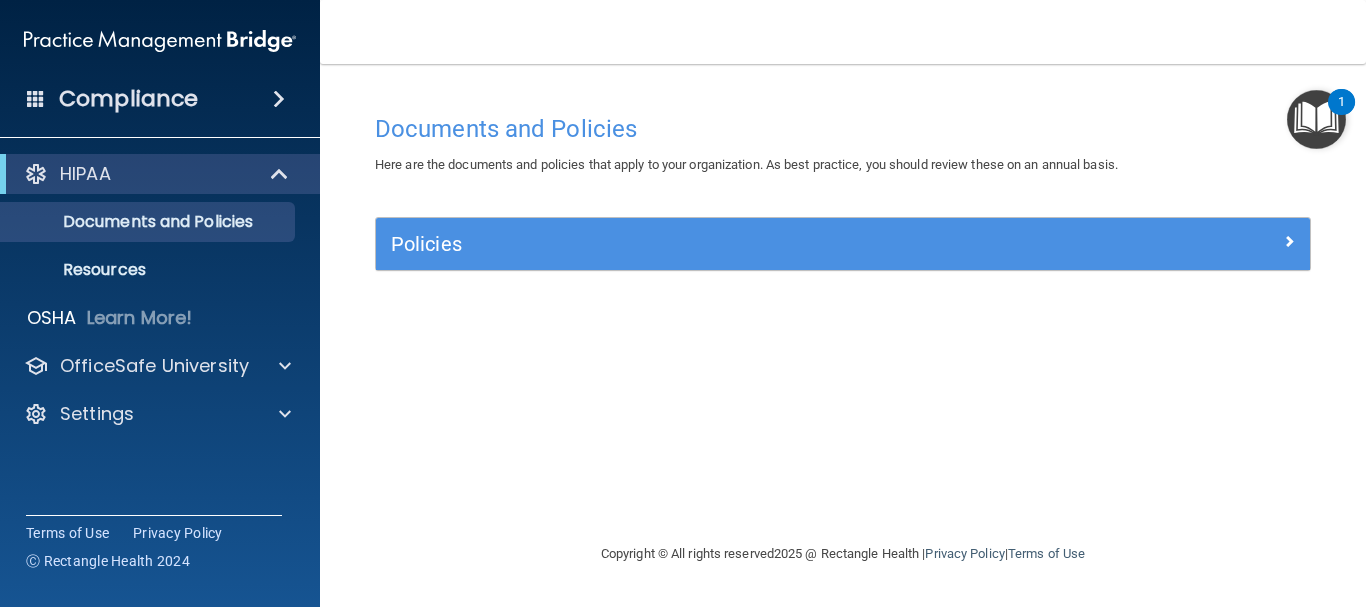 click on "Compliance" at bounding box center (160, 99) 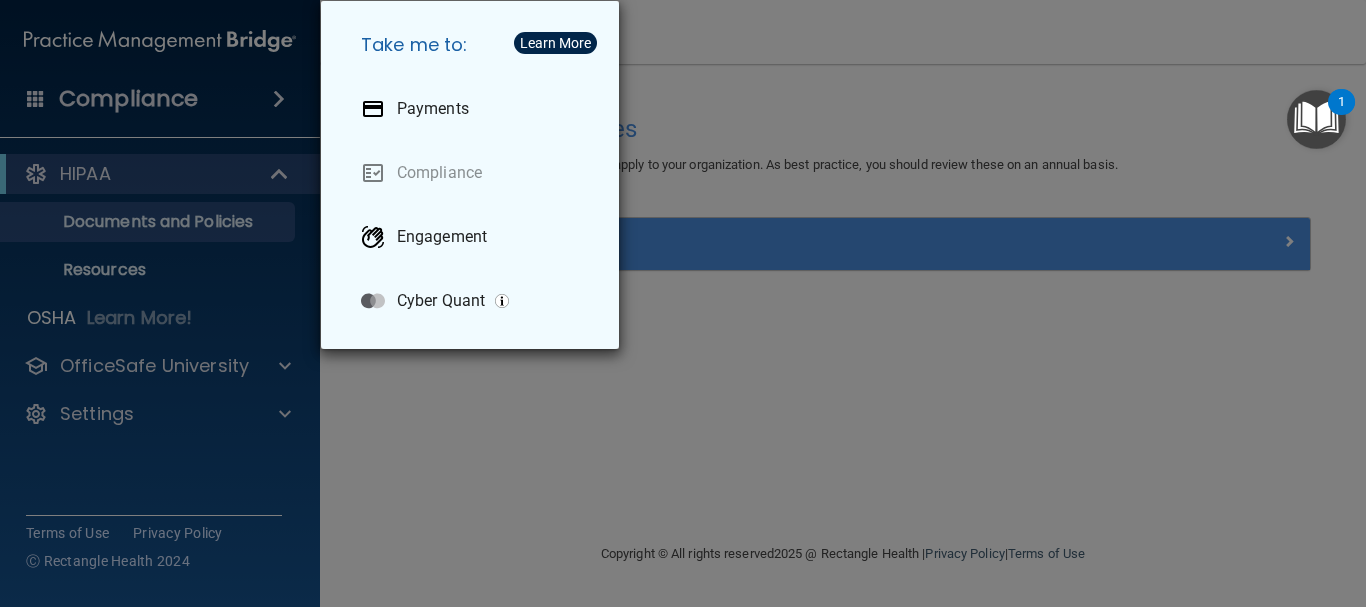 click on "Take me to:             Payments                   Compliance                     Engagement                     Cyber Quant" at bounding box center [683, 303] 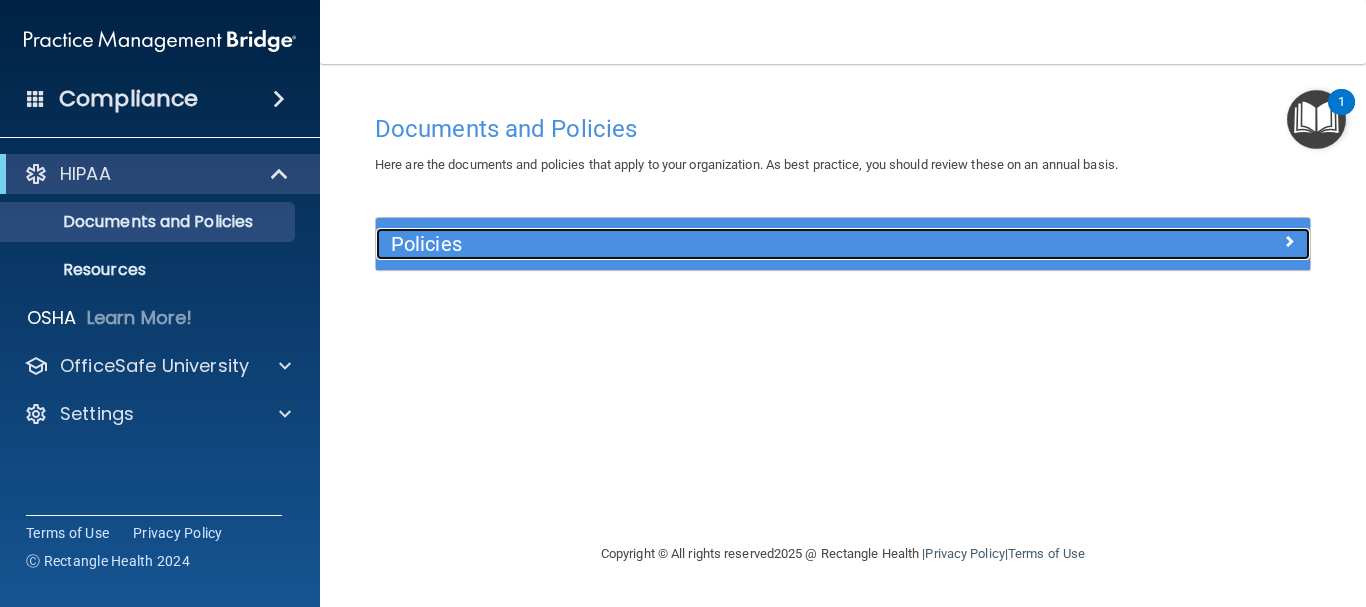 click on "Policies" at bounding box center (726, 244) 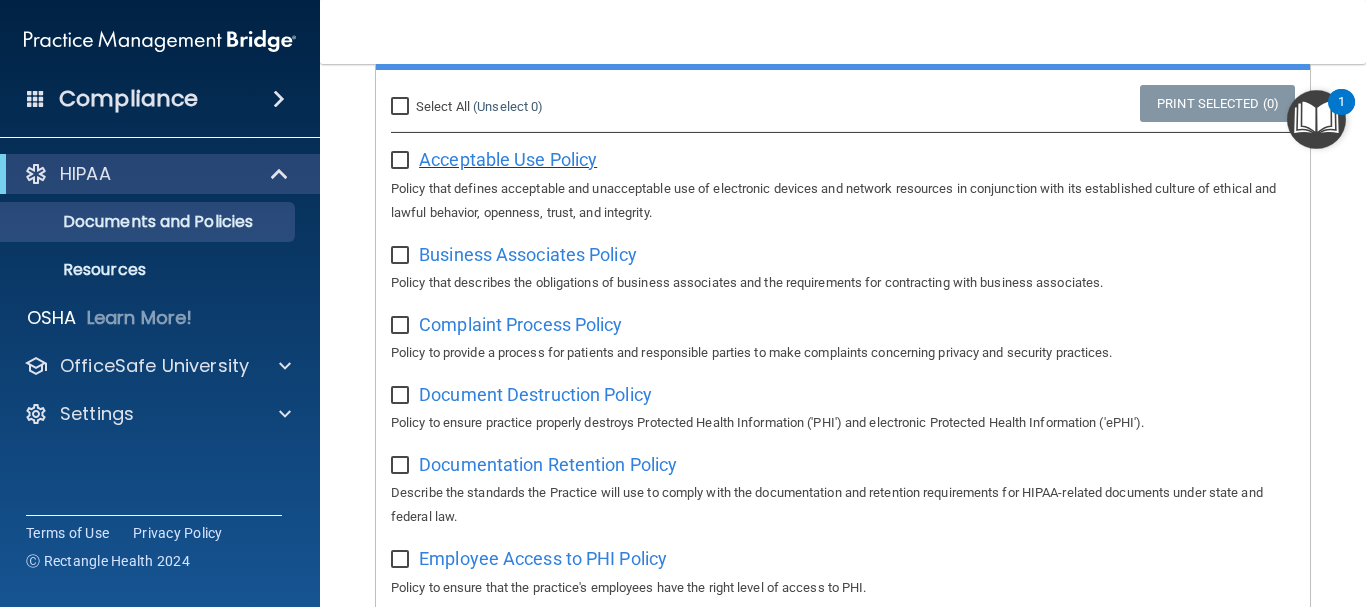 scroll, scrollTop: 0, scrollLeft: 0, axis: both 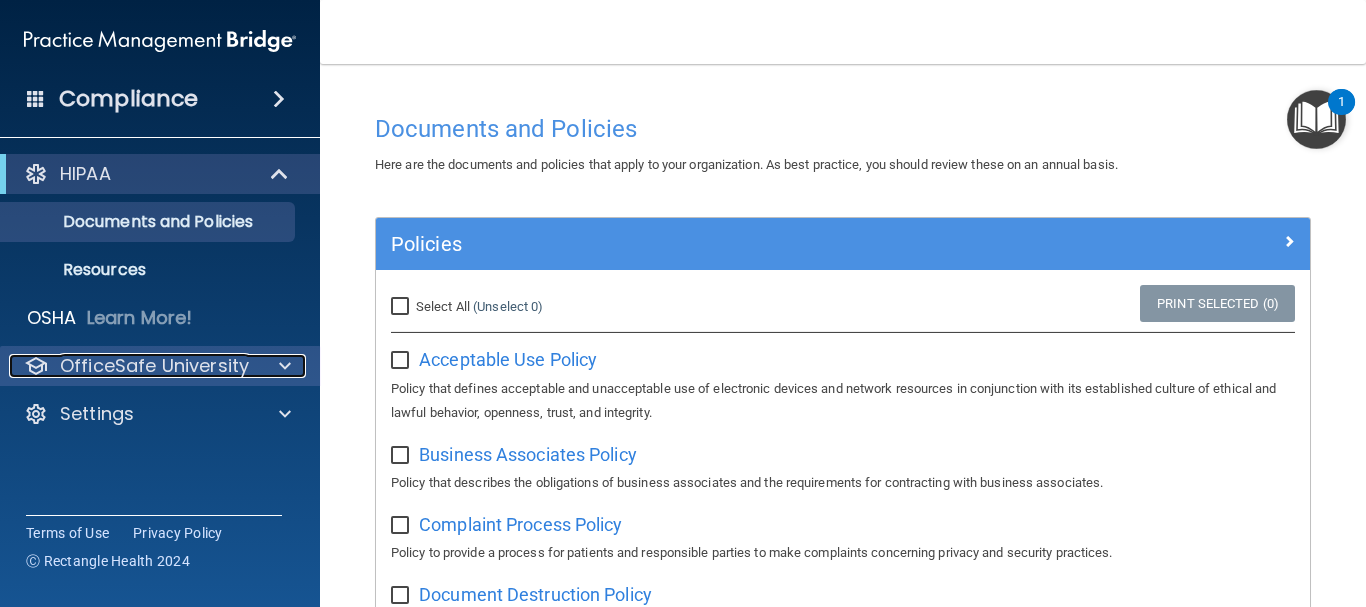 click on "OfficeSafe University" at bounding box center [154, 366] 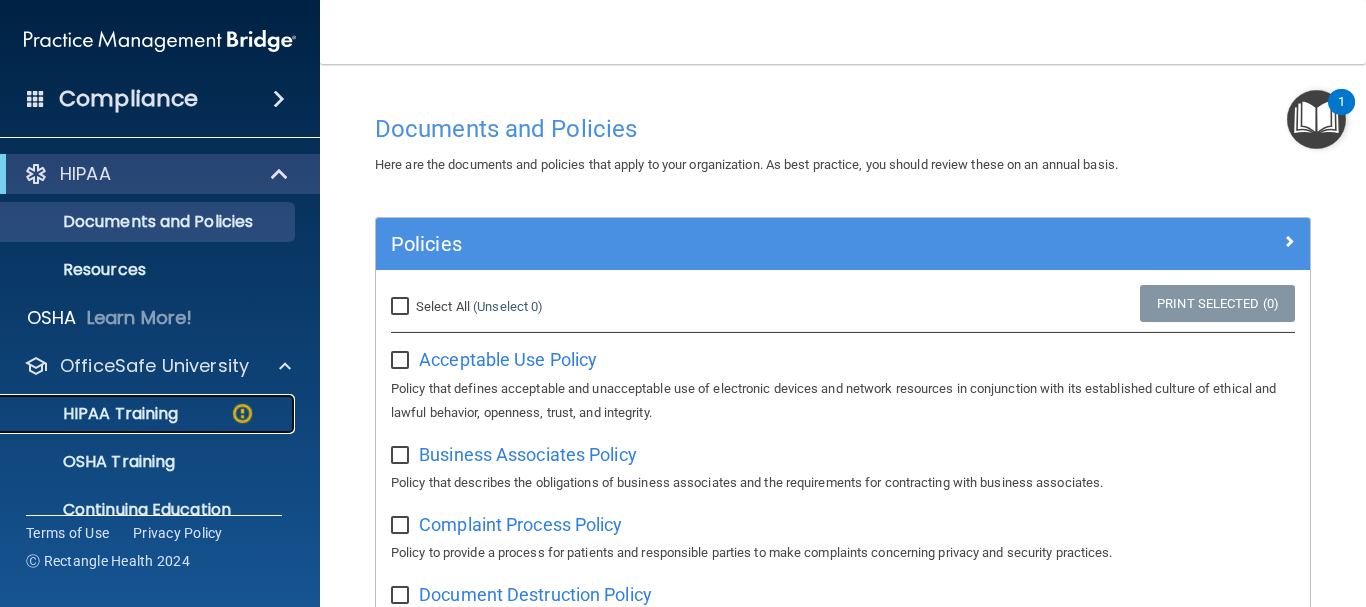 click on "HIPAA Training" at bounding box center [95, 414] 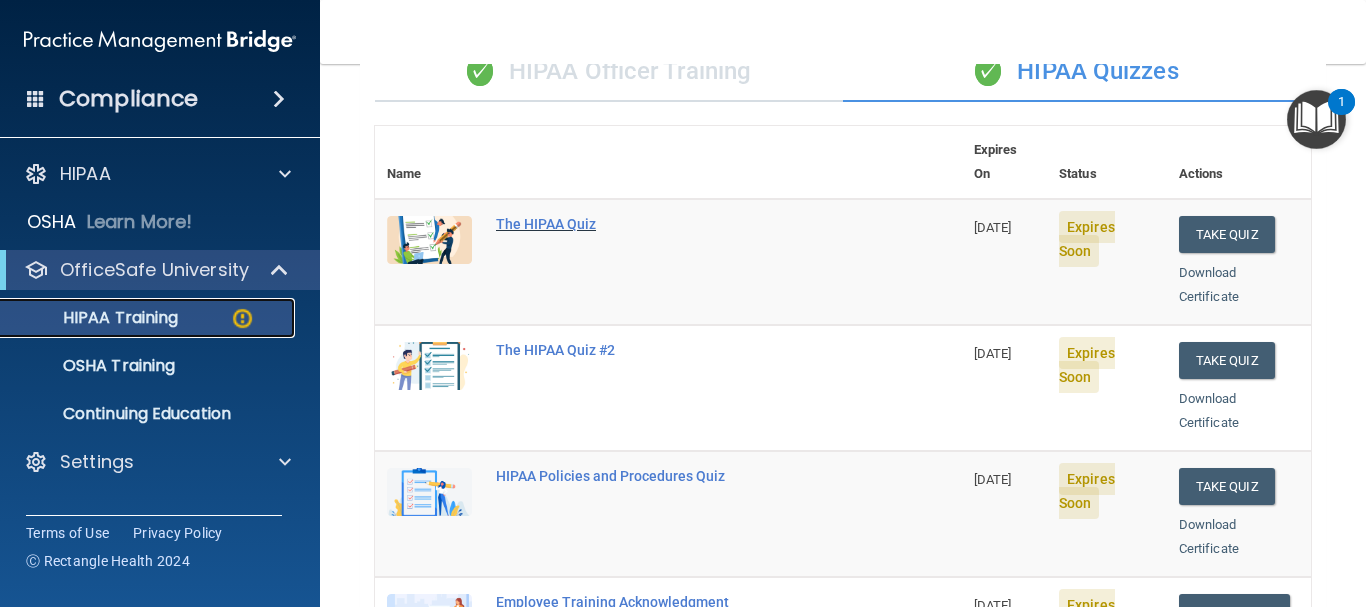scroll, scrollTop: 71, scrollLeft: 0, axis: vertical 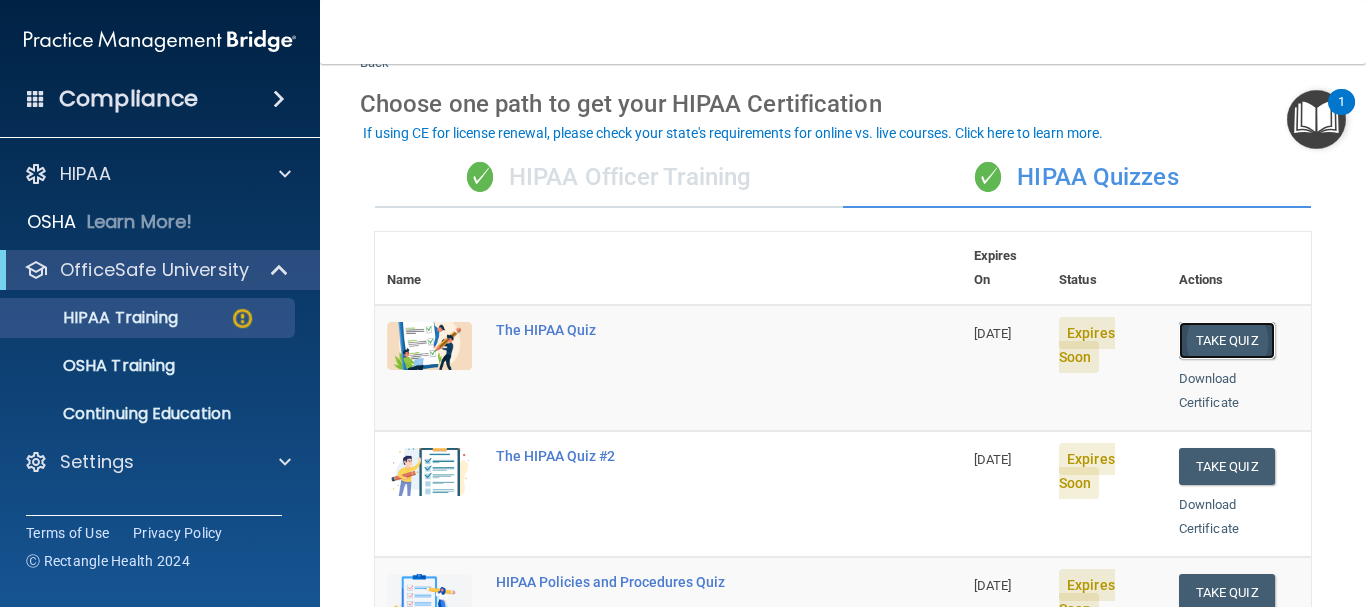 click on "Take Quiz" at bounding box center [1227, 340] 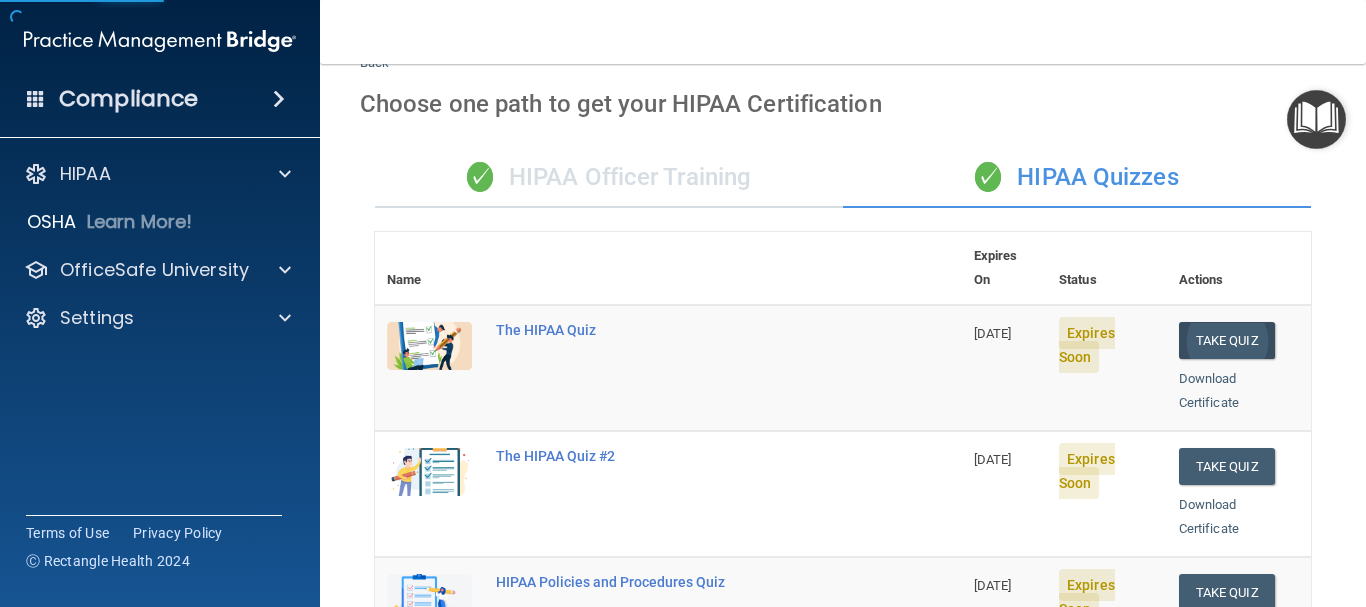 scroll, scrollTop: 0, scrollLeft: 0, axis: both 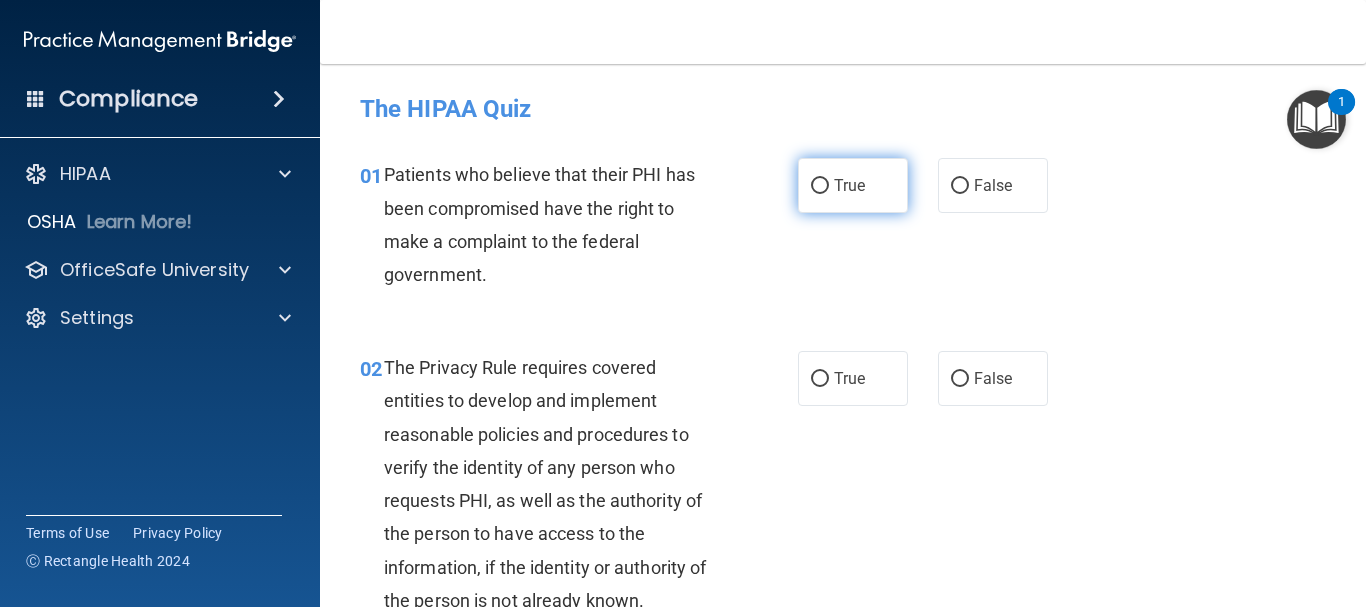 click on "True" at bounding box center (849, 185) 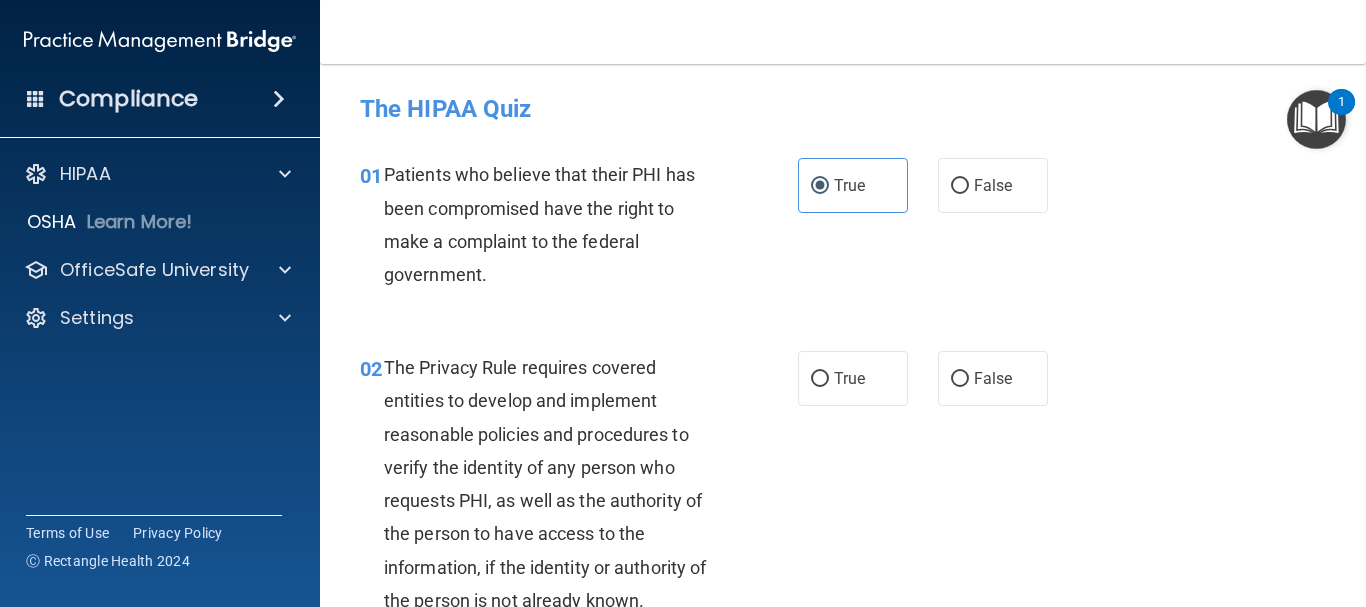scroll, scrollTop: 100, scrollLeft: 0, axis: vertical 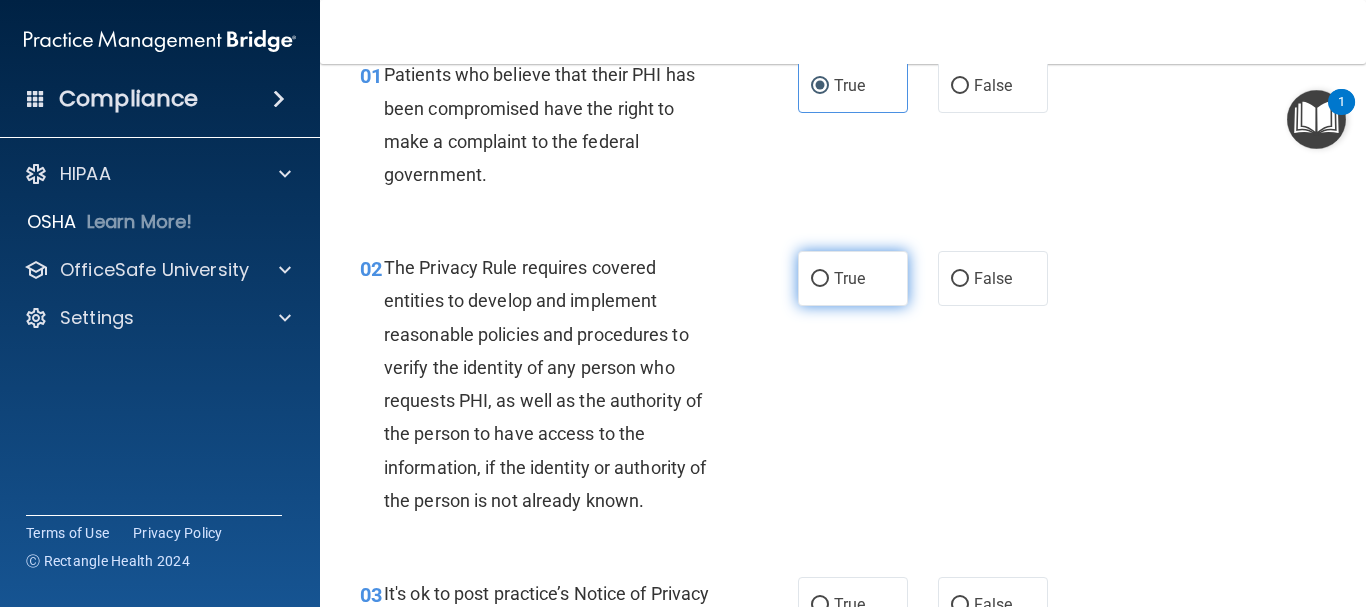 click on "True" at bounding box center (849, 278) 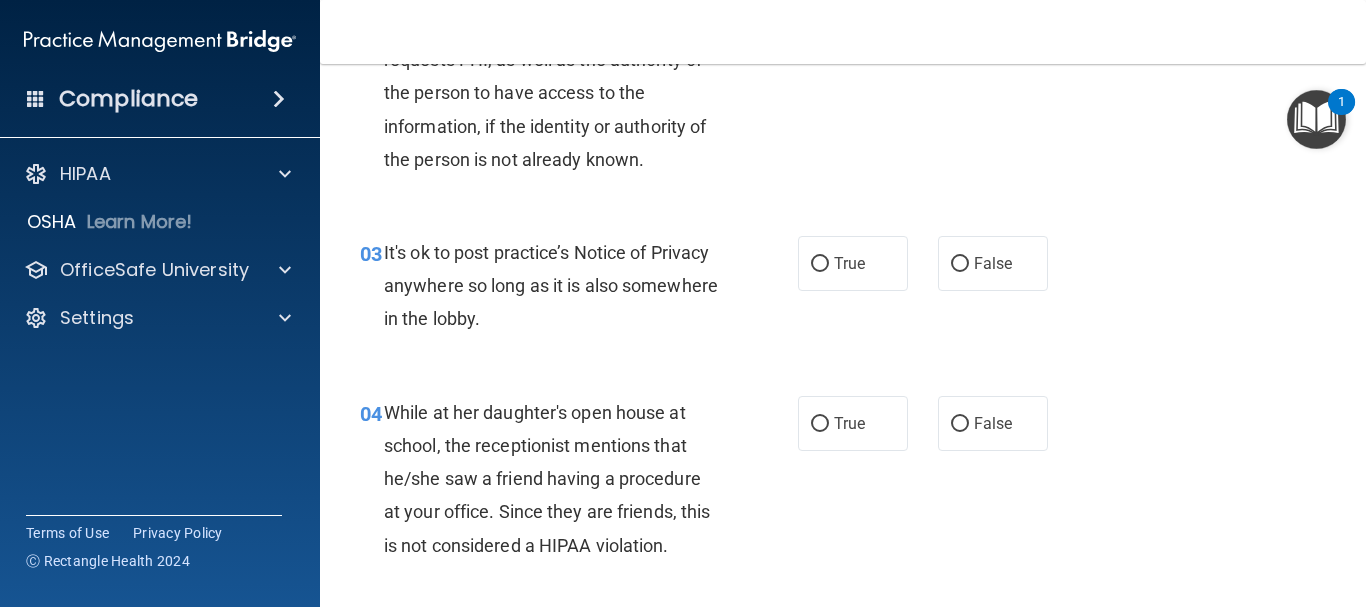 scroll, scrollTop: 500, scrollLeft: 0, axis: vertical 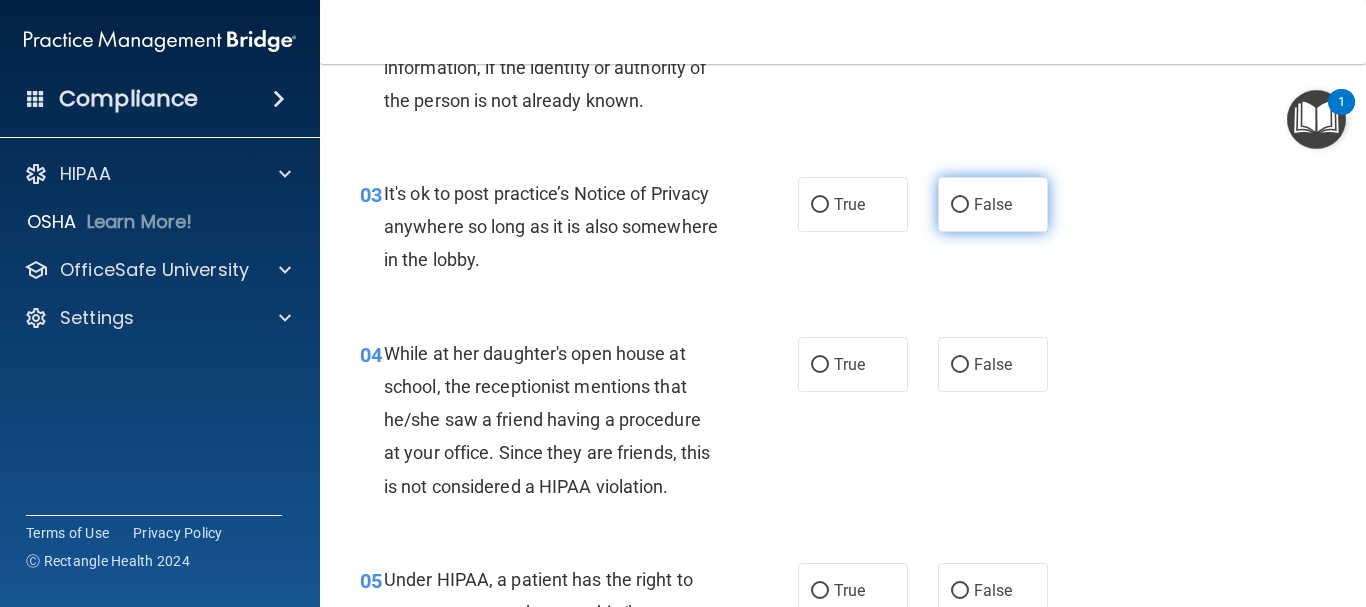 click on "False" at bounding box center (993, 204) 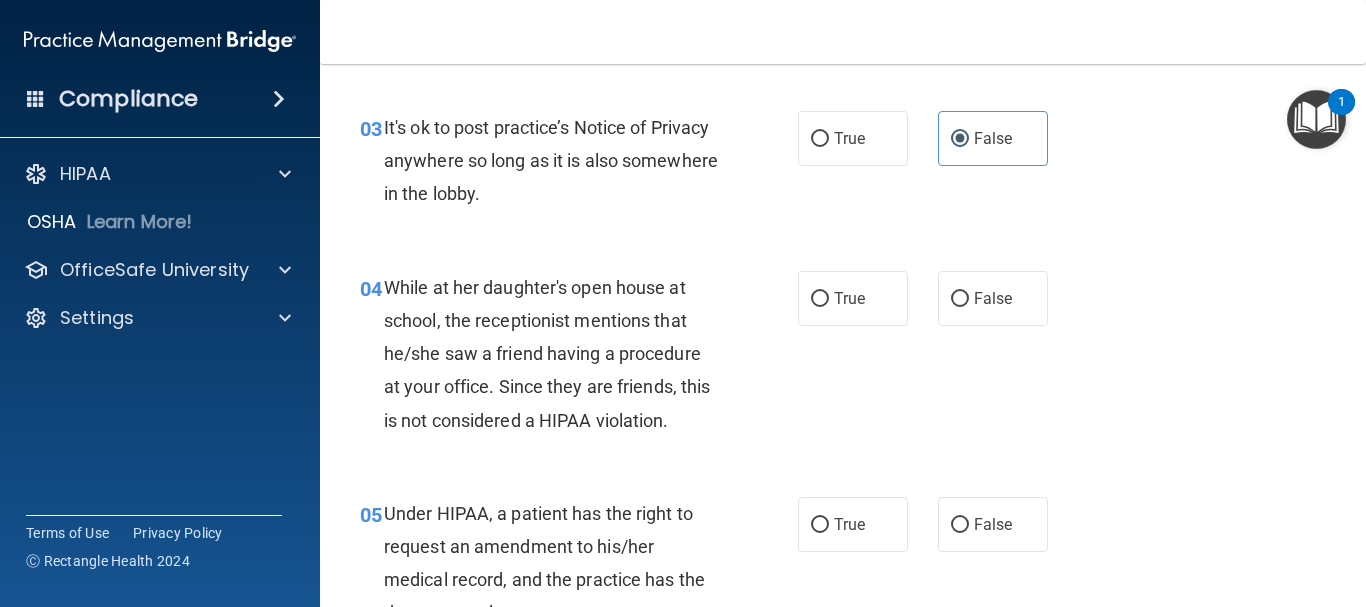 scroll, scrollTop: 600, scrollLeft: 0, axis: vertical 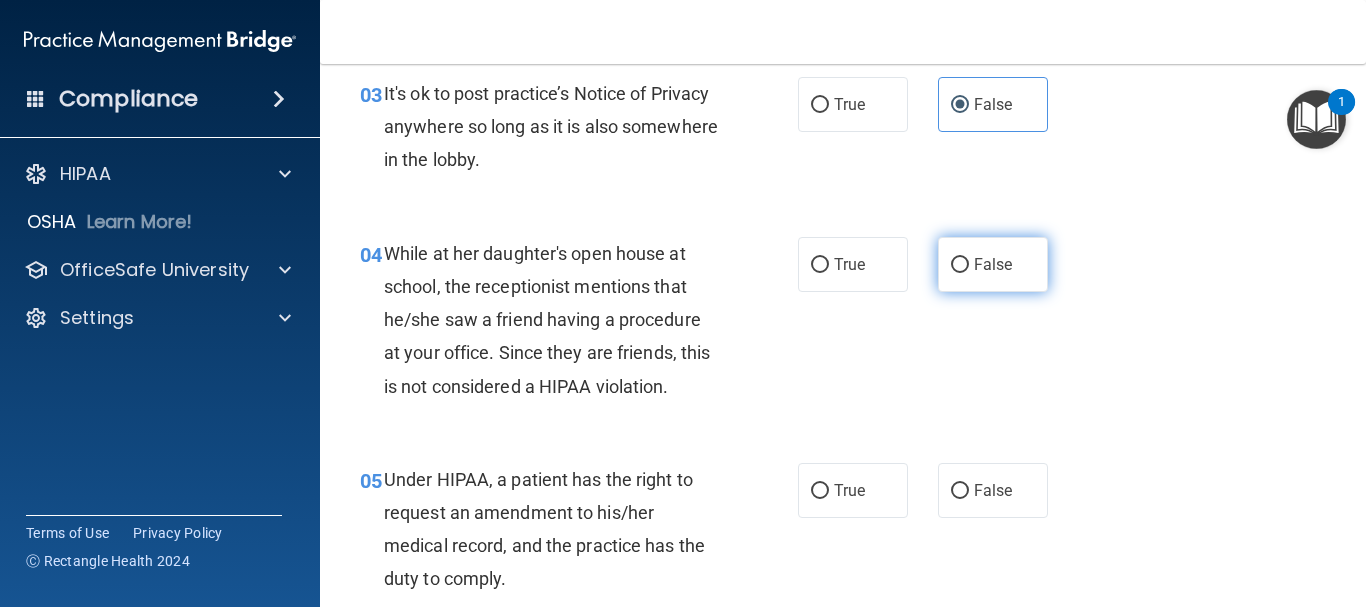 click on "False" at bounding box center [993, 264] 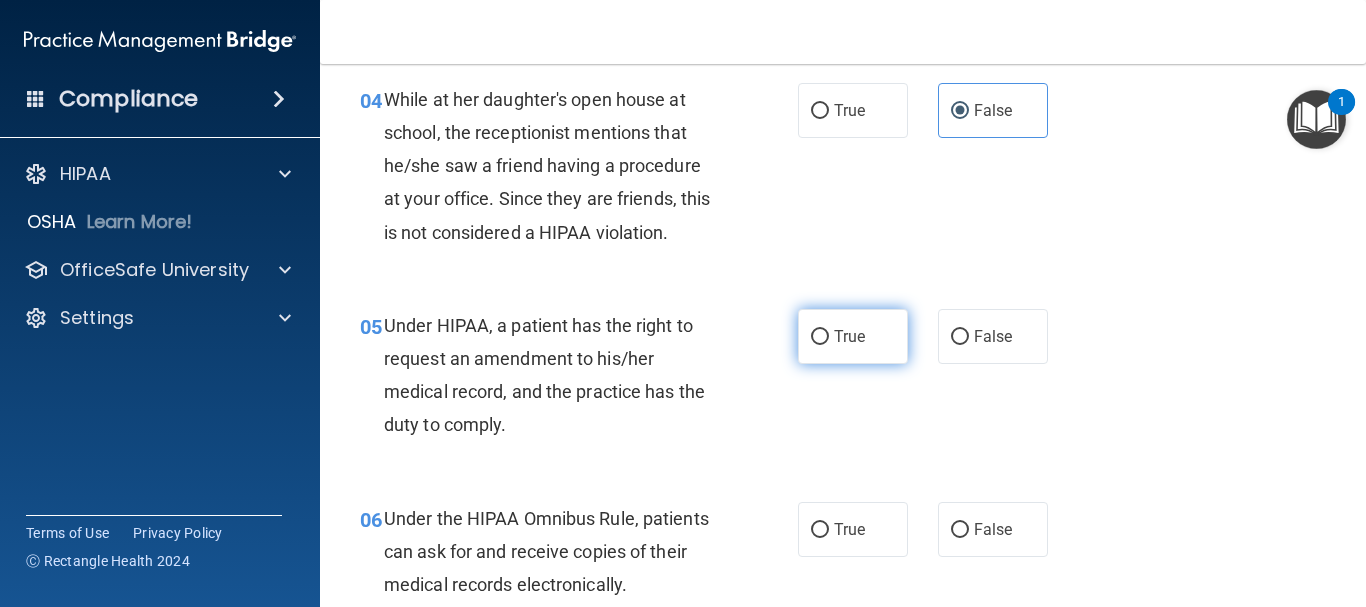 scroll, scrollTop: 800, scrollLeft: 0, axis: vertical 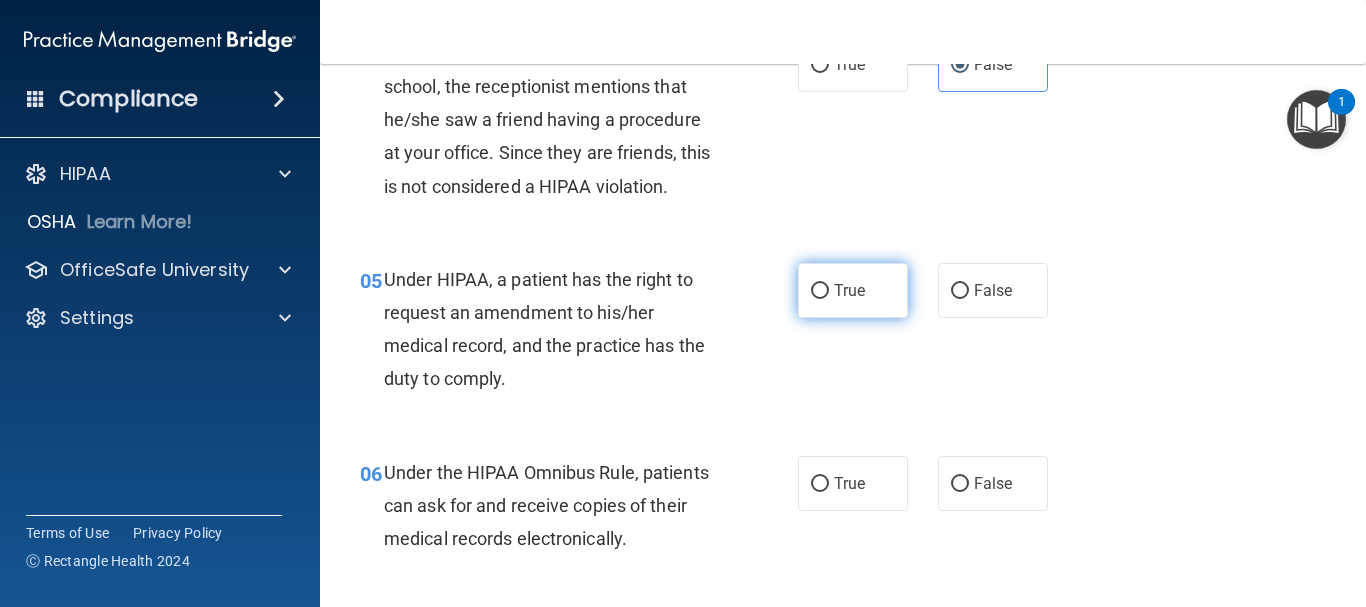 click on "True" at bounding box center (849, 290) 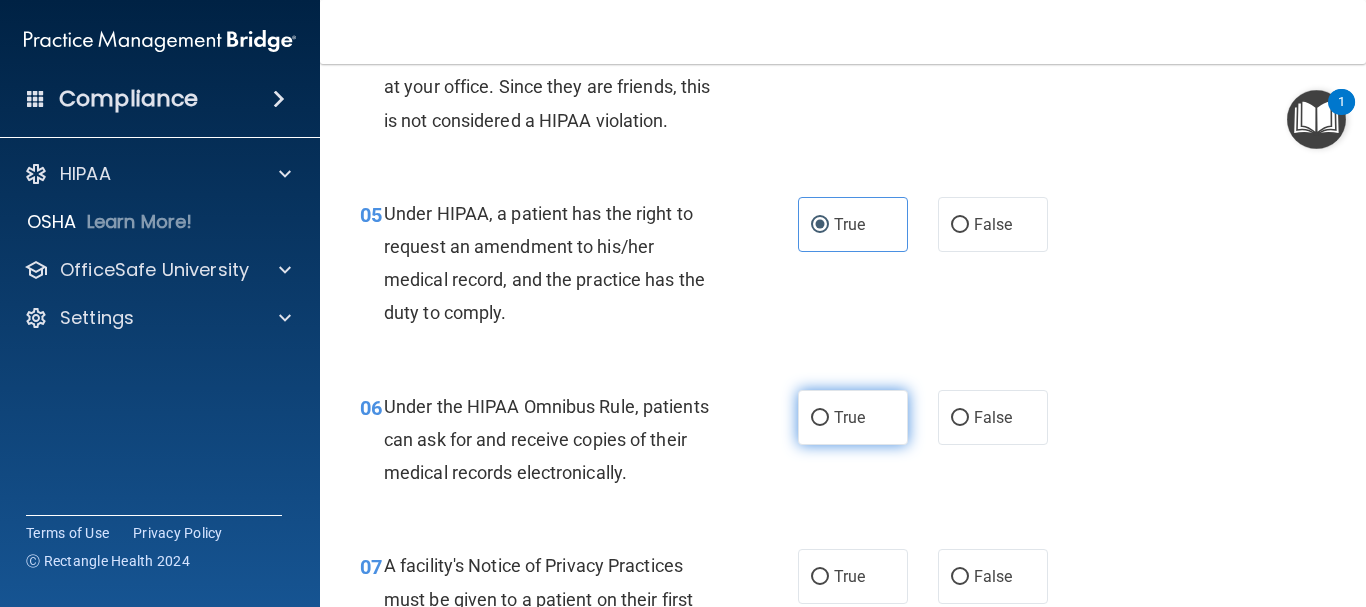 scroll, scrollTop: 1000, scrollLeft: 0, axis: vertical 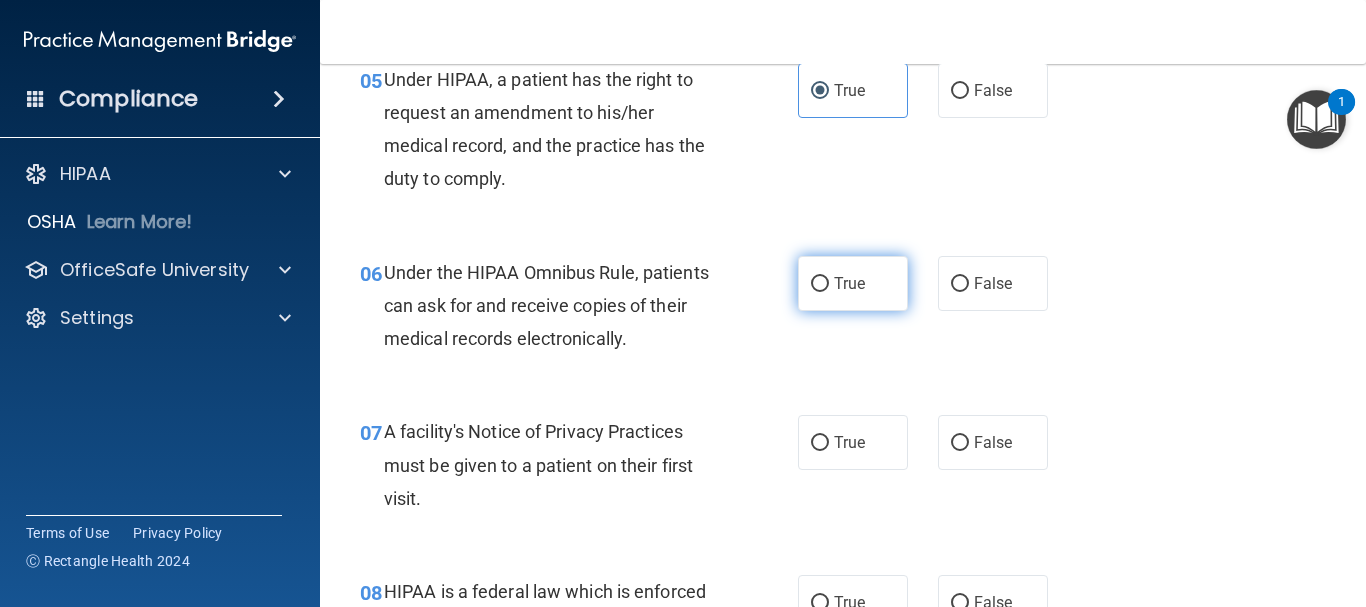 click on "True" at bounding box center (820, 284) 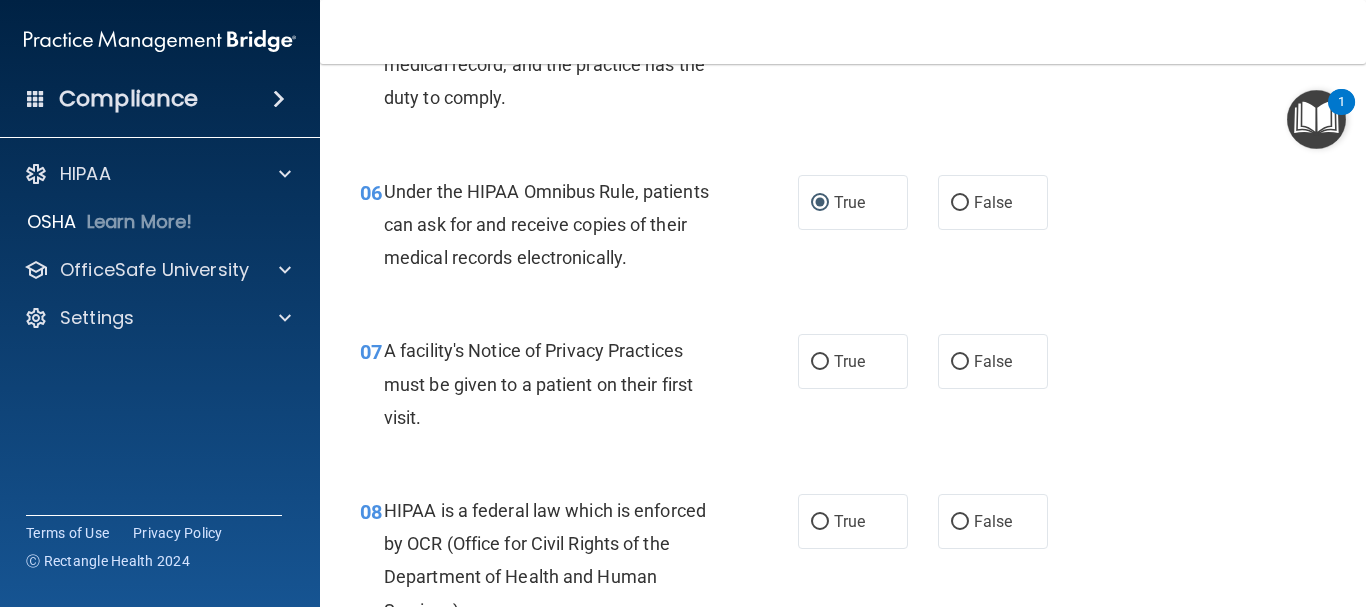 scroll, scrollTop: 1143, scrollLeft: 0, axis: vertical 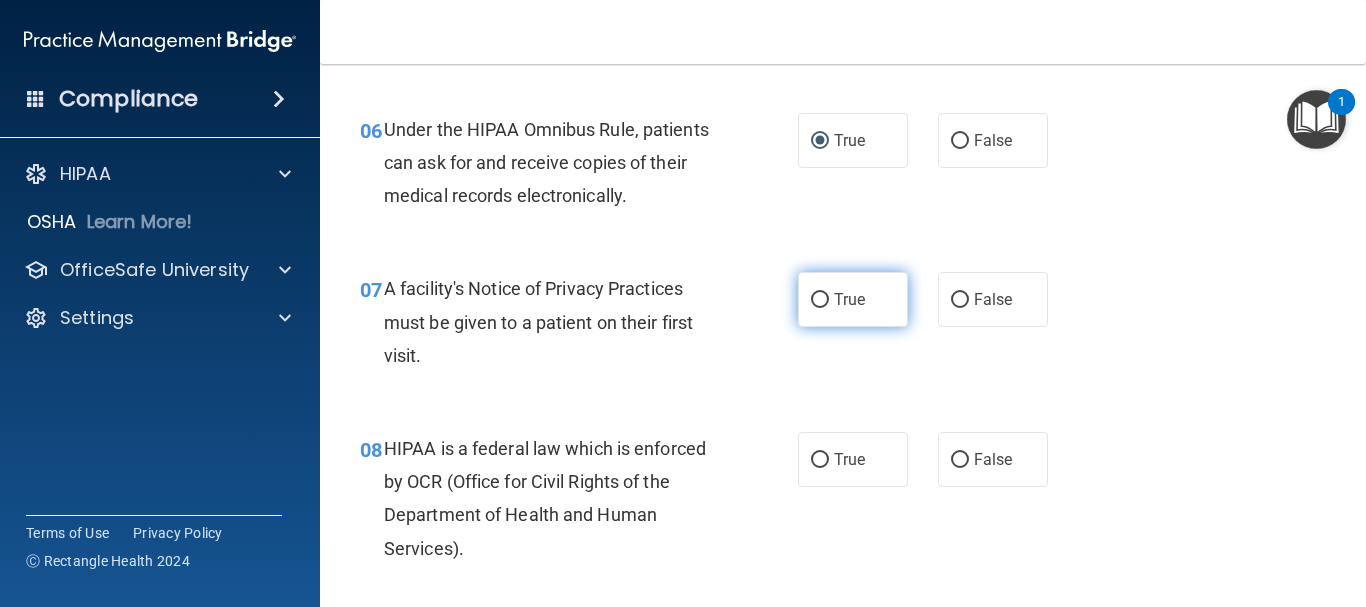 click on "True" at bounding box center (849, 299) 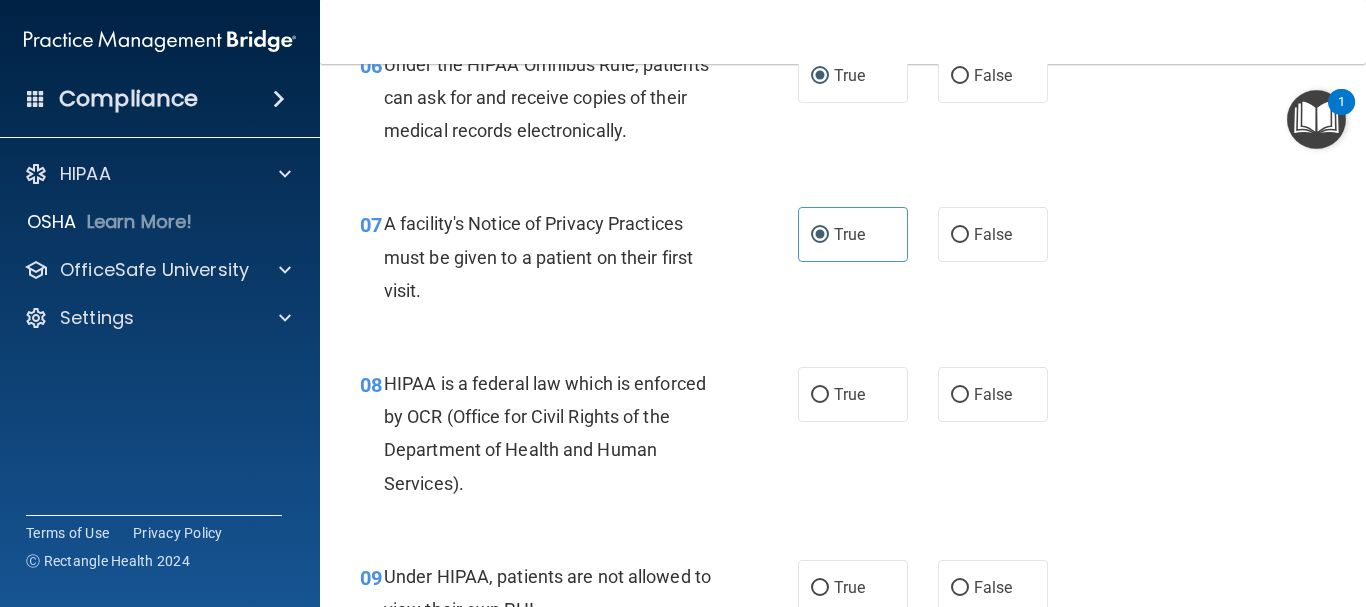 scroll, scrollTop: 1243, scrollLeft: 0, axis: vertical 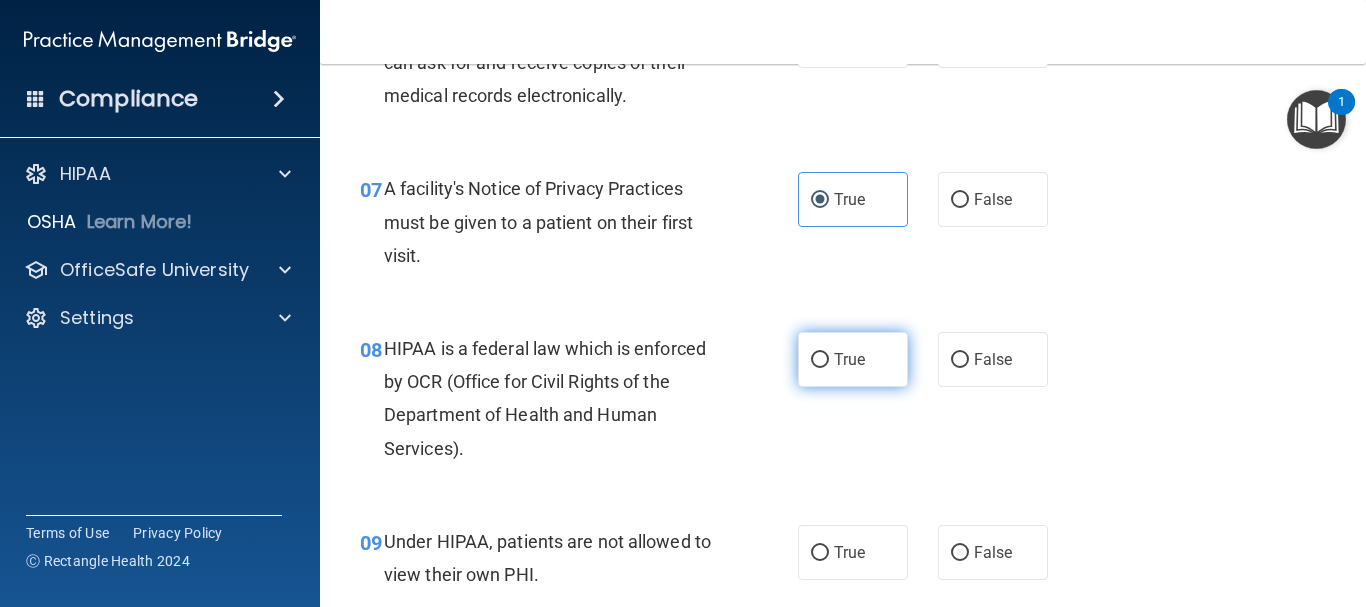 click on "True" at bounding box center (853, 359) 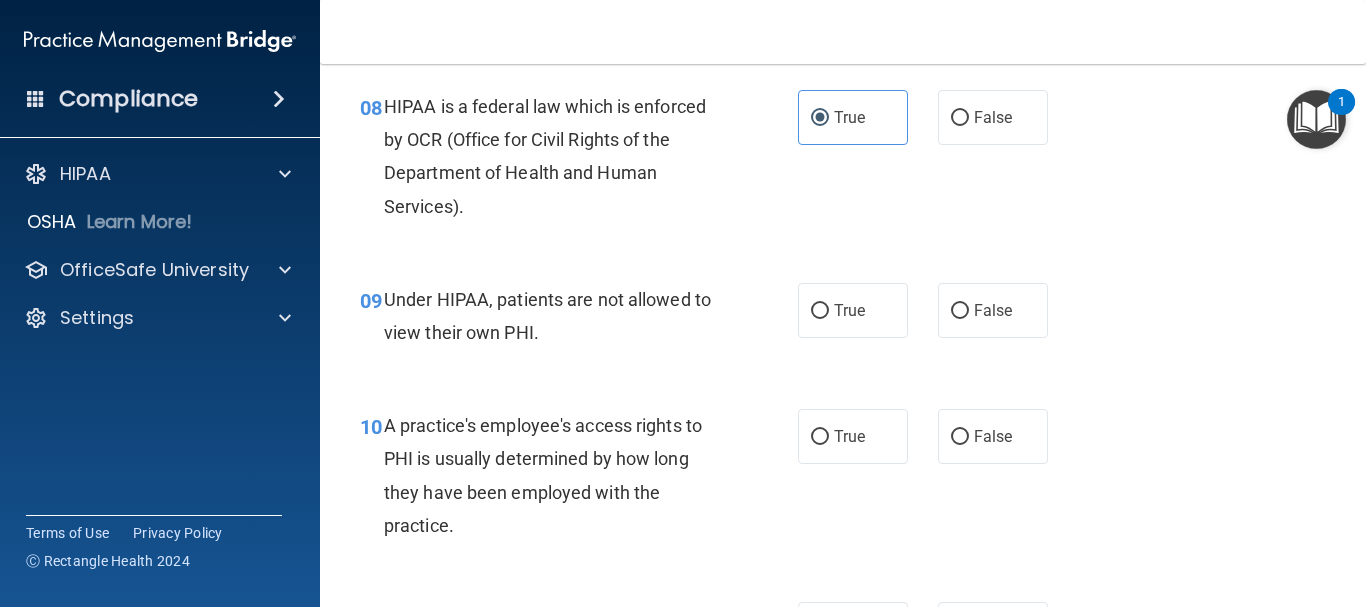 scroll, scrollTop: 1543, scrollLeft: 0, axis: vertical 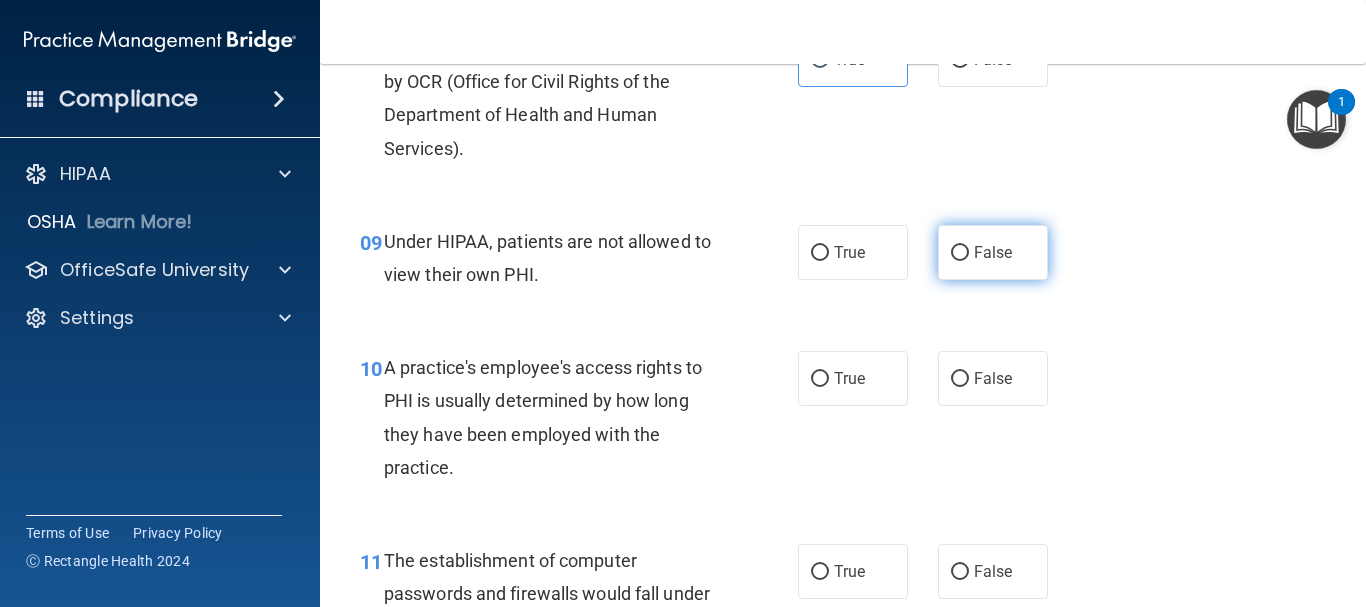 click on "False" at bounding box center [993, 252] 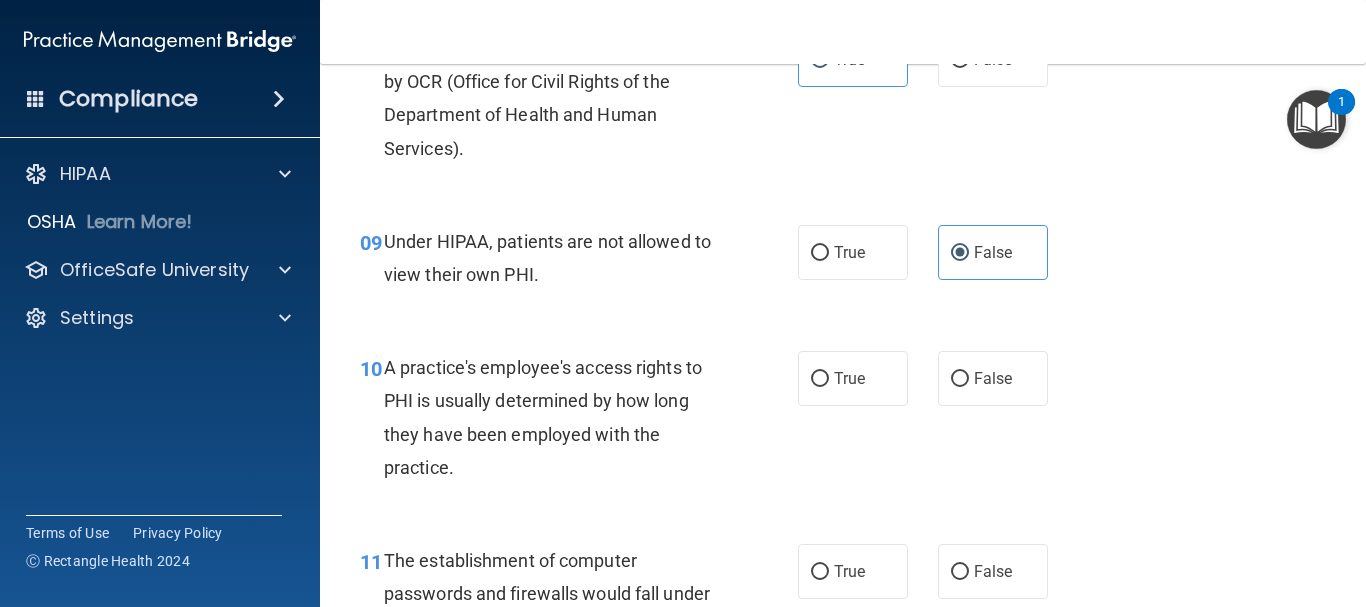 scroll, scrollTop: 1643, scrollLeft: 0, axis: vertical 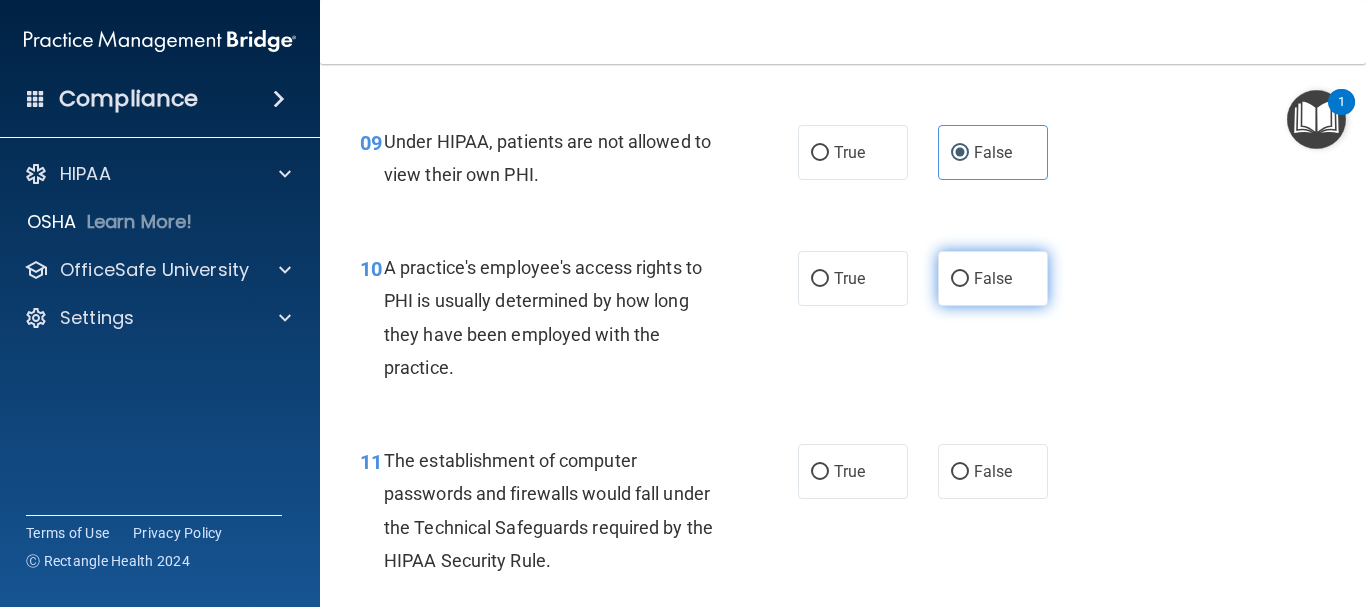click on "False" at bounding box center [993, 278] 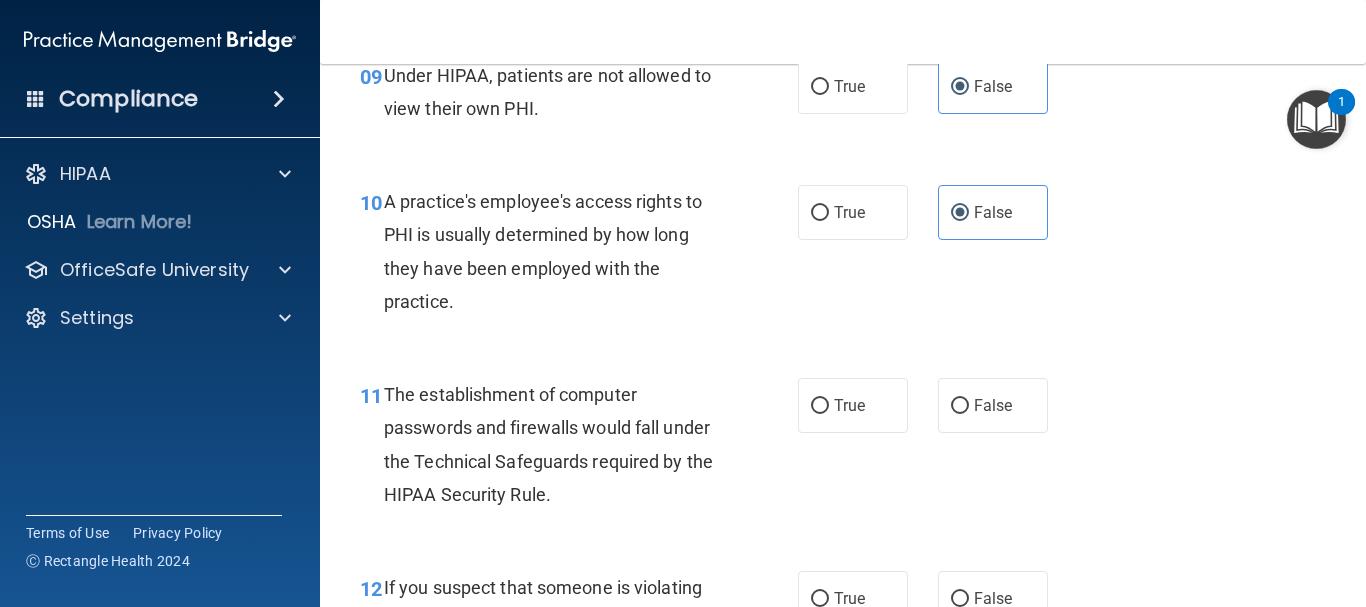 scroll, scrollTop: 1843, scrollLeft: 0, axis: vertical 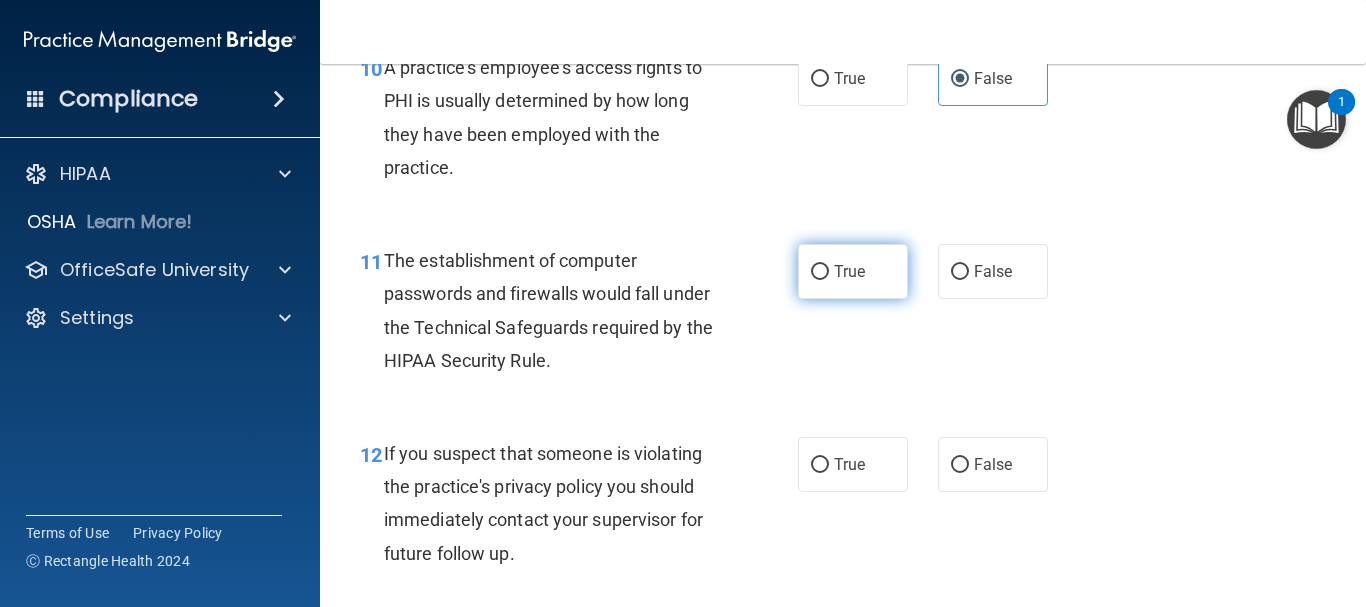 click on "True" at bounding box center (853, 271) 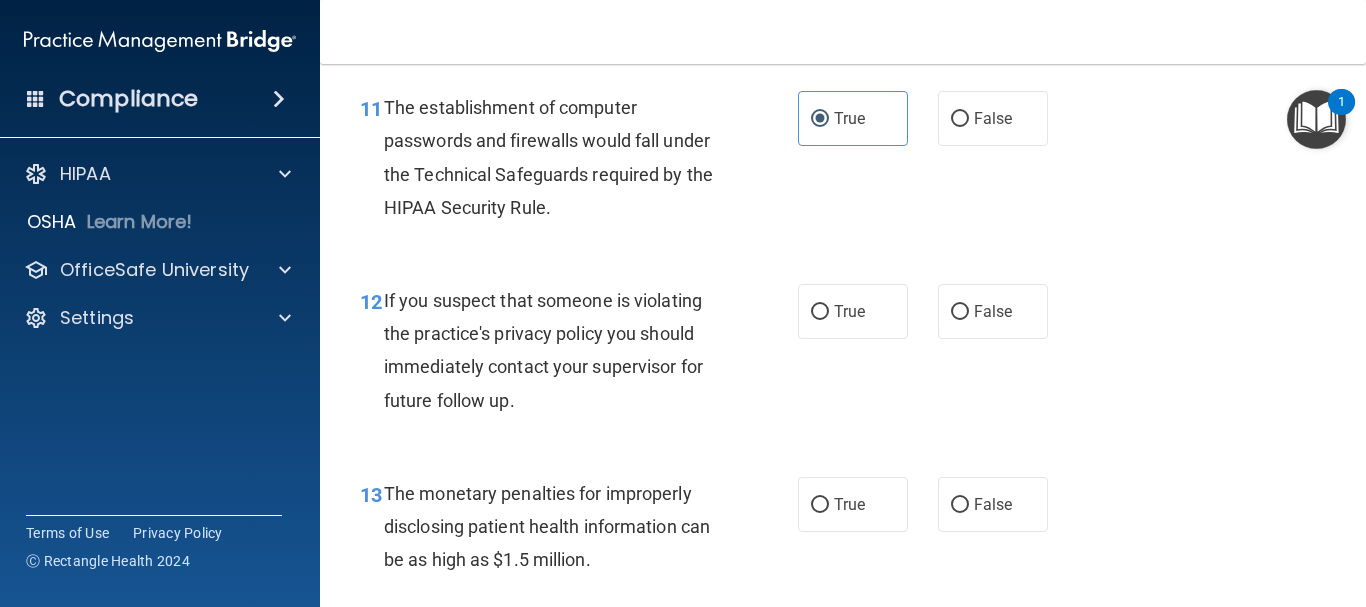 scroll, scrollTop: 2043, scrollLeft: 0, axis: vertical 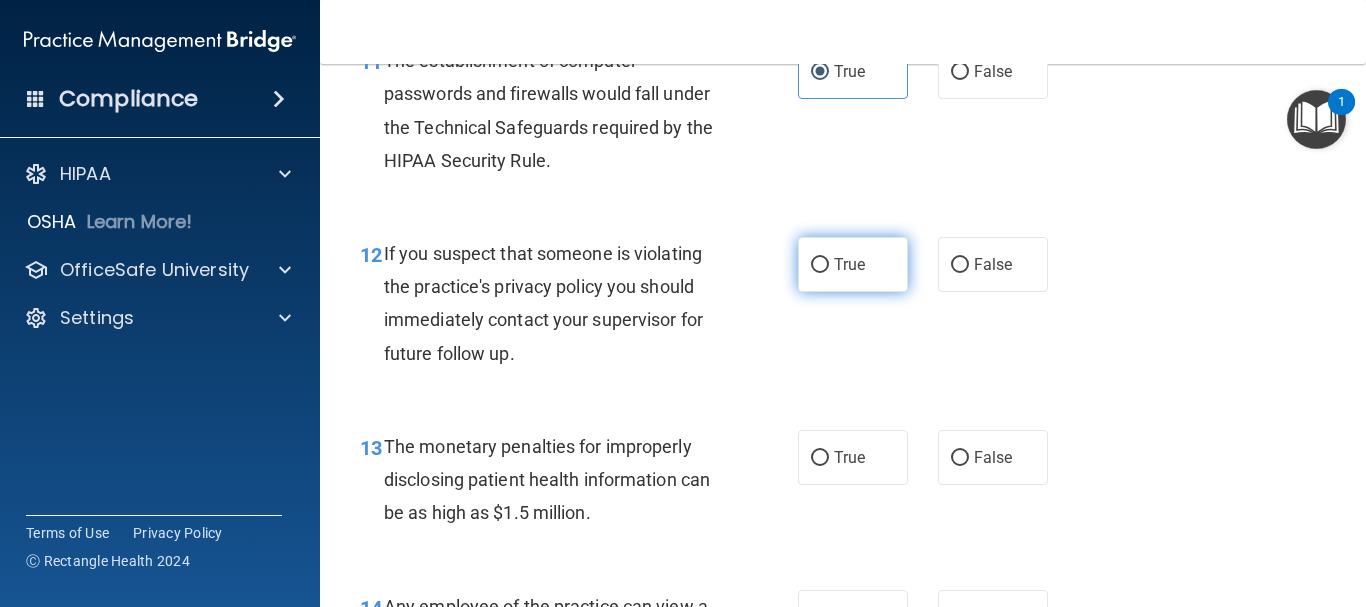 click on "True" at bounding box center [853, 264] 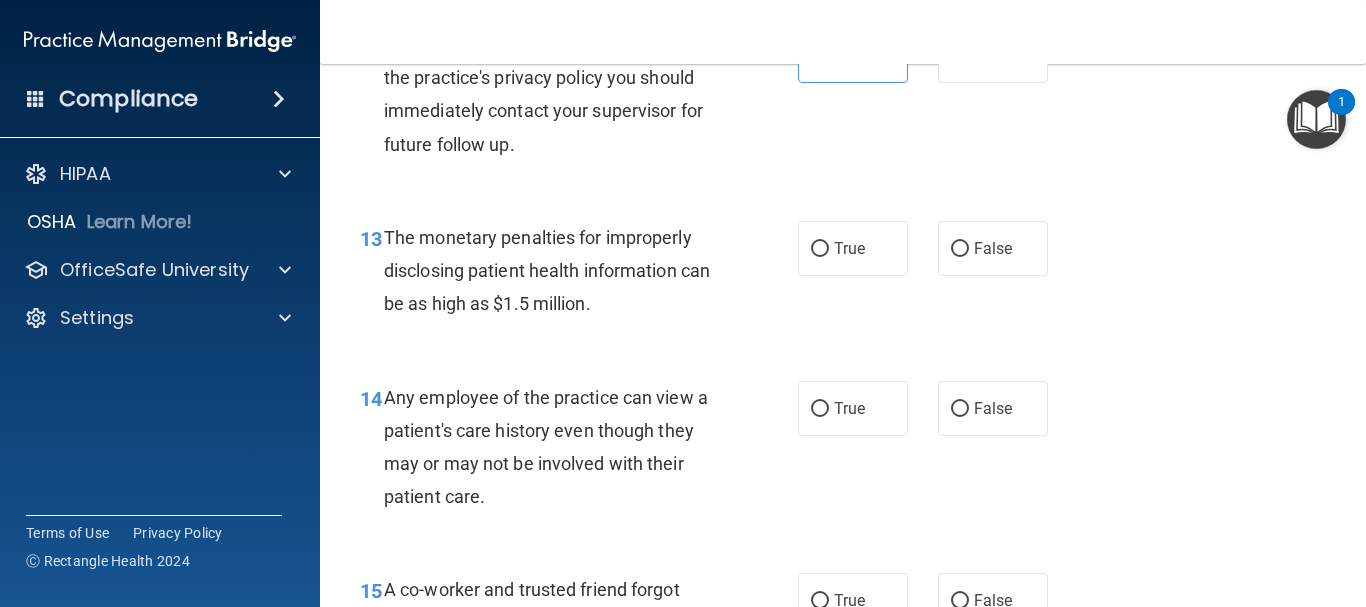 scroll, scrollTop: 2343, scrollLeft: 0, axis: vertical 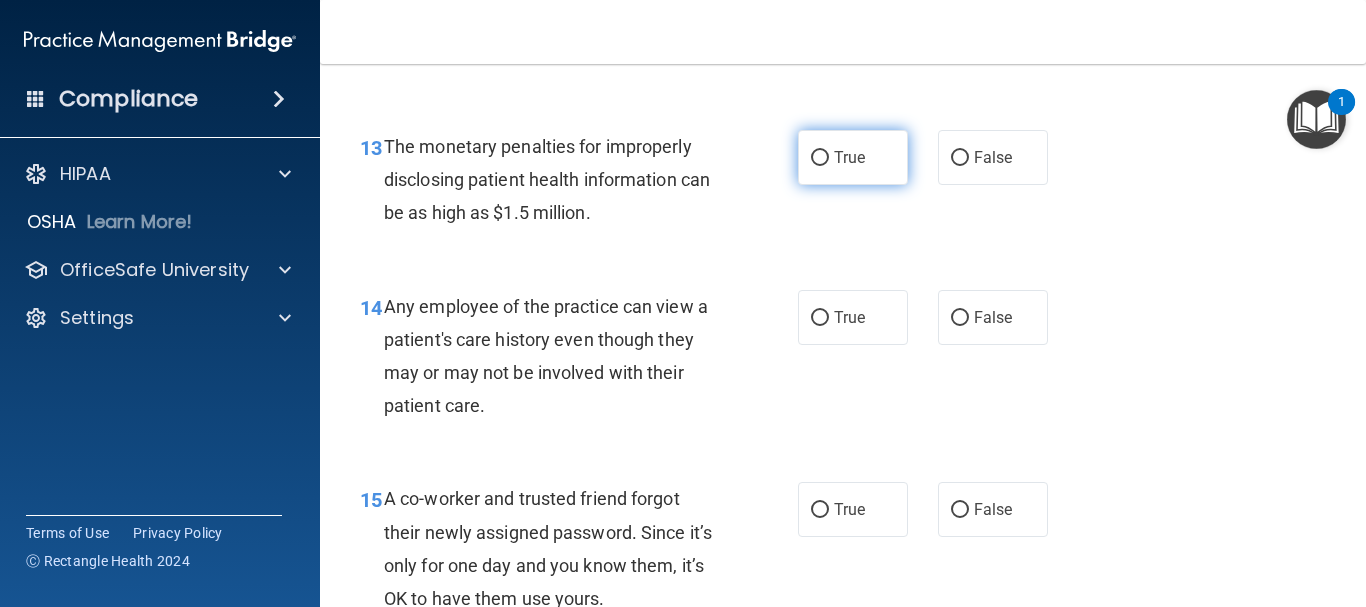 click on "True" at bounding box center (853, 157) 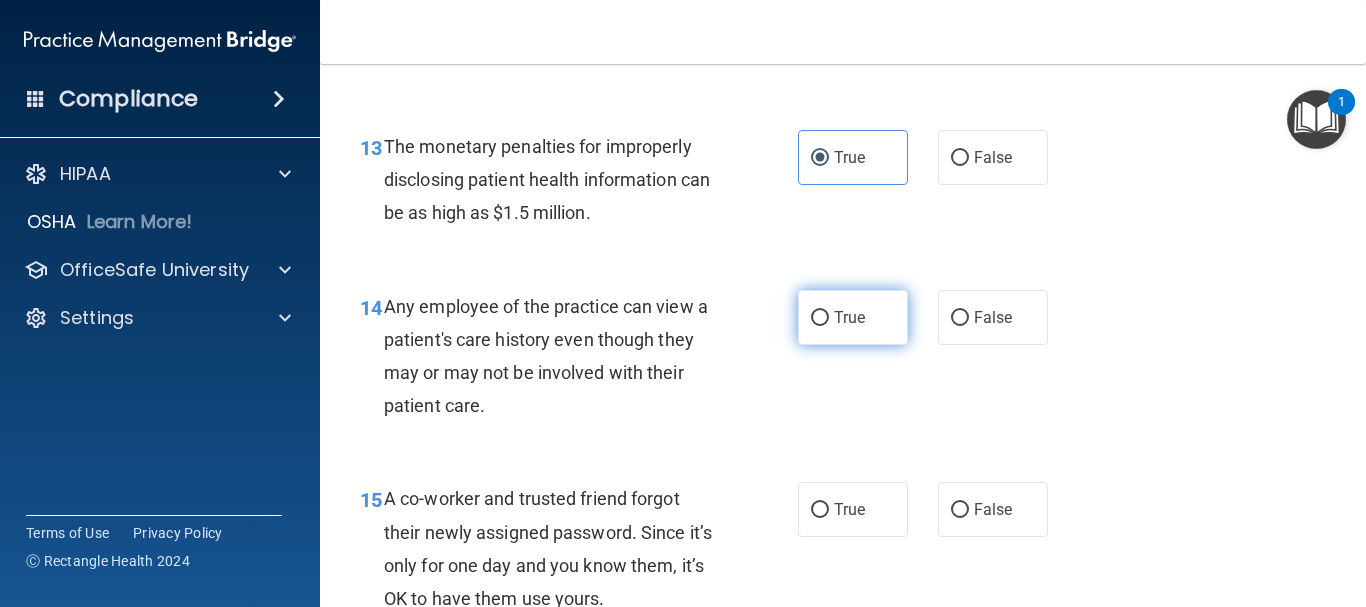 click on "True" at bounding box center (853, 317) 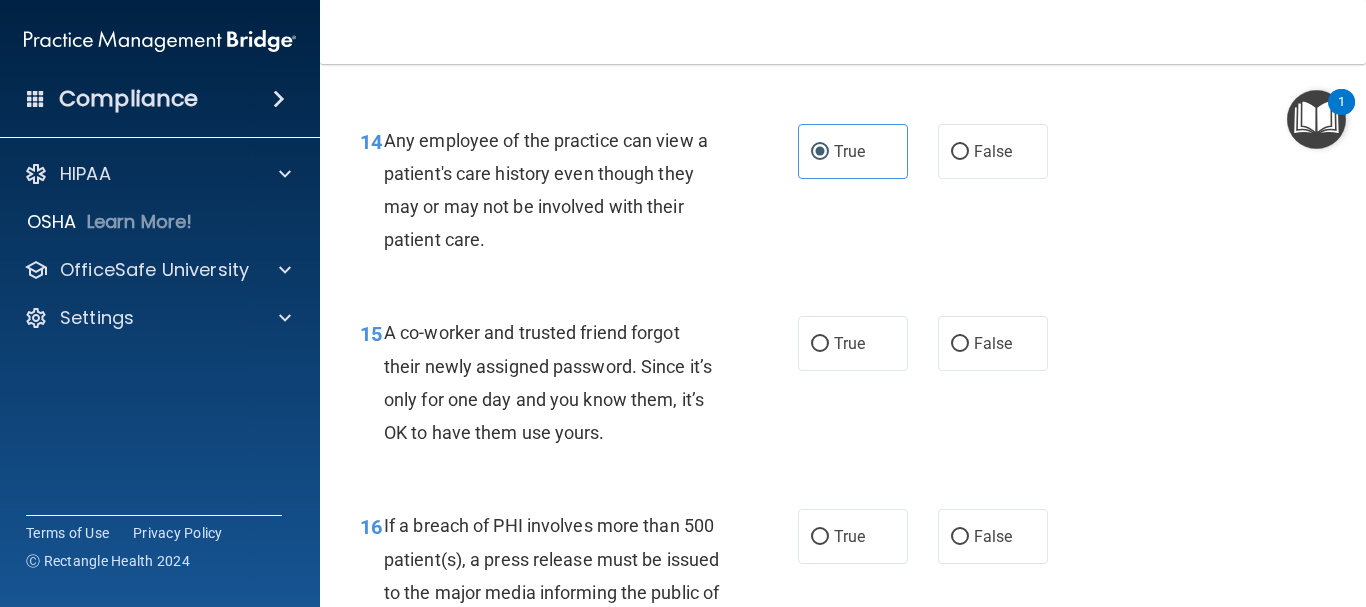scroll, scrollTop: 2543, scrollLeft: 0, axis: vertical 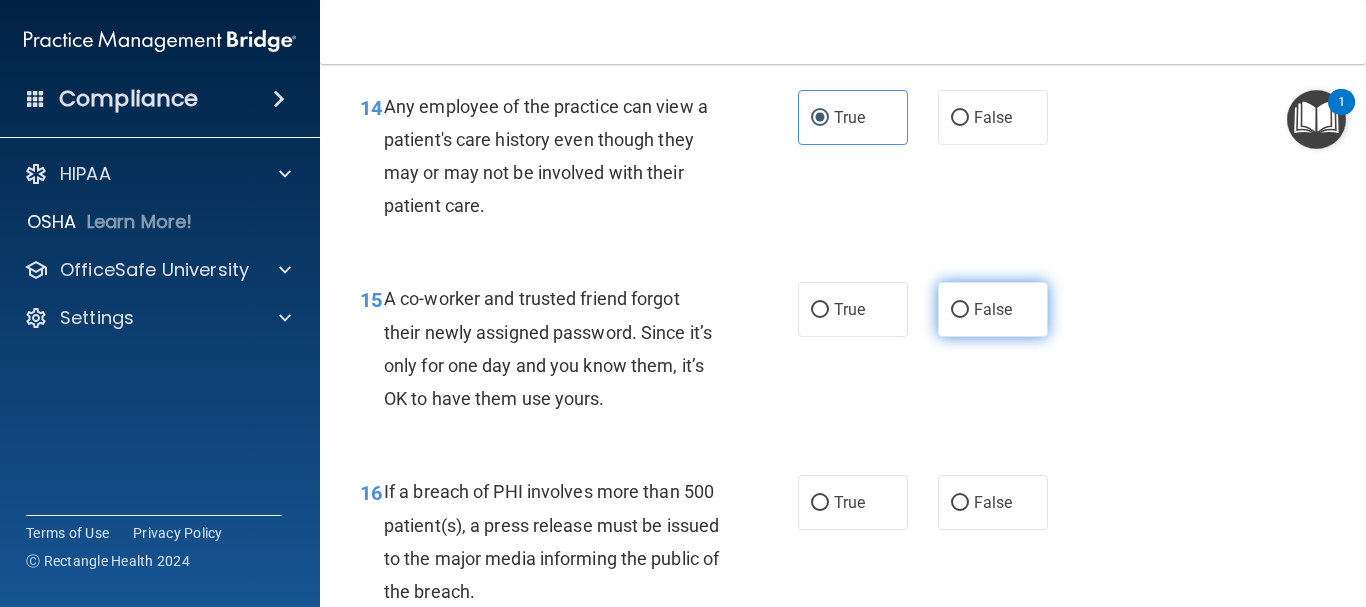 click on "False" at bounding box center [993, 309] 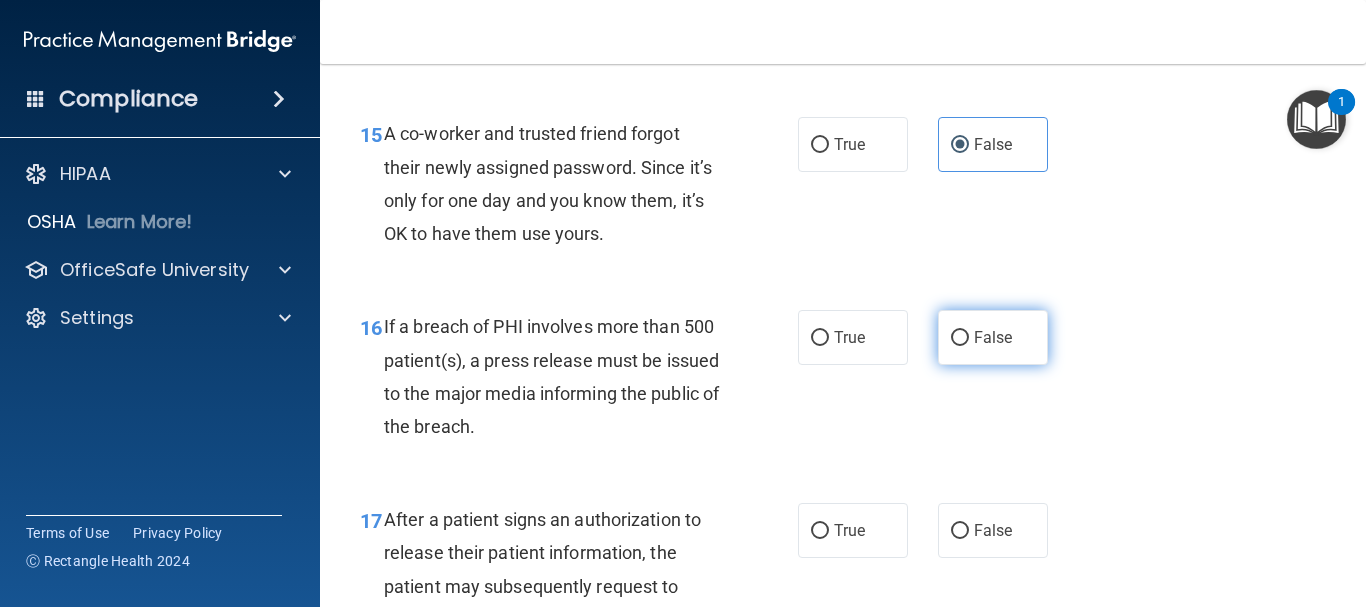 scroll, scrollTop: 2743, scrollLeft: 0, axis: vertical 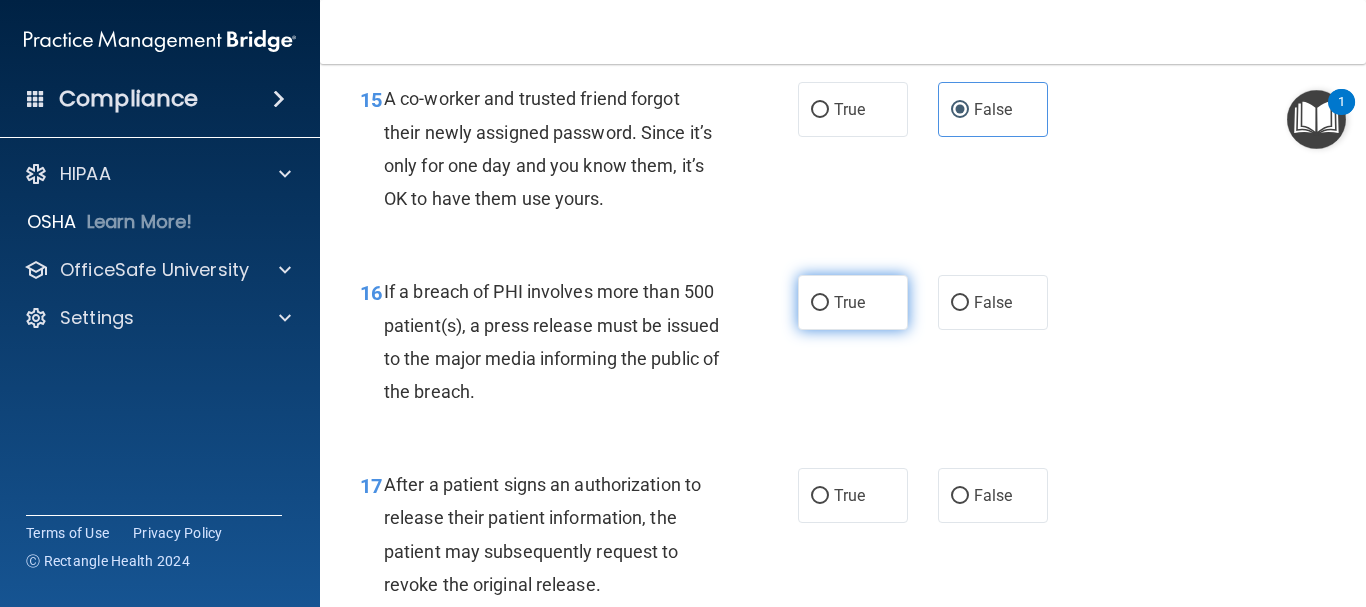 click on "True" at bounding box center [849, 302] 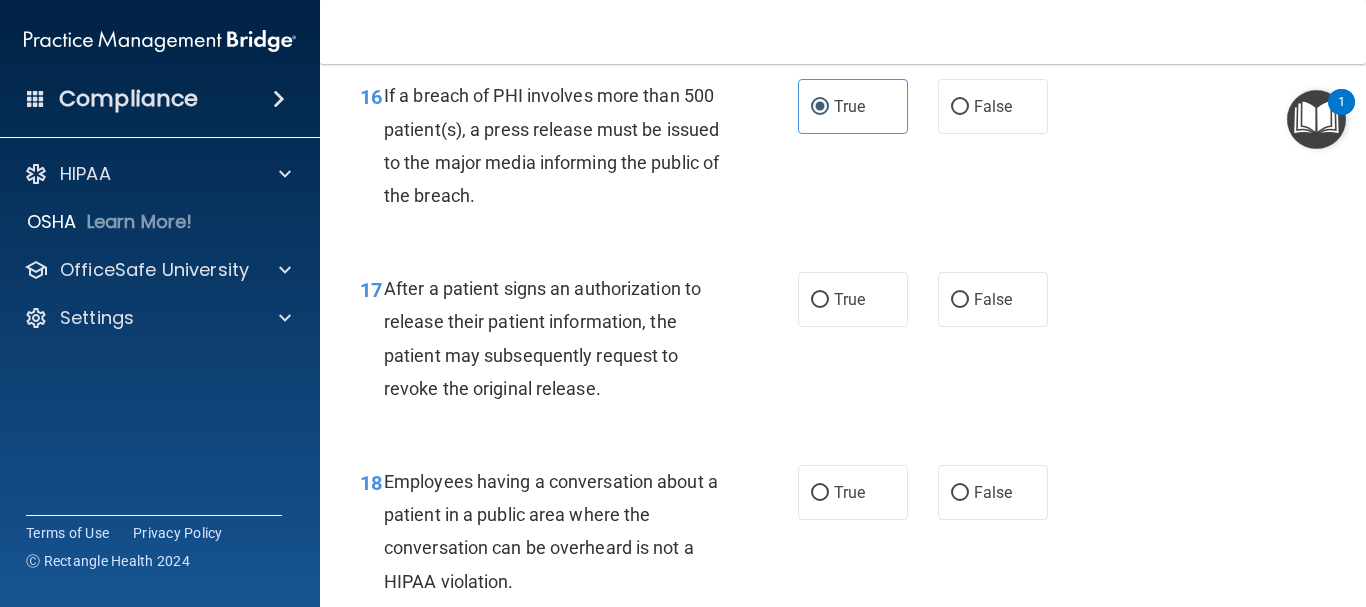 scroll, scrollTop: 2943, scrollLeft: 0, axis: vertical 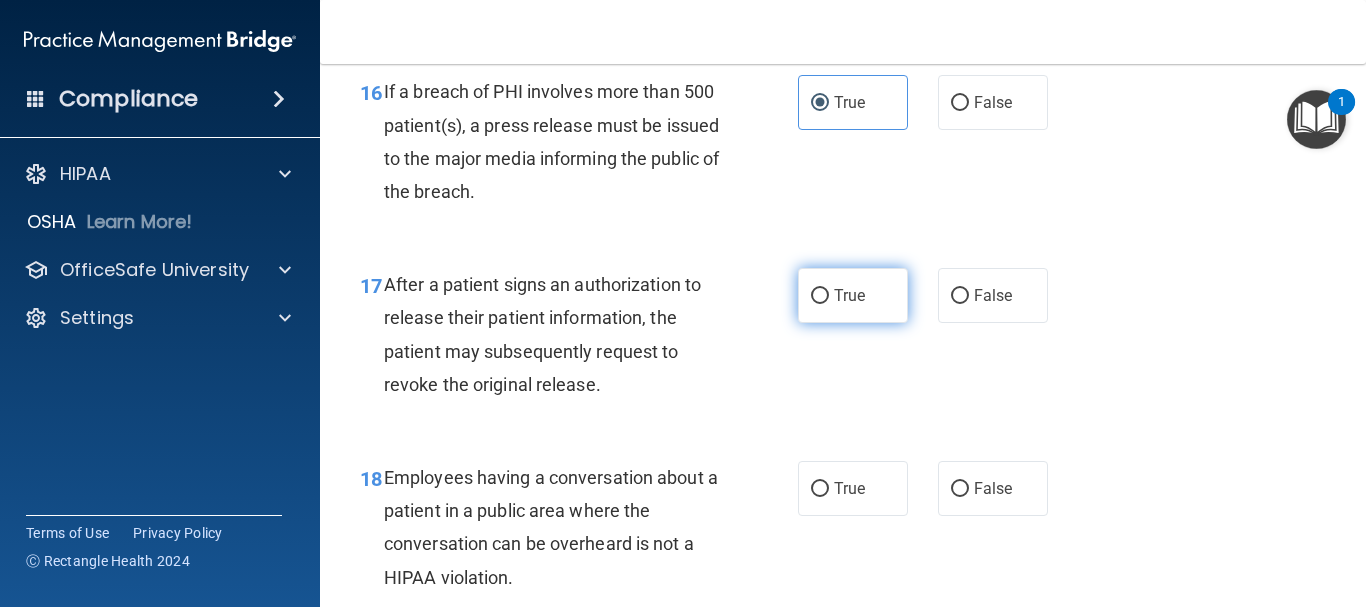 click on "True" at bounding box center [853, 295] 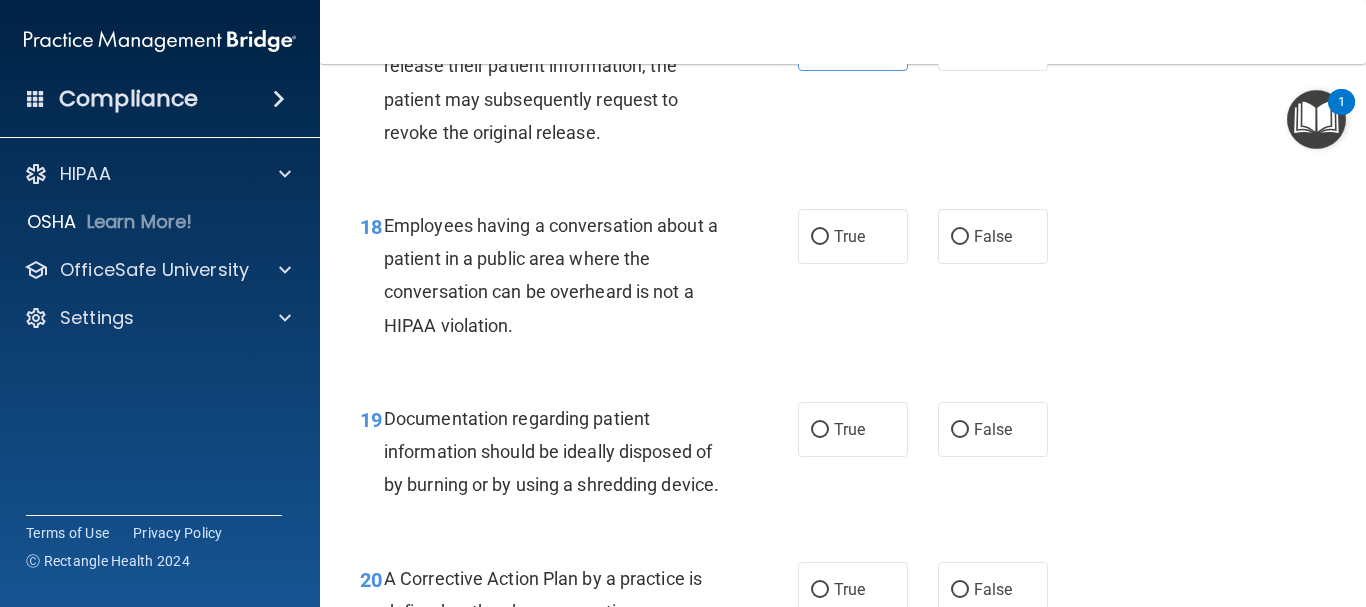 scroll, scrollTop: 3243, scrollLeft: 0, axis: vertical 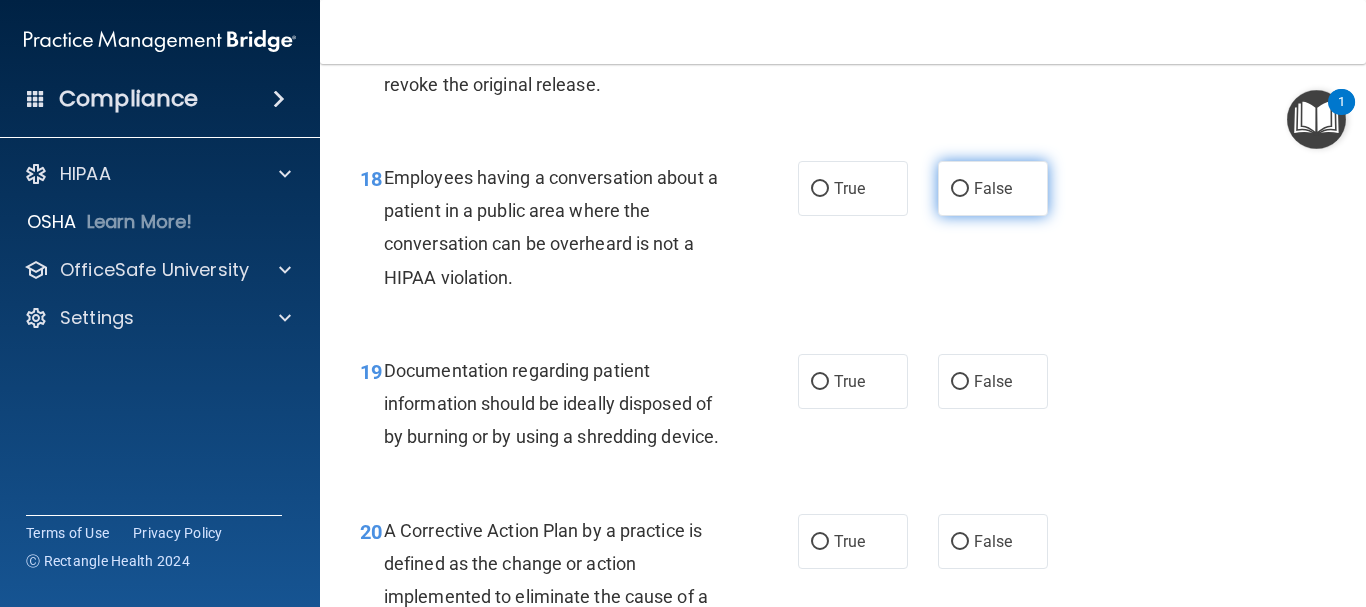 click on "False" at bounding box center (993, 188) 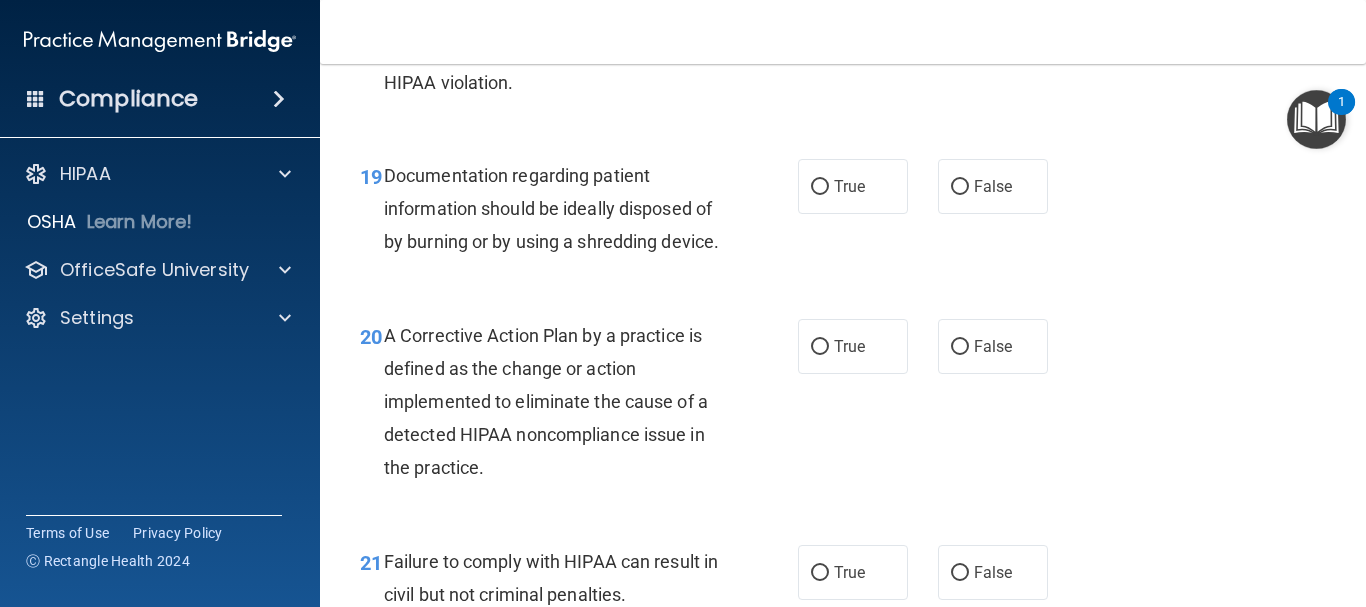 scroll, scrollTop: 3443, scrollLeft: 0, axis: vertical 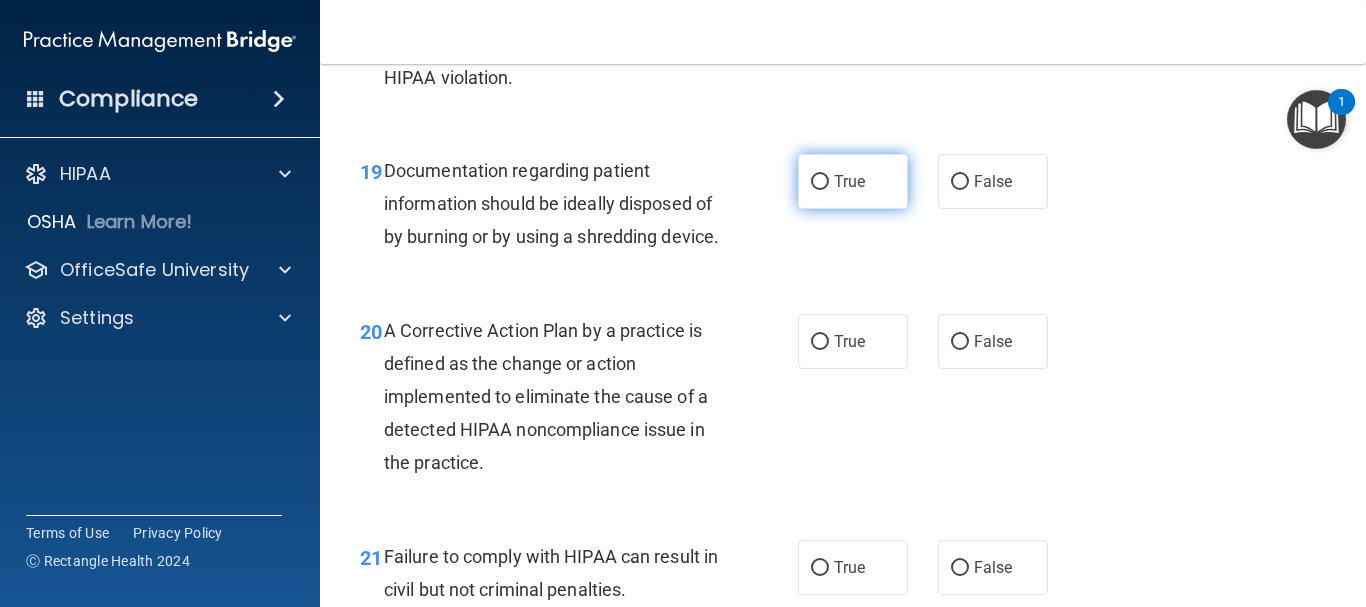 click on "True" at bounding box center (849, 181) 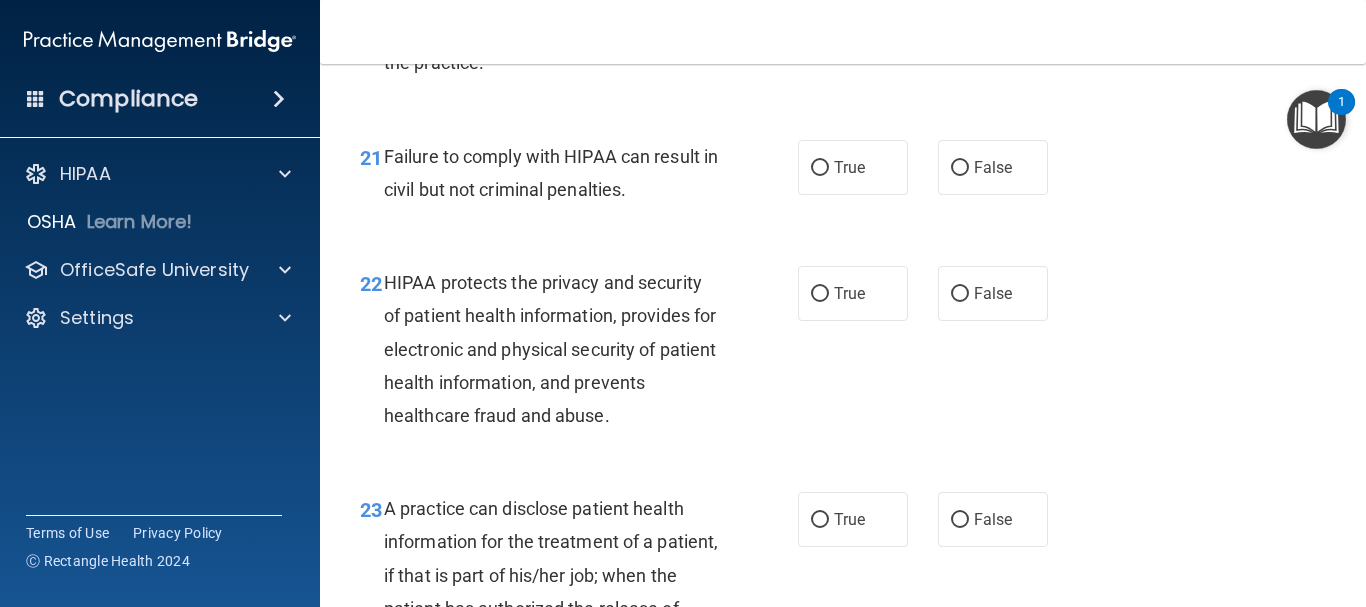 scroll, scrollTop: 3543, scrollLeft: 0, axis: vertical 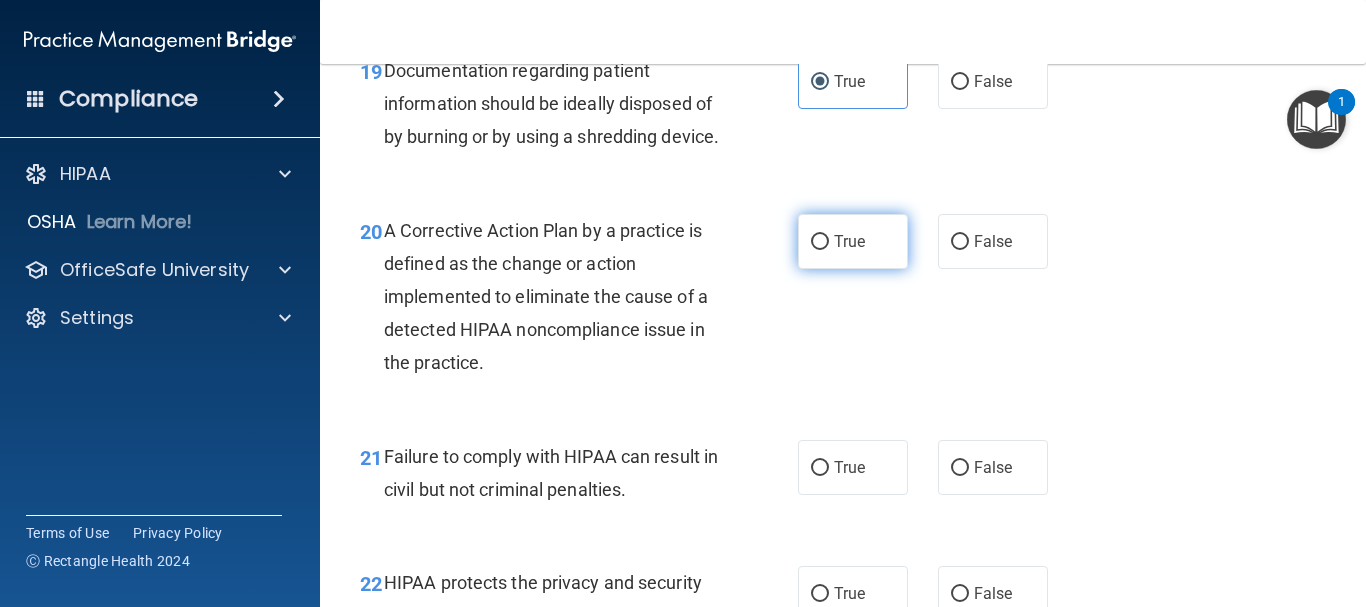 click on "True" at bounding box center (849, 241) 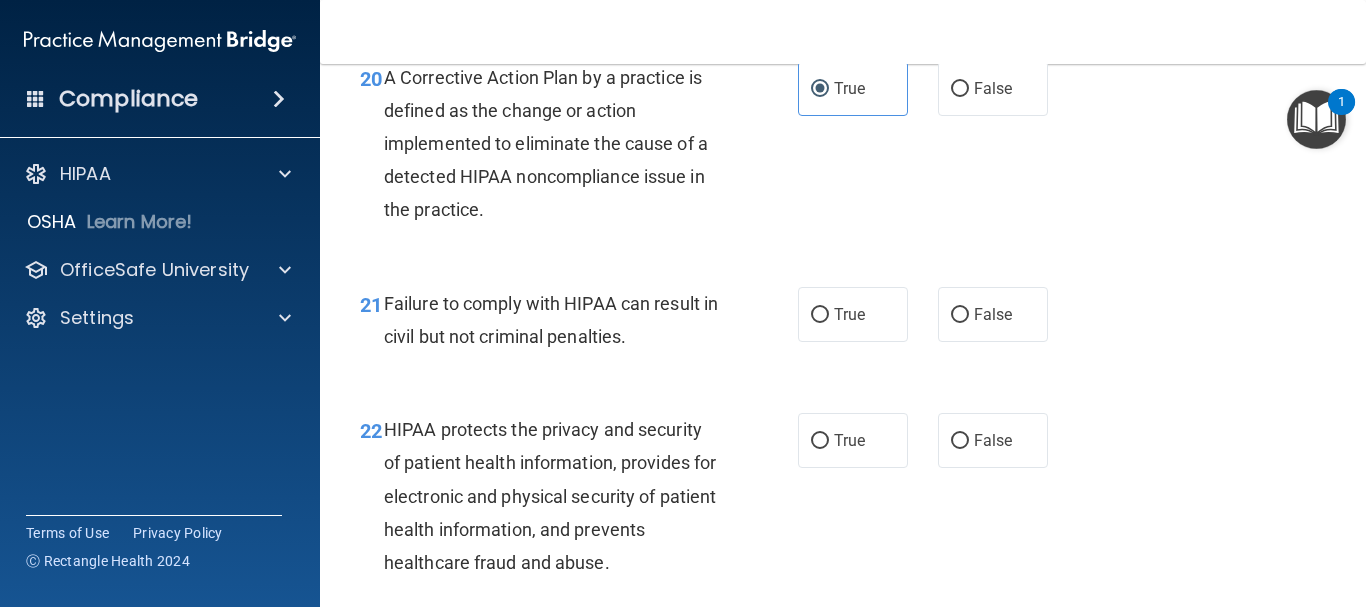 scroll, scrollTop: 3743, scrollLeft: 0, axis: vertical 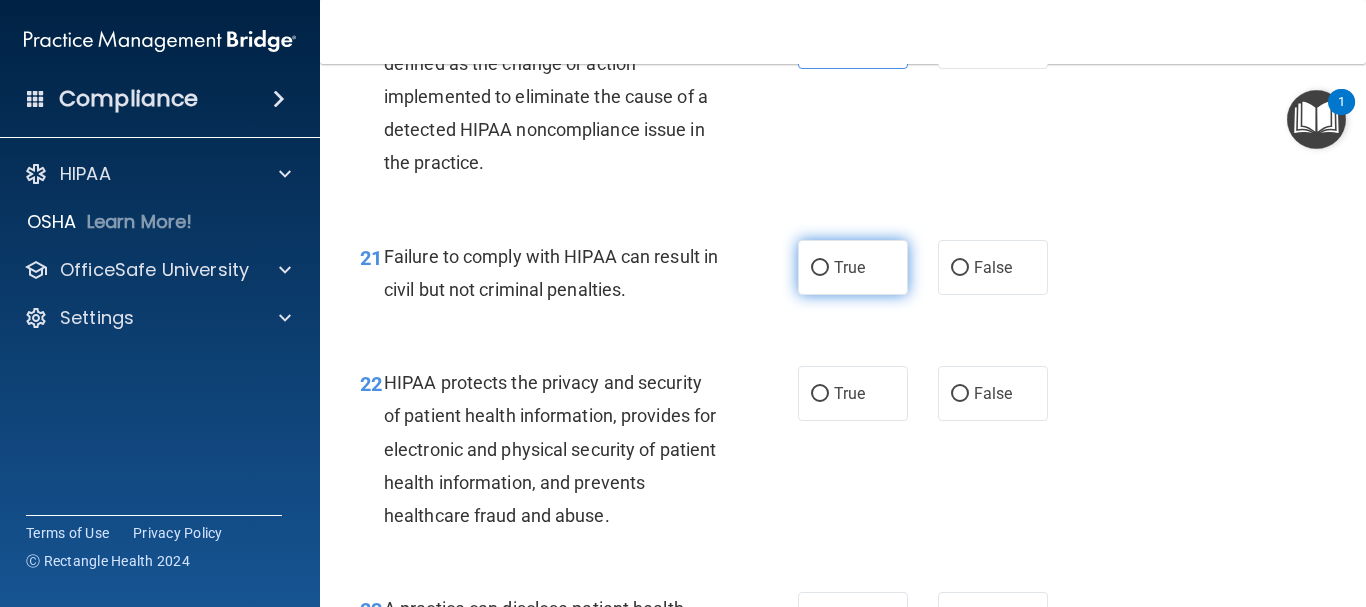 click on "True" at bounding box center (853, 267) 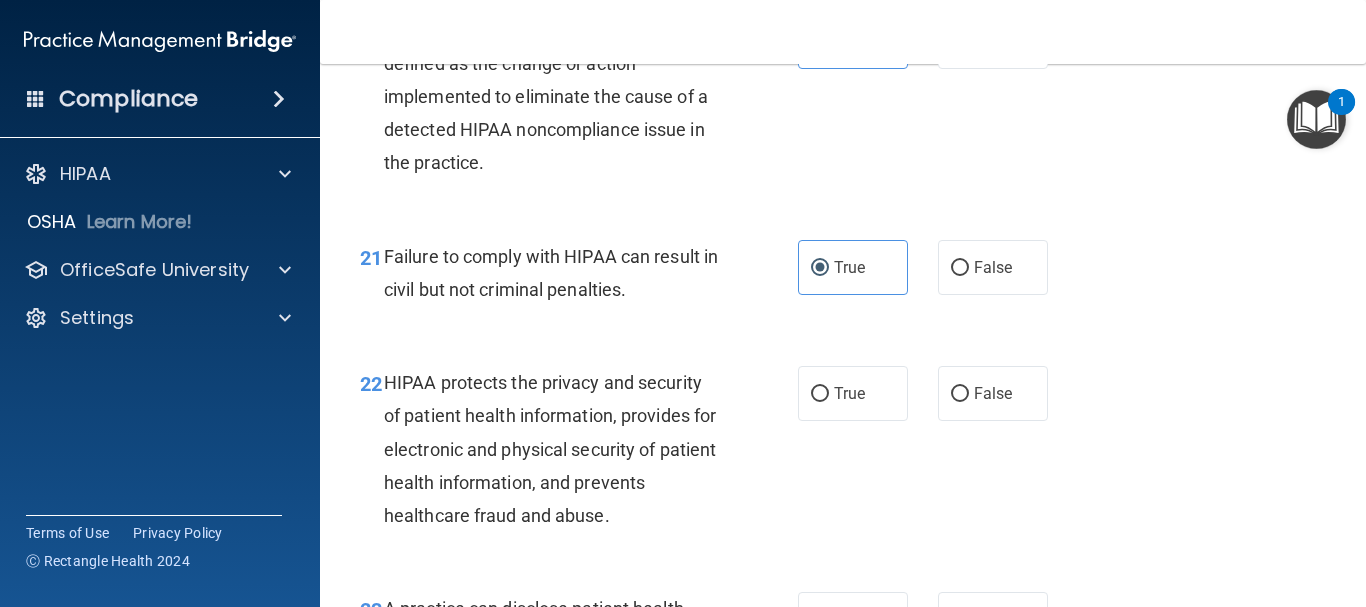 scroll, scrollTop: 3843, scrollLeft: 0, axis: vertical 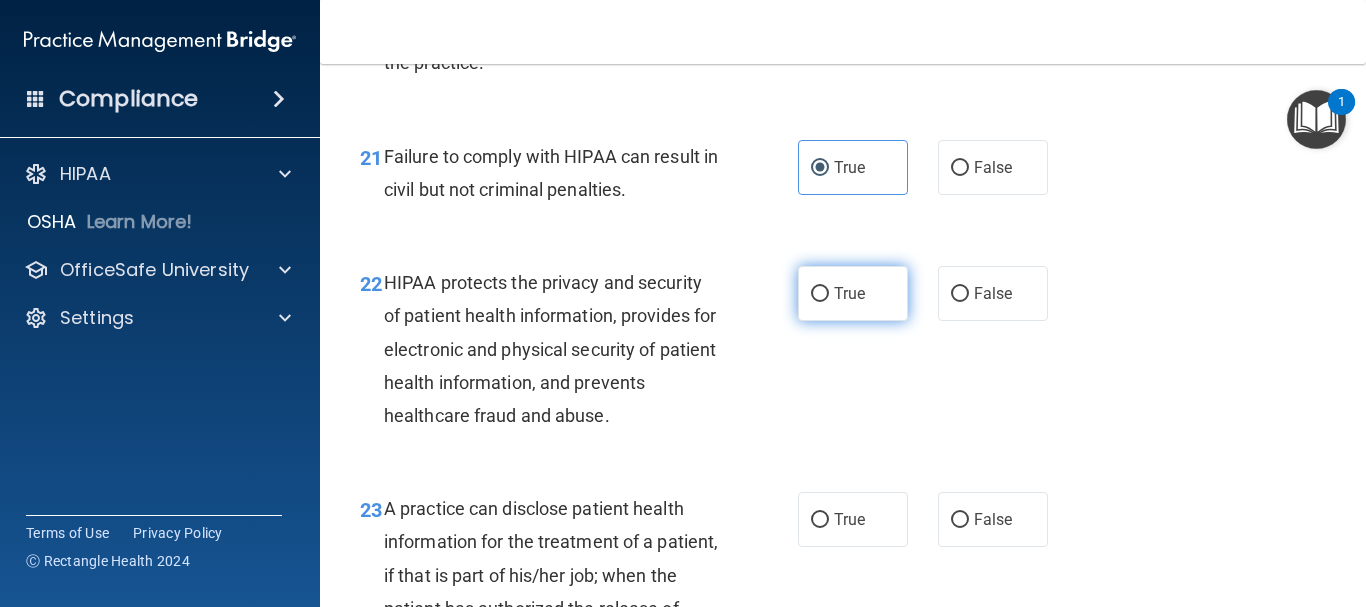 click on "True" at bounding box center [853, 293] 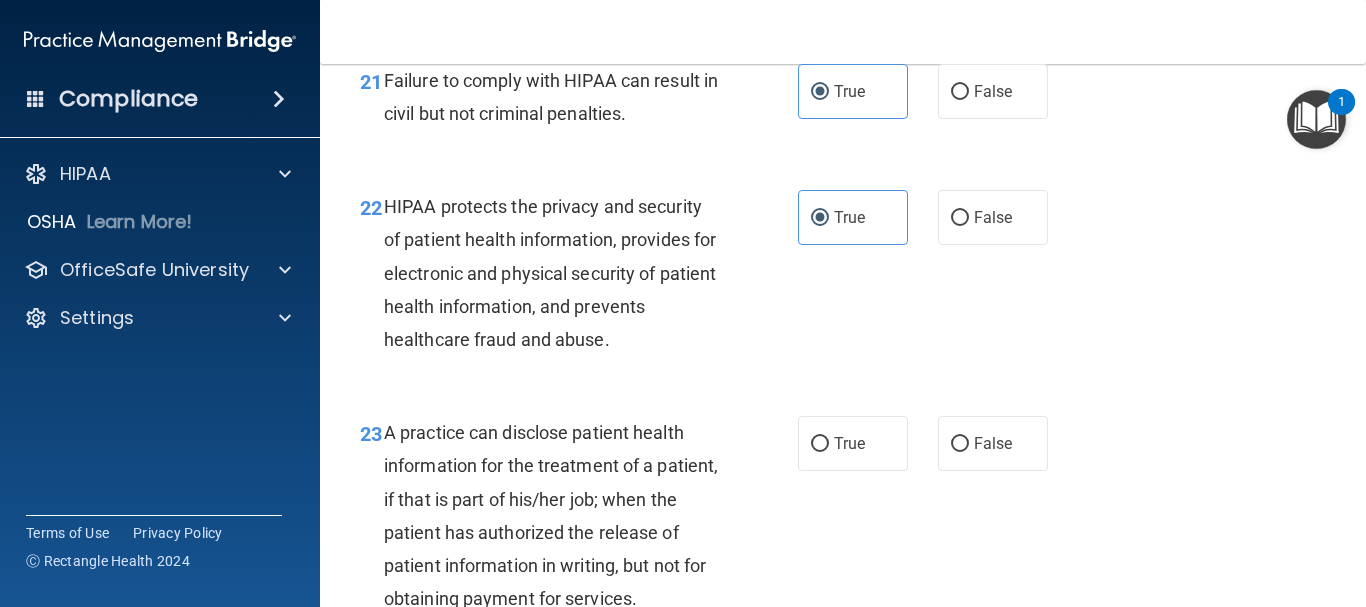 scroll, scrollTop: 4043, scrollLeft: 0, axis: vertical 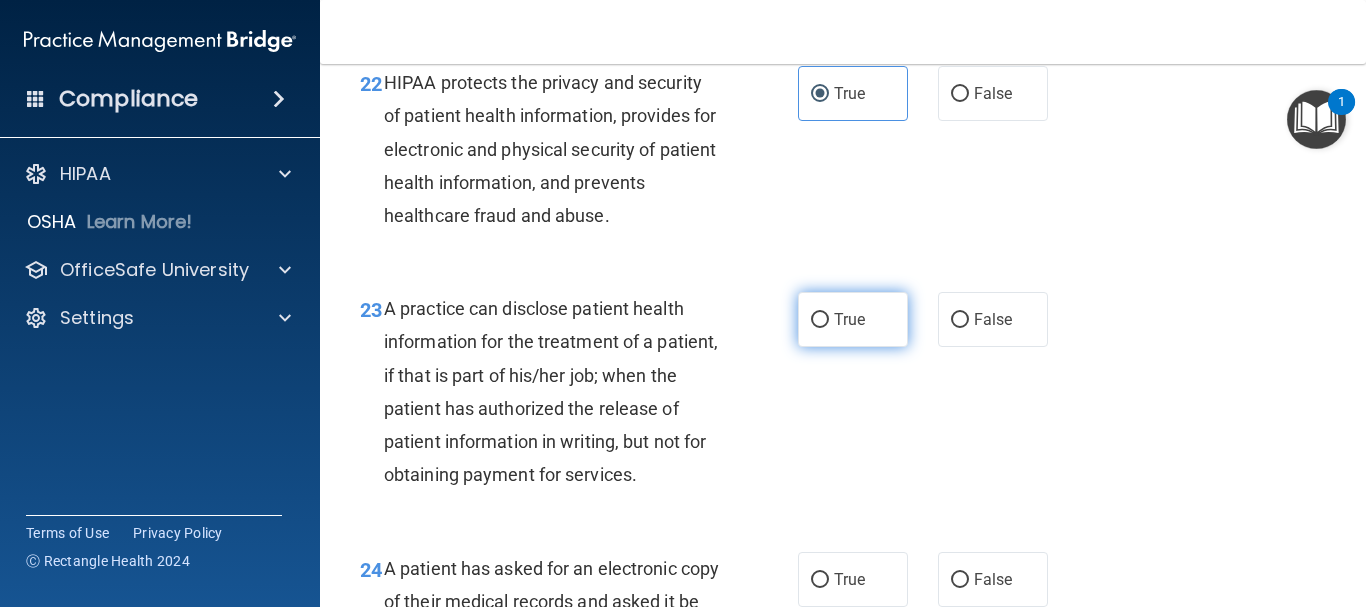 click on "True" at bounding box center [853, 319] 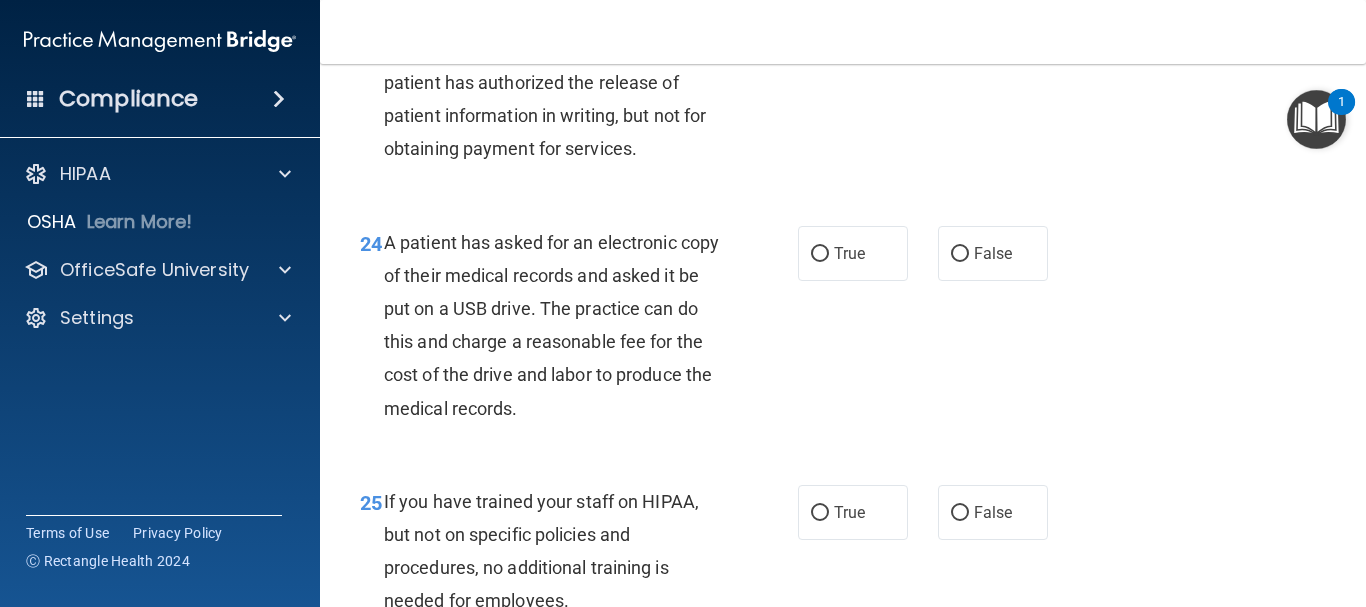 scroll, scrollTop: 4443, scrollLeft: 0, axis: vertical 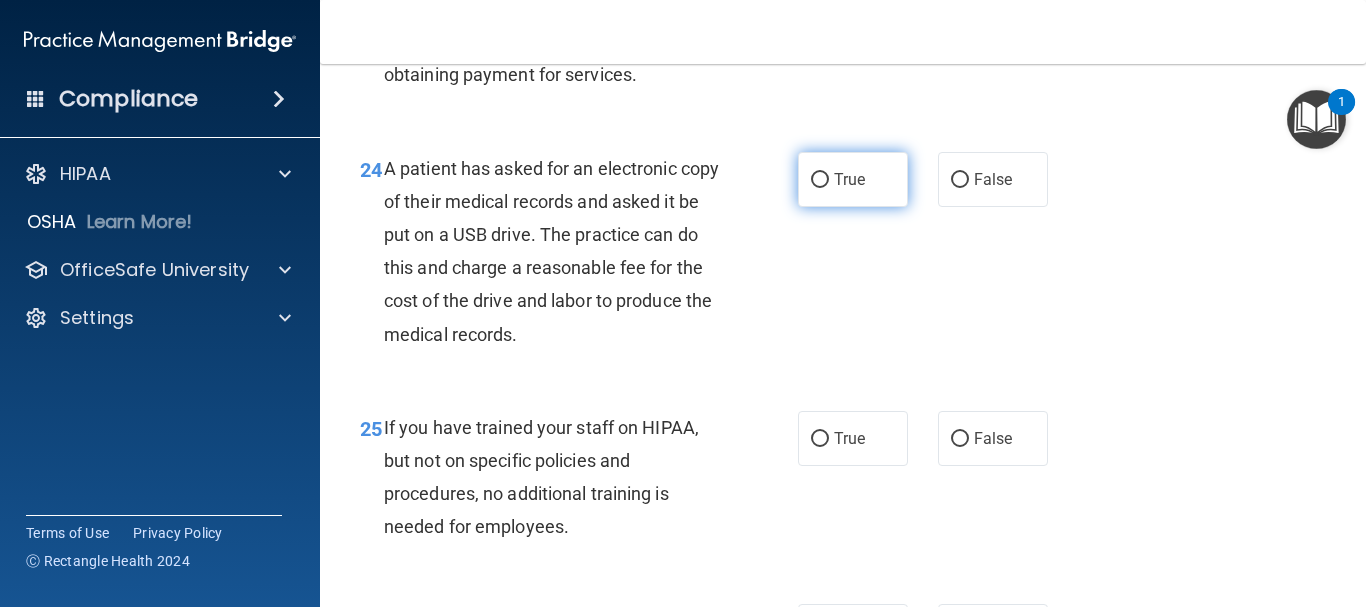 click on "True" at bounding box center [853, 179] 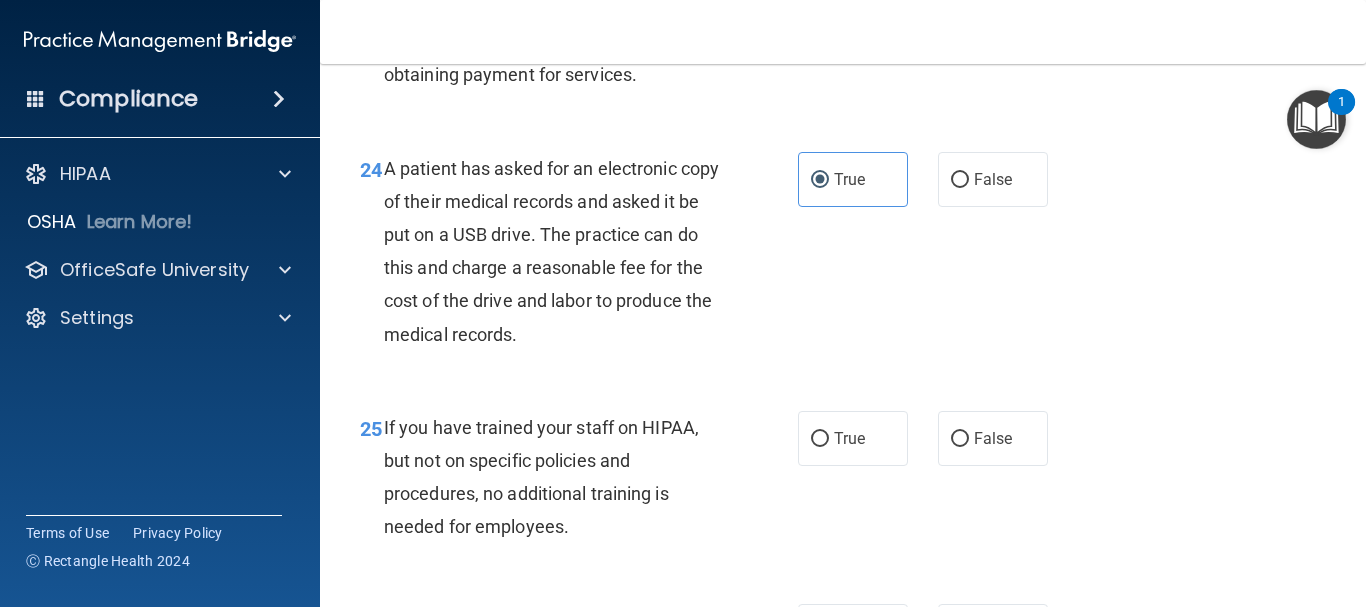scroll, scrollTop: 4543, scrollLeft: 0, axis: vertical 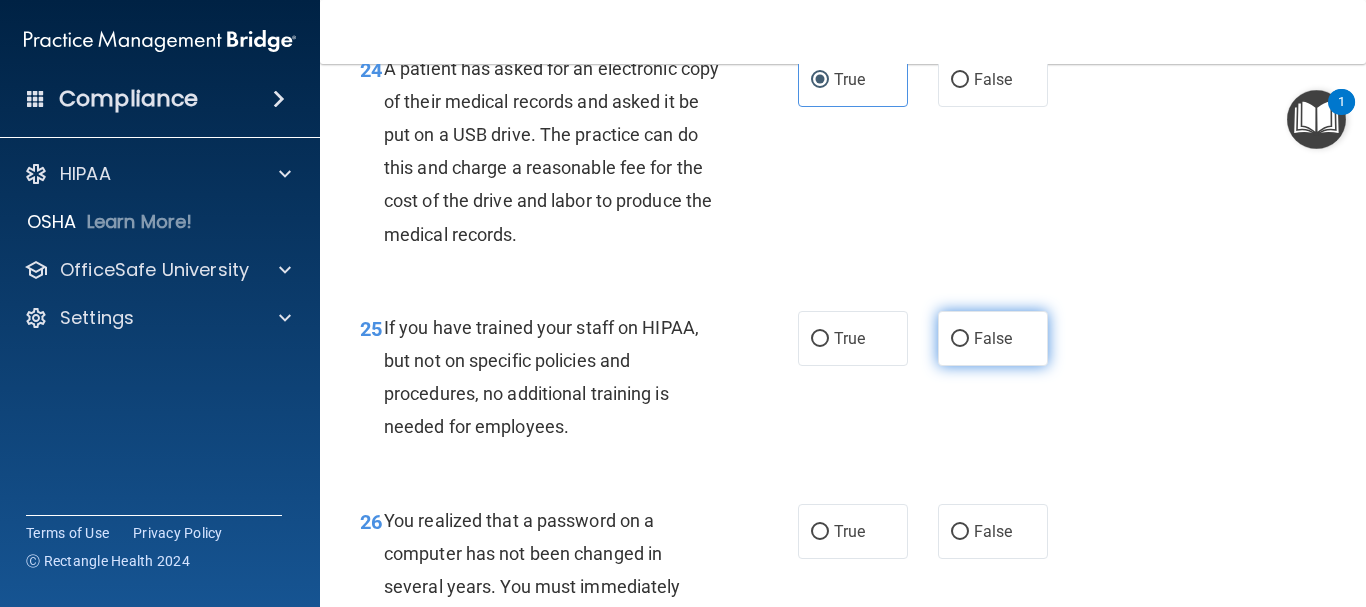 click on "False" at bounding box center (993, 338) 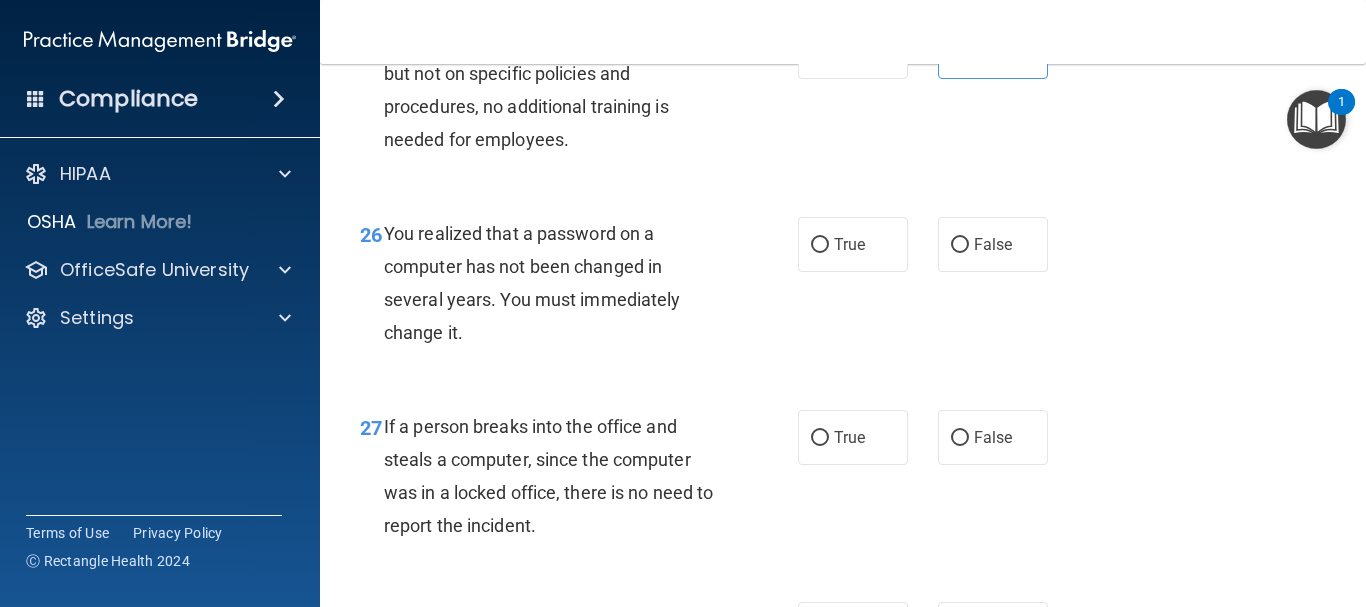 scroll, scrollTop: 4843, scrollLeft: 0, axis: vertical 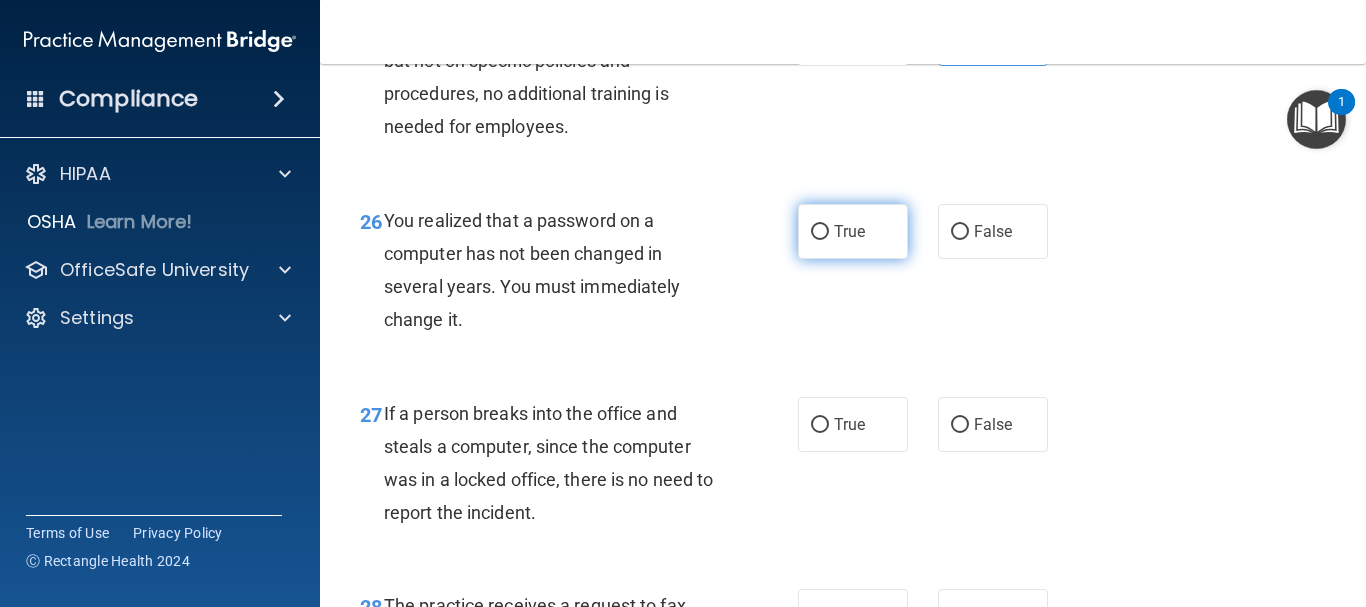 click on "True" at bounding box center [853, 231] 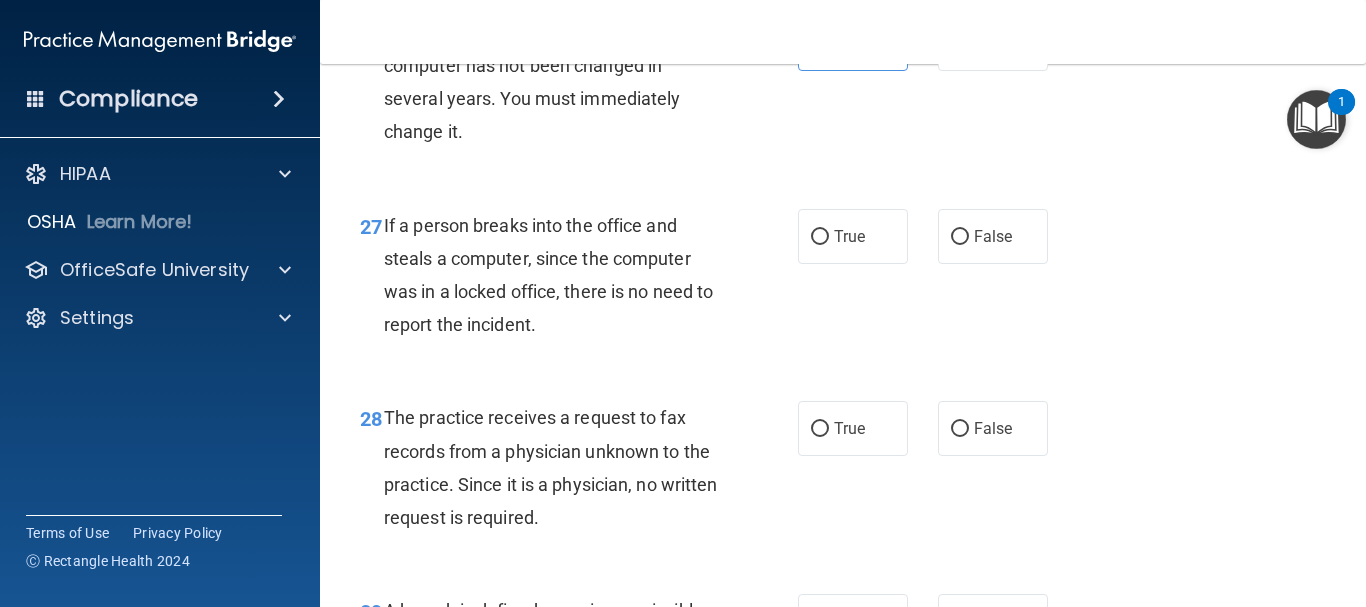 scroll, scrollTop: 5043, scrollLeft: 0, axis: vertical 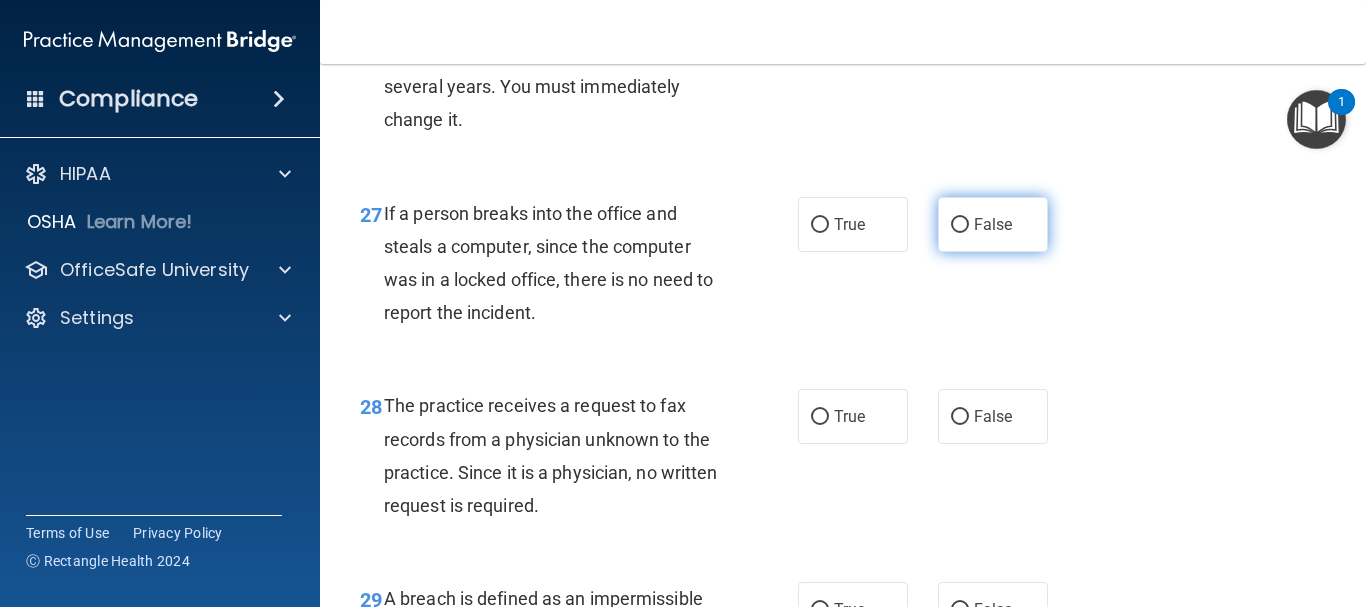 click on "False" at bounding box center [993, 224] 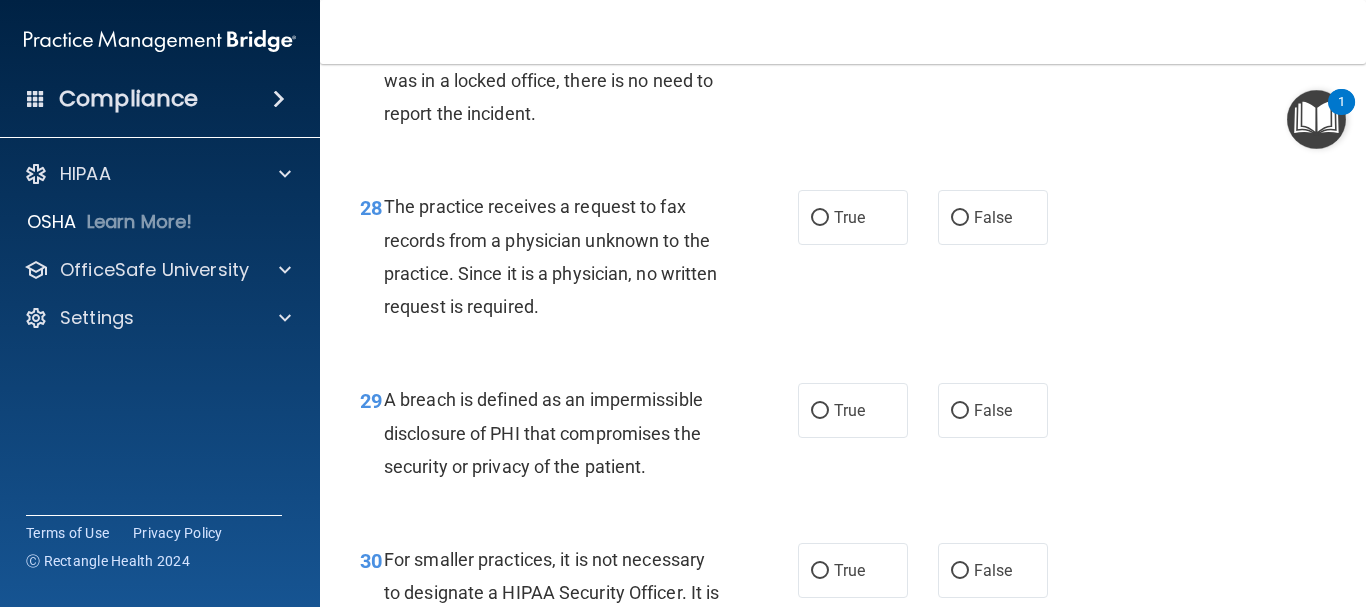 scroll, scrollTop: 5243, scrollLeft: 0, axis: vertical 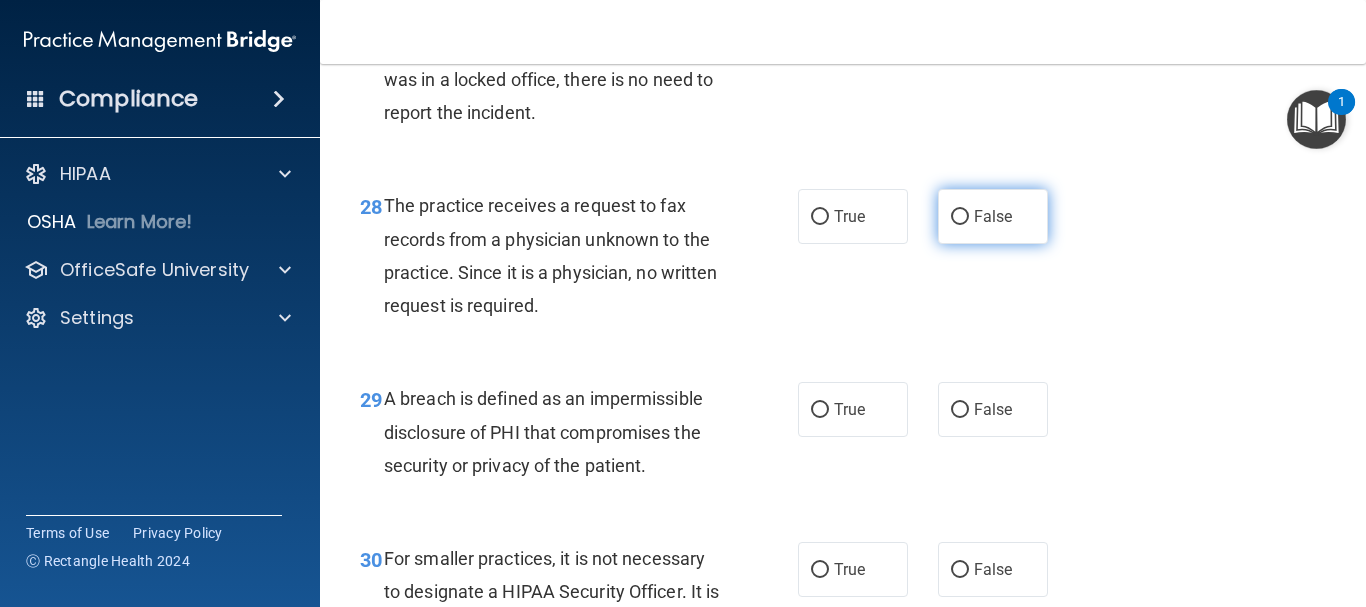 click on "False" at bounding box center (960, 217) 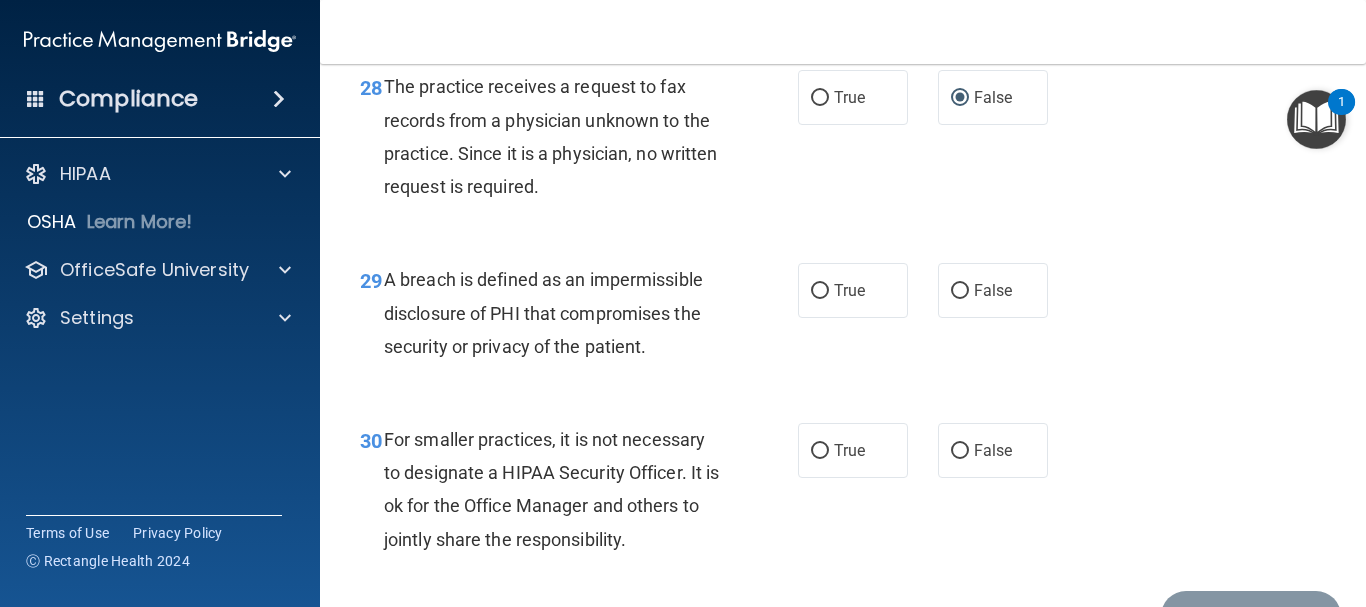 scroll, scrollTop: 5543, scrollLeft: 0, axis: vertical 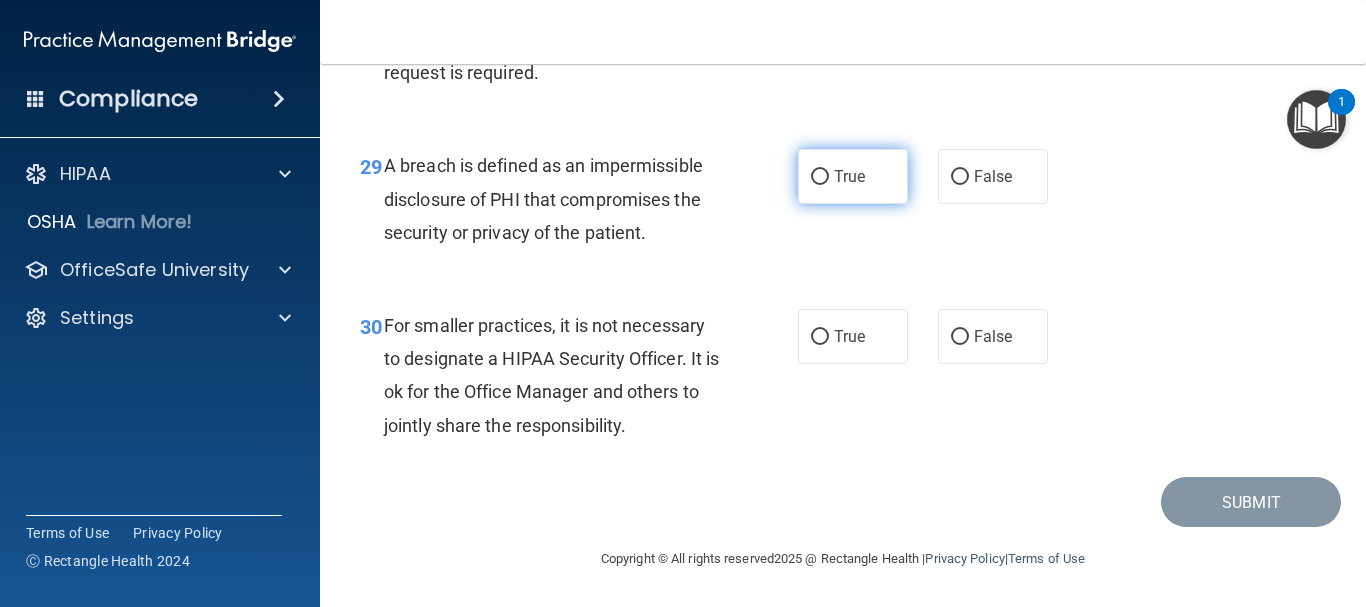 click on "True" at bounding box center [853, 176] 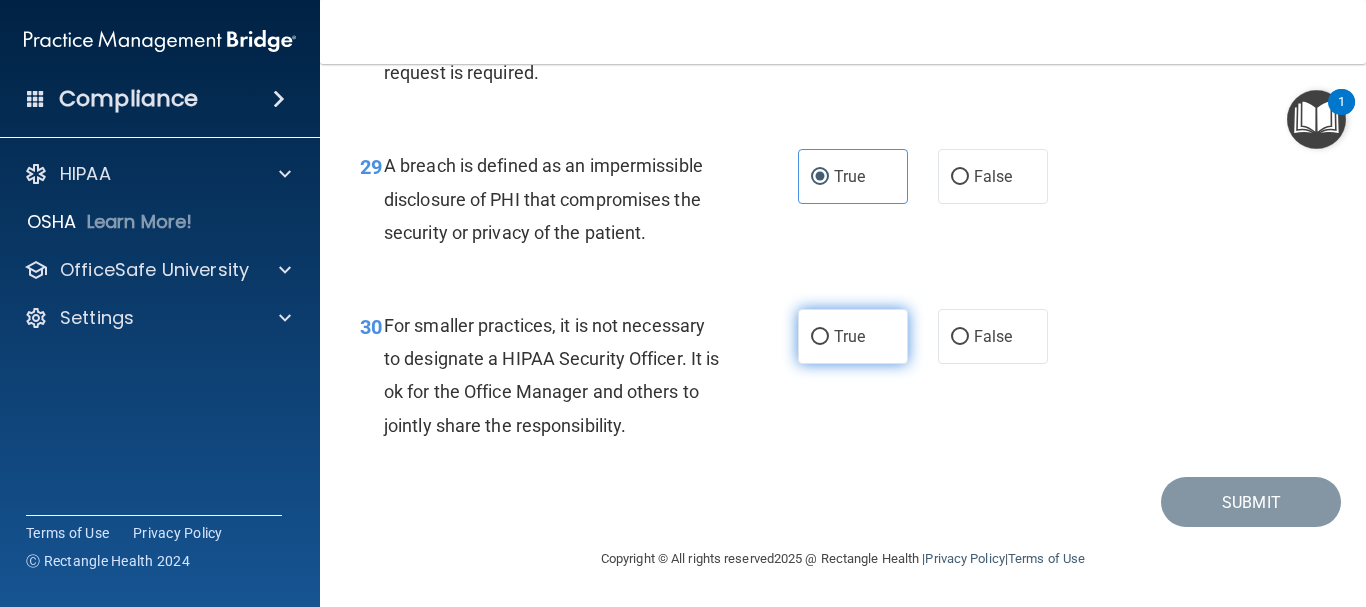click on "True" at bounding box center (853, 336) 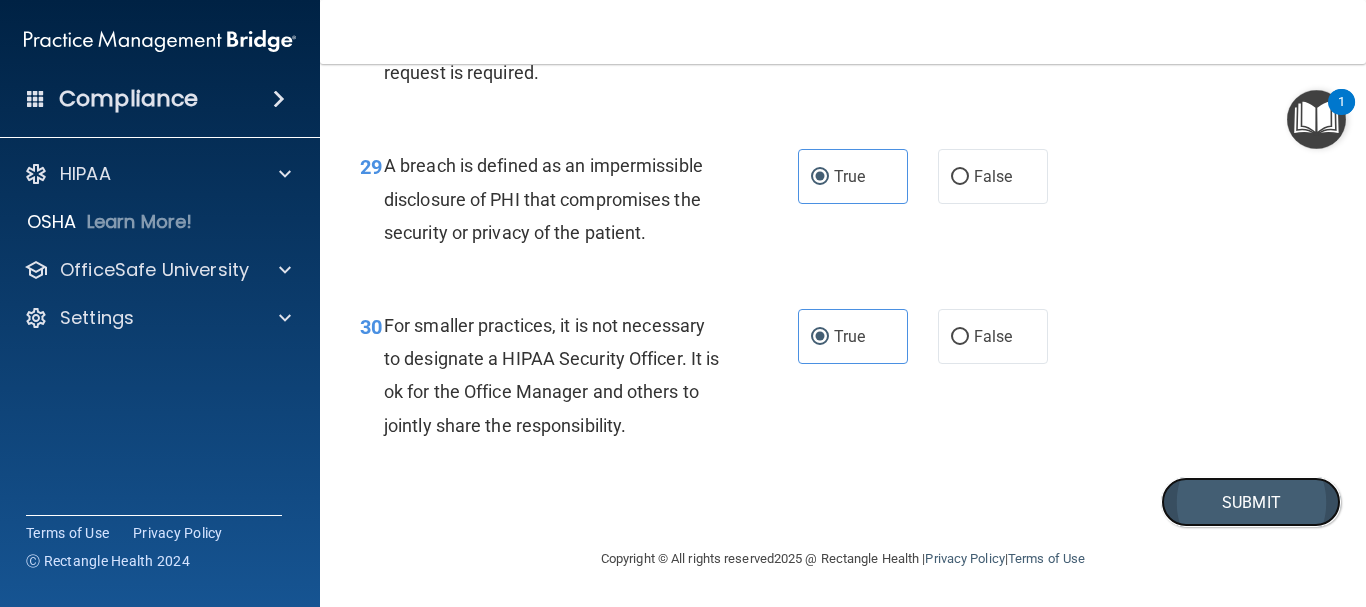 click on "Submit" at bounding box center (1251, 502) 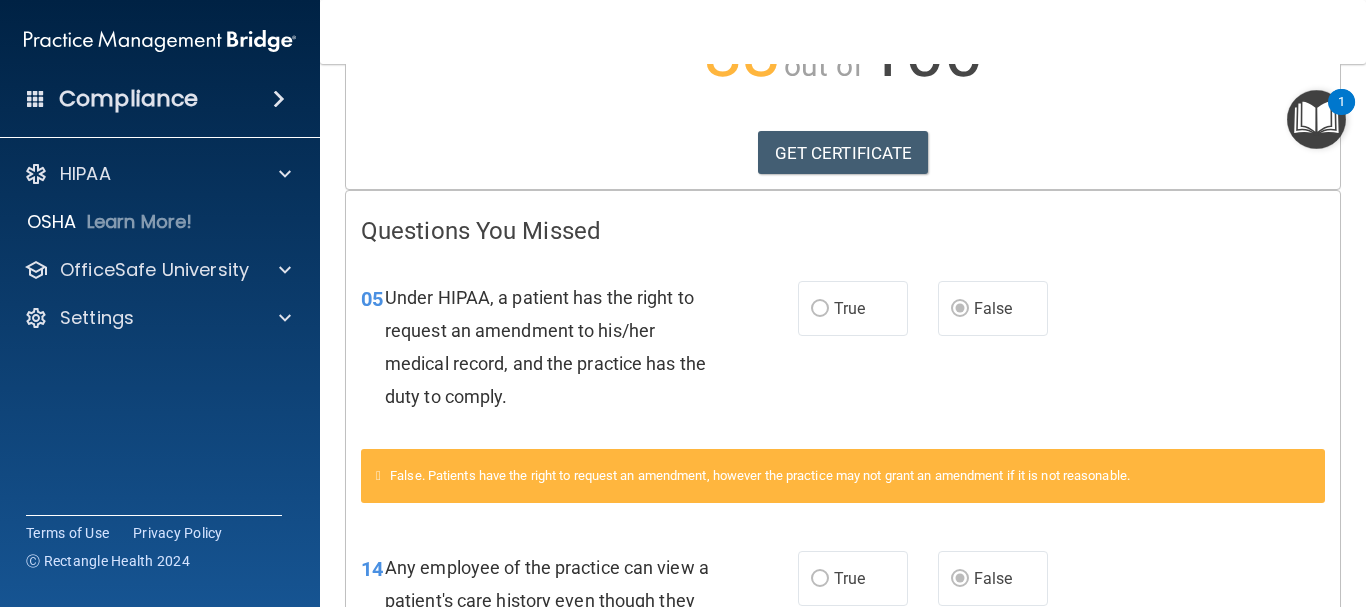 scroll, scrollTop: 0, scrollLeft: 0, axis: both 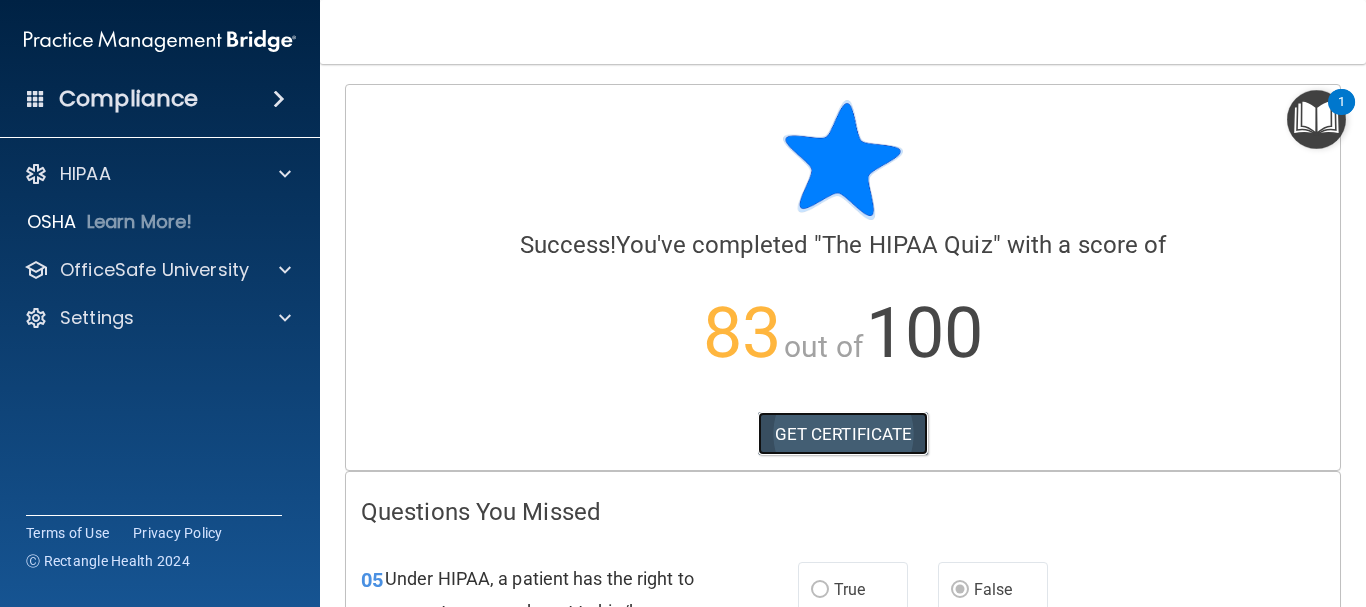 click on "GET CERTIFICATE" at bounding box center (843, 434) 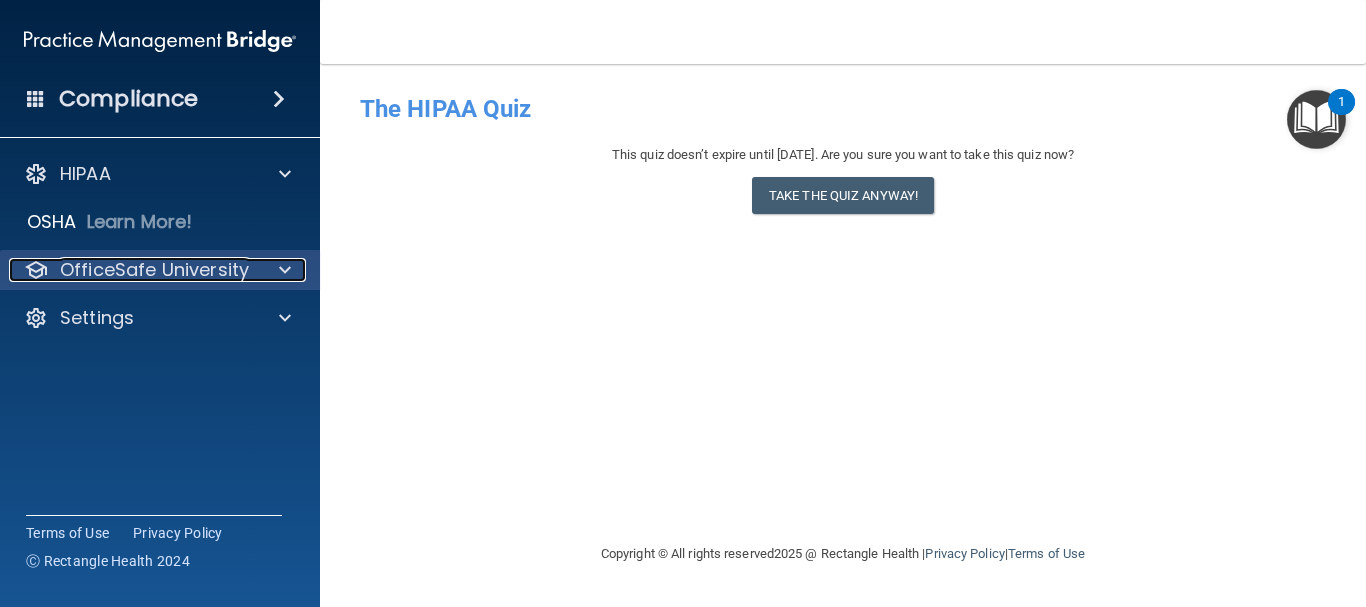 click on "OfficeSafe University" at bounding box center (154, 270) 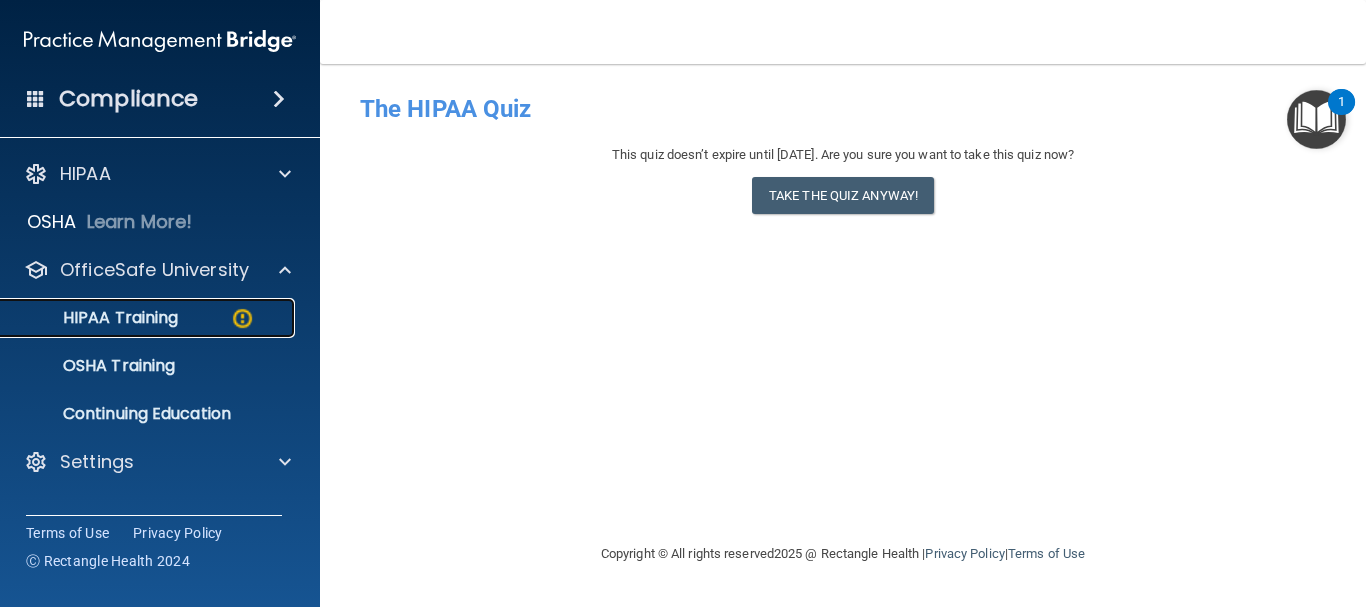 click on "HIPAA Training" at bounding box center (149, 318) 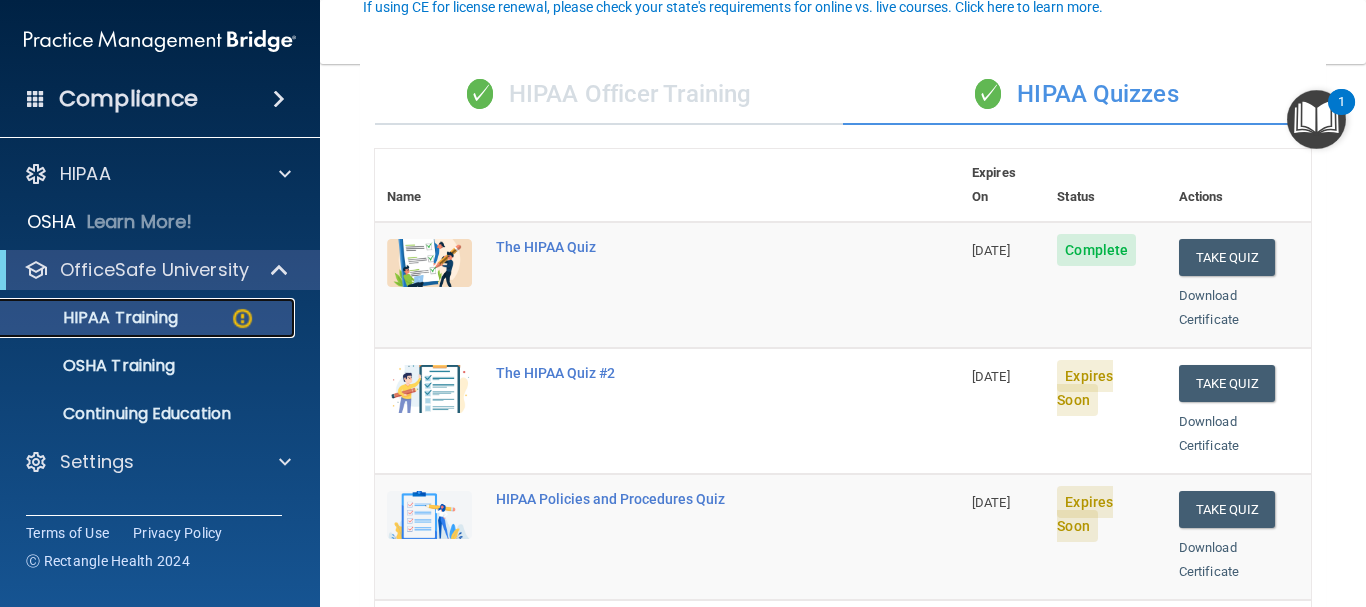 scroll, scrollTop: 200, scrollLeft: 0, axis: vertical 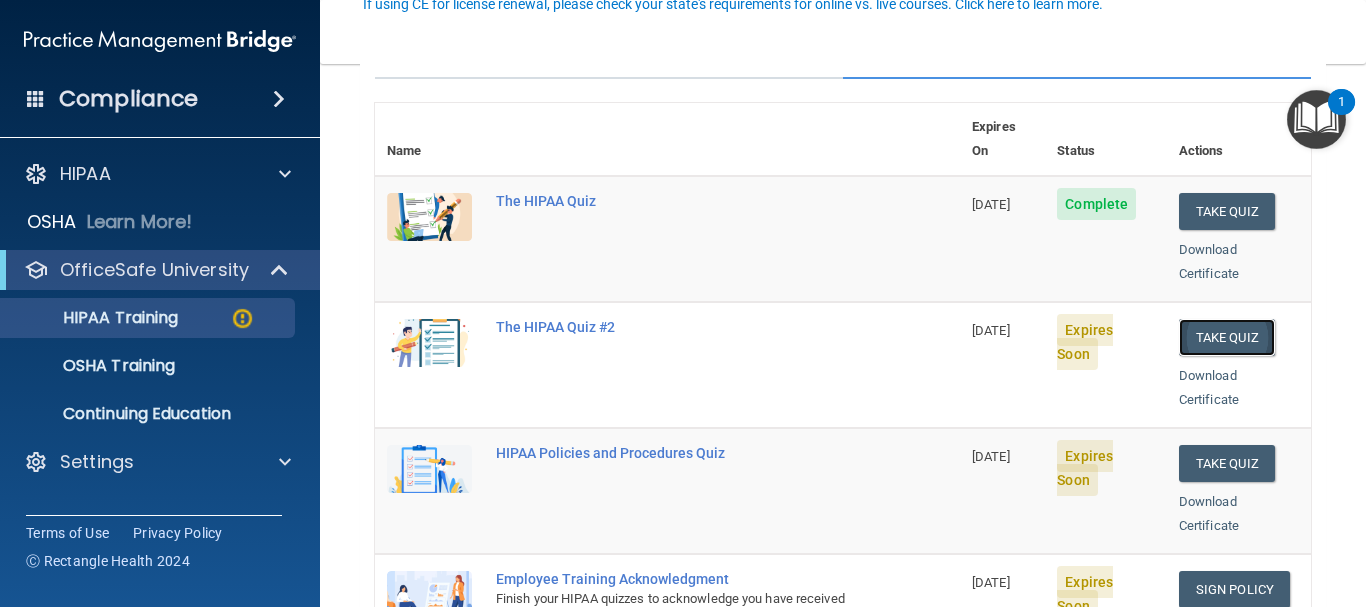 click on "Take Quiz" at bounding box center (1227, 337) 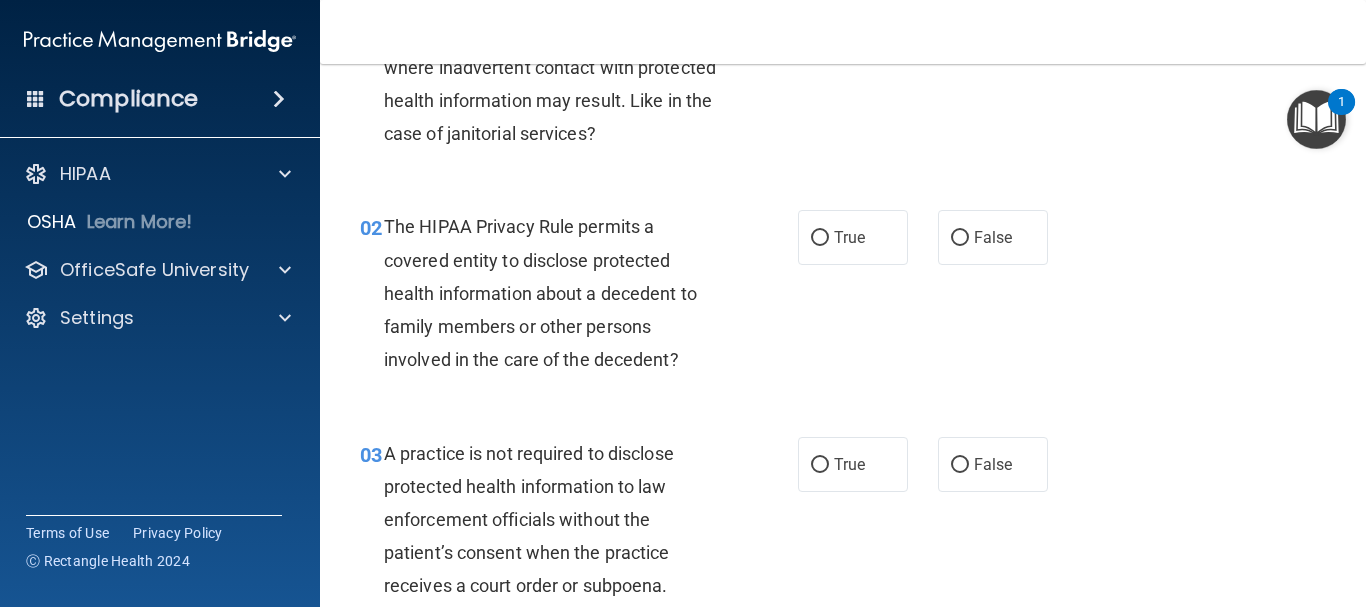 scroll, scrollTop: 0, scrollLeft: 0, axis: both 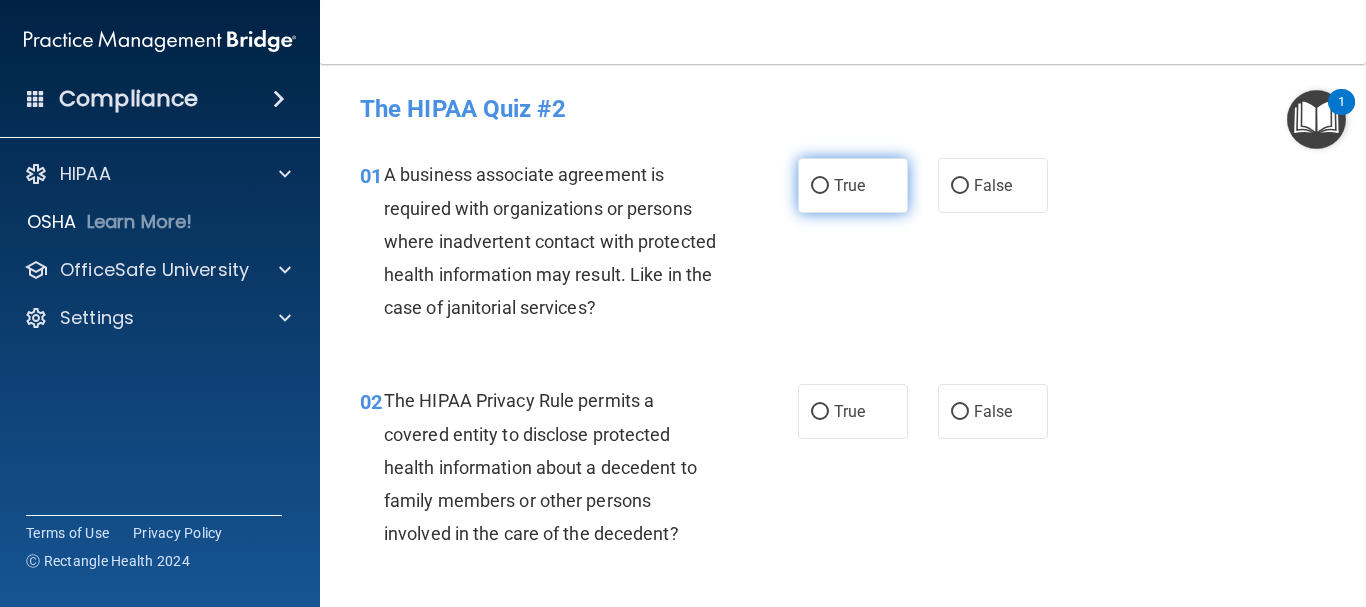 click on "True" at bounding box center [853, 185] 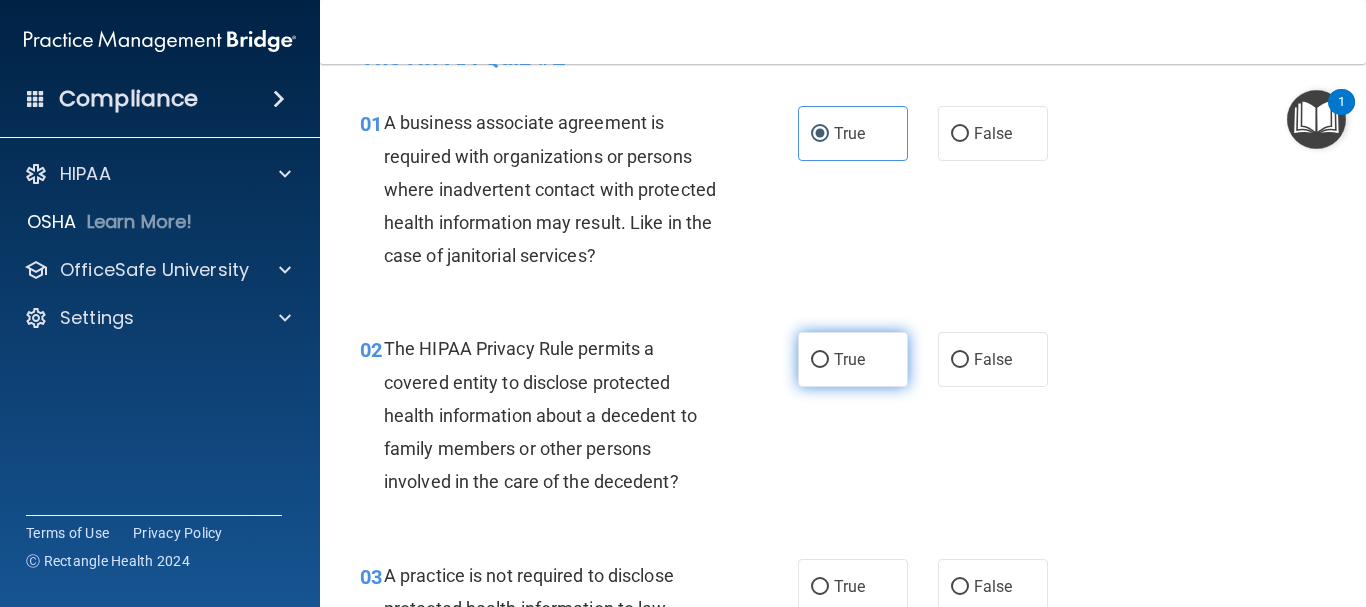 scroll, scrollTop: 100, scrollLeft: 0, axis: vertical 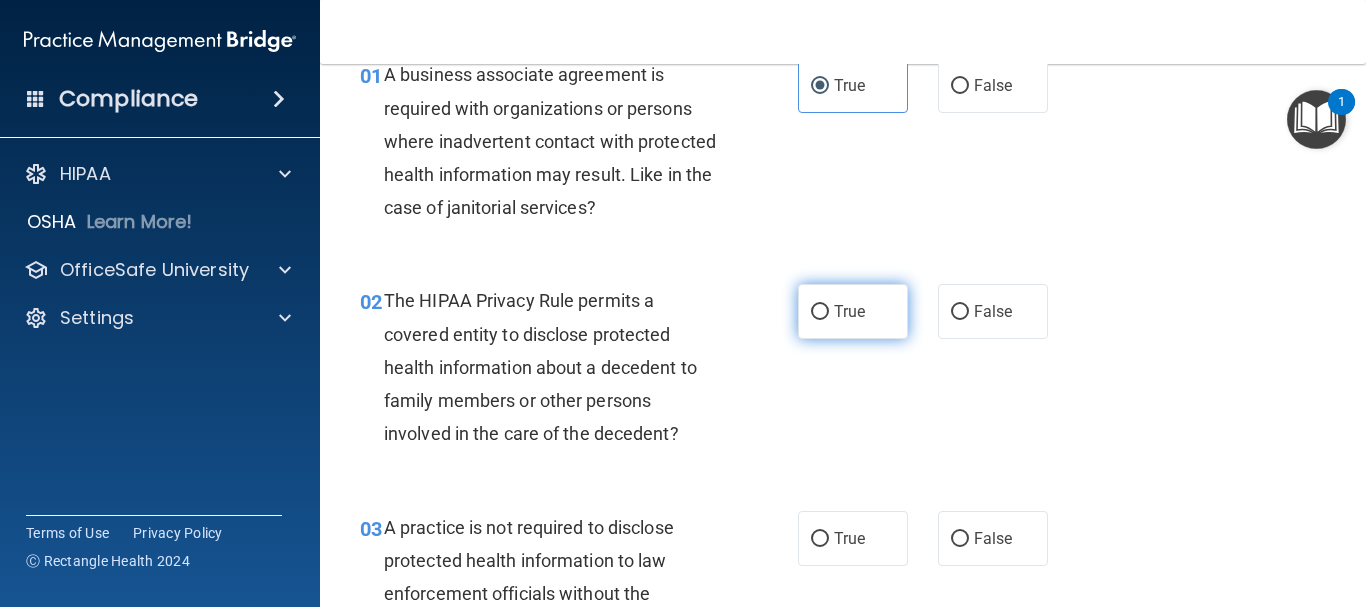 click on "True" at bounding box center (853, 311) 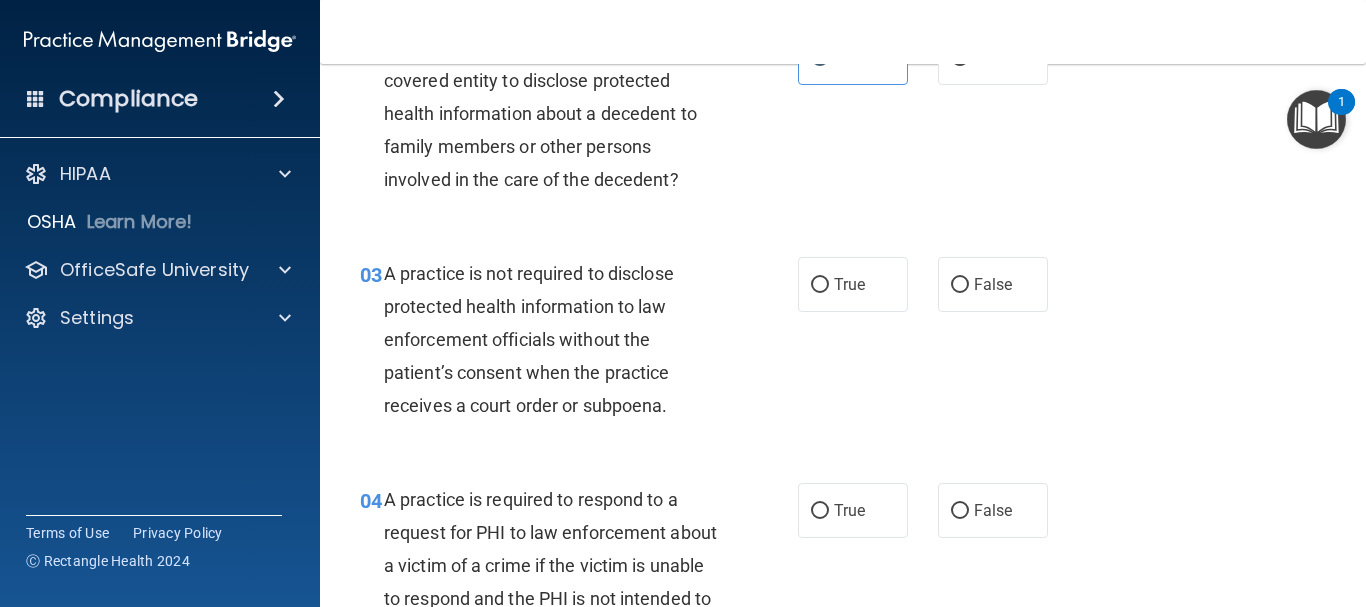 scroll, scrollTop: 400, scrollLeft: 0, axis: vertical 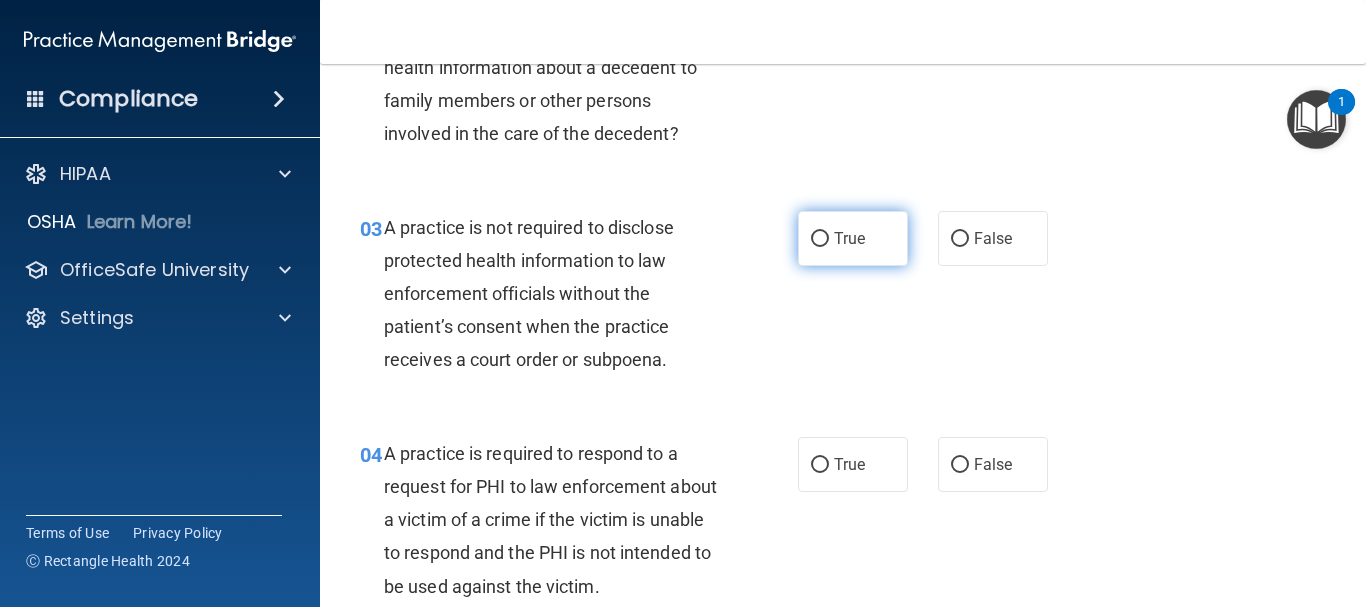 click on "True" at bounding box center [853, 238] 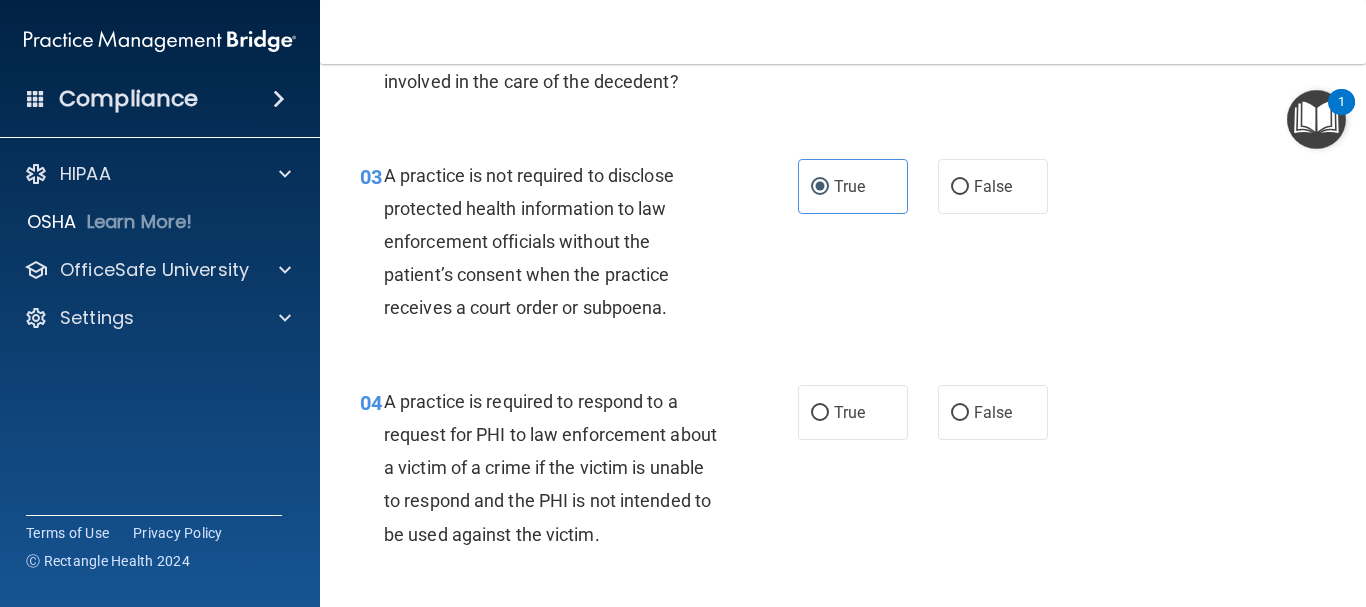 scroll, scrollTop: 500, scrollLeft: 0, axis: vertical 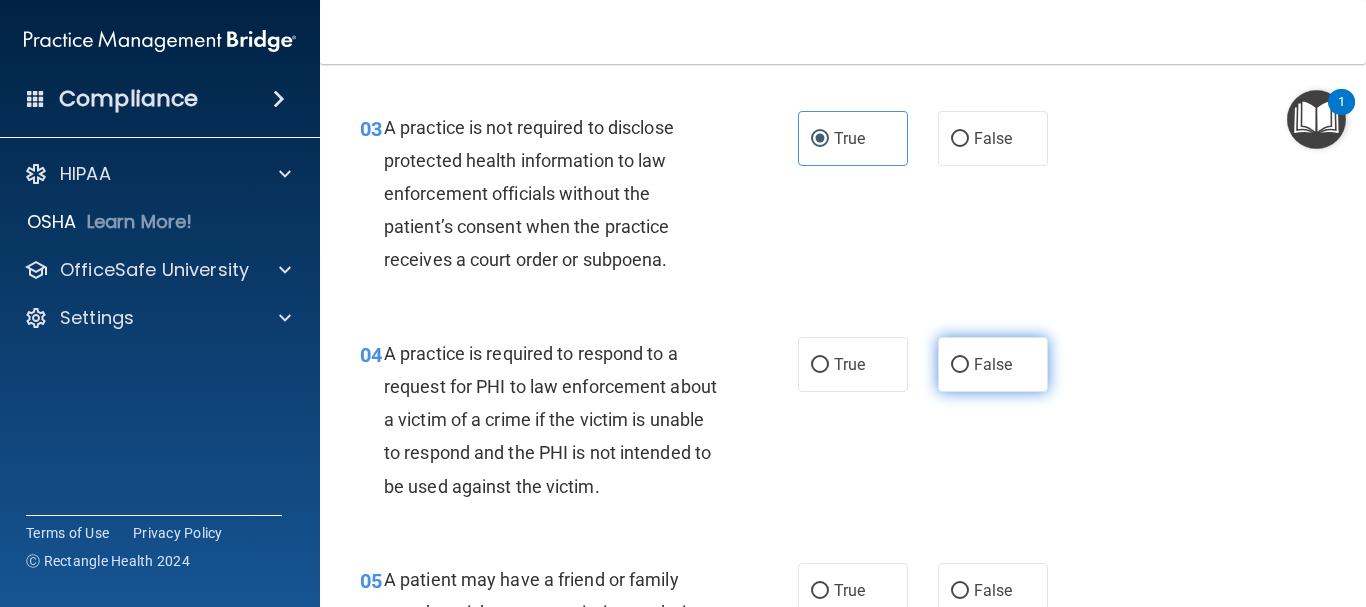 click on "False" at bounding box center [993, 364] 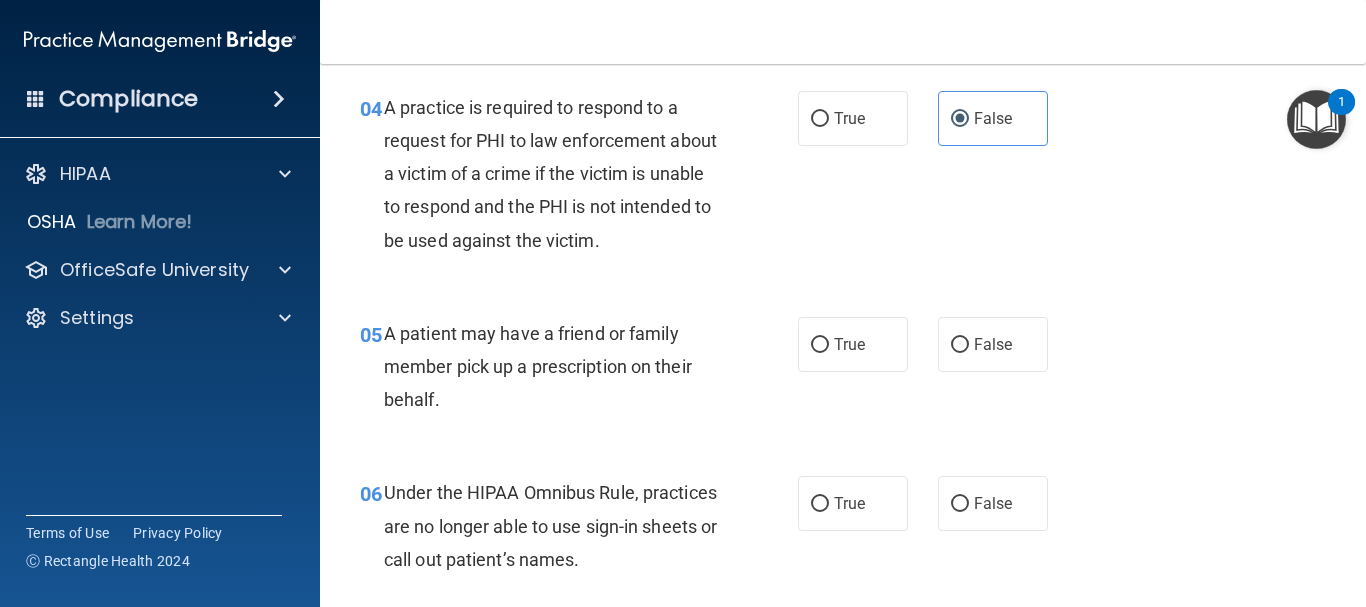 scroll, scrollTop: 800, scrollLeft: 0, axis: vertical 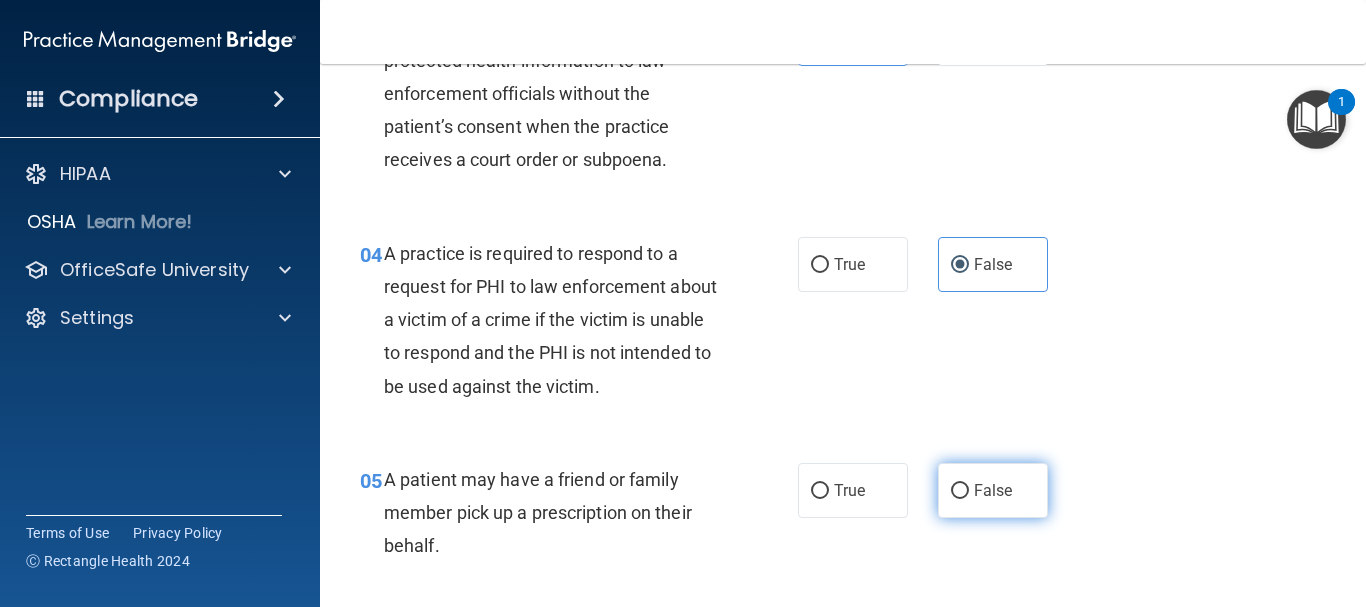 click on "False" at bounding box center (993, 490) 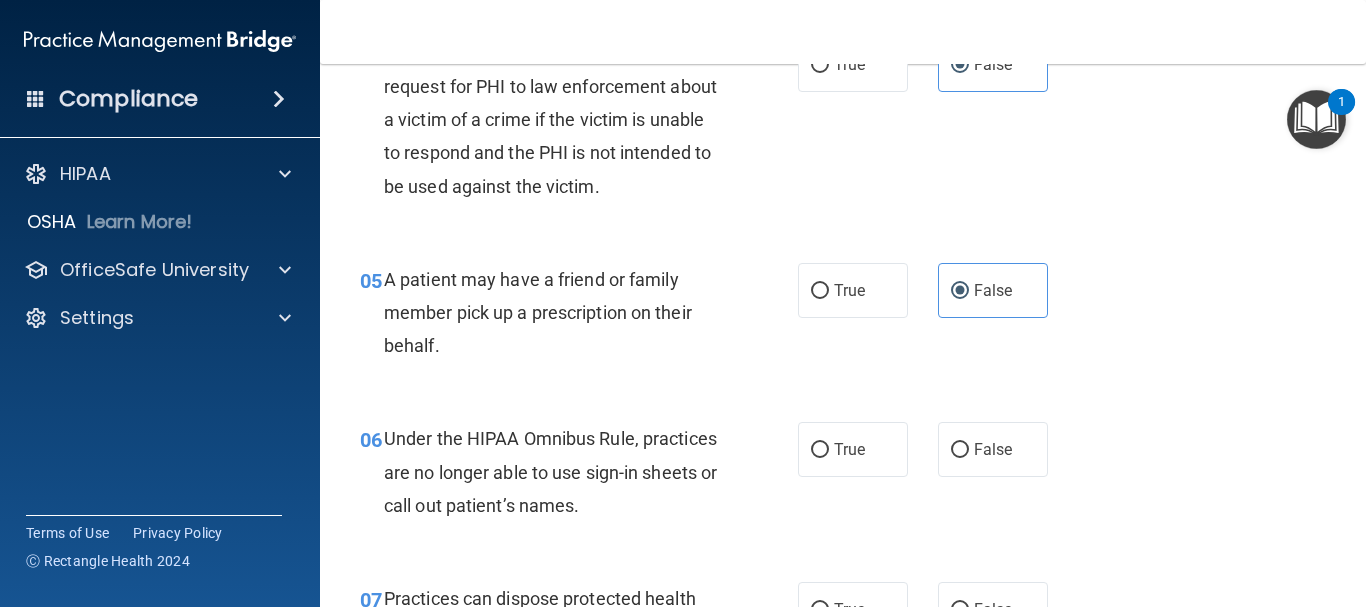 scroll, scrollTop: 1000, scrollLeft: 0, axis: vertical 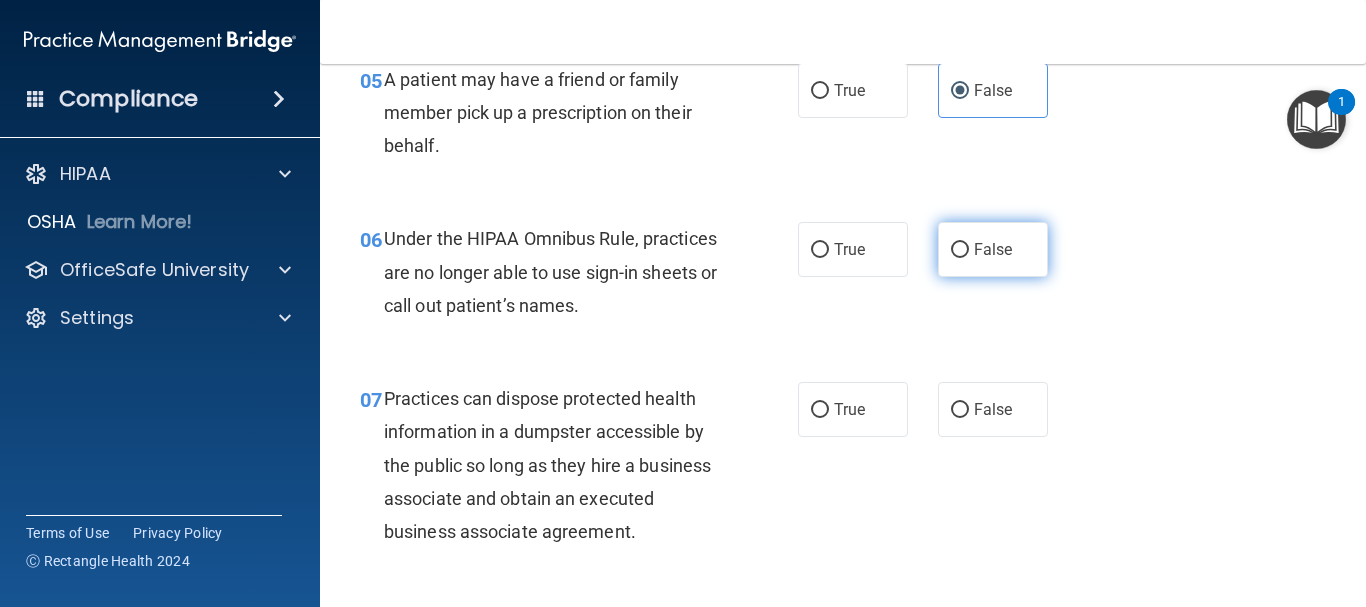 click on "False" at bounding box center [993, 249] 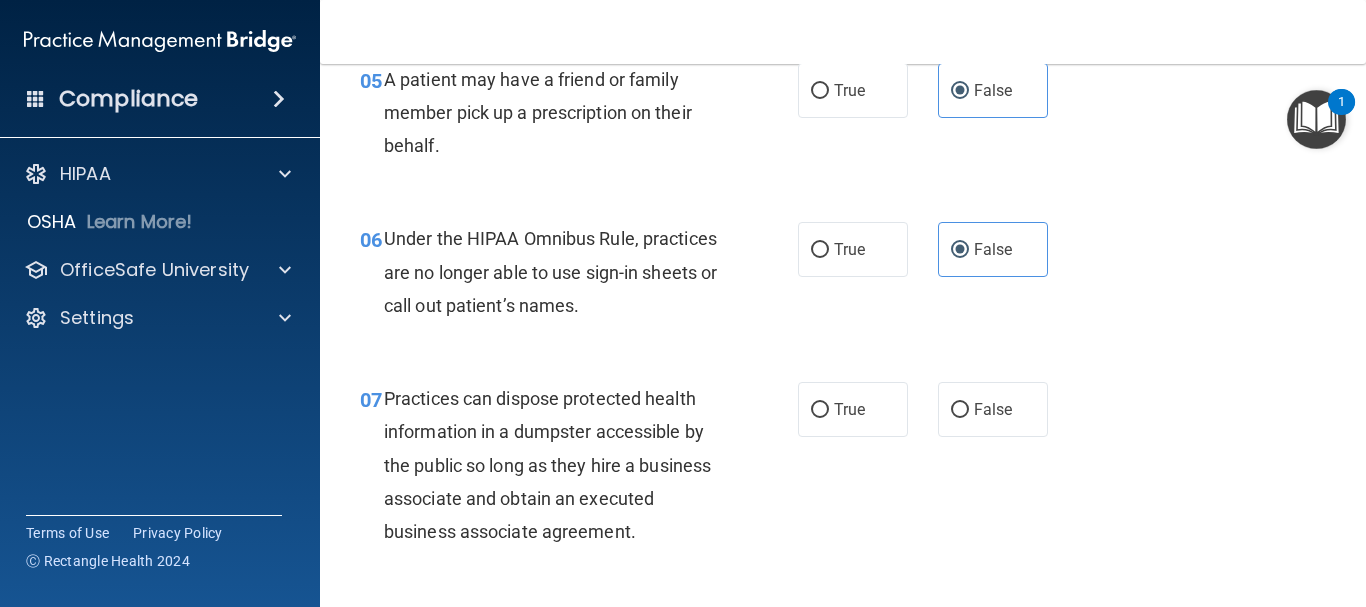 scroll, scrollTop: 1200, scrollLeft: 0, axis: vertical 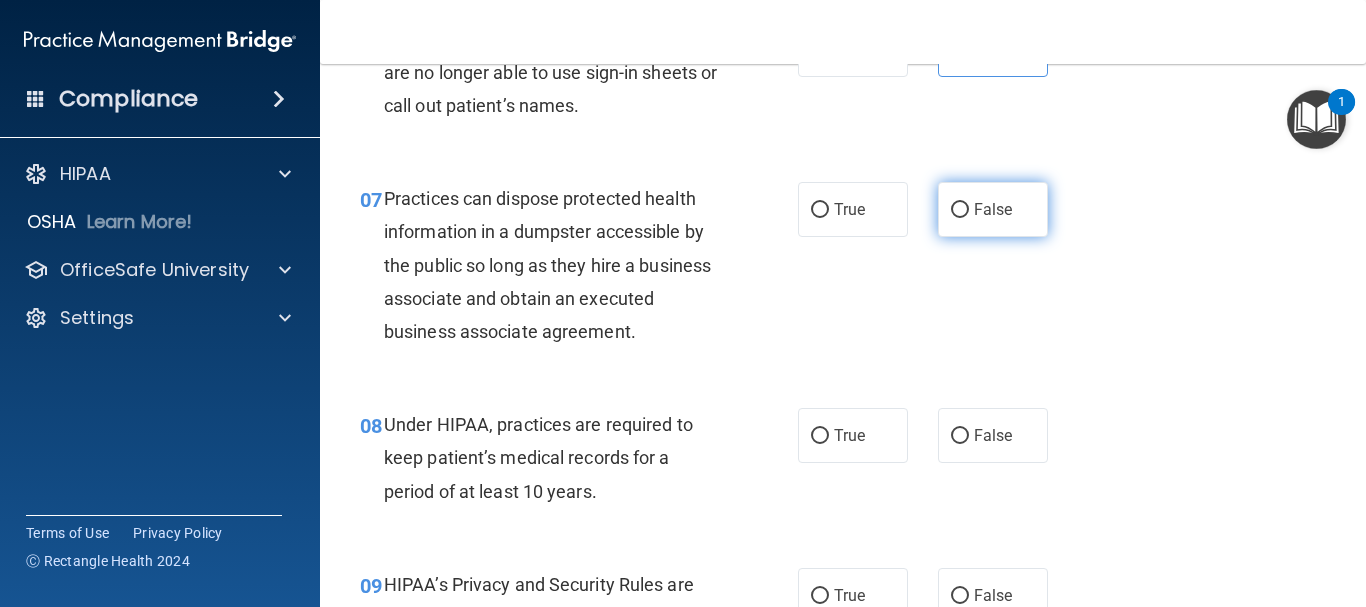 click on "False" at bounding box center [993, 209] 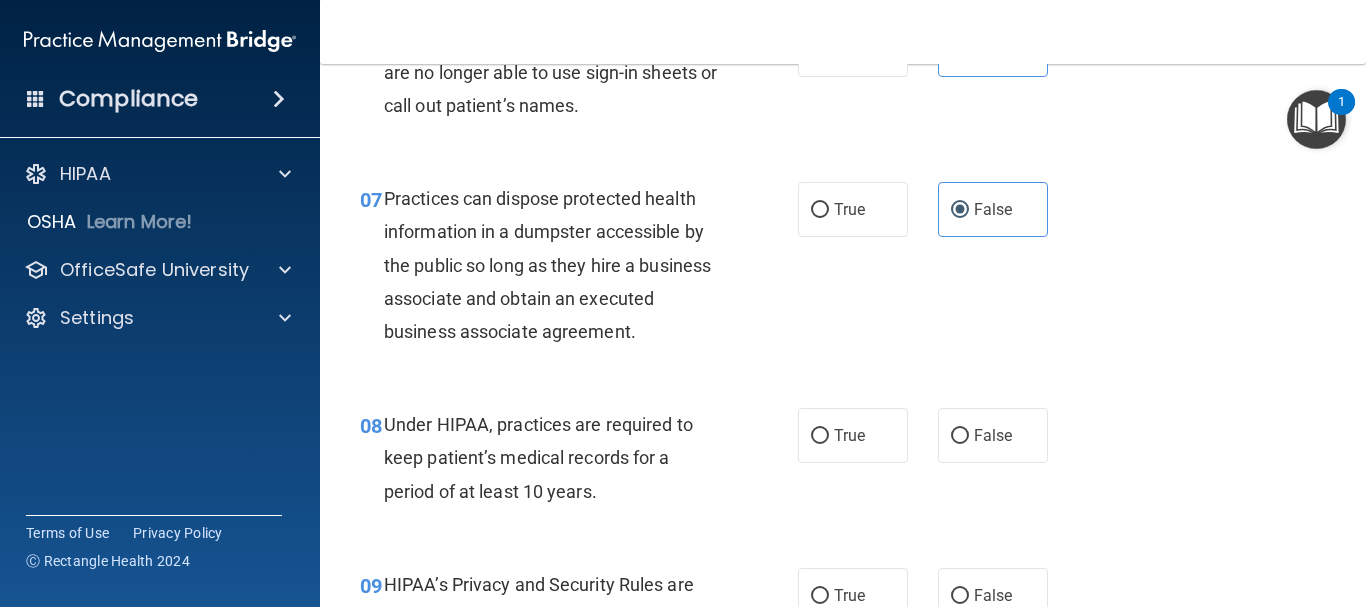 scroll, scrollTop: 1300, scrollLeft: 0, axis: vertical 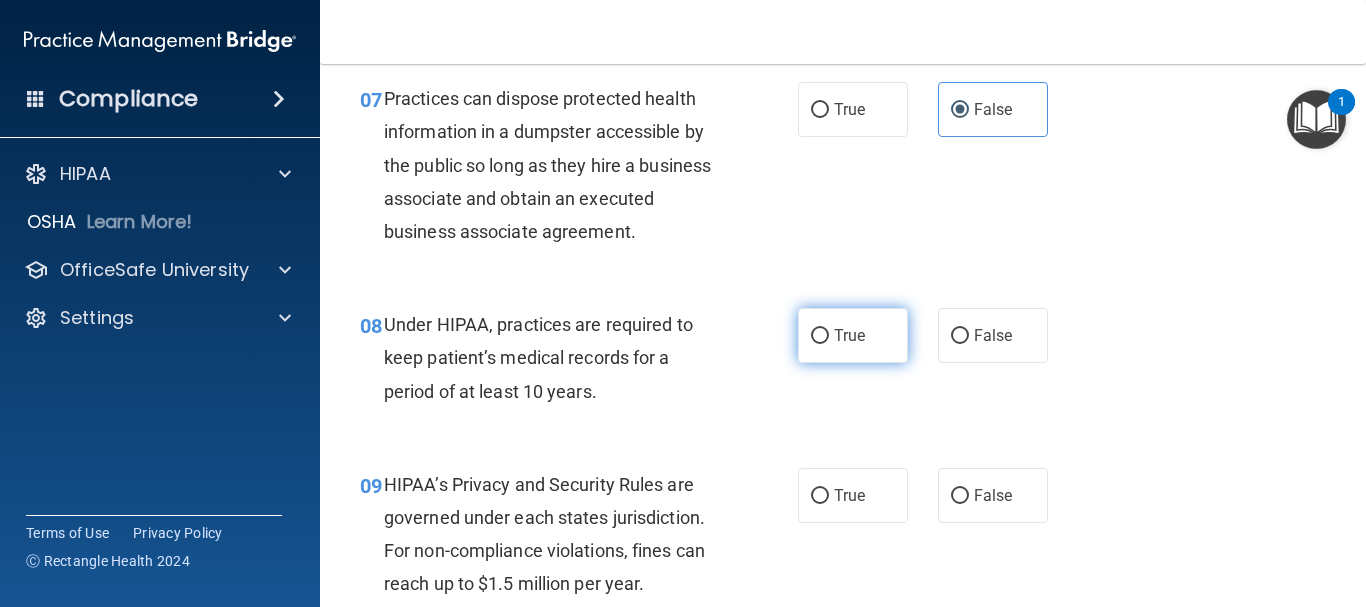 click on "True" at bounding box center [853, 335] 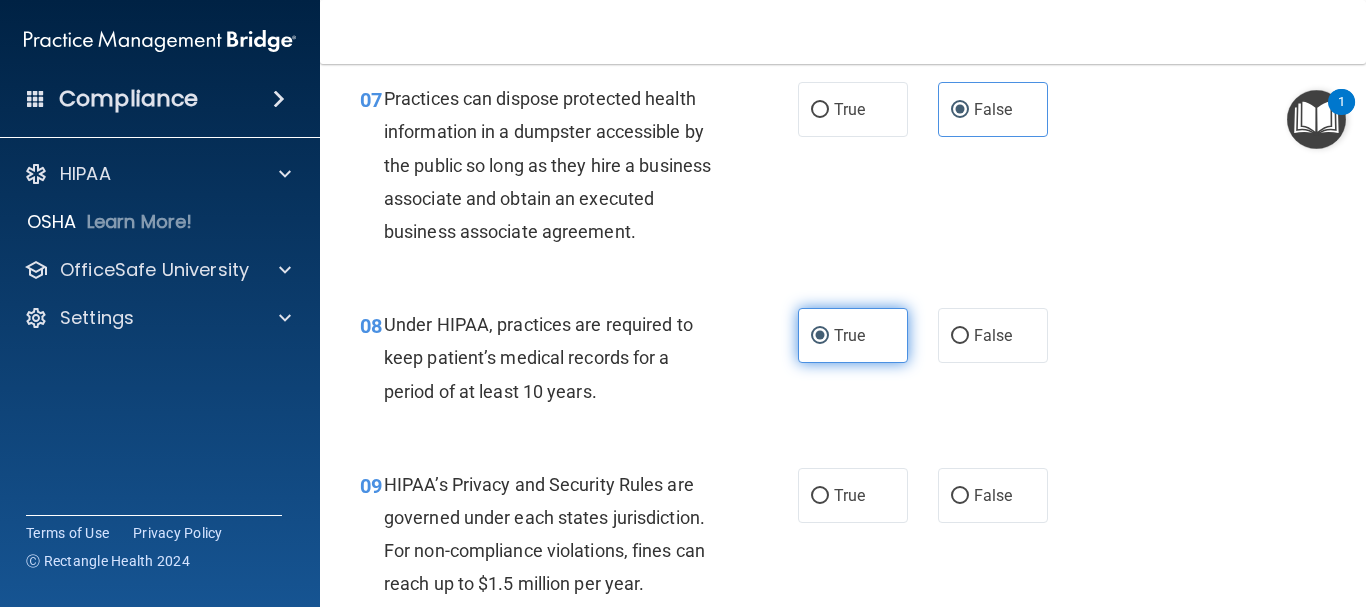 scroll, scrollTop: 1400, scrollLeft: 0, axis: vertical 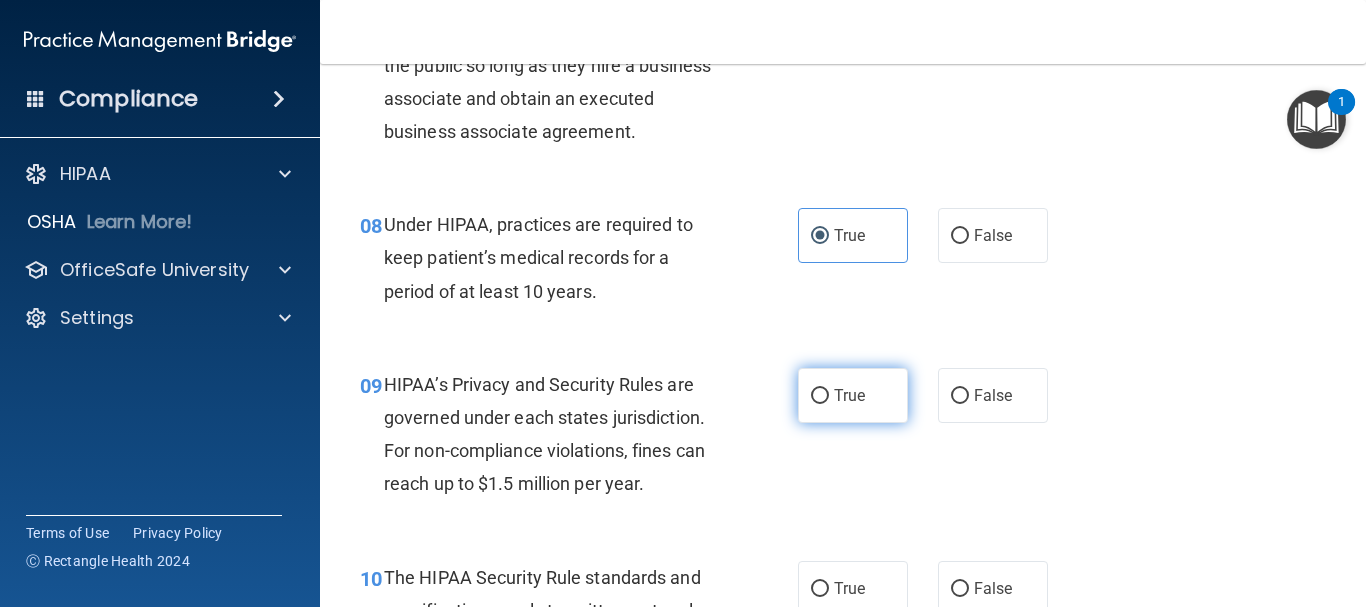 click on "True" at bounding box center [820, 396] 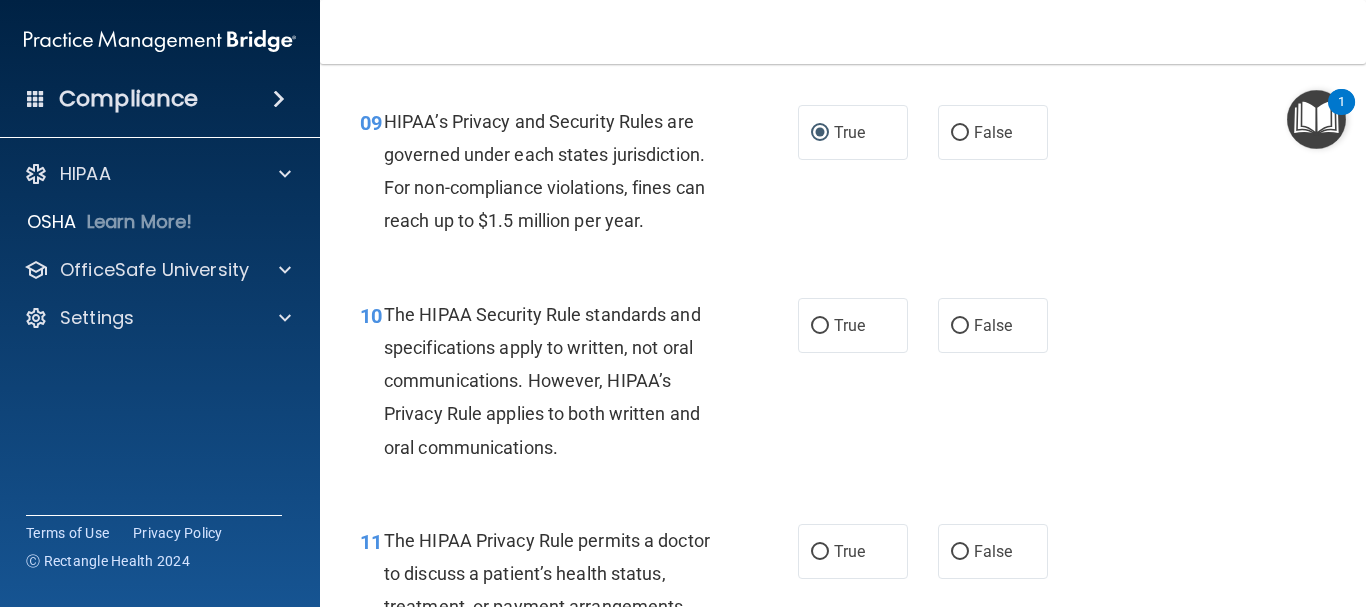 scroll, scrollTop: 1700, scrollLeft: 0, axis: vertical 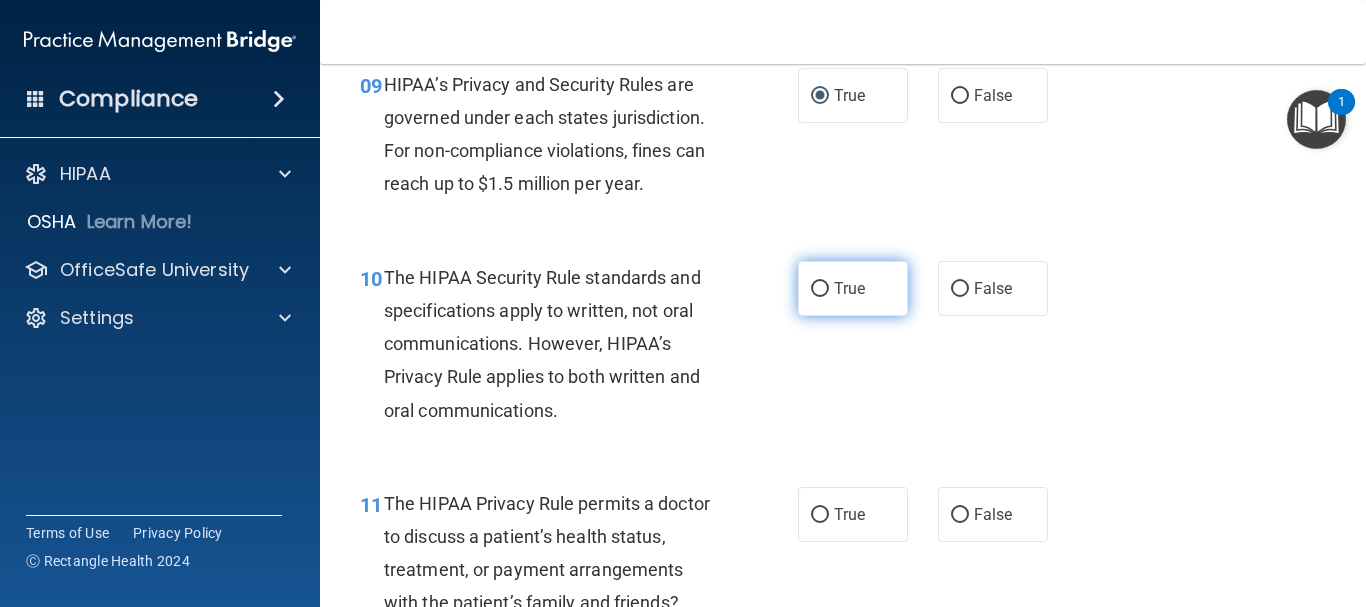 click on "True" at bounding box center (820, 289) 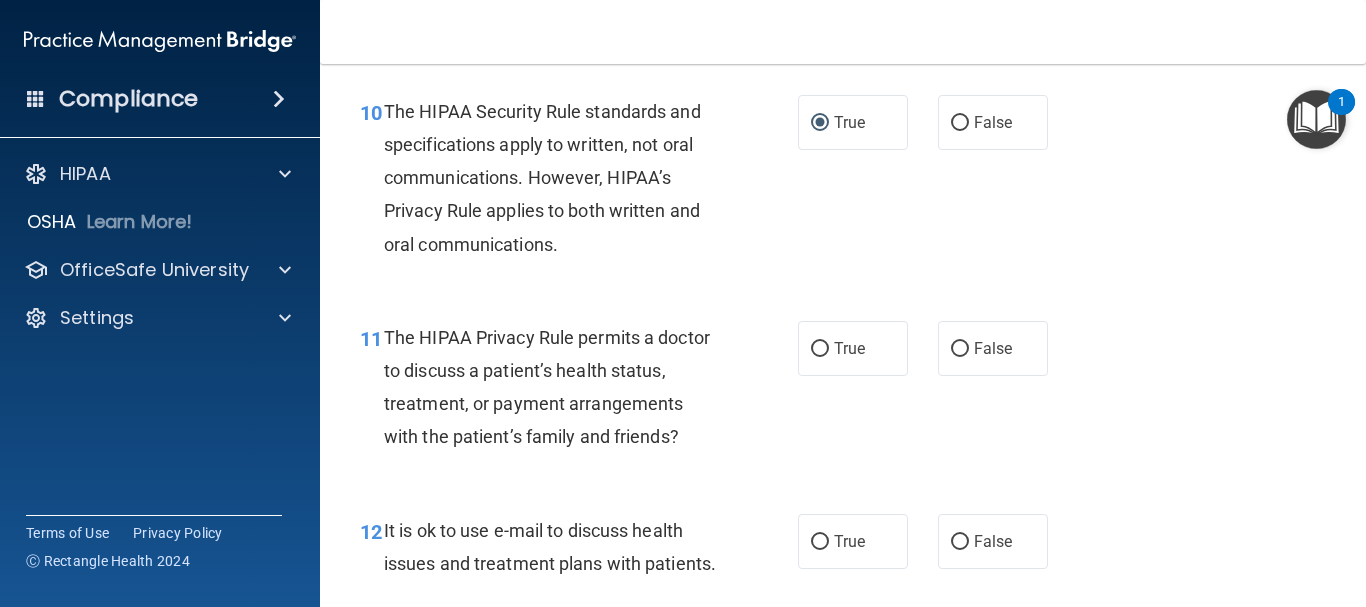 scroll, scrollTop: 1900, scrollLeft: 0, axis: vertical 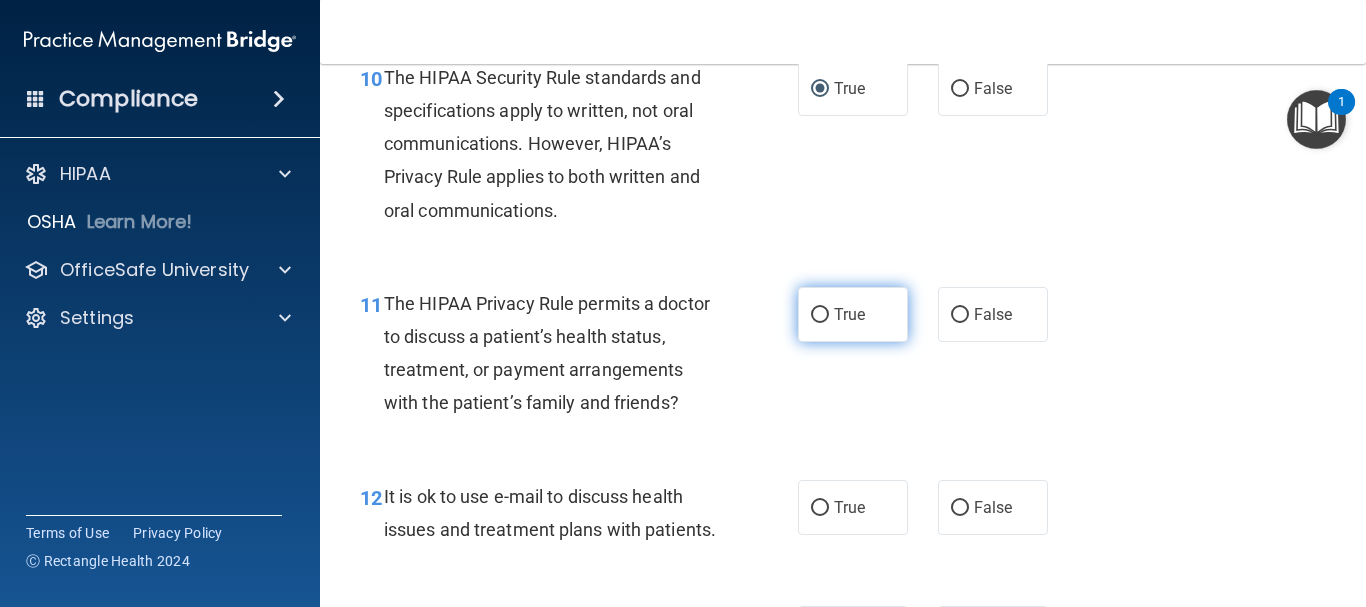 click on "True" at bounding box center (853, 314) 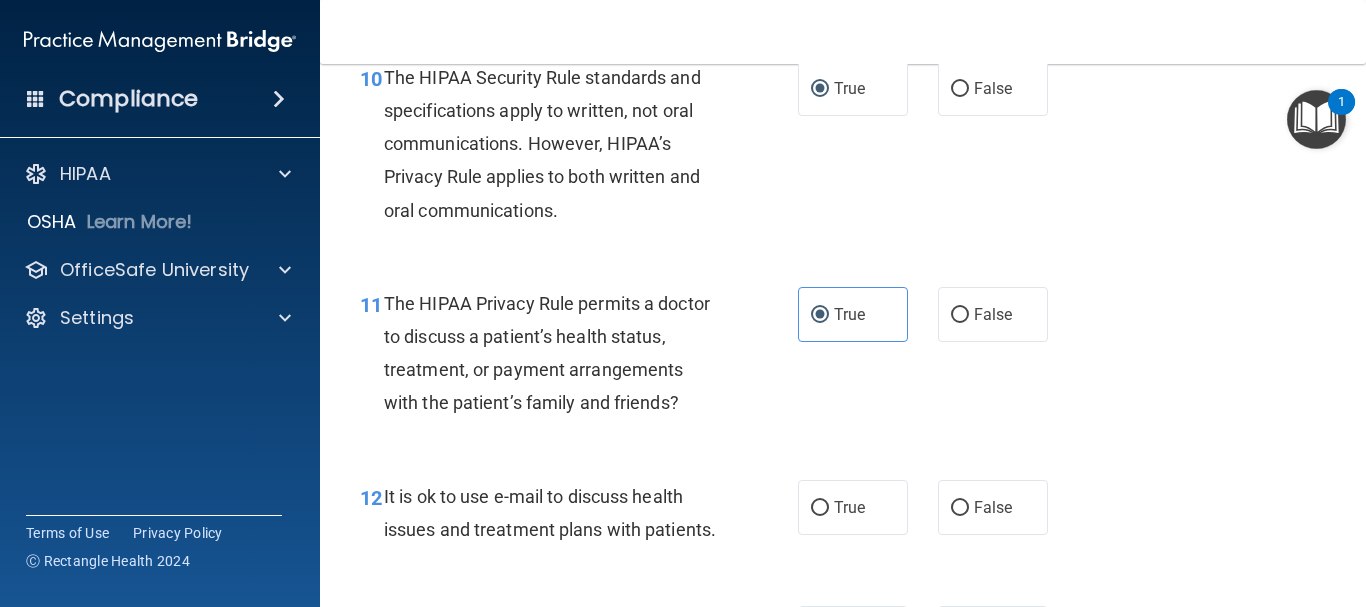 scroll, scrollTop: 2000, scrollLeft: 0, axis: vertical 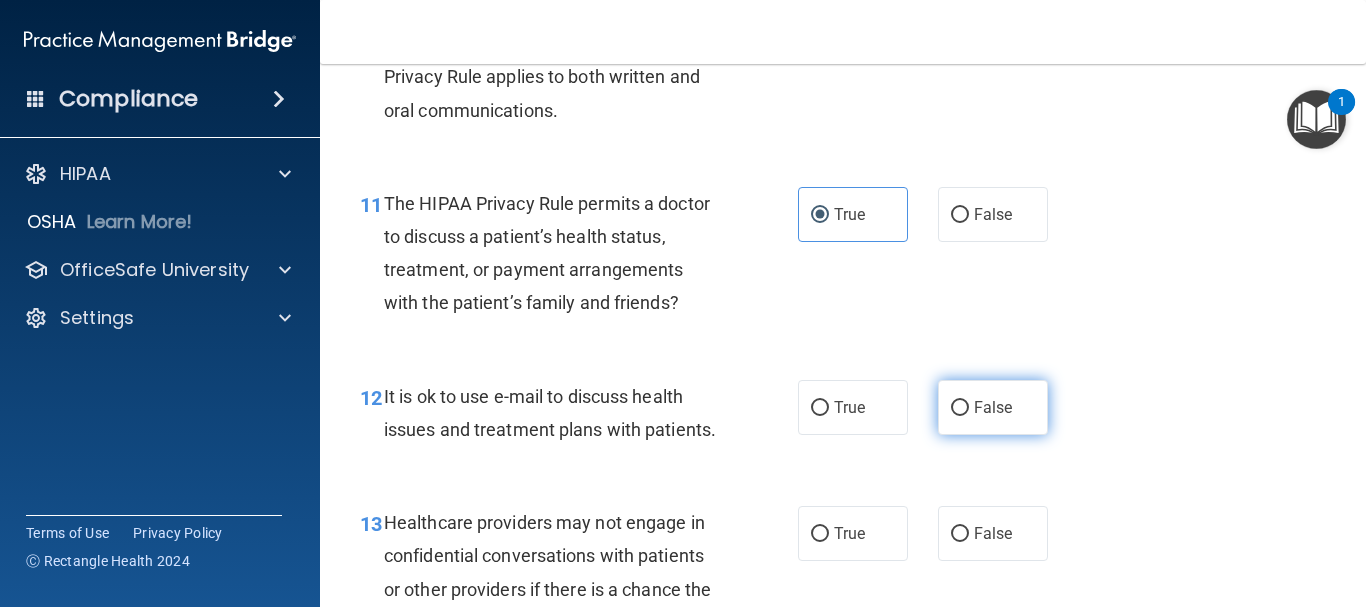 click on "False" at bounding box center (993, 407) 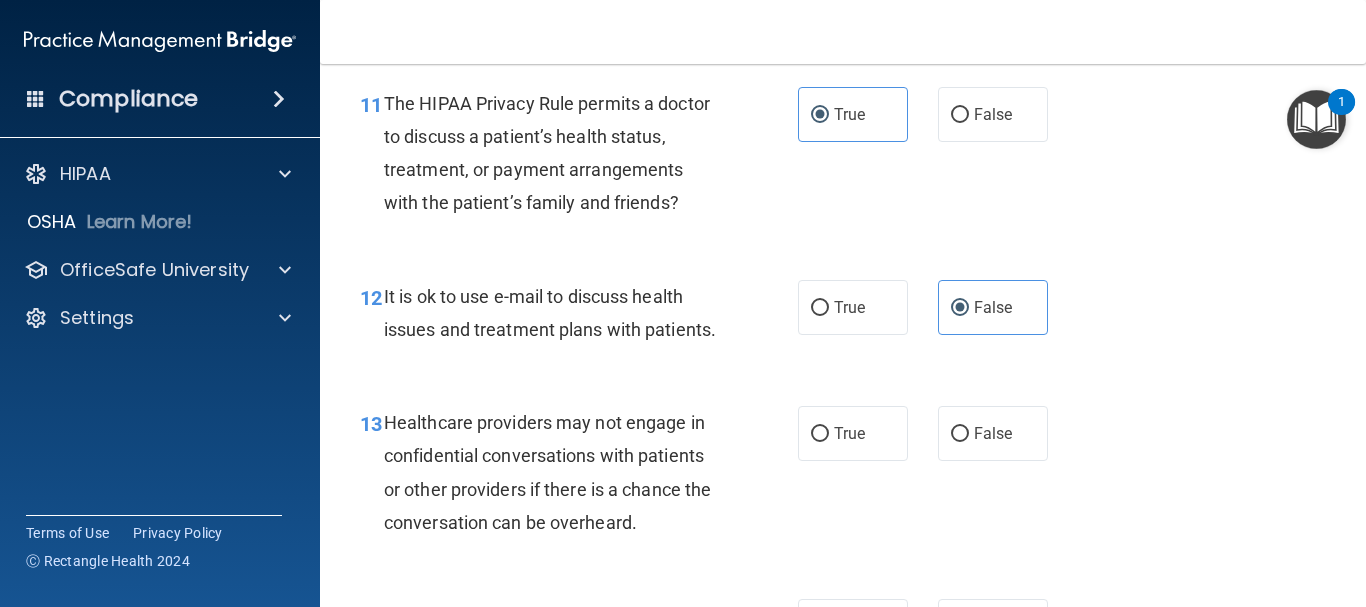 scroll, scrollTop: 2200, scrollLeft: 0, axis: vertical 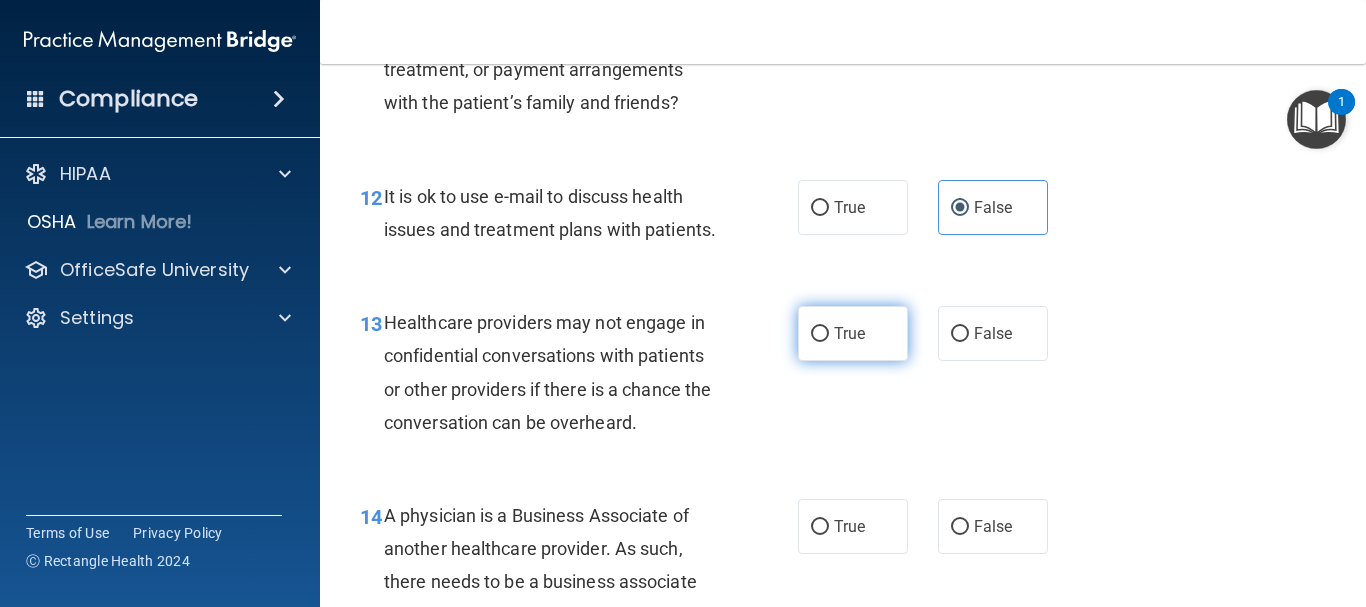 click on "True" at bounding box center [820, 334] 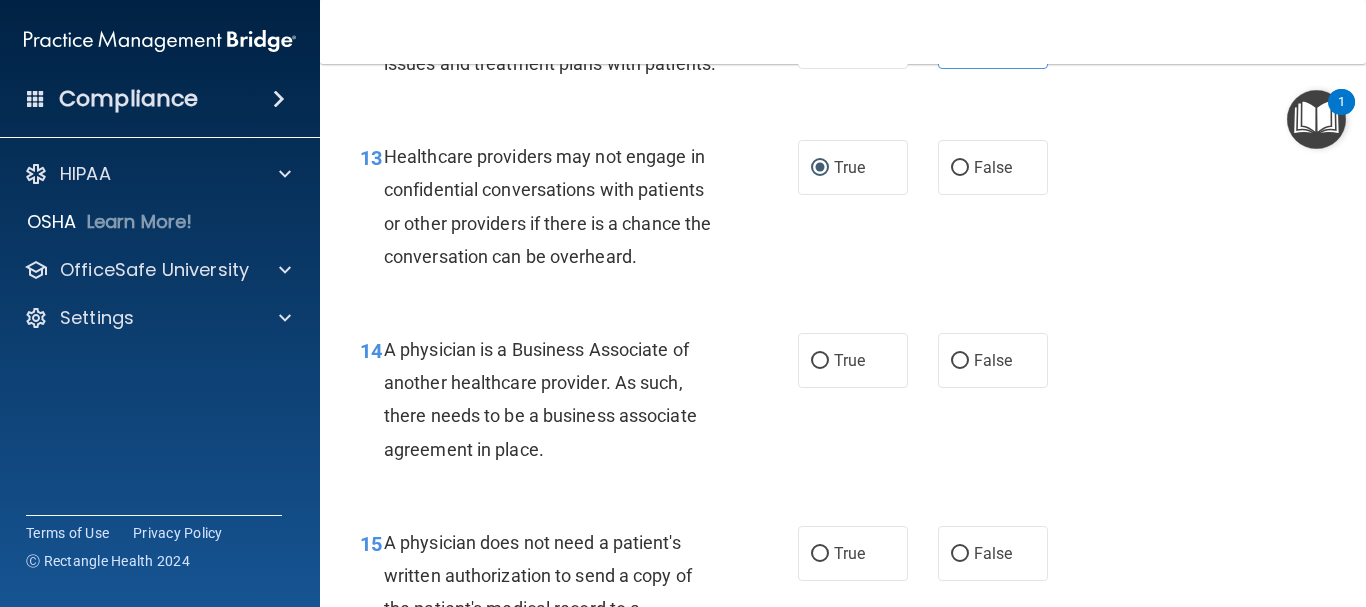 scroll, scrollTop: 2400, scrollLeft: 0, axis: vertical 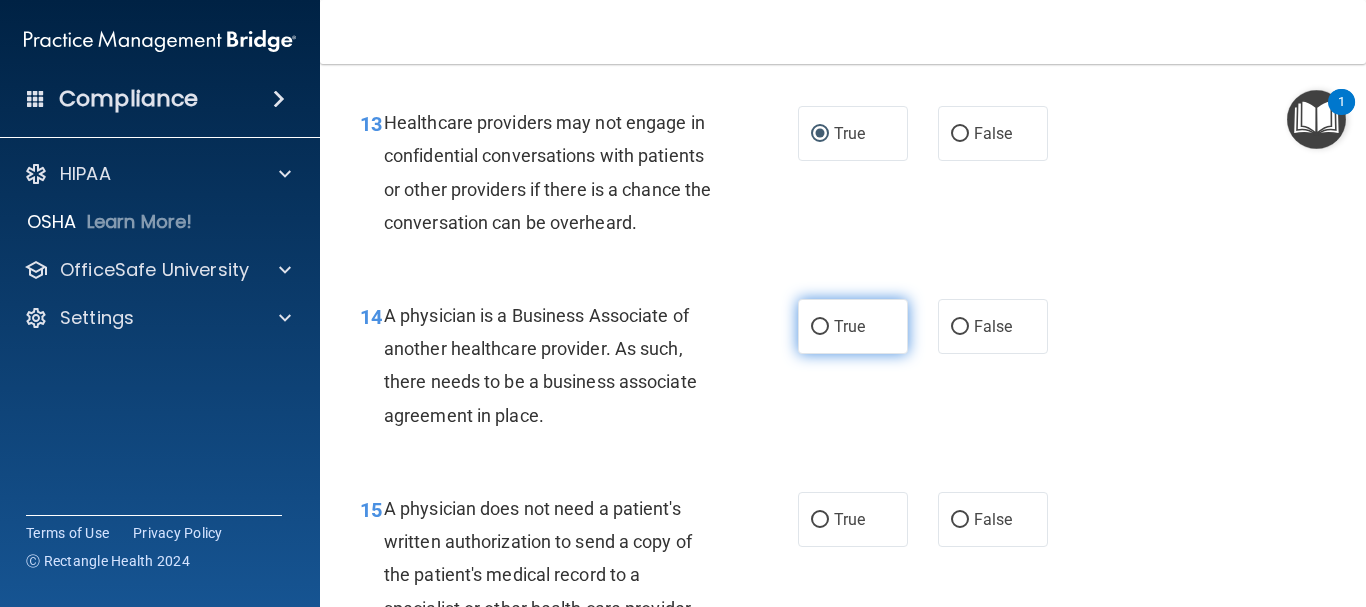 click on "True" at bounding box center (853, 326) 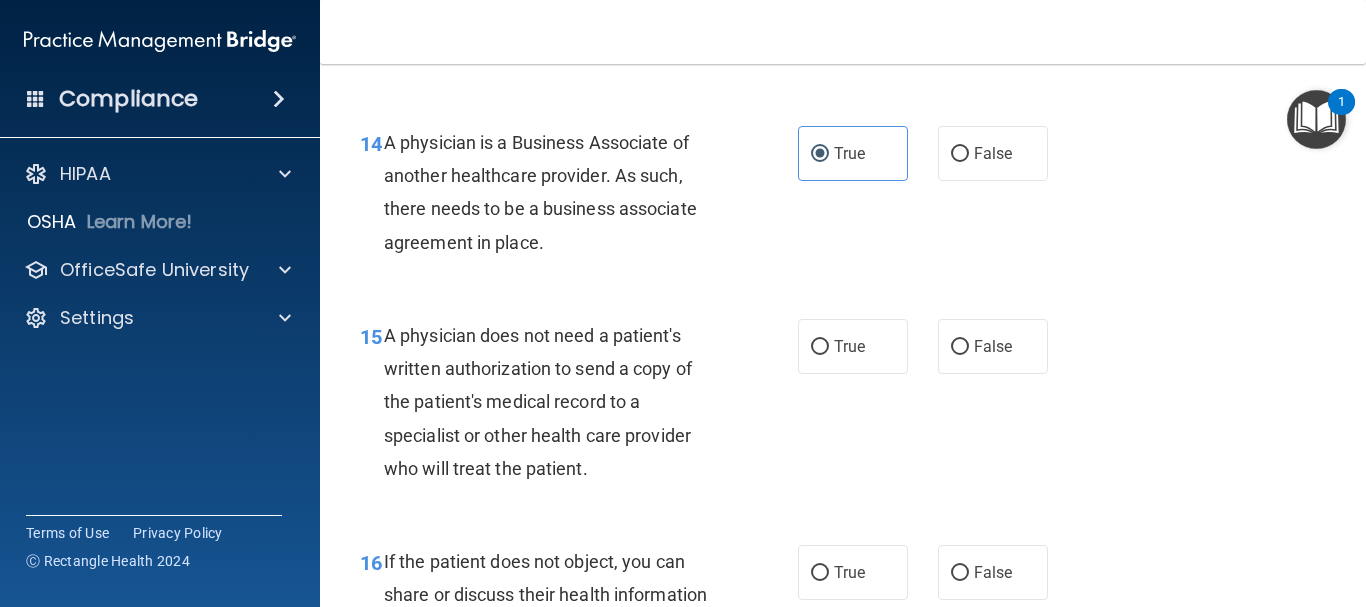 scroll, scrollTop: 2600, scrollLeft: 0, axis: vertical 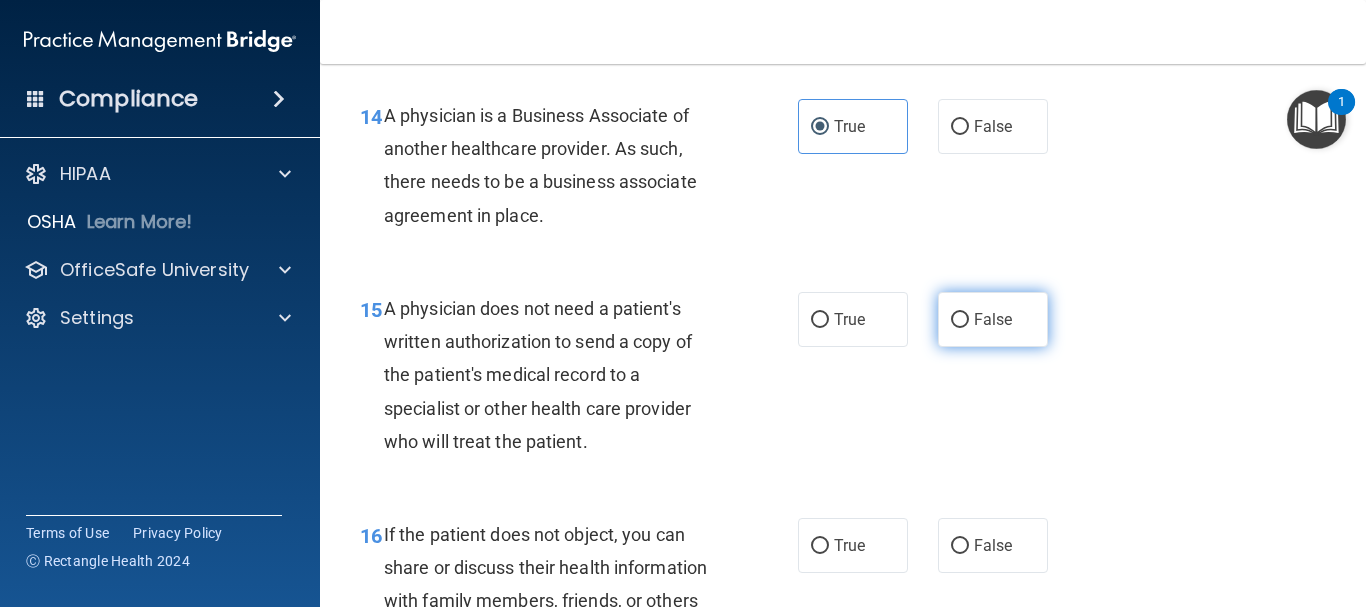 click on "False" at bounding box center (993, 319) 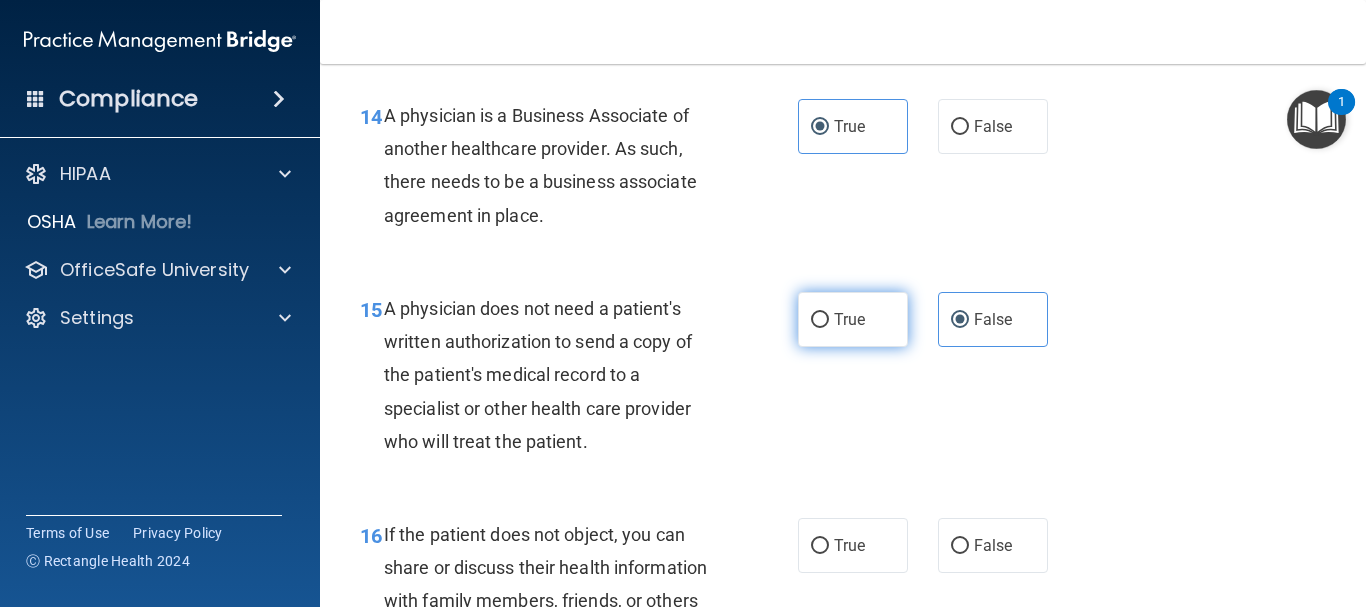 click on "15       A physician does not need a patient's written authorization to send a copy of the patient's medical record to a specialist or other health care provider who will treat the patient.                 True           False" at bounding box center (843, 380) 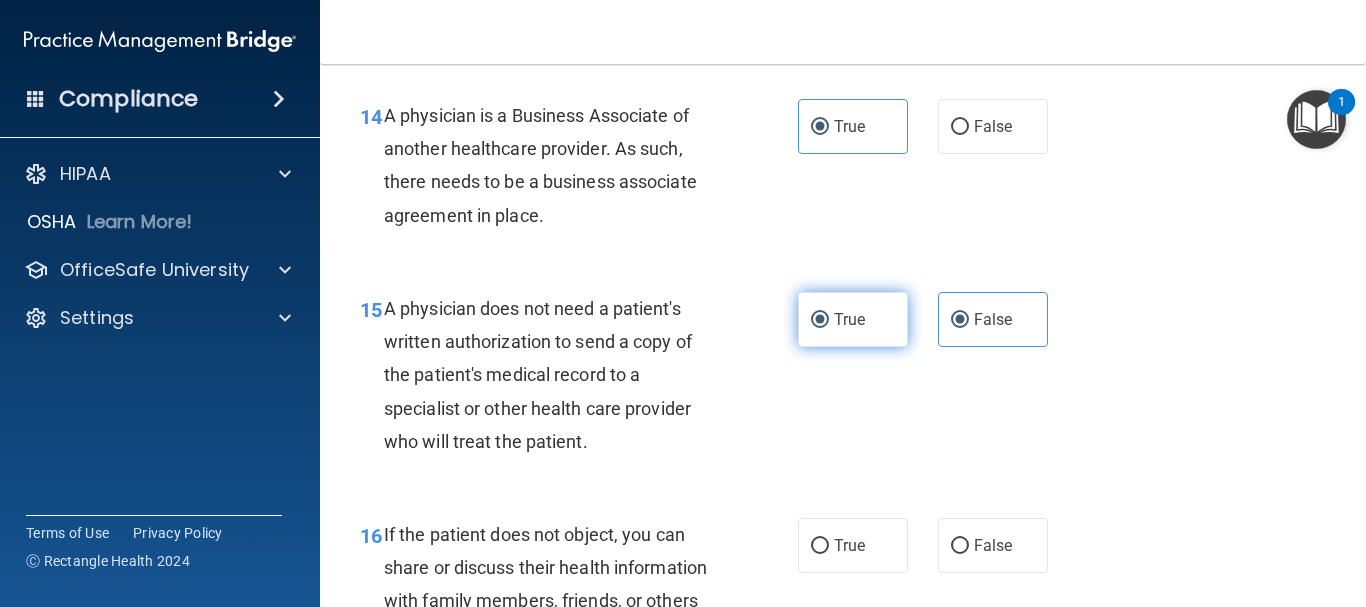 radio on "false" 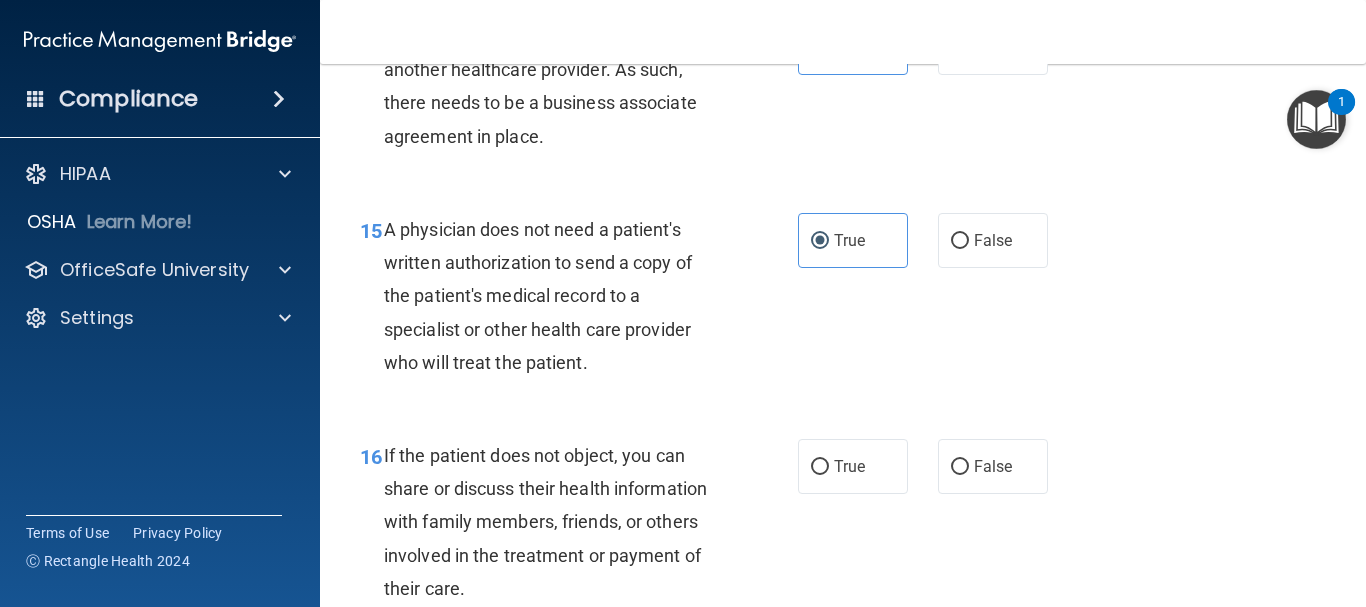 scroll, scrollTop: 2800, scrollLeft: 0, axis: vertical 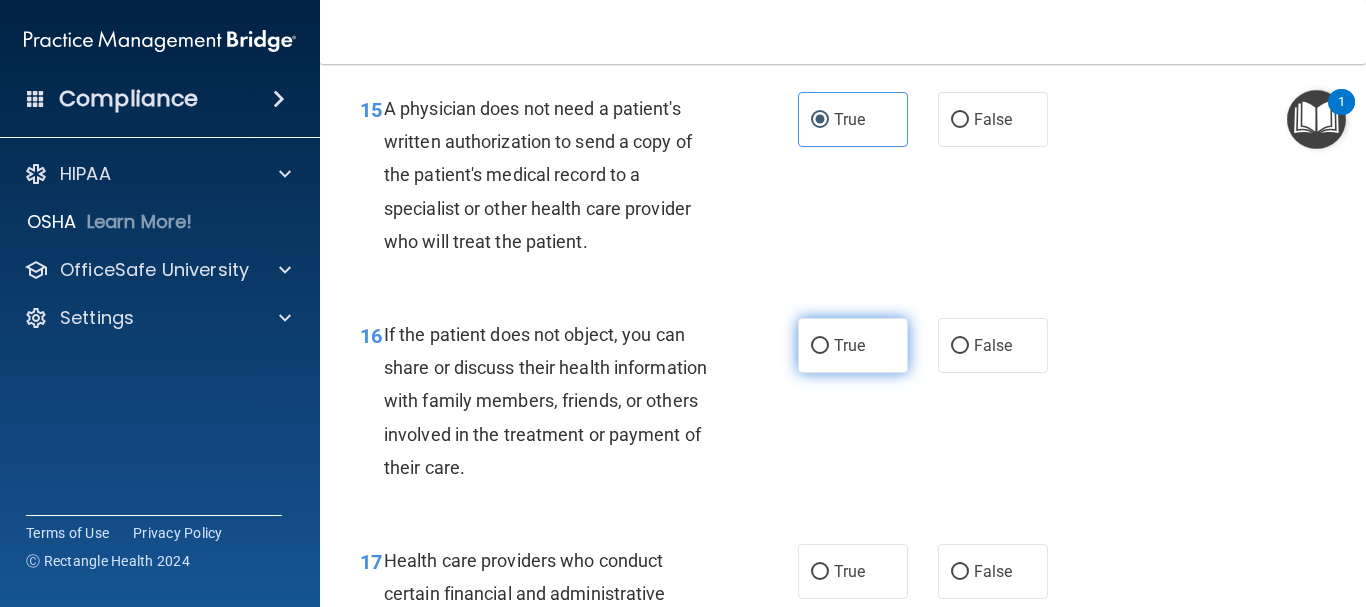 click on "True" at bounding box center (849, 345) 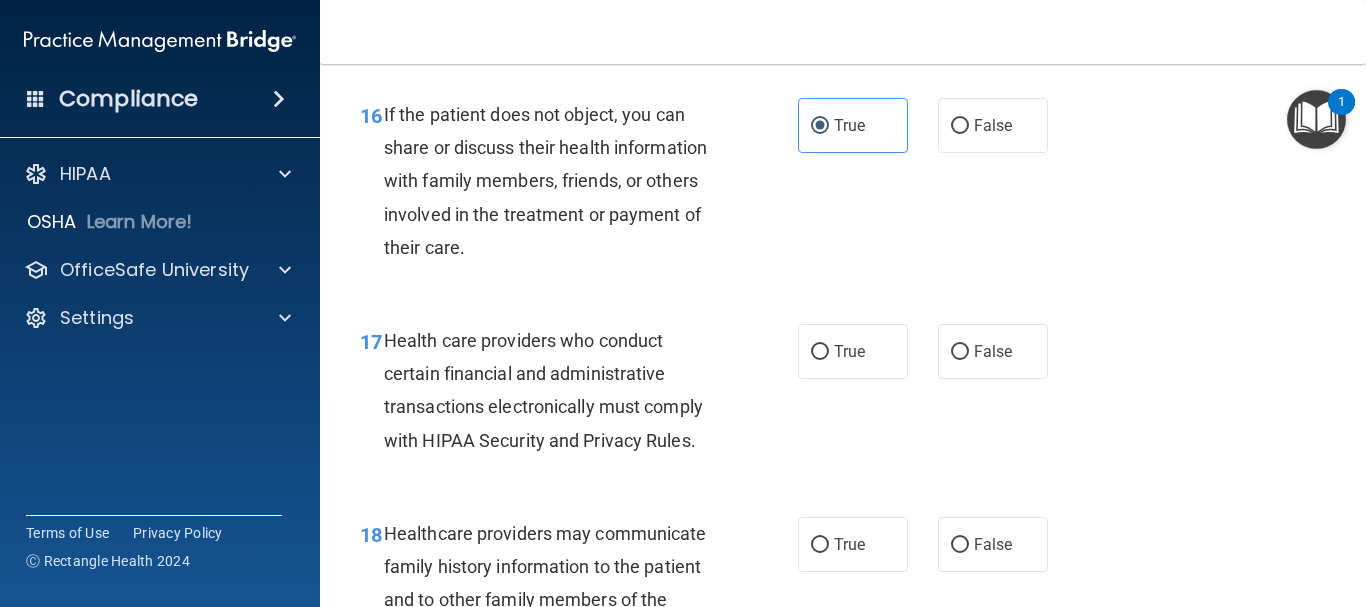 scroll, scrollTop: 3100, scrollLeft: 0, axis: vertical 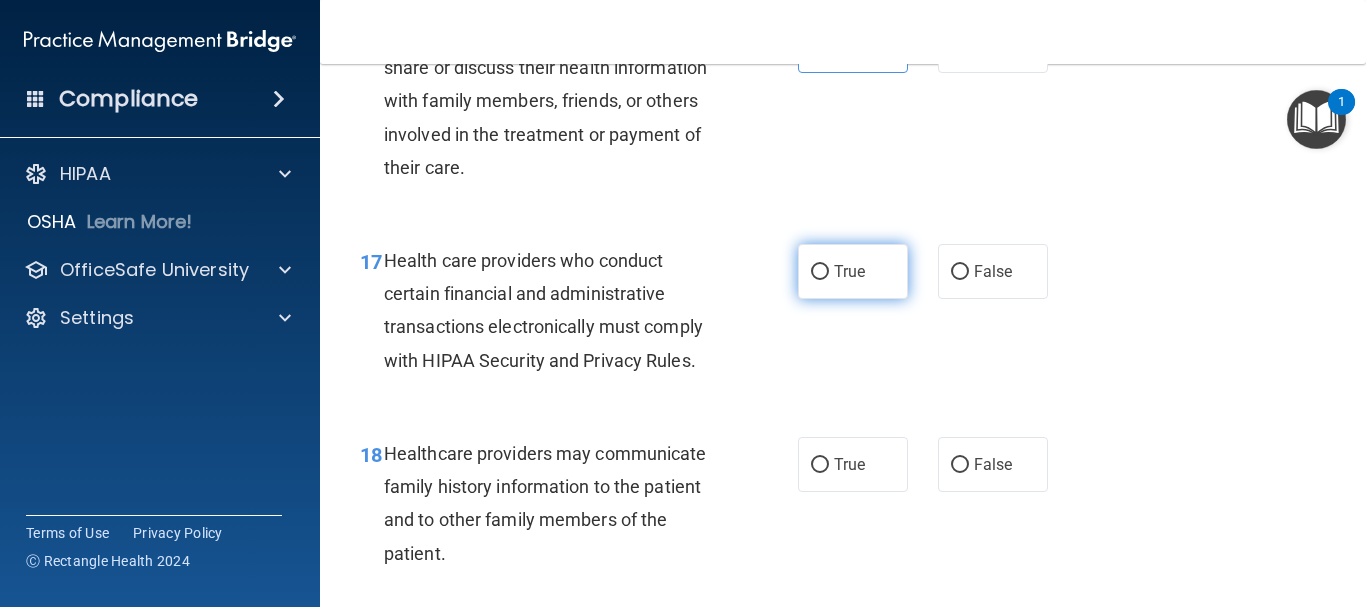 click on "True" at bounding box center (853, 271) 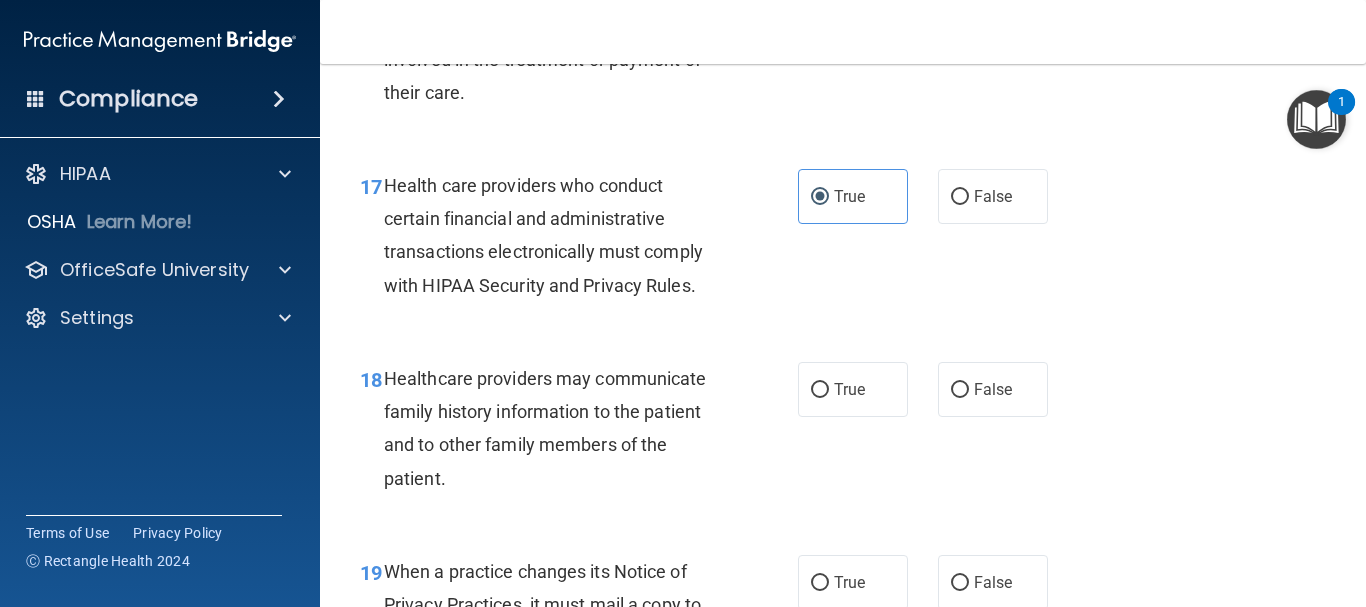 scroll, scrollTop: 3300, scrollLeft: 0, axis: vertical 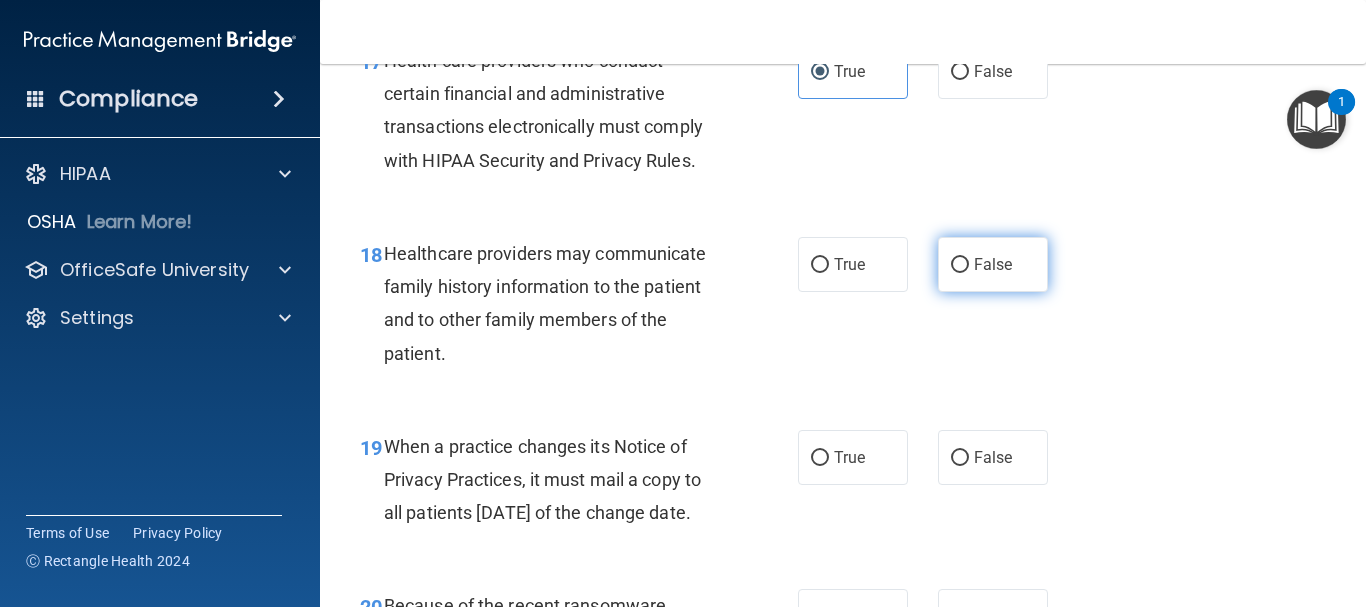 drag, startPoint x: 994, startPoint y: 310, endPoint x: 997, endPoint y: 320, distance: 10.440307 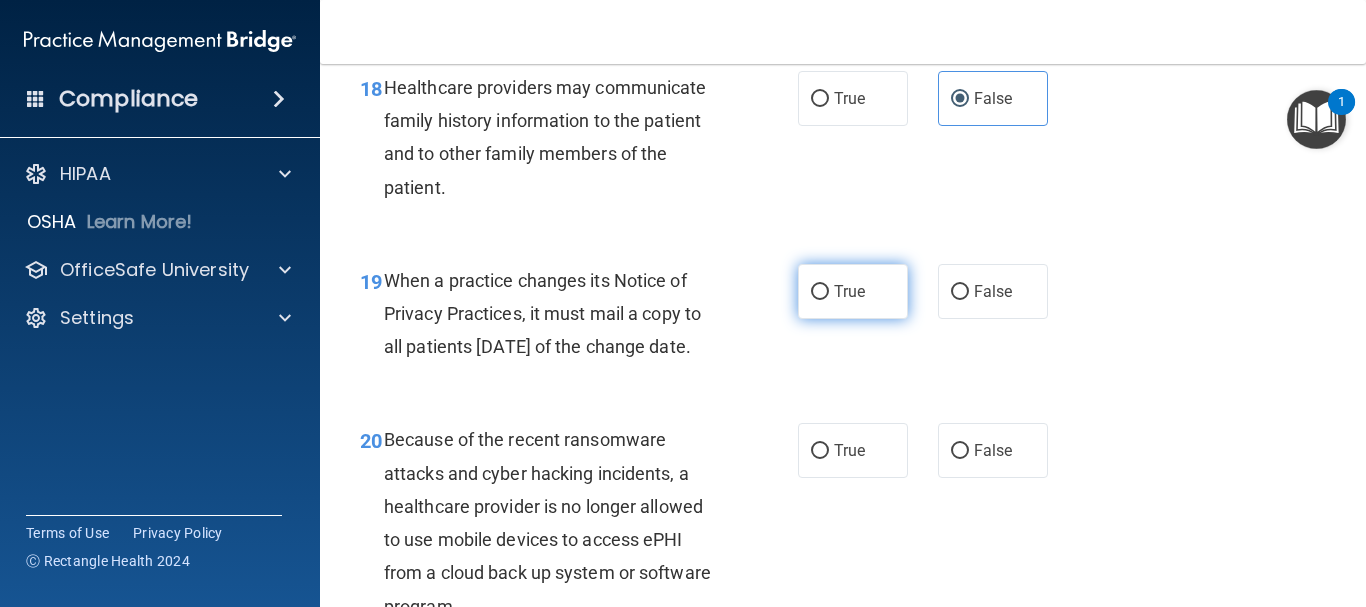 scroll, scrollTop: 3500, scrollLeft: 0, axis: vertical 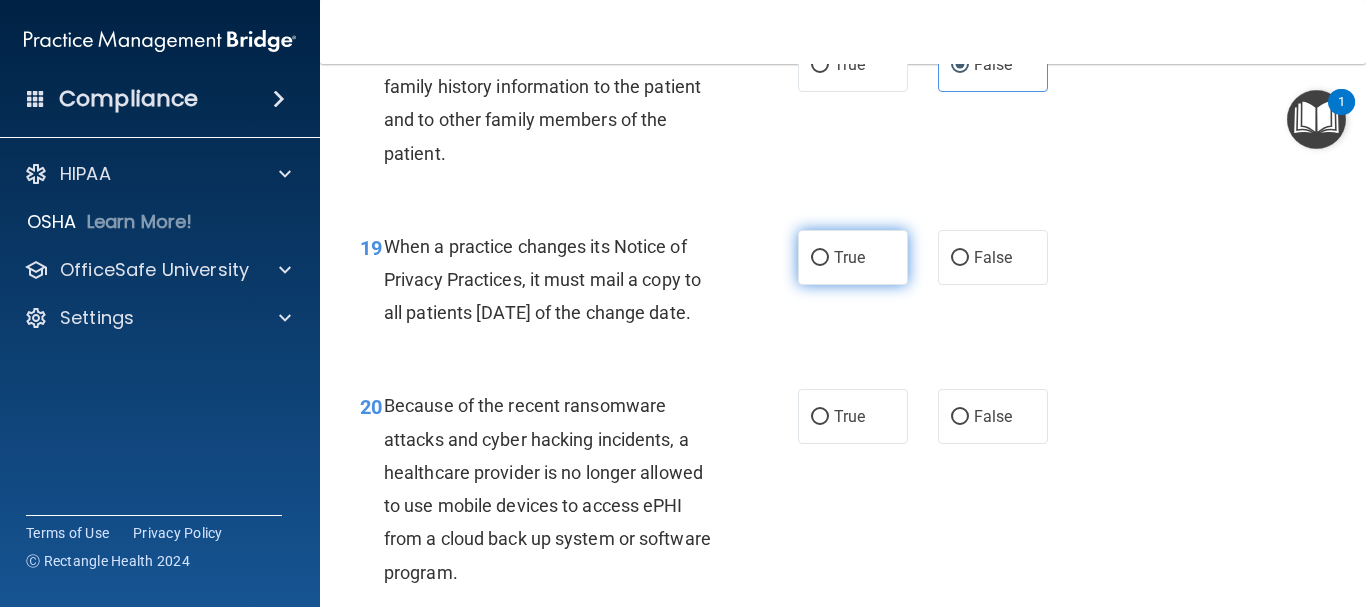 click on "True" at bounding box center (820, 258) 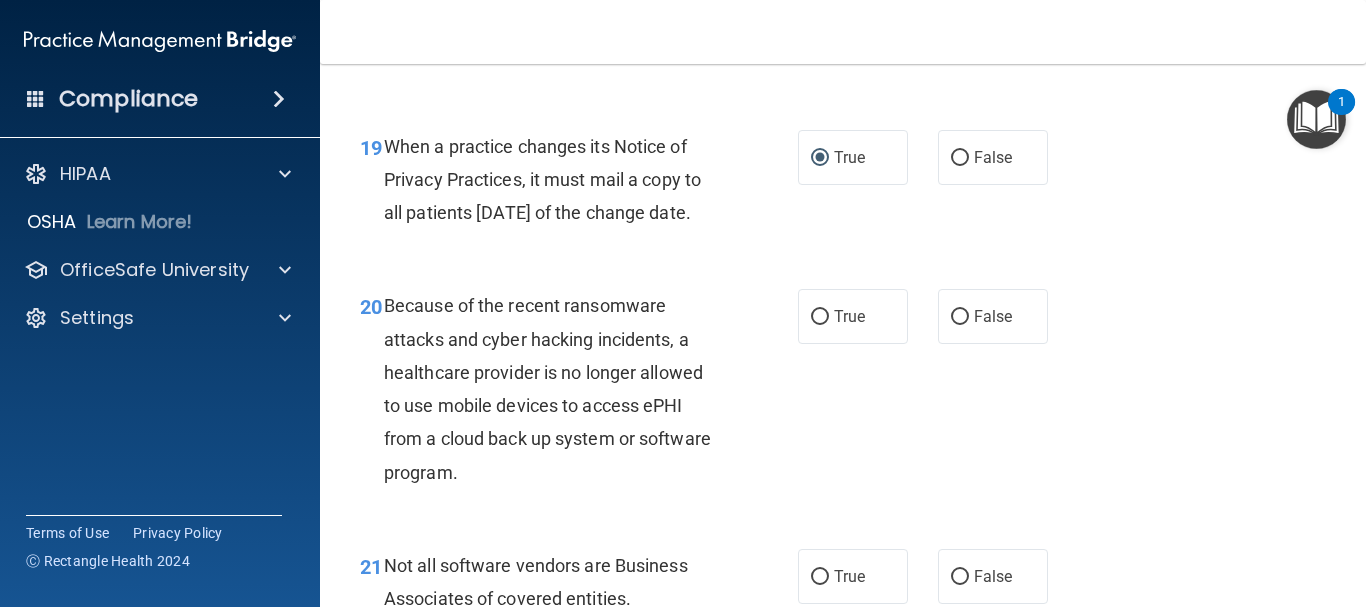 scroll, scrollTop: 3700, scrollLeft: 0, axis: vertical 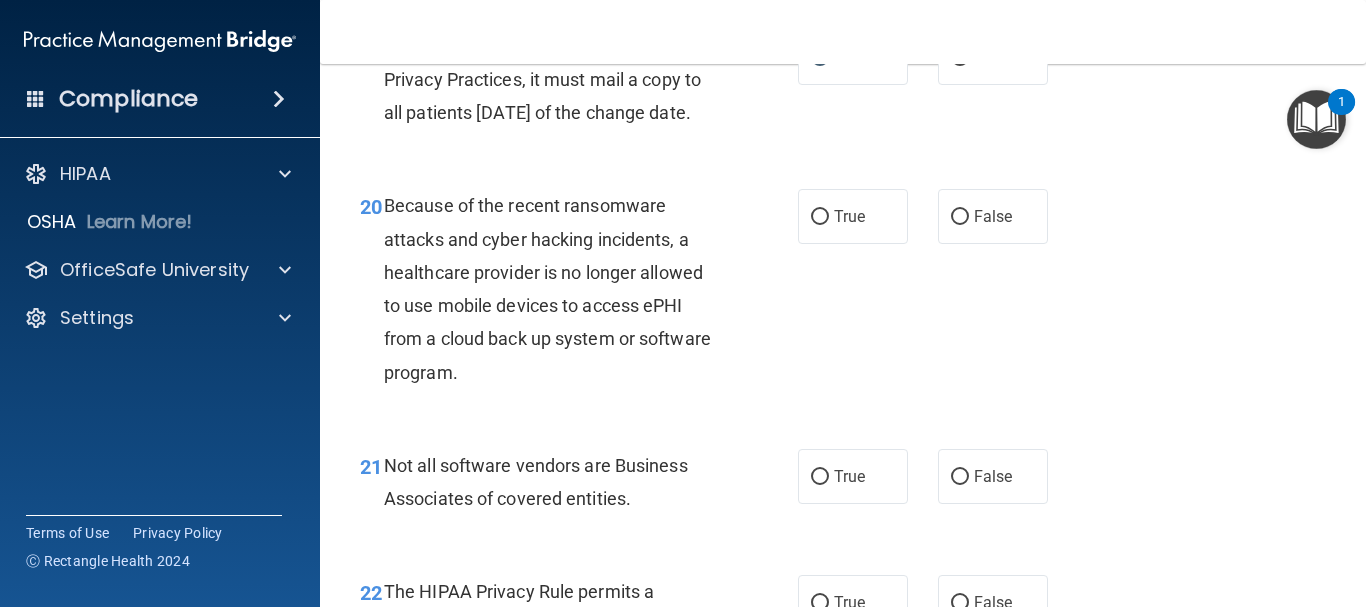 click on "20       Because of the recent ransomware attacks and cyber hacking incidents, a healthcare provider is no longer allowed to use mobile devices to access ePHI from a cloud back up system or software program." at bounding box center (579, 293) 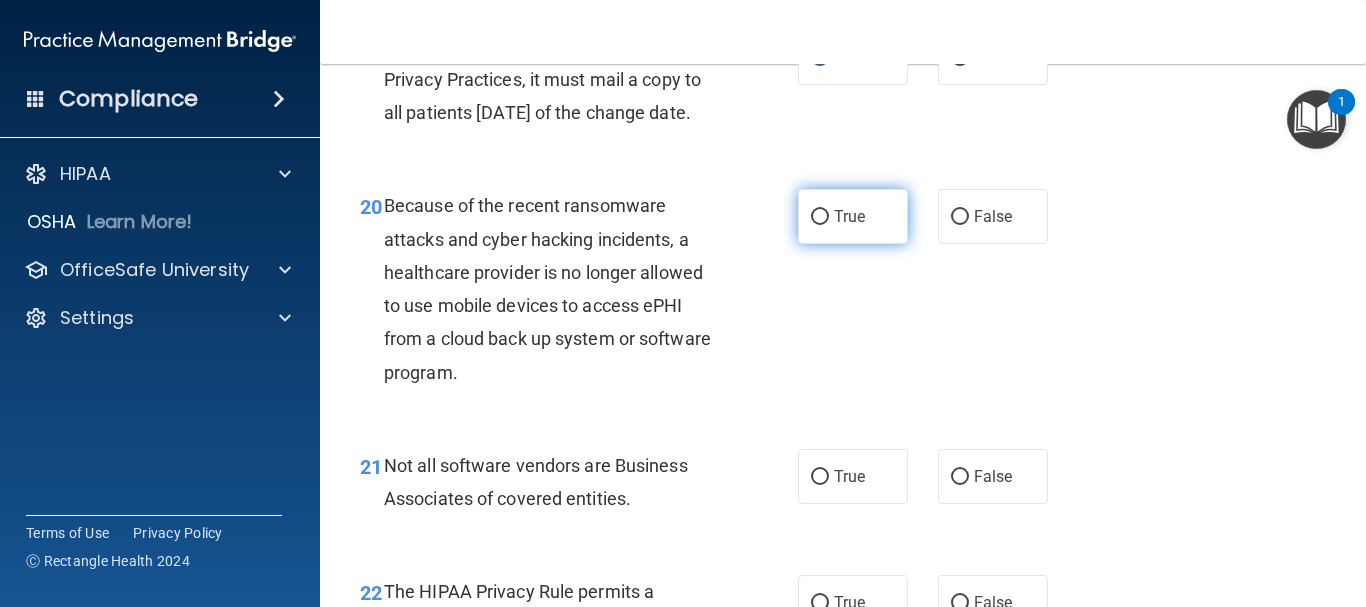 click on "True" at bounding box center [853, 216] 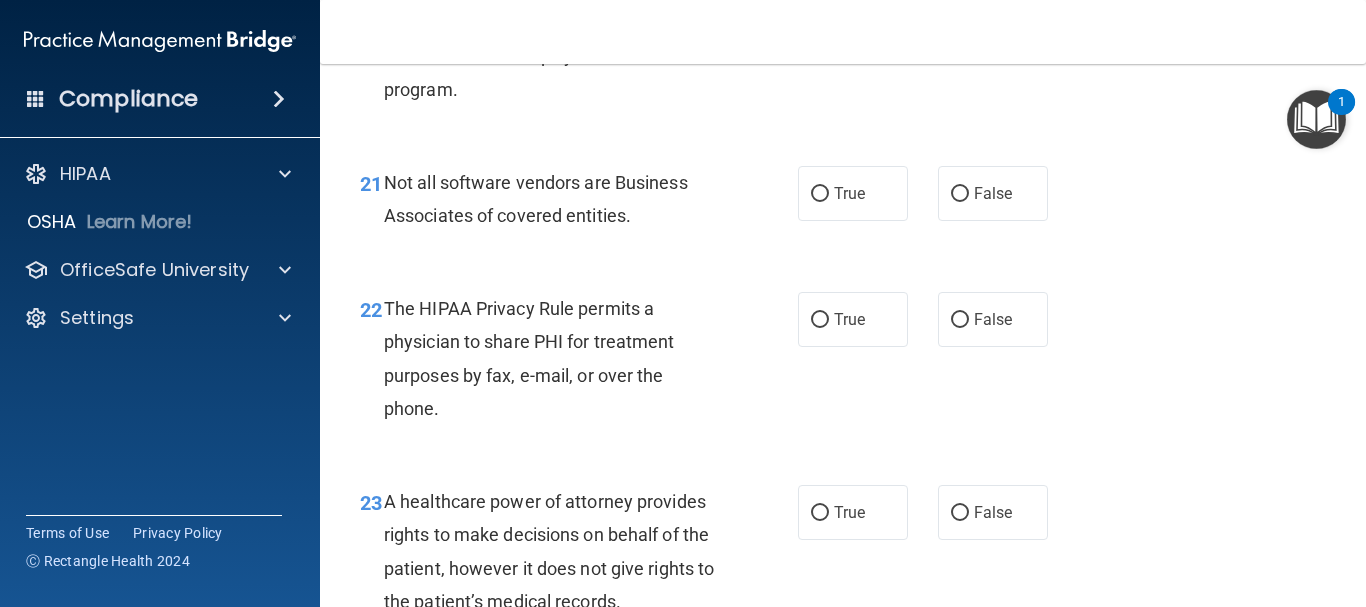 scroll, scrollTop: 4000, scrollLeft: 0, axis: vertical 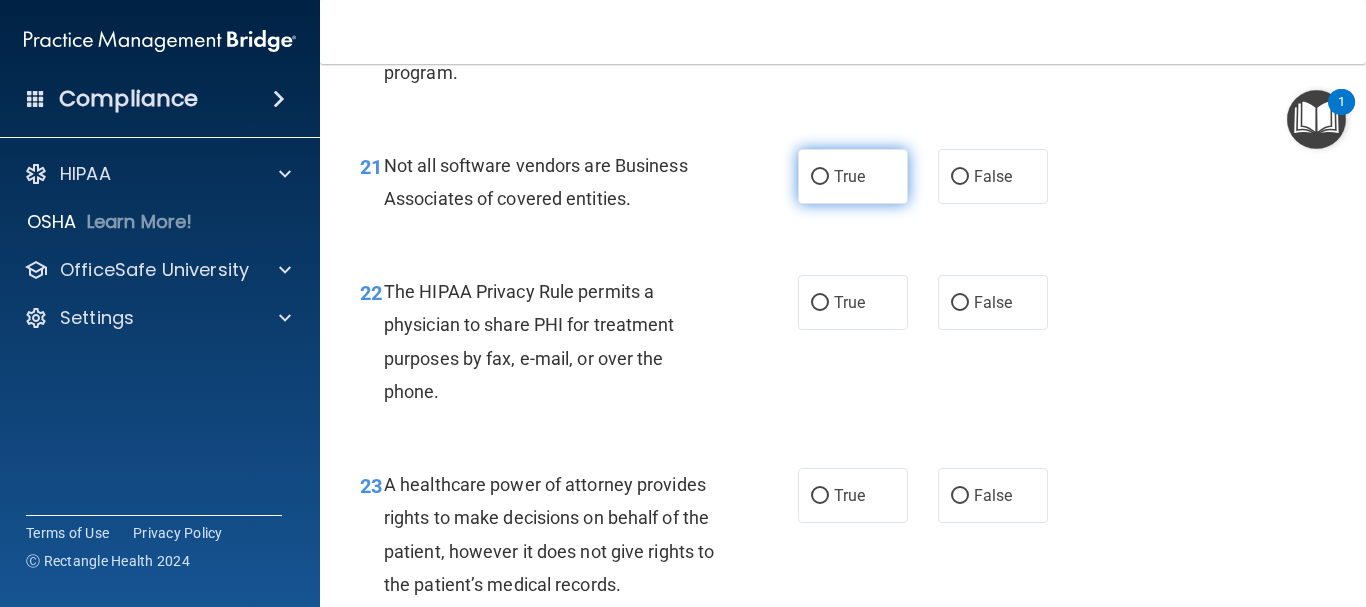 click on "True" at bounding box center (853, 176) 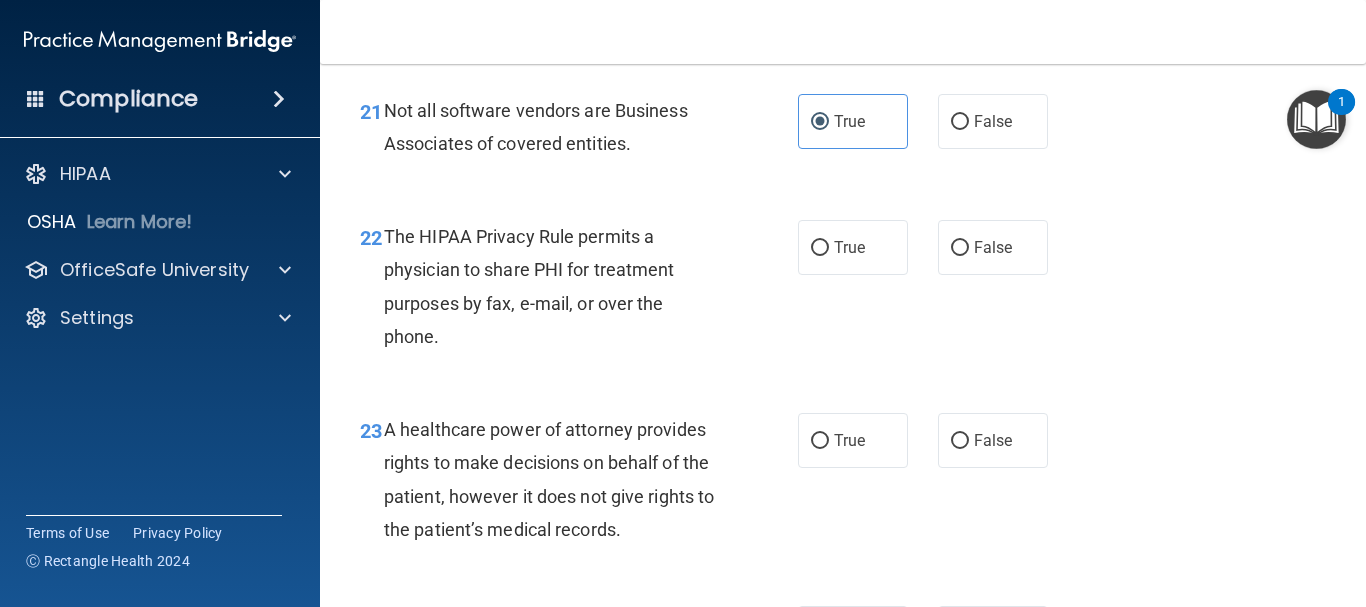 scroll, scrollTop: 4100, scrollLeft: 0, axis: vertical 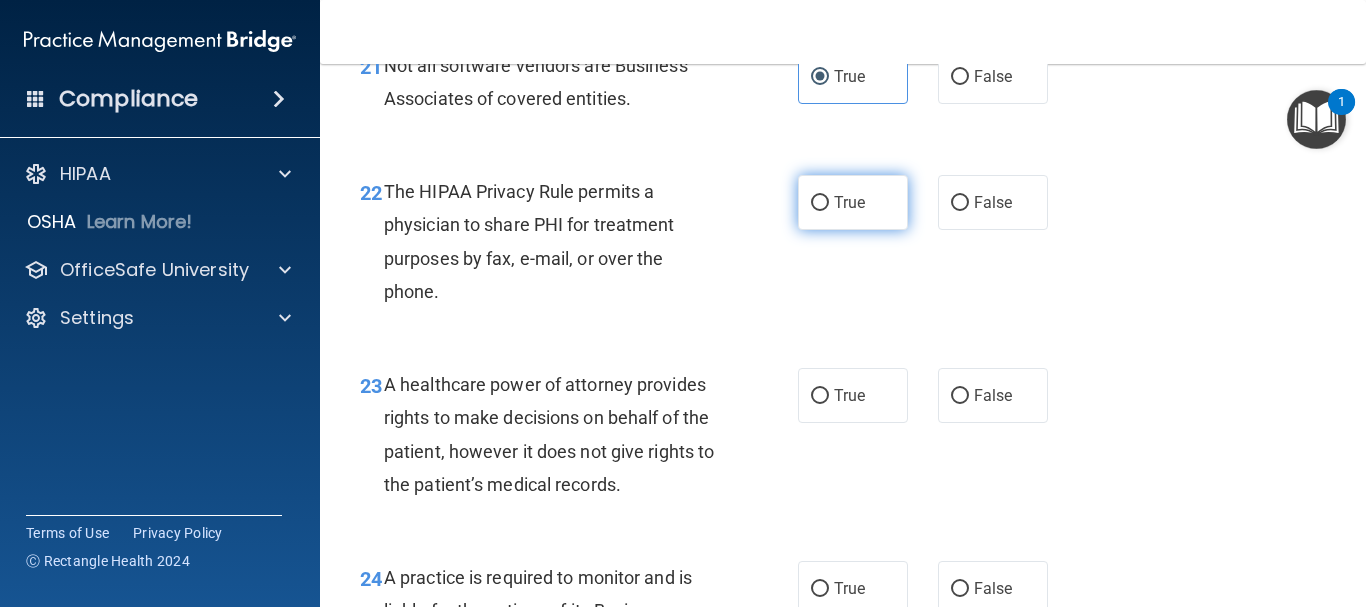 click on "True" at bounding box center [849, 202] 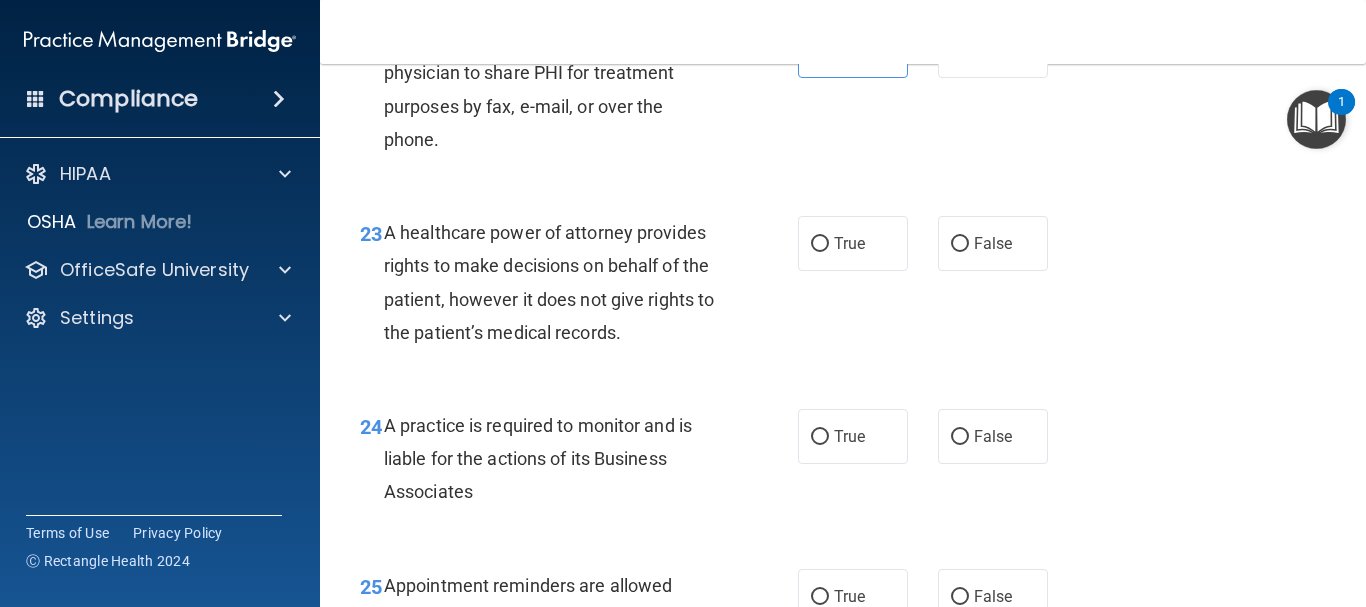 scroll, scrollTop: 4300, scrollLeft: 0, axis: vertical 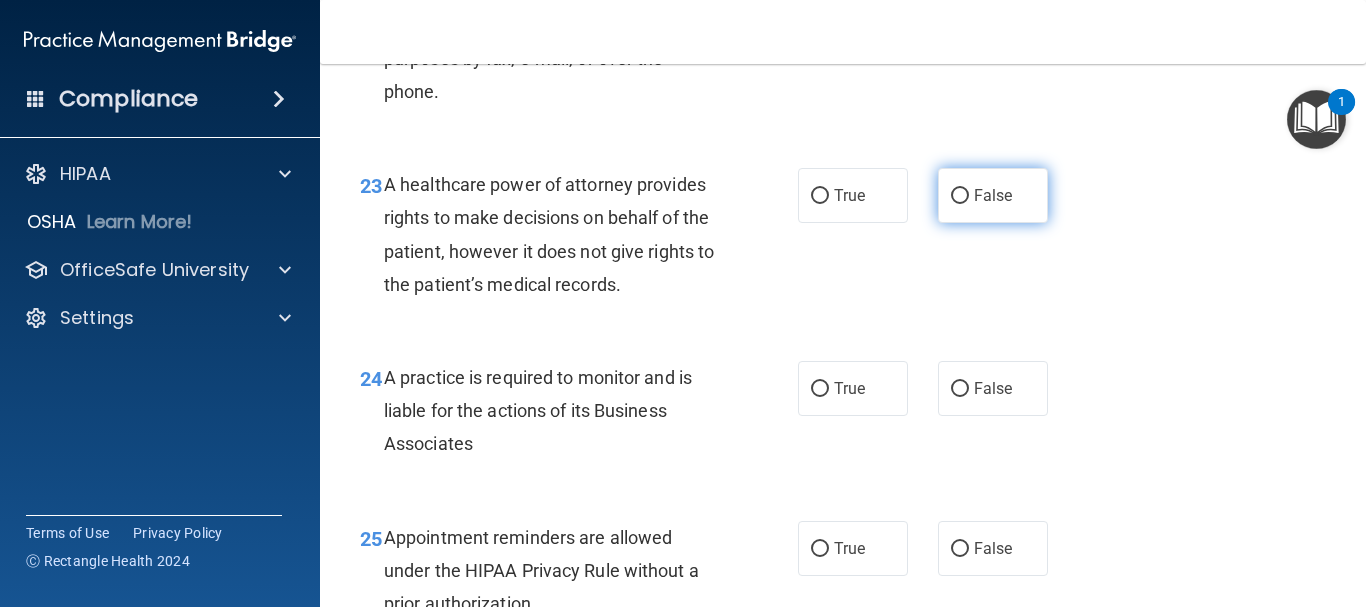 click on "False" at bounding box center [993, 195] 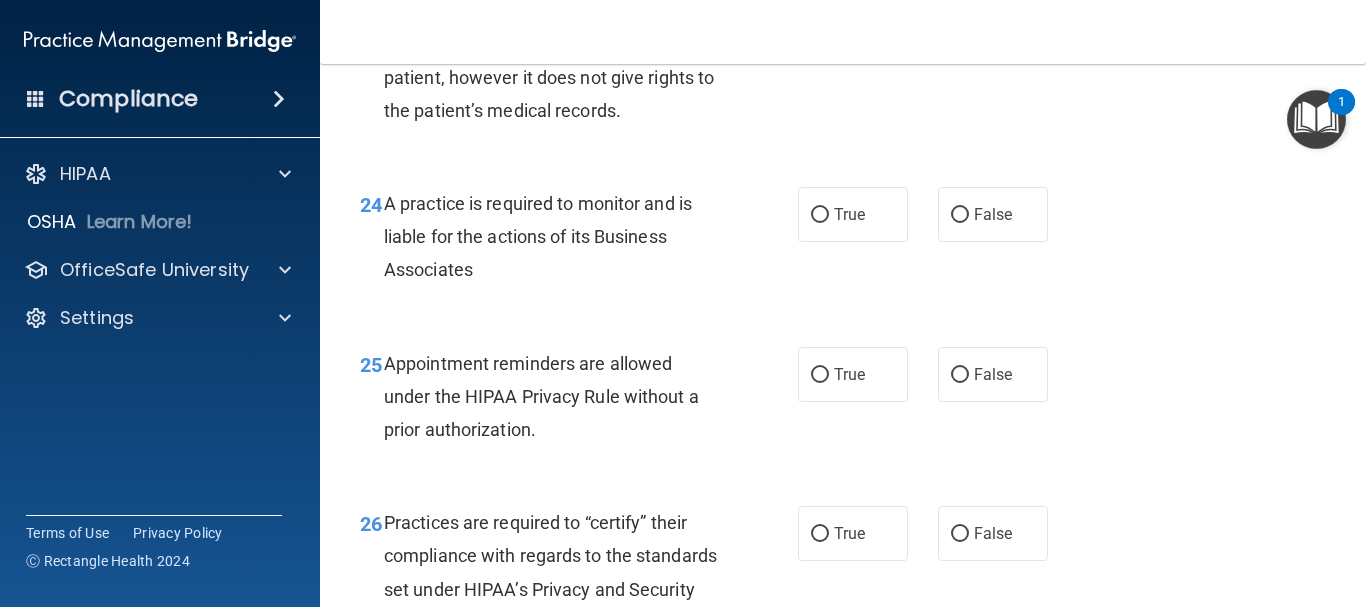 scroll, scrollTop: 4600, scrollLeft: 0, axis: vertical 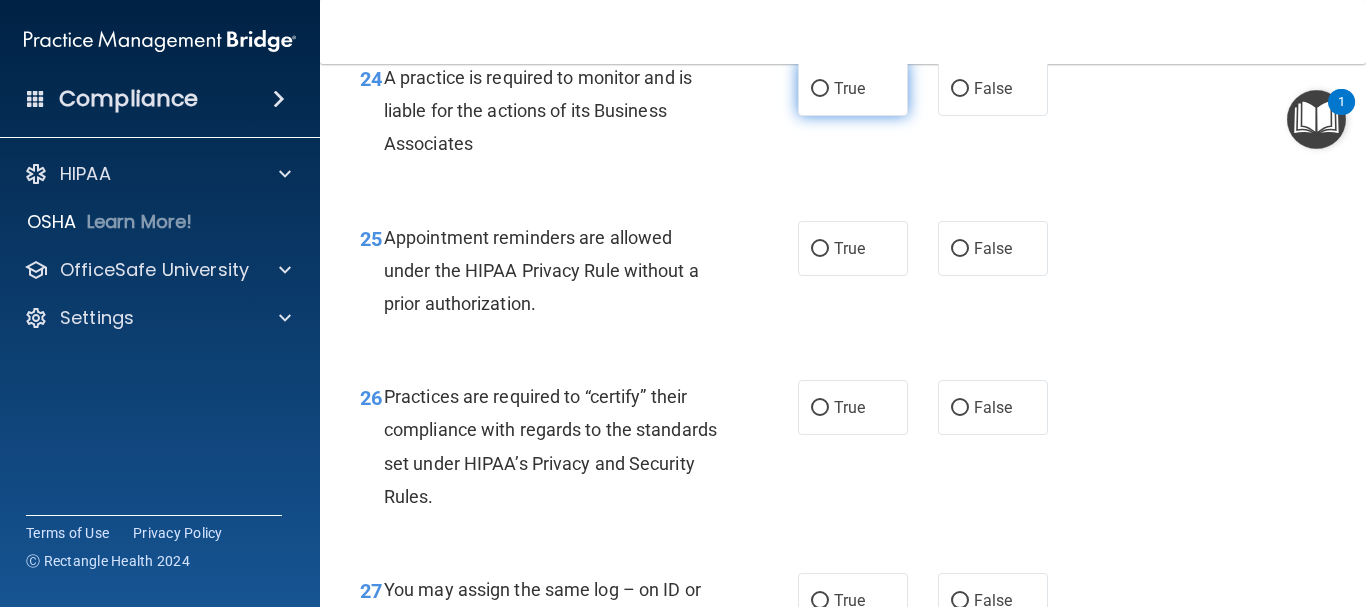click on "True" at bounding box center [849, 88] 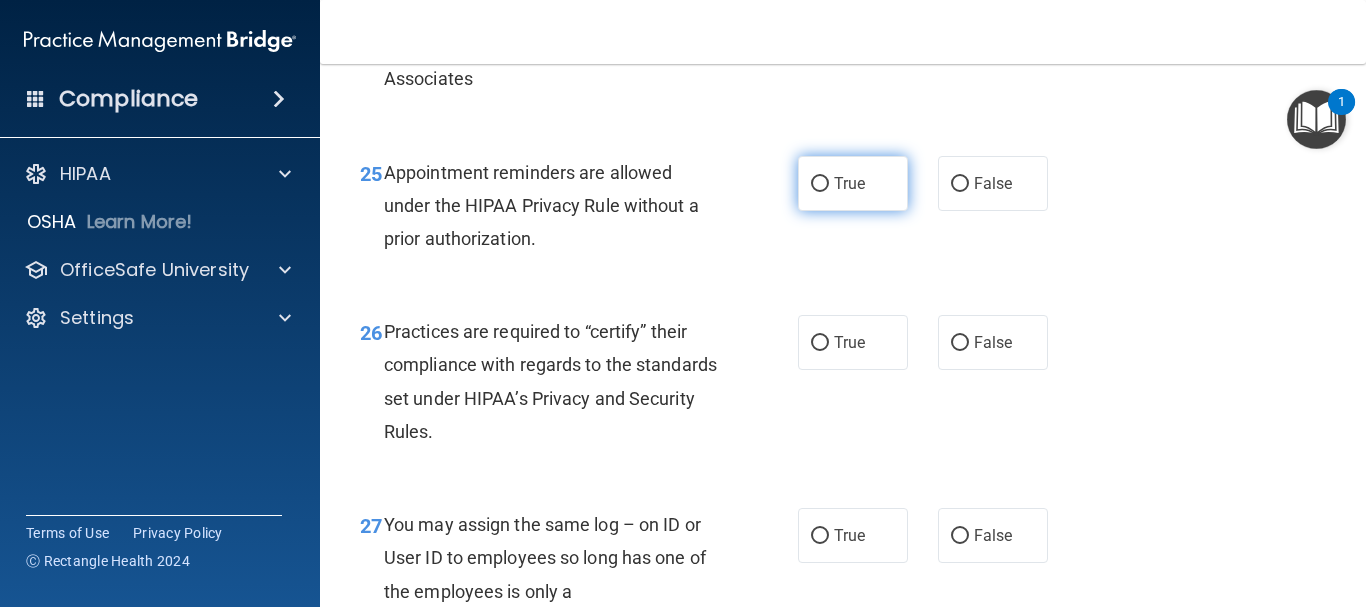 scroll, scrollTop: 4700, scrollLeft: 0, axis: vertical 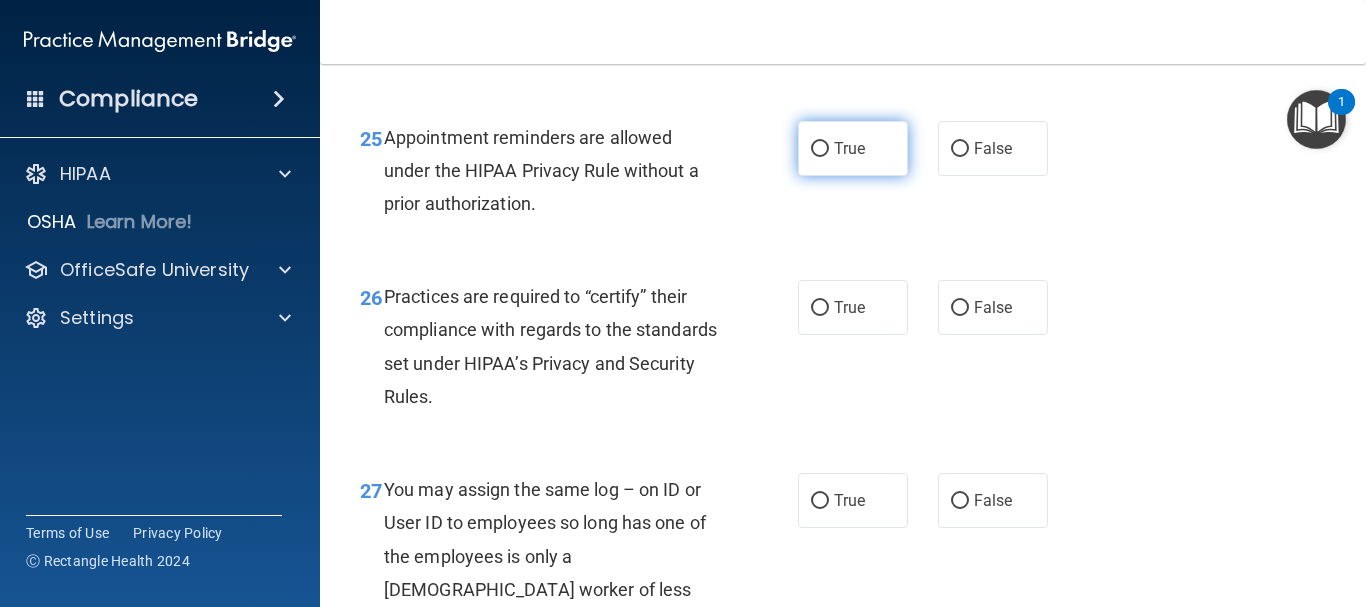 click on "True" at bounding box center (853, 148) 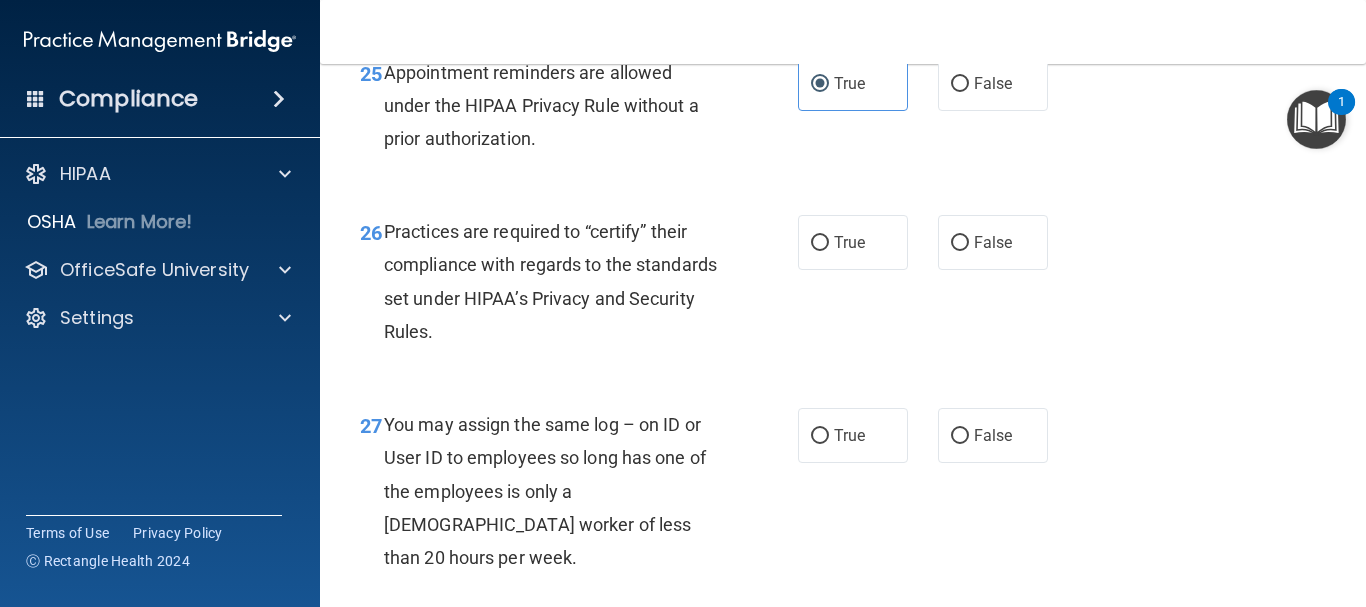 scroll, scrollTop: 4800, scrollLeft: 0, axis: vertical 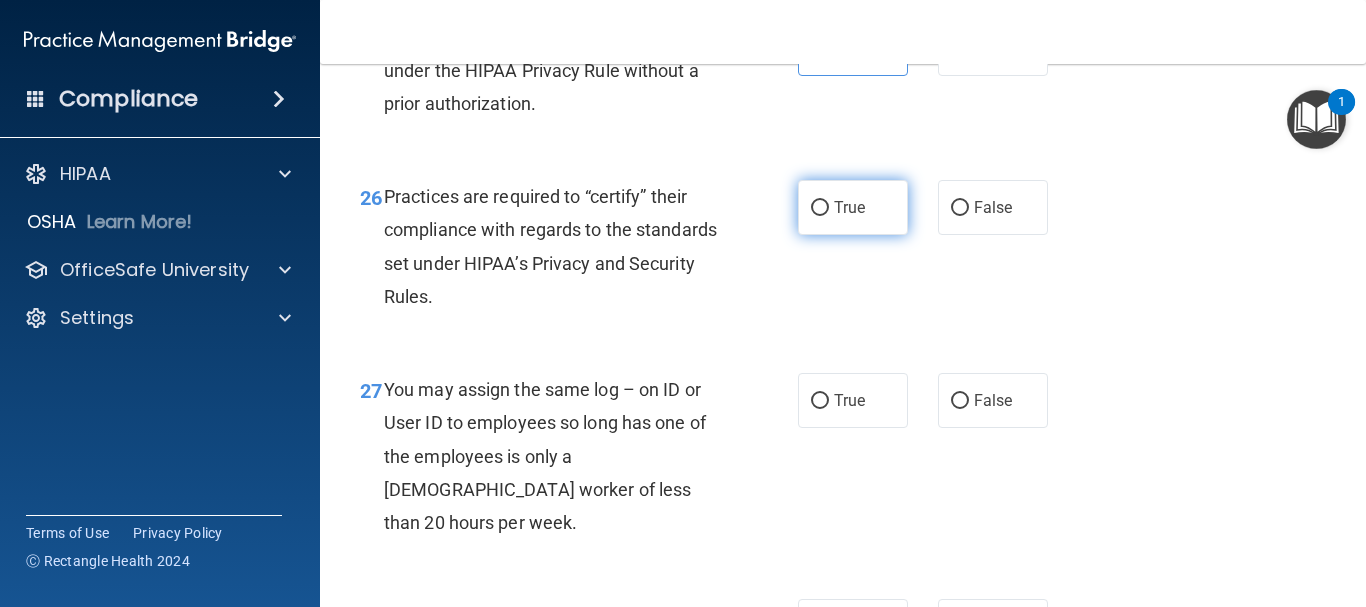 click on "True" at bounding box center (820, 208) 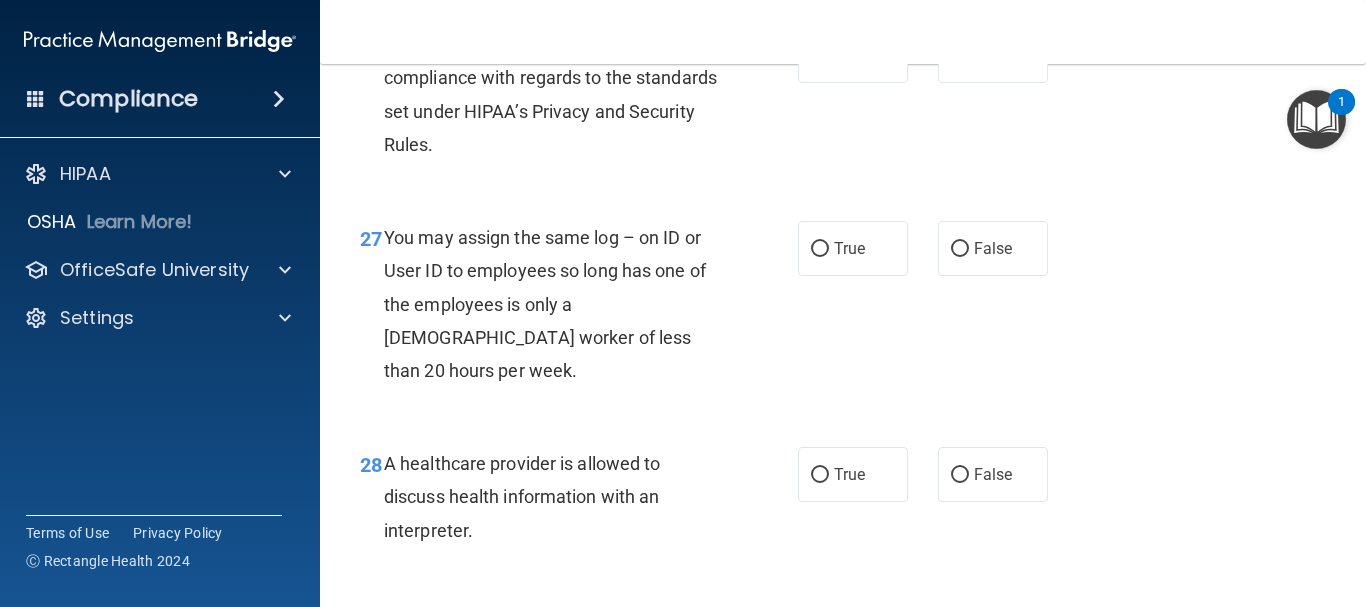 scroll, scrollTop: 5000, scrollLeft: 0, axis: vertical 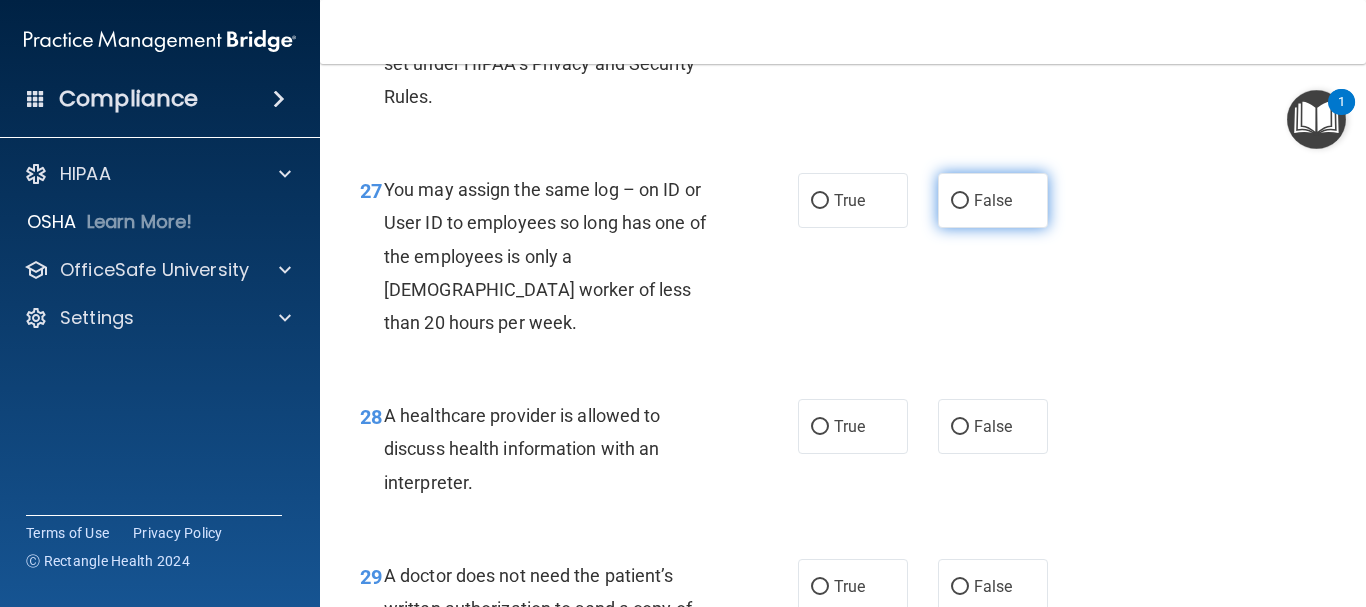 click on "False" at bounding box center (993, 200) 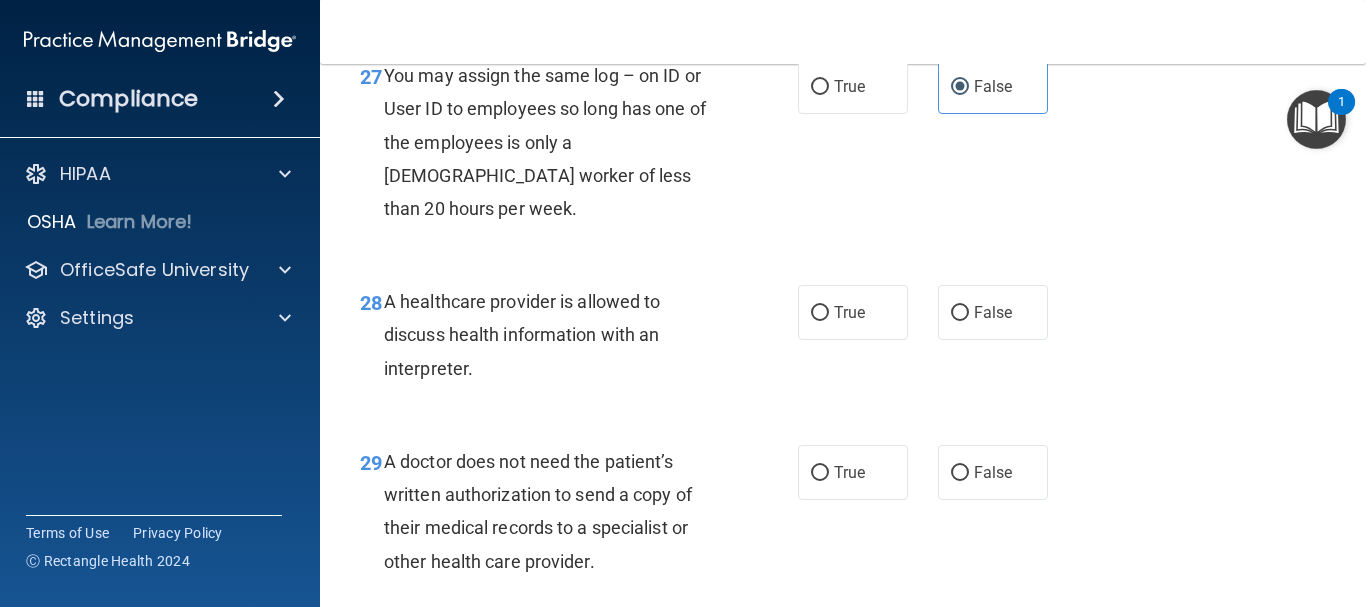 scroll, scrollTop: 5200, scrollLeft: 0, axis: vertical 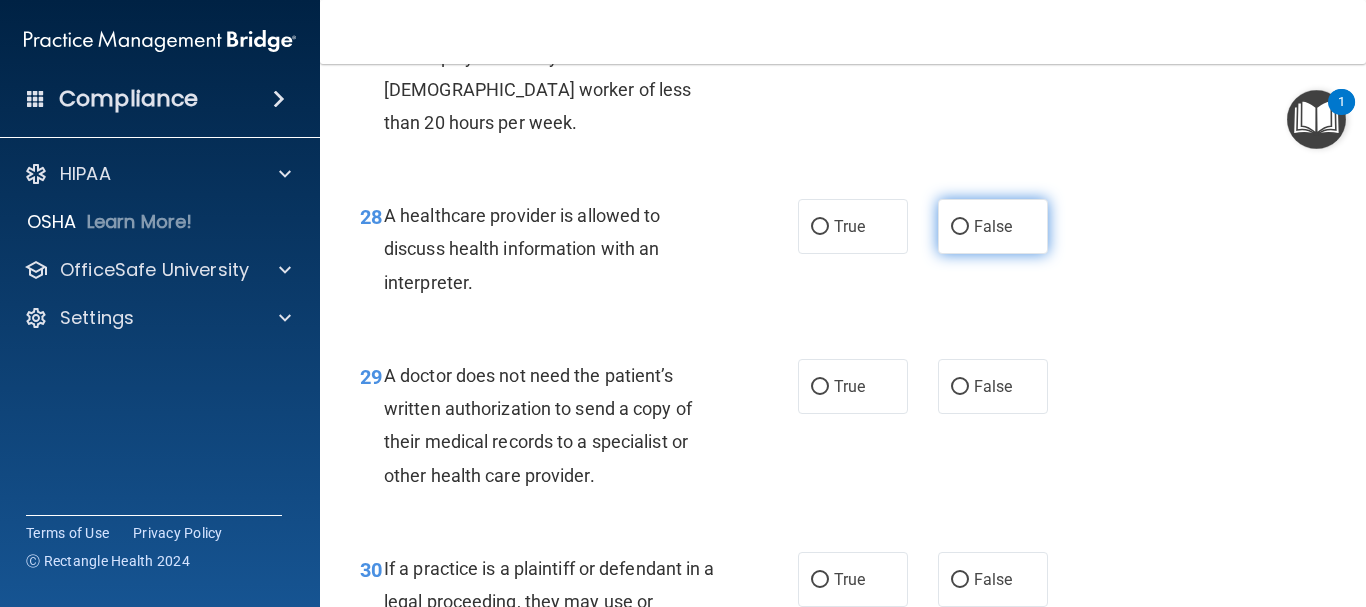 click on "False" at bounding box center (993, 226) 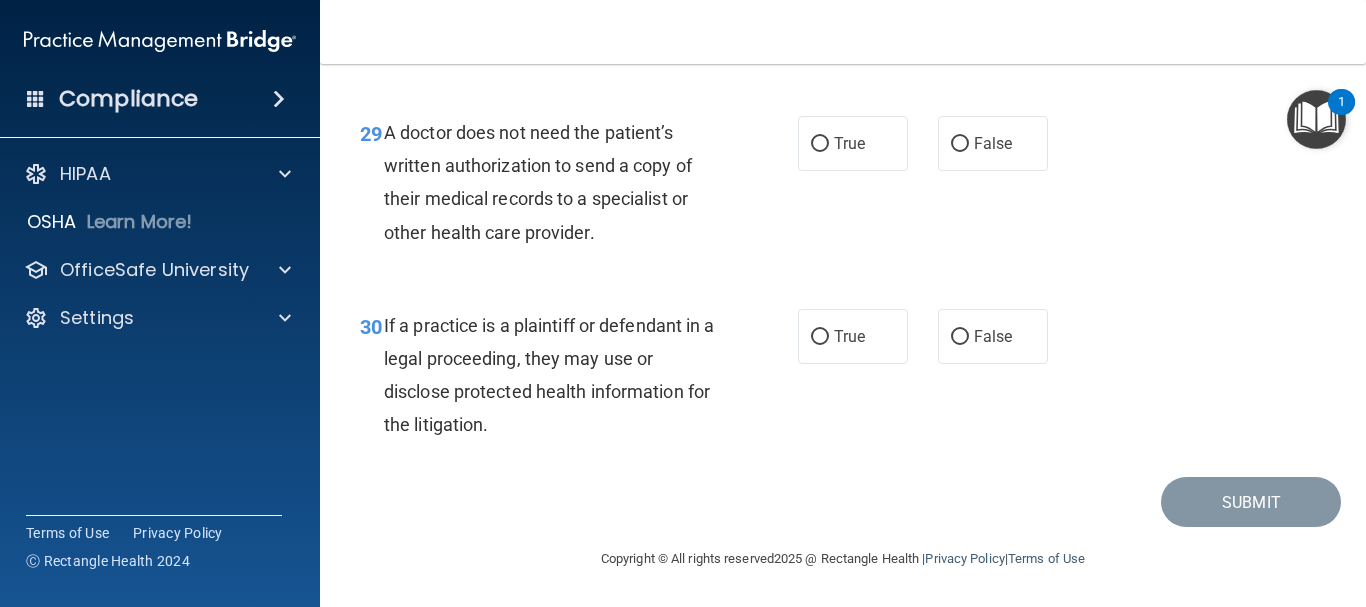 scroll, scrollTop: 5276, scrollLeft: 0, axis: vertical 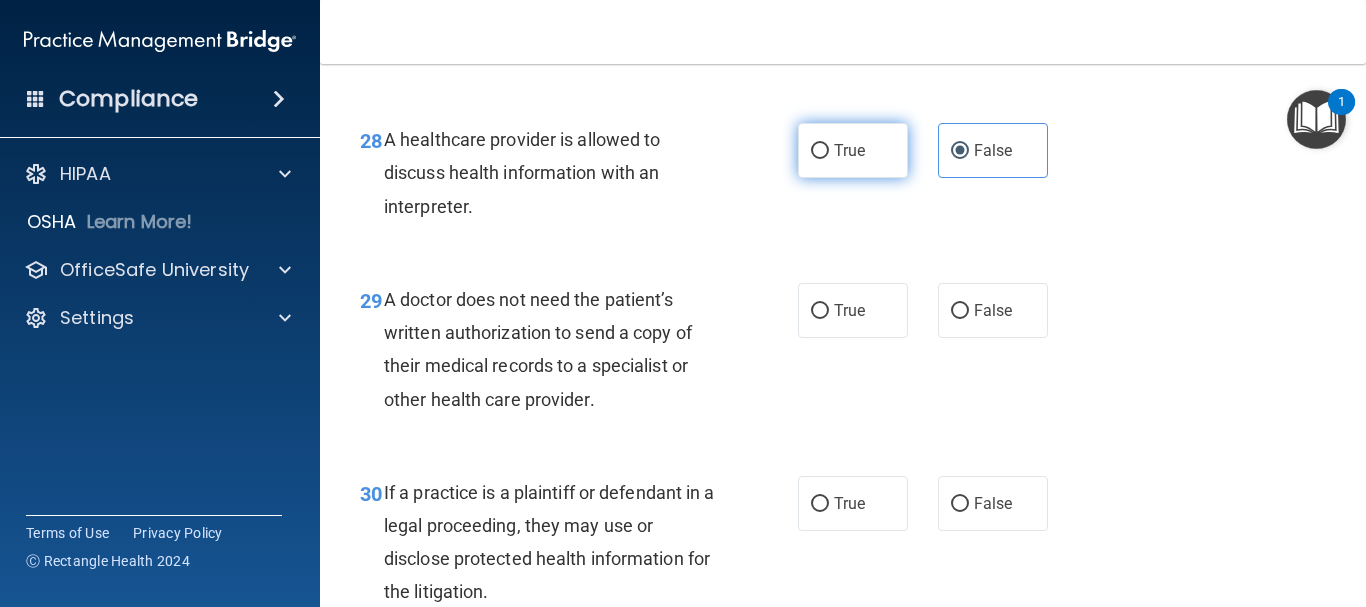 click on "True" at bounding box center (853, 150) 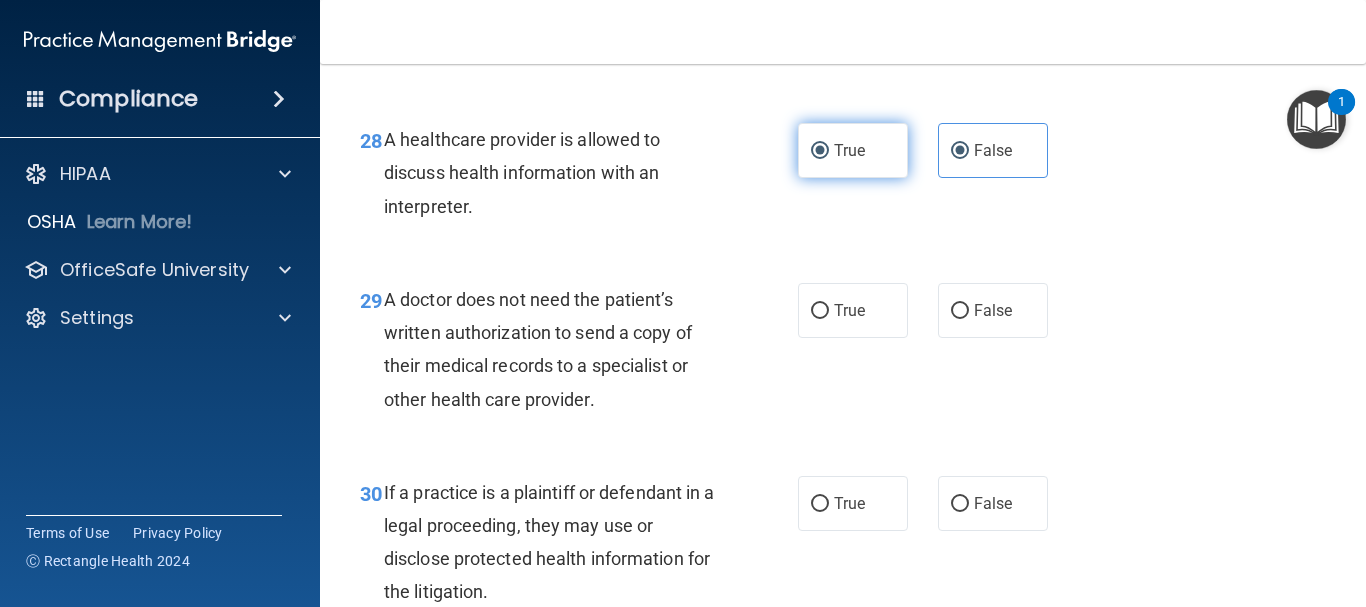 radio on "false" 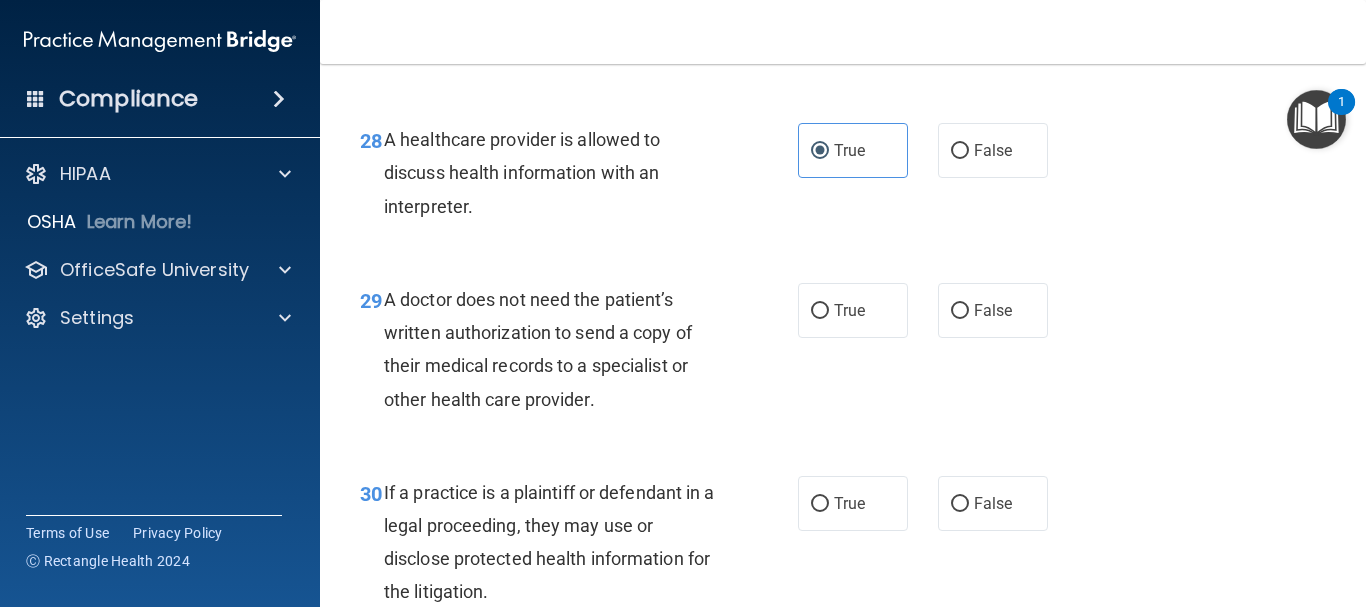 scroll, scrollTop: 5376, scrollLeft: 0, axis: vertical 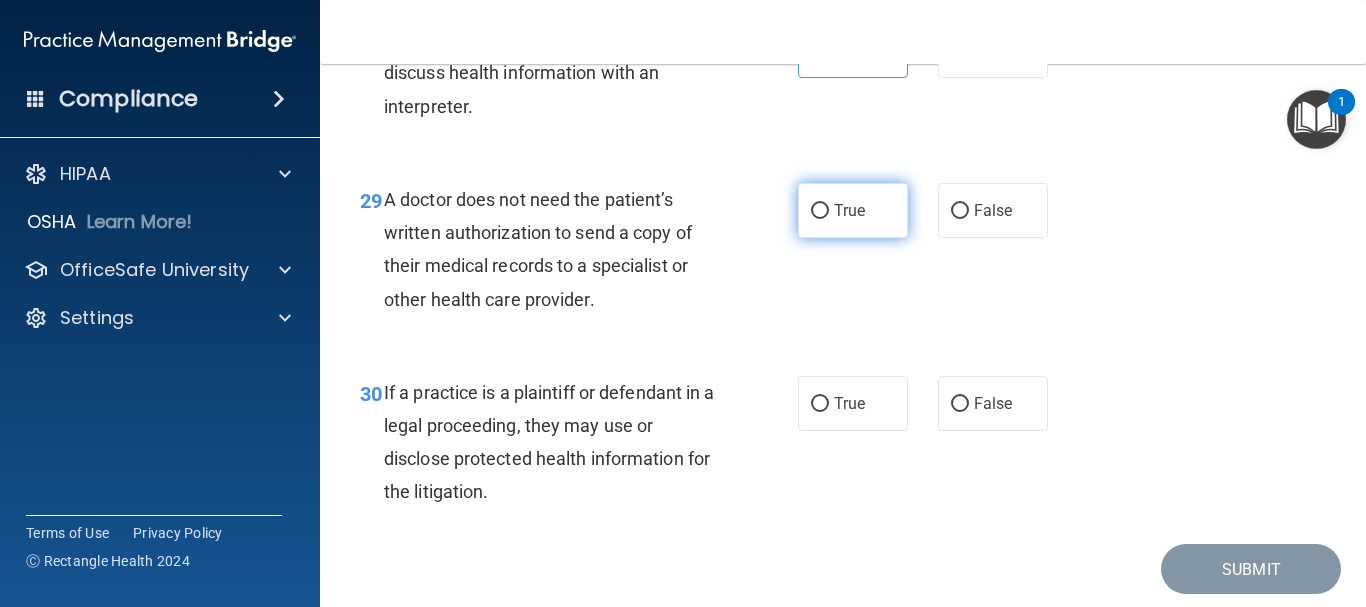 click on "True" at bounding box center (853, 210) 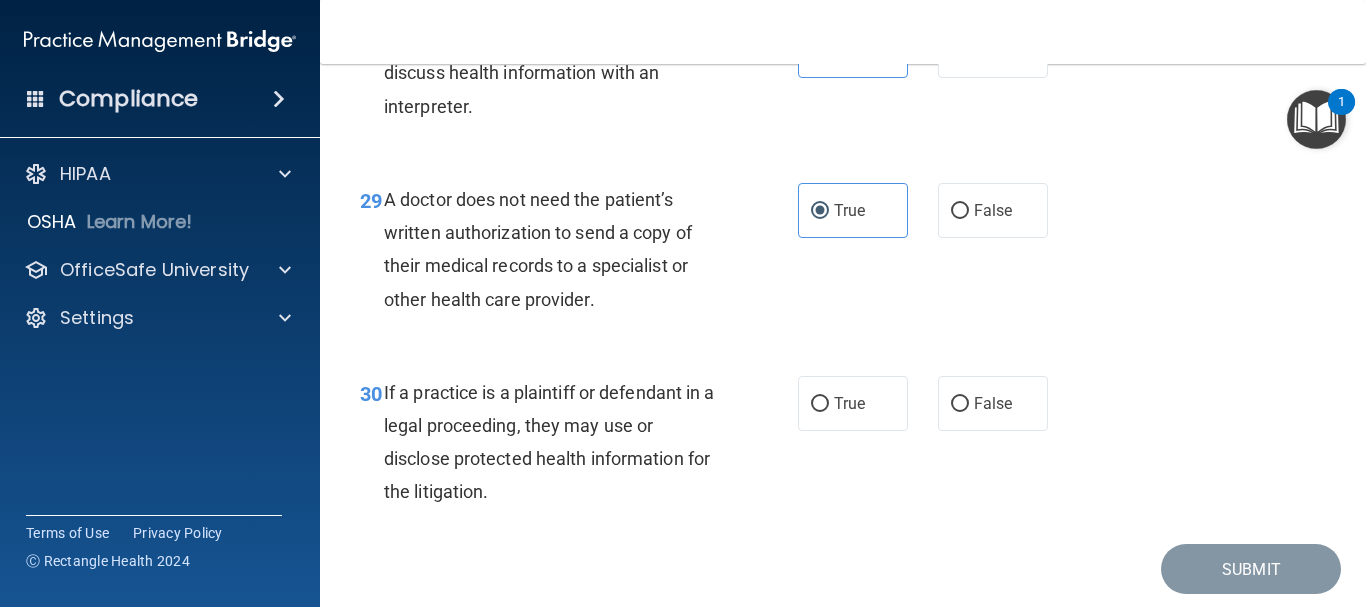 scroll, scrollTop: 5476, scrollLeft: 0, axis: vertical 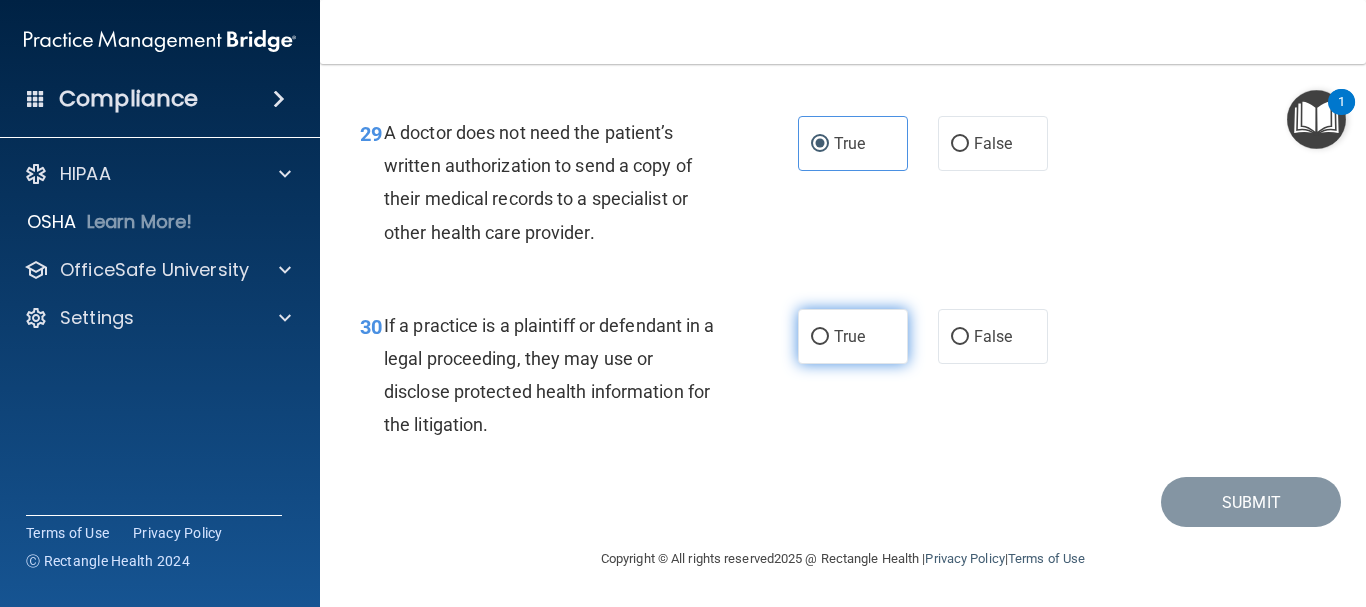 click on "True" at bounding box center (853, 336) 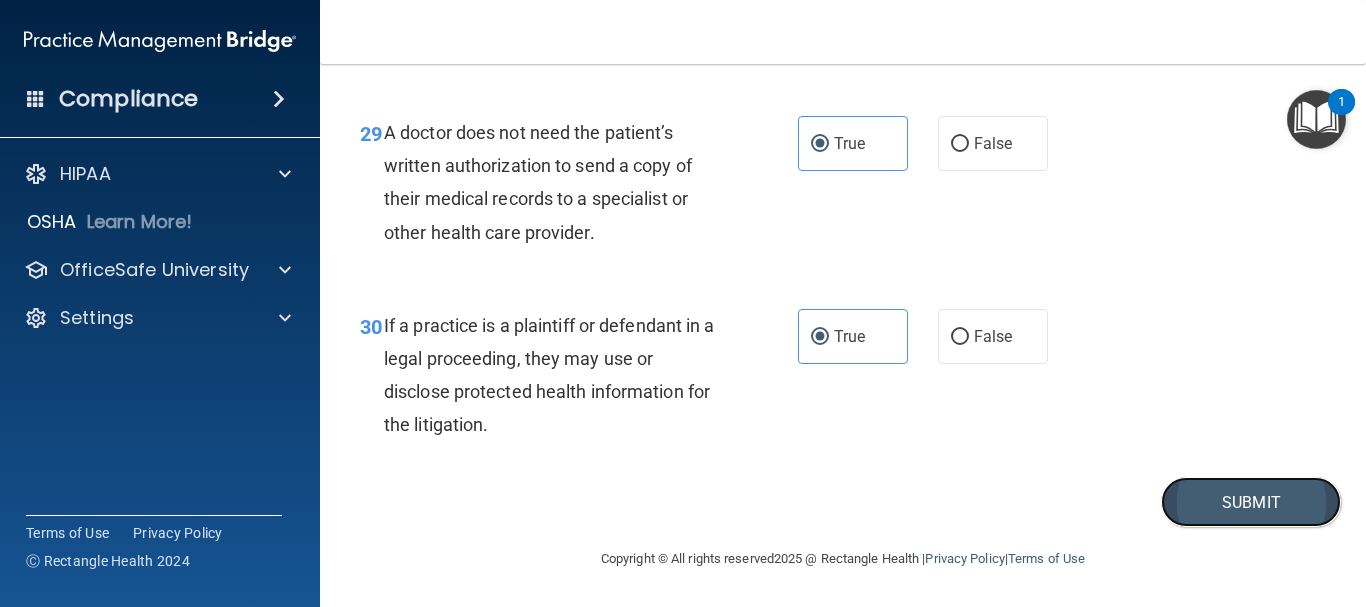 click on "Submit" at bounding box center [1251, 502] 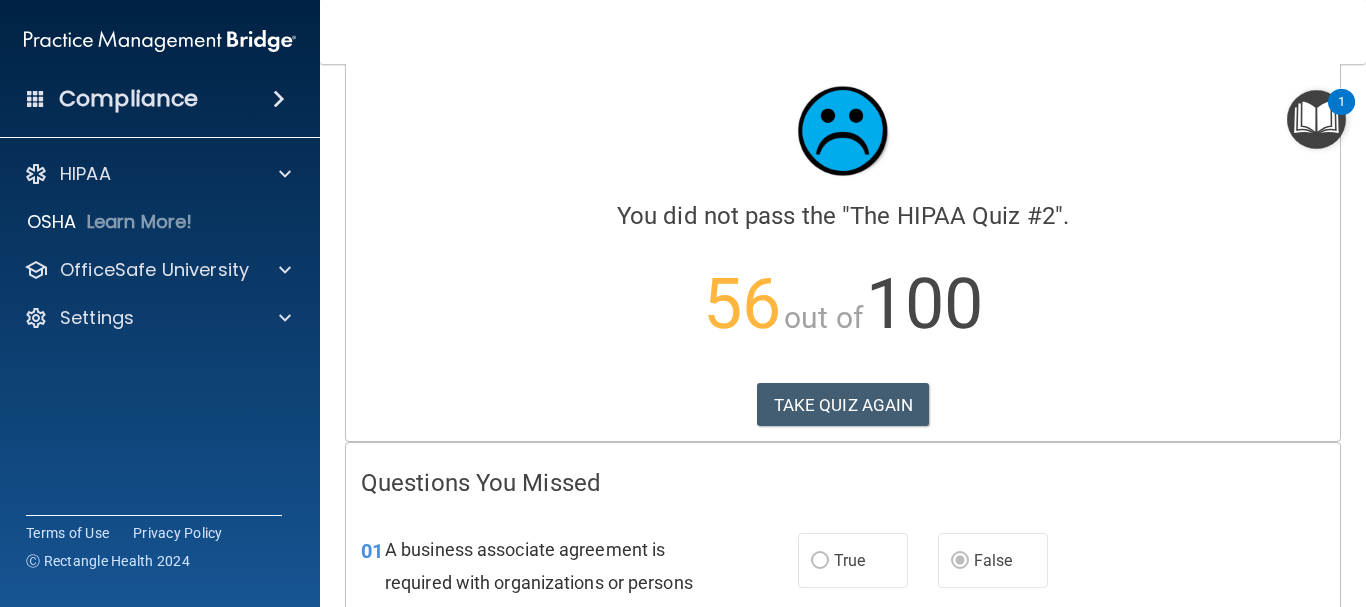 scroll, scrollTop: 0, scrollLeft: 0, axis: both 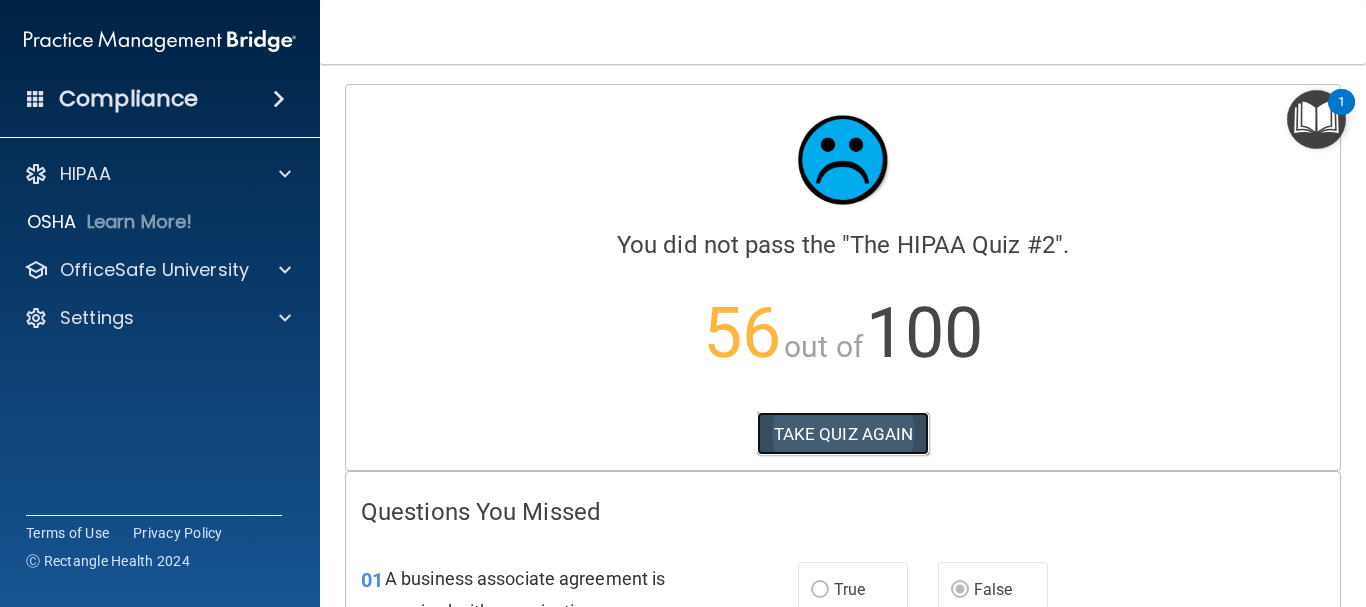 click on "TAKE QUIZ AGAIN" at bounding box center (843, 434) 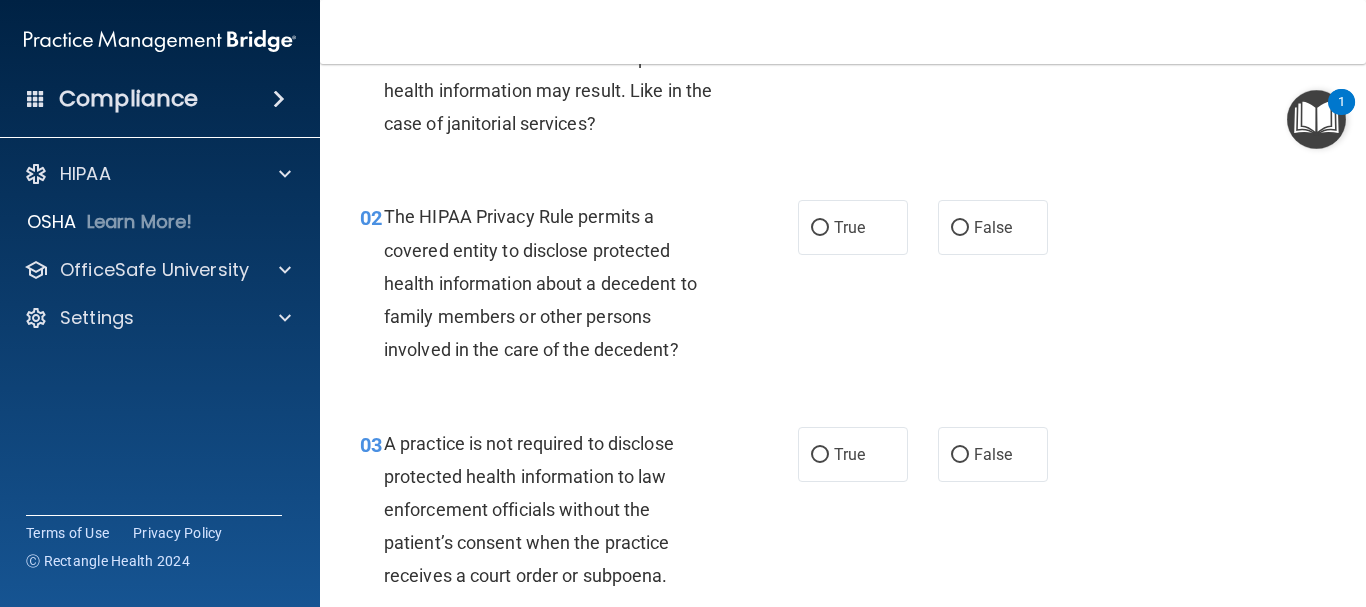 scroll, scrollTop: 0, scrollLeft: 0, axis: both 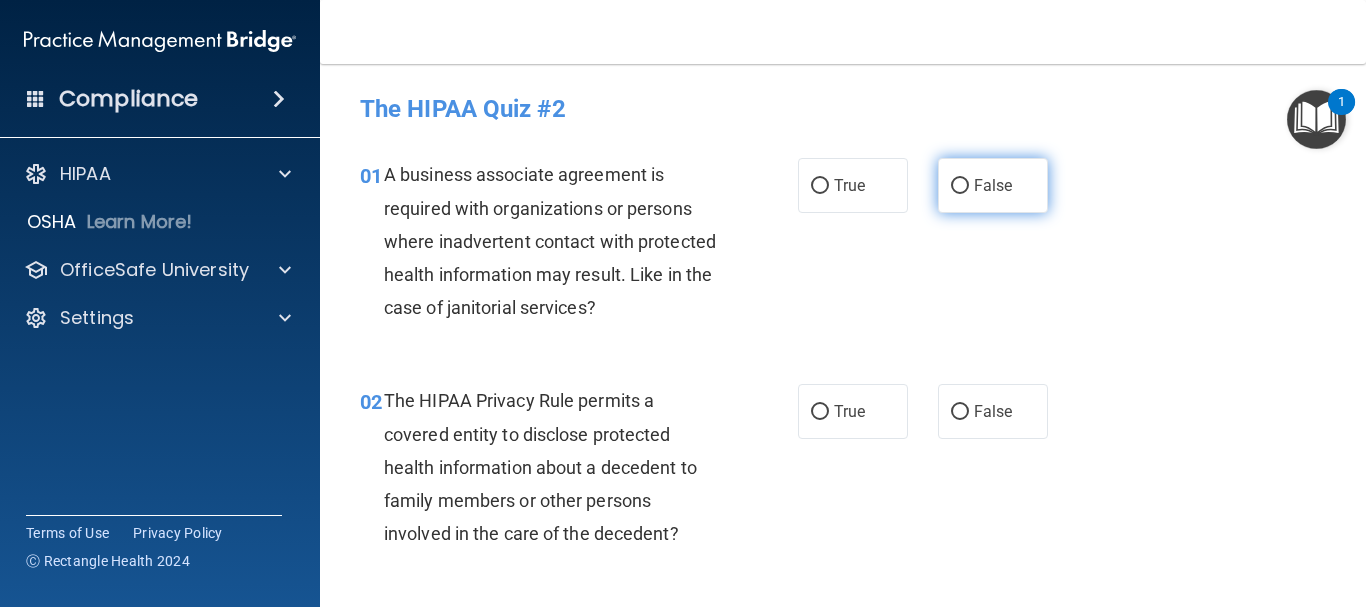click on "False" at bounding box center [993, 185] 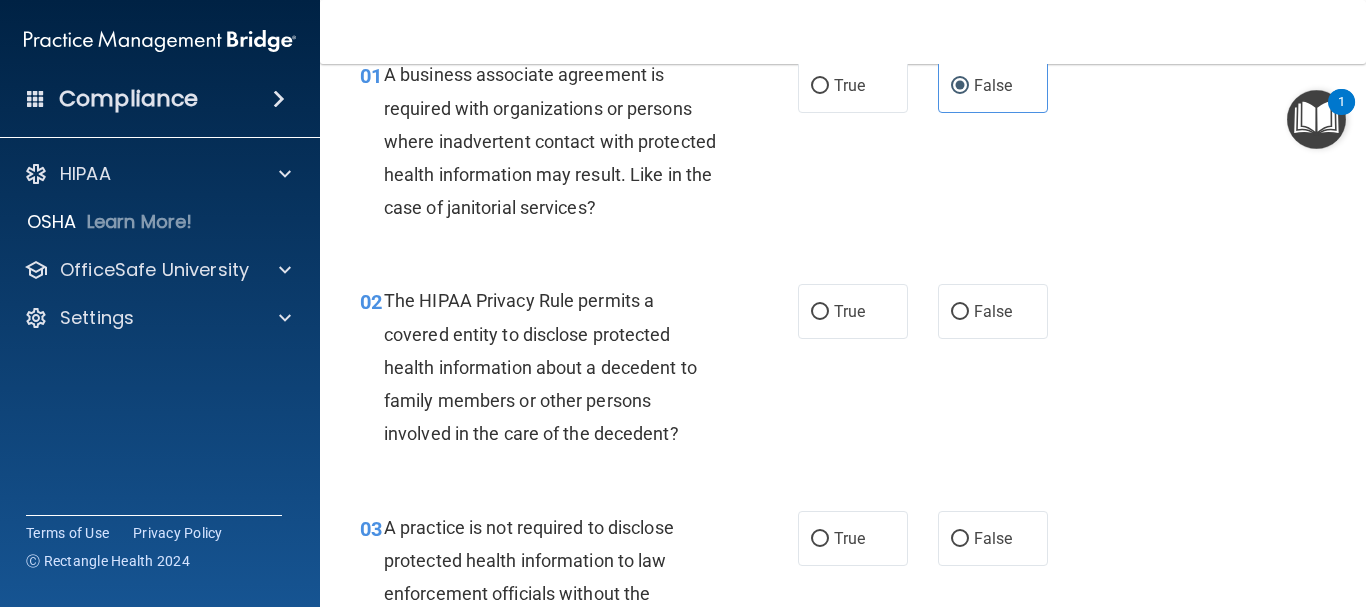 scroll, scrollTop: 200, scrollLeft: 0, axis: vertical 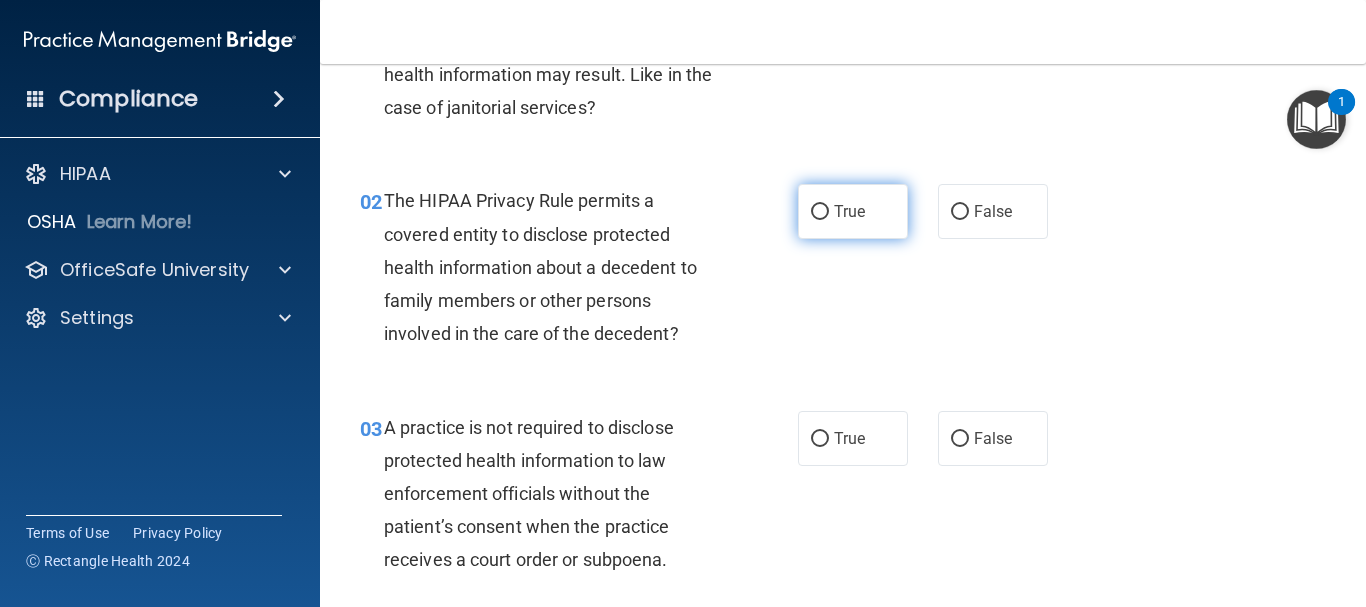 click on "True" at bounding box center (853, 211) 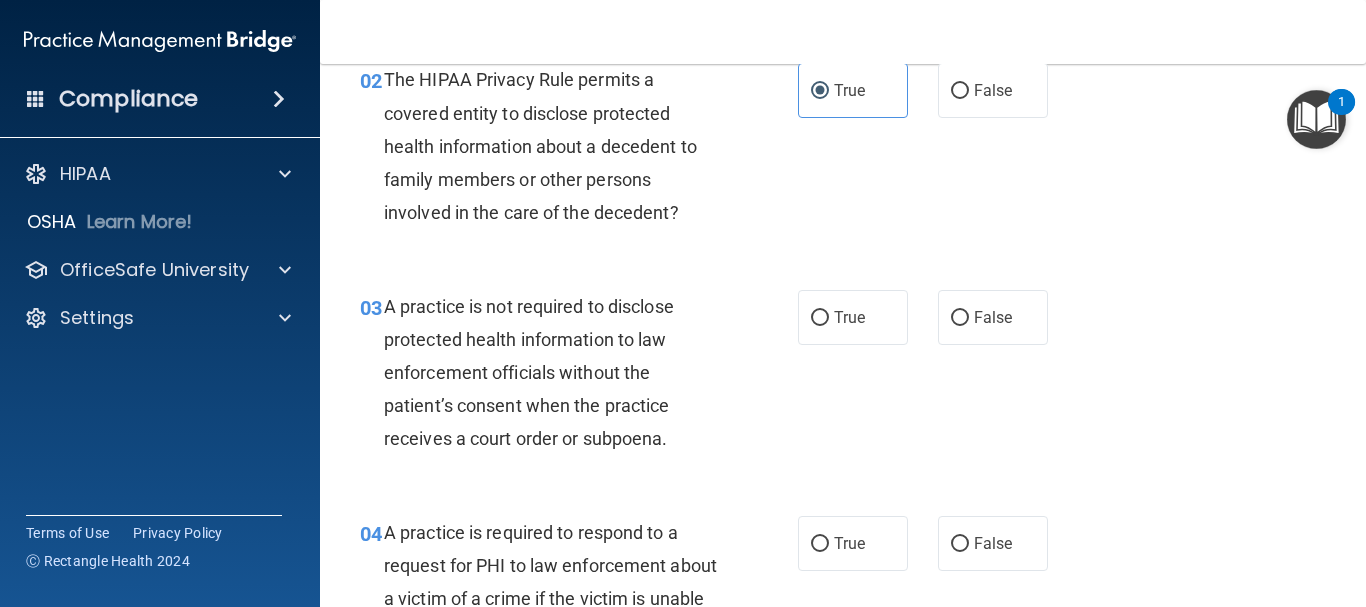 scroll, scrollTop: 400, scrollLeft: 0, axis: vertical 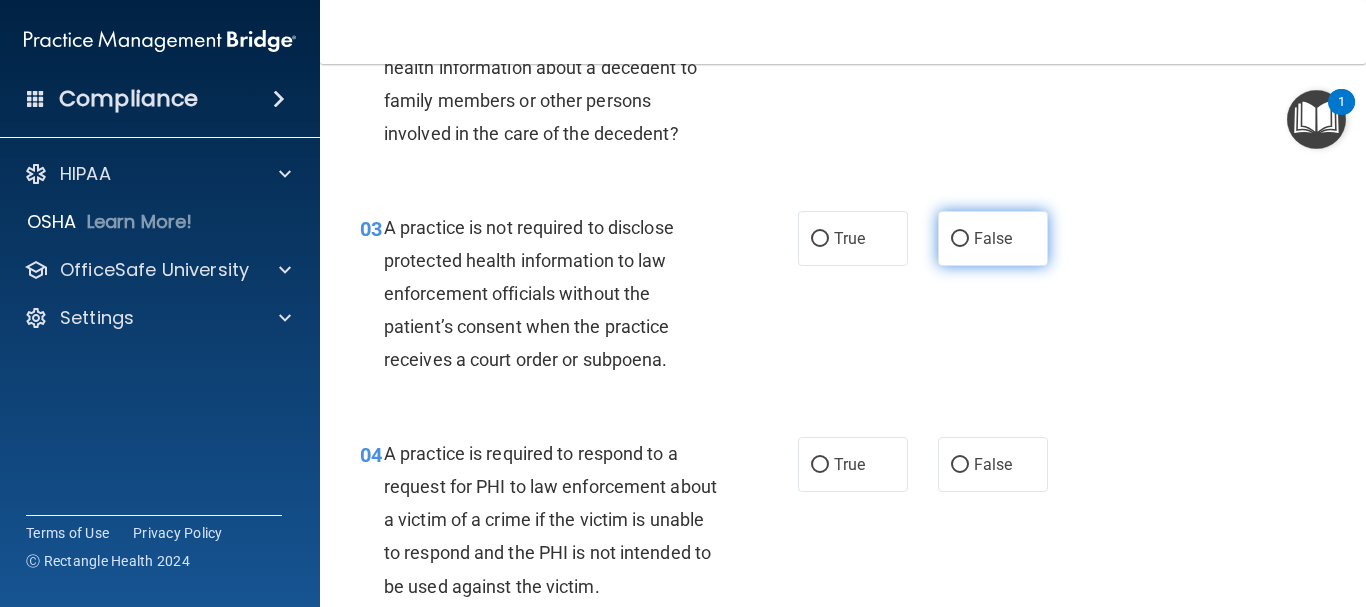 click on "False" at bounding box center (993, 238) 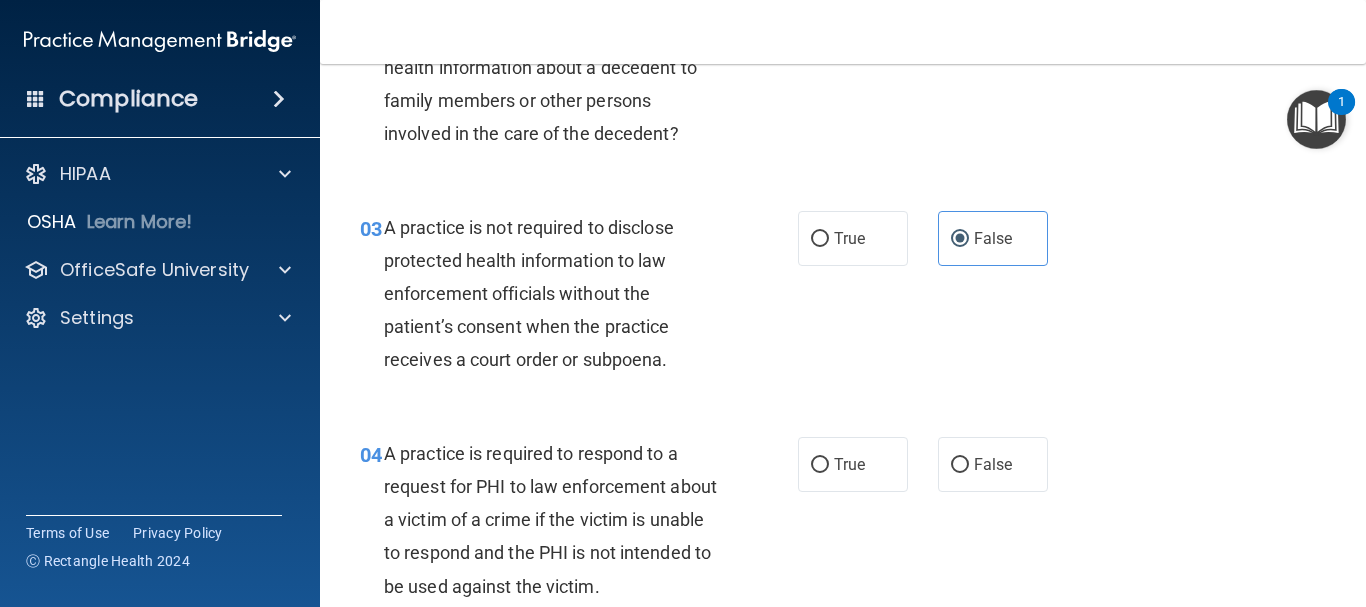 scroll, scrollTop: 500, scrollLeft: 0, axis: vertical 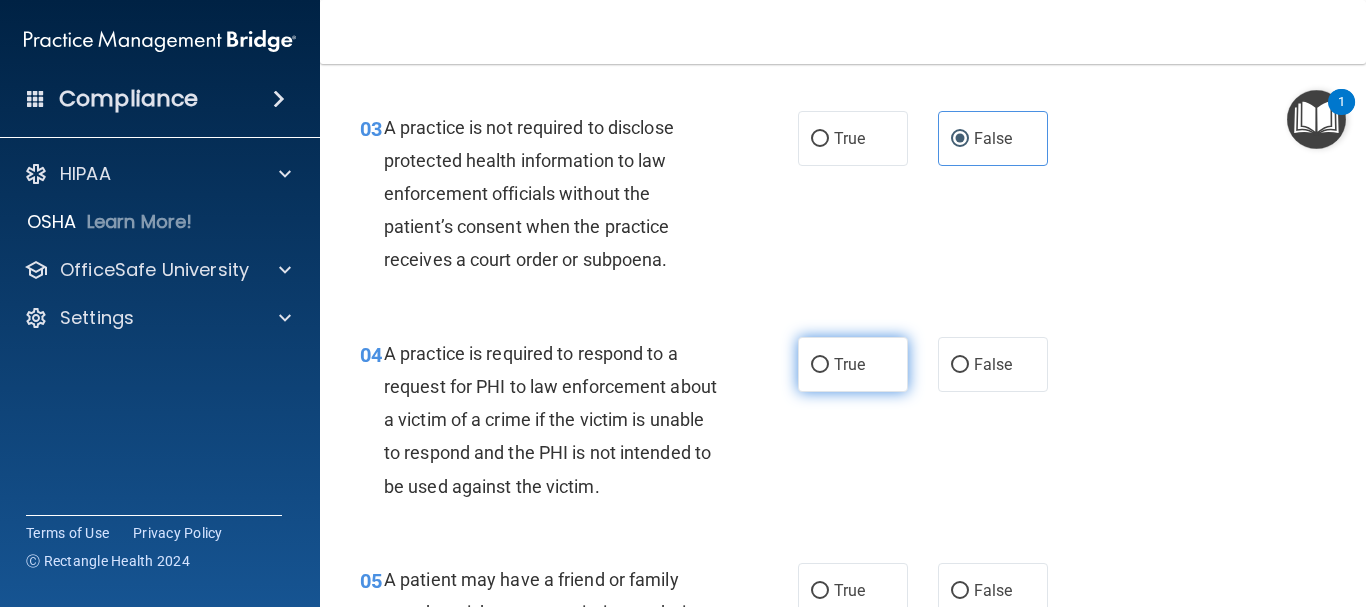 click on "True" at bounding box center [853, 364] 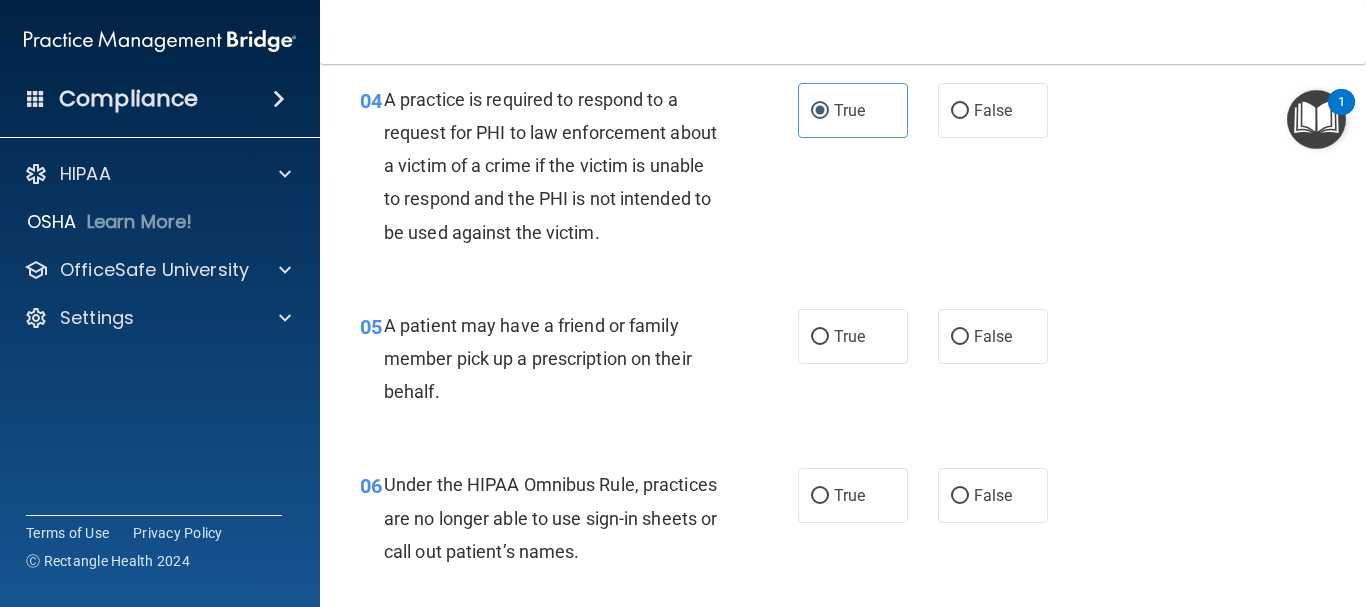 scroll, scrollTop: 800, scrollLeft: 0, axis: vertical 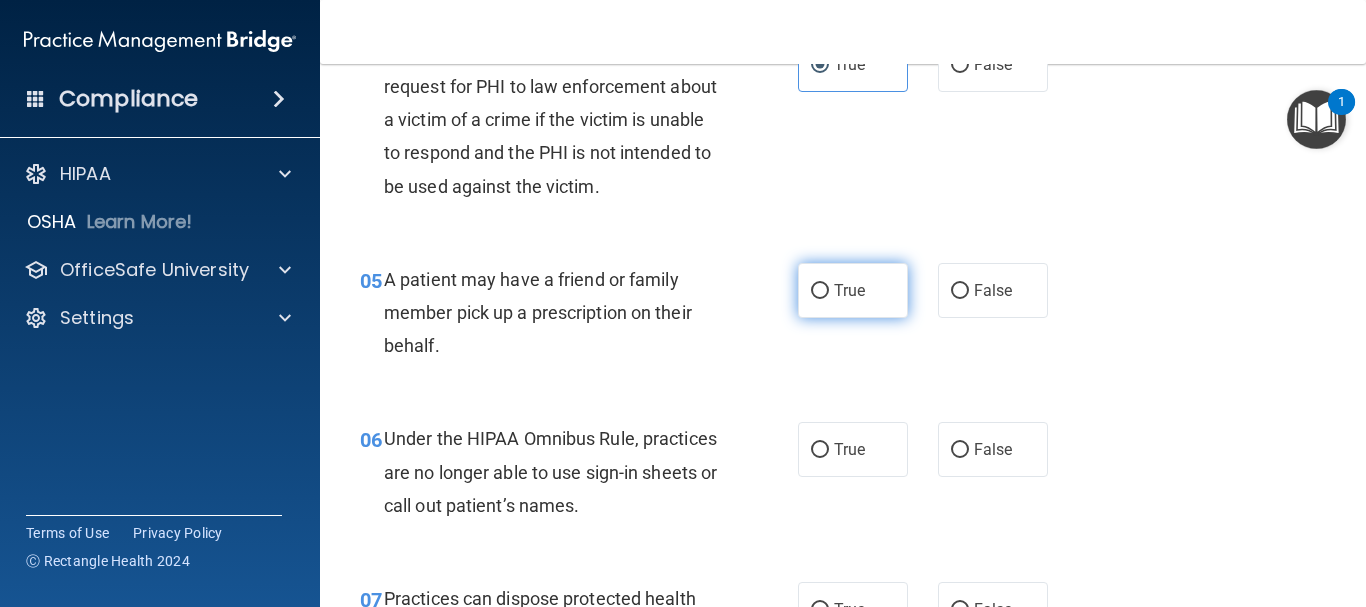 click on "True" at bounding box center (849, 290) 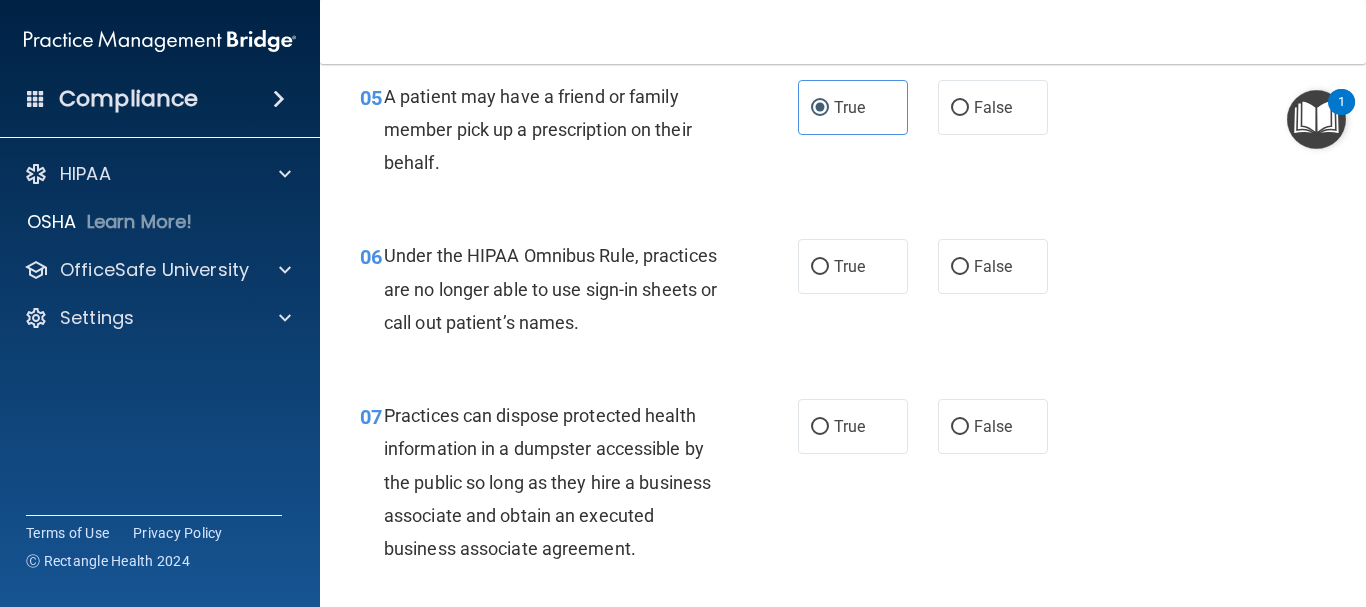 scroll, scrollTop: 1000, scrollLeft: 0, axis: vertical 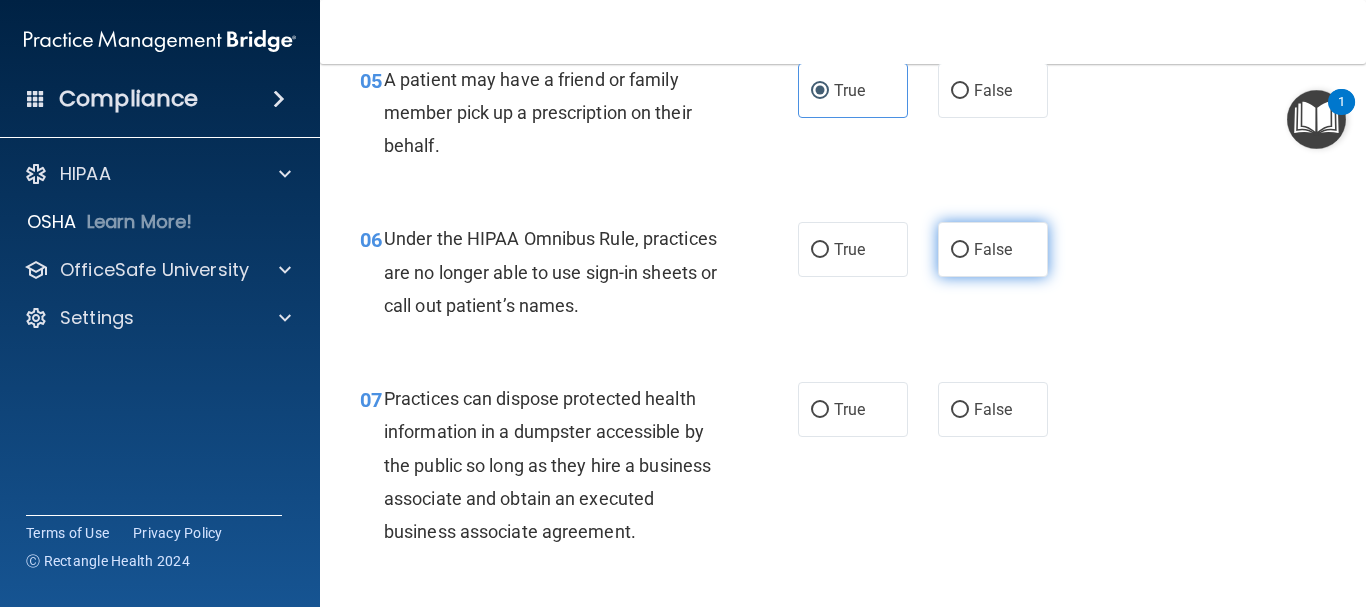 click on "False" at bounding box center [993, 249] 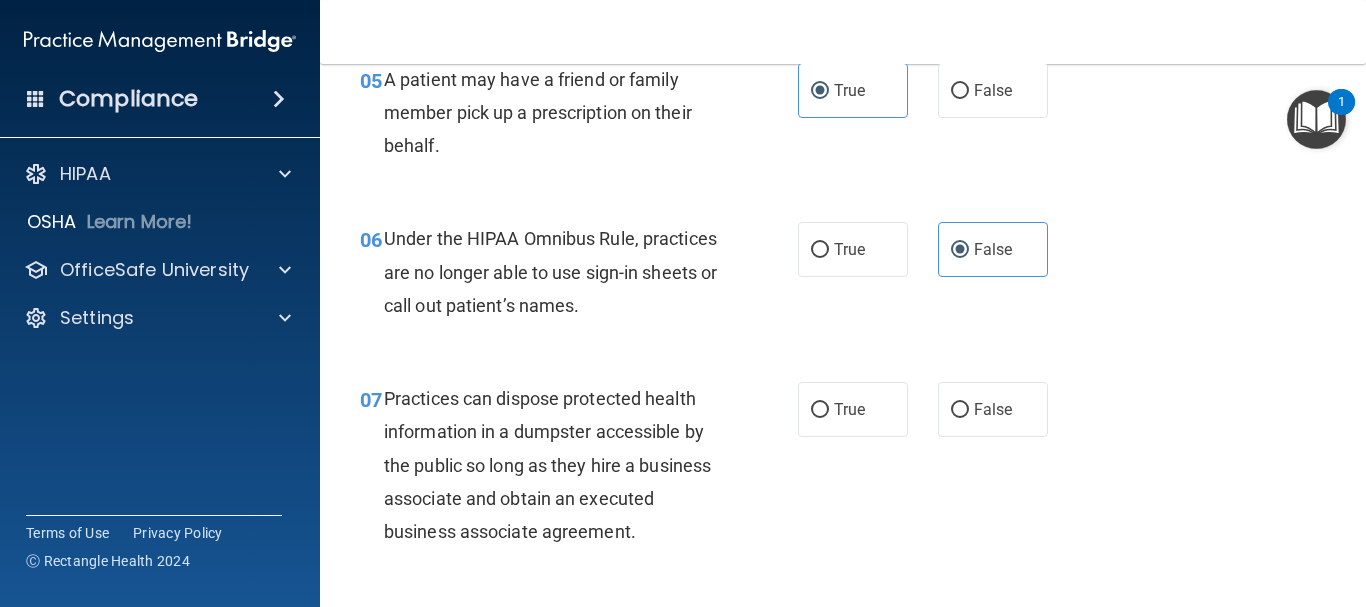 scroll, scrollTop: 1100, scrollLeft: 0, axis: vertical 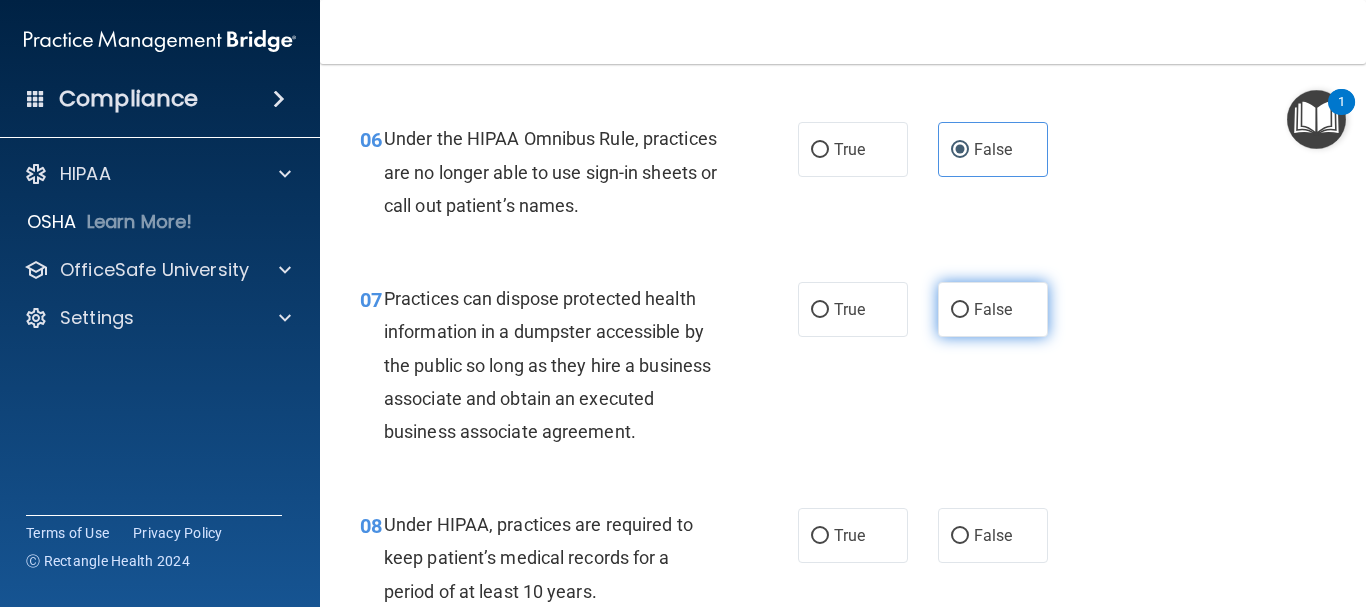 click on "False" at bounding box center (993, 309) 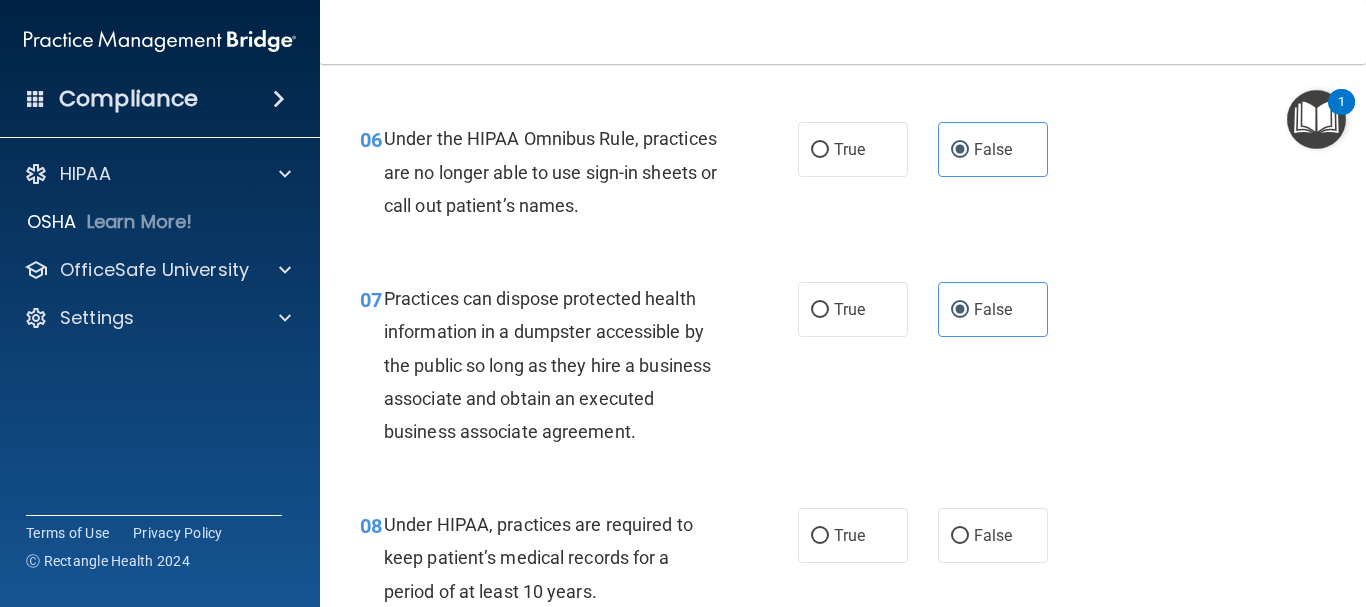 scroll, scrollTop: 1300, scrollLeft: 0, axis: vertical 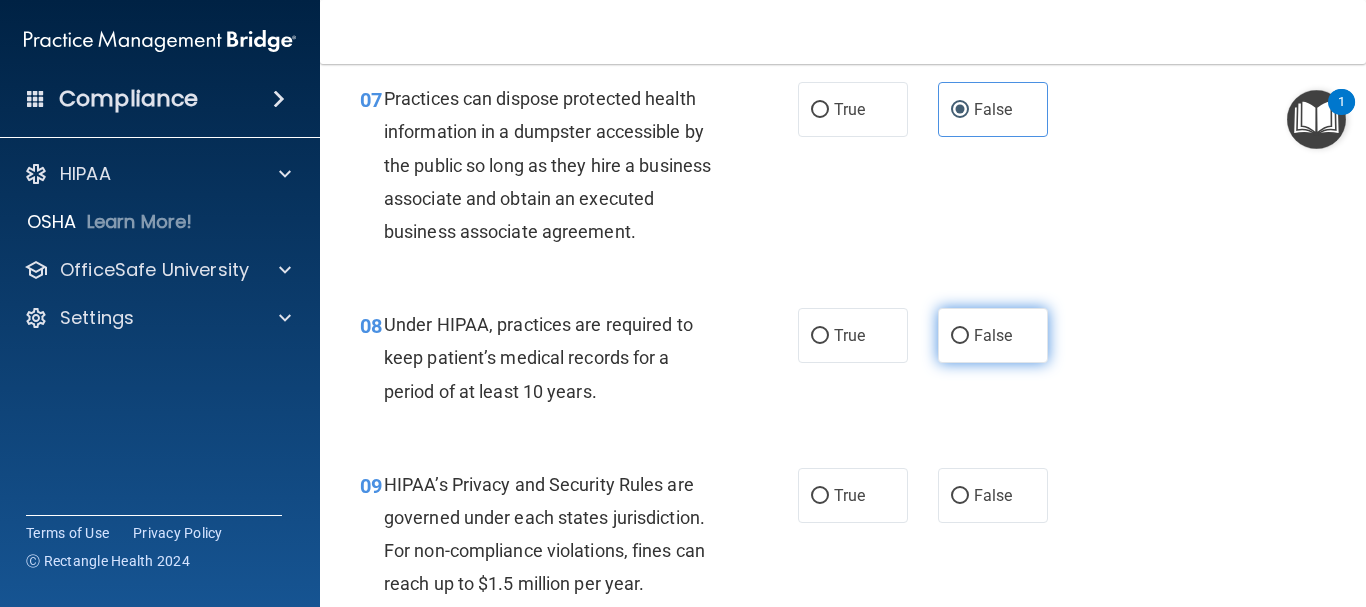 click on "True           False" at bounding box center [930, 335] 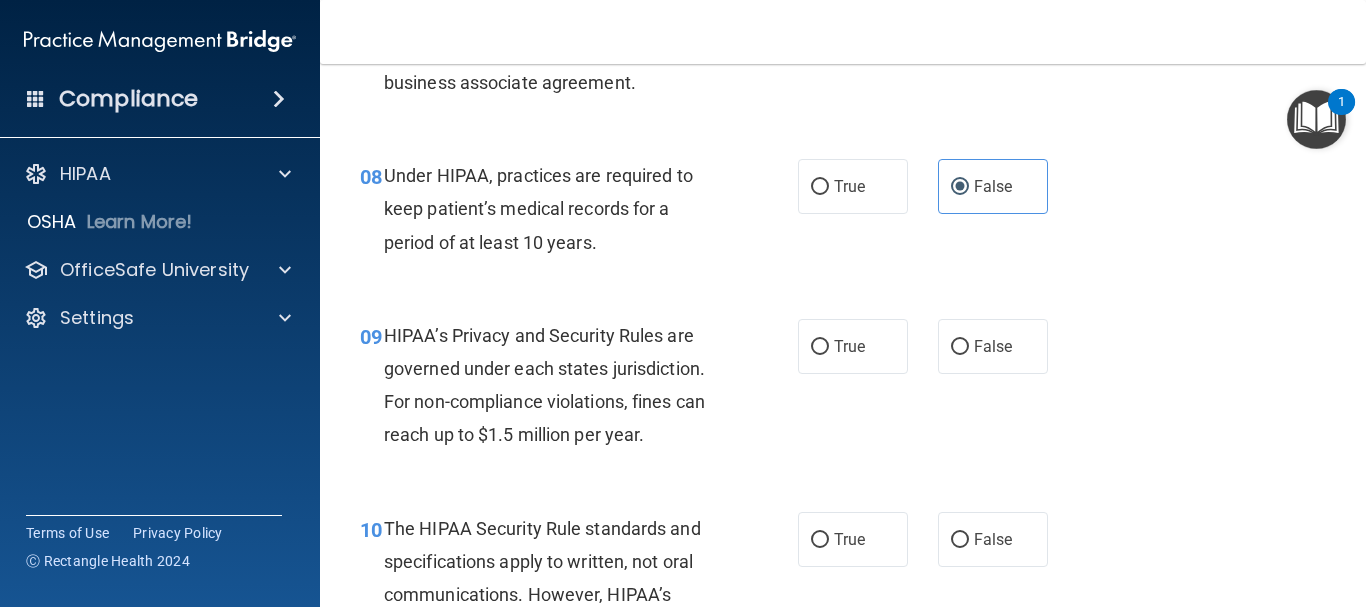 scroll, scrollTop: 1500, scrollLeft: 0, axis: vertical 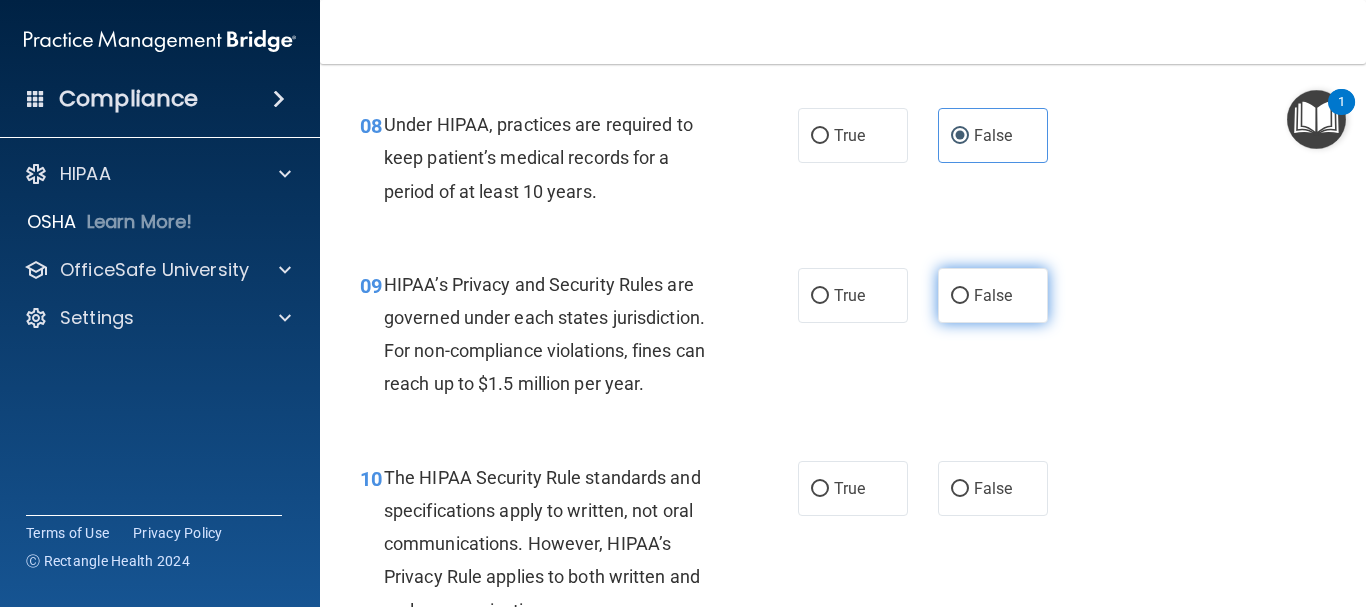 click on "False" at bounding box center [993, 295] 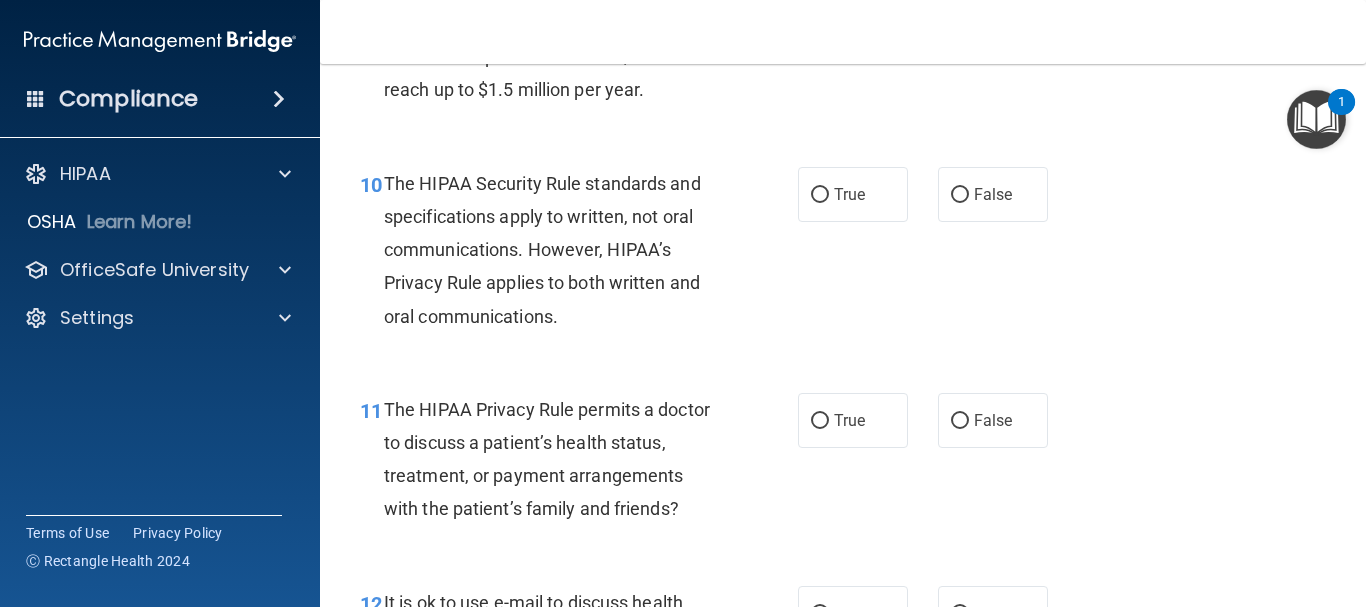 scroll, scrollTop: 1800, scrollLeft: 0, axis: vertical 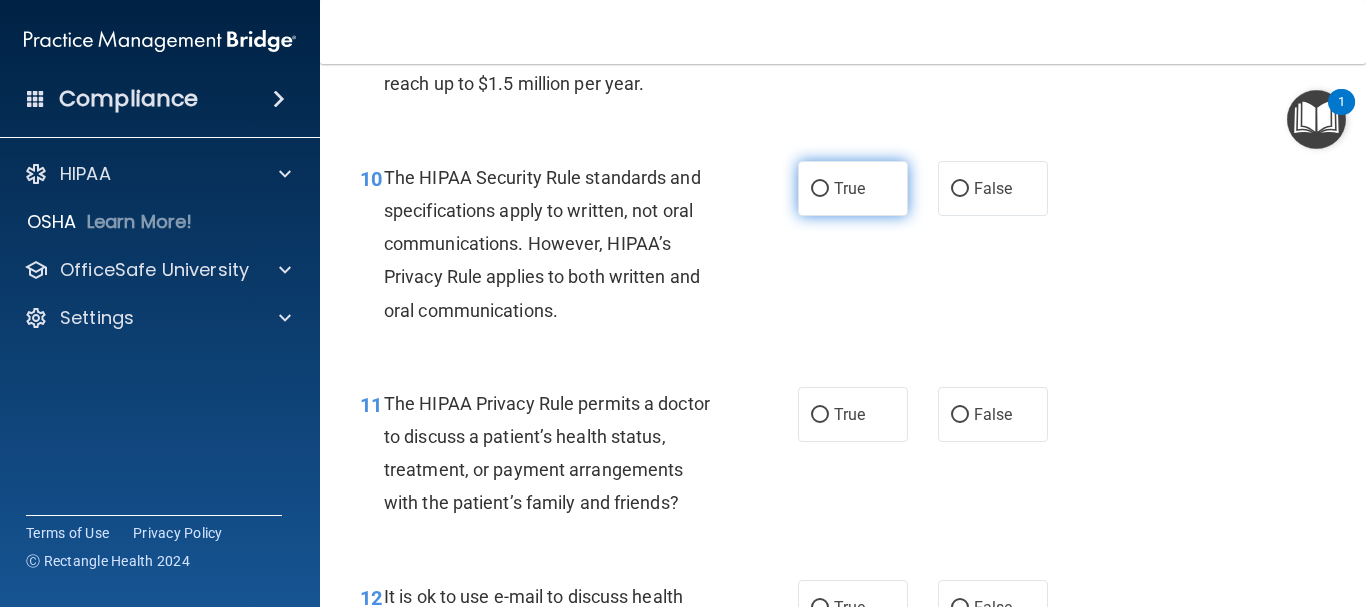 click on "True" at bounding box center [849, 188] 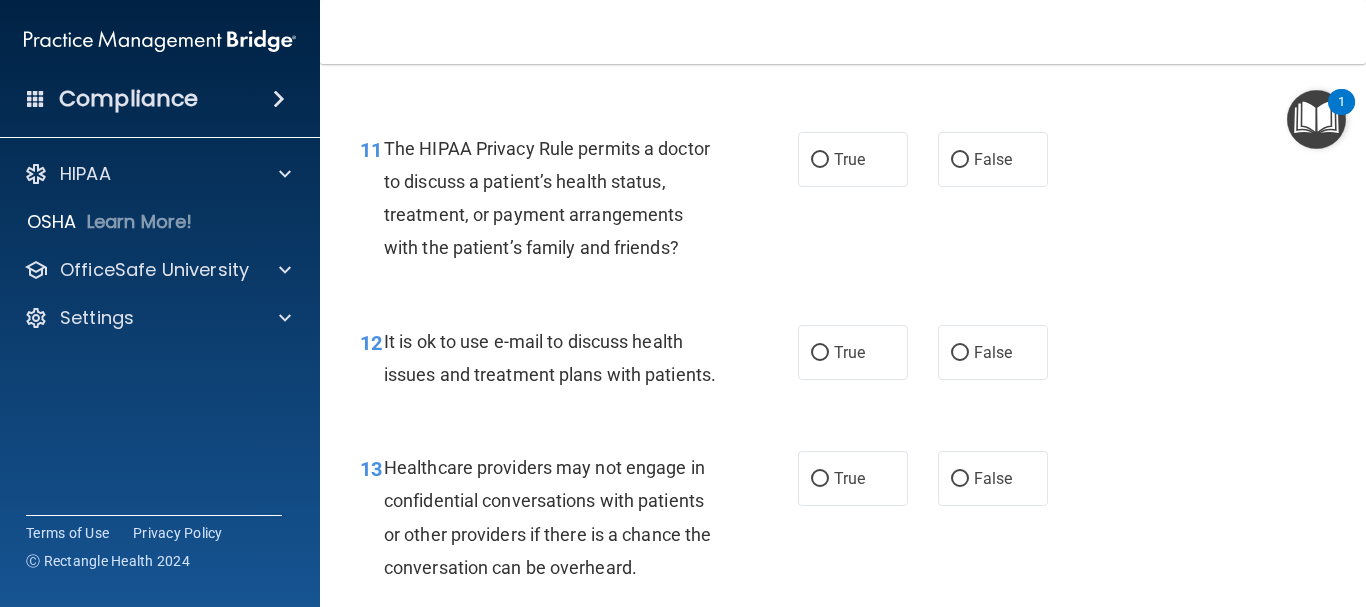 scroll, scrollTop: 2100, scrollLeft: 0, axis: vertical 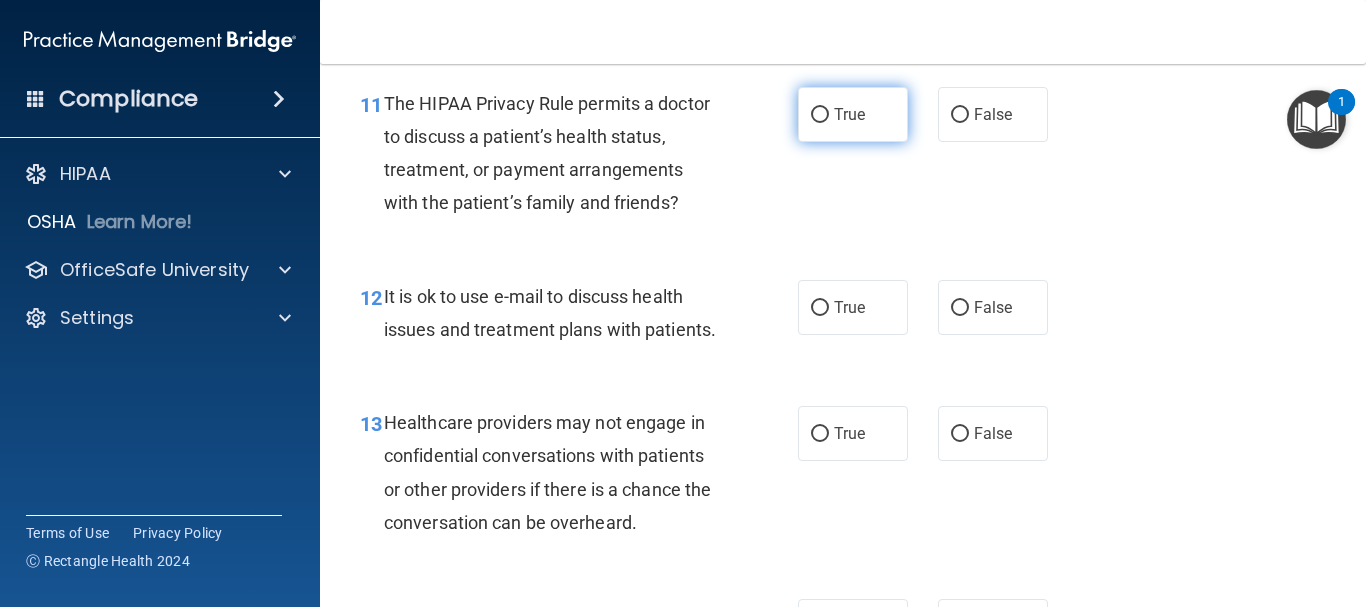 click on "True" at bounding box center (853, 114) 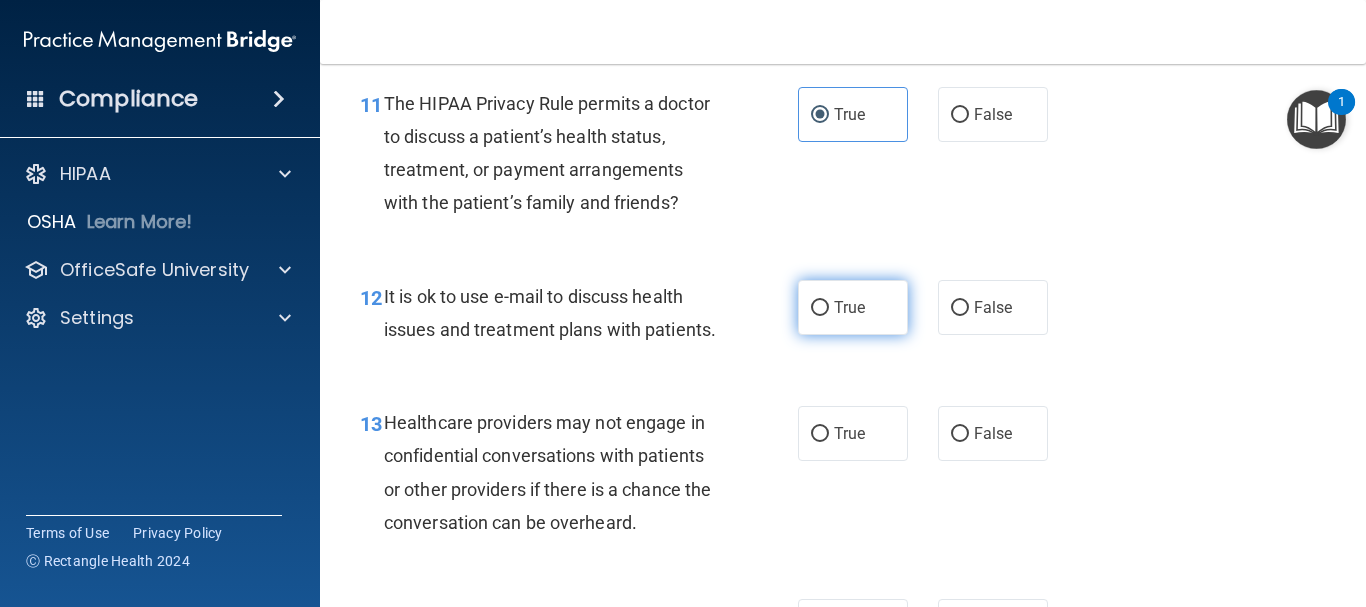 click on "True" at bounding box center [853, 307] 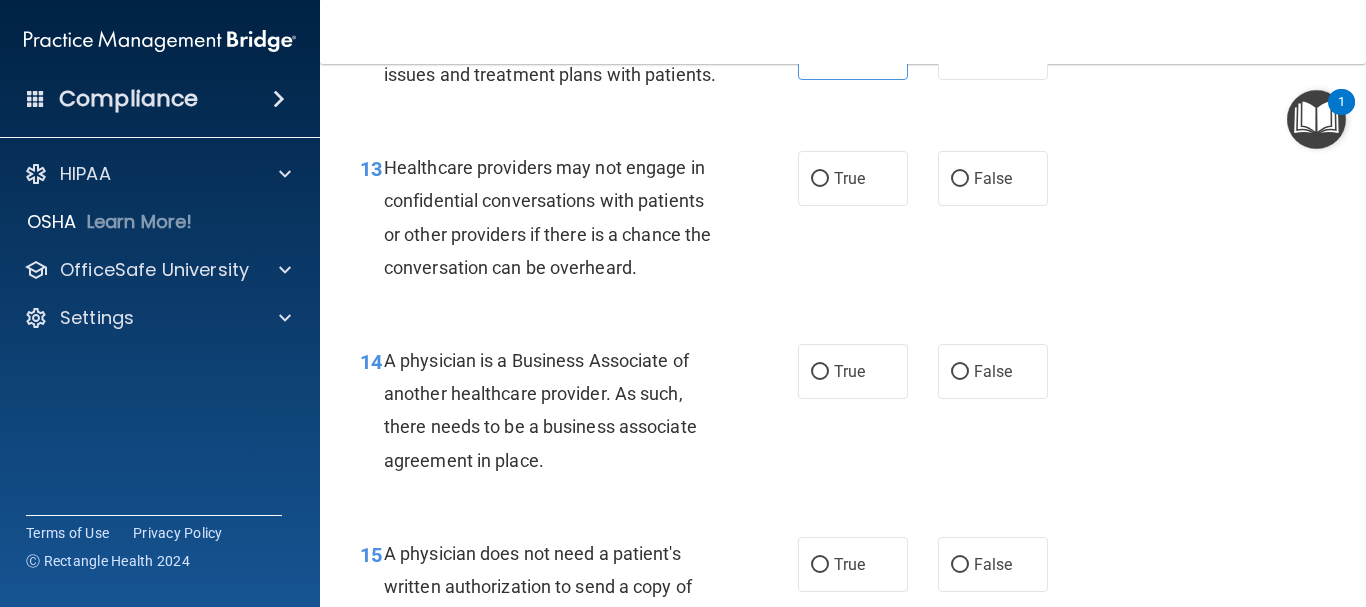 scroll, scrollTop: 2400, scrollLeft: 0, axis: vertical 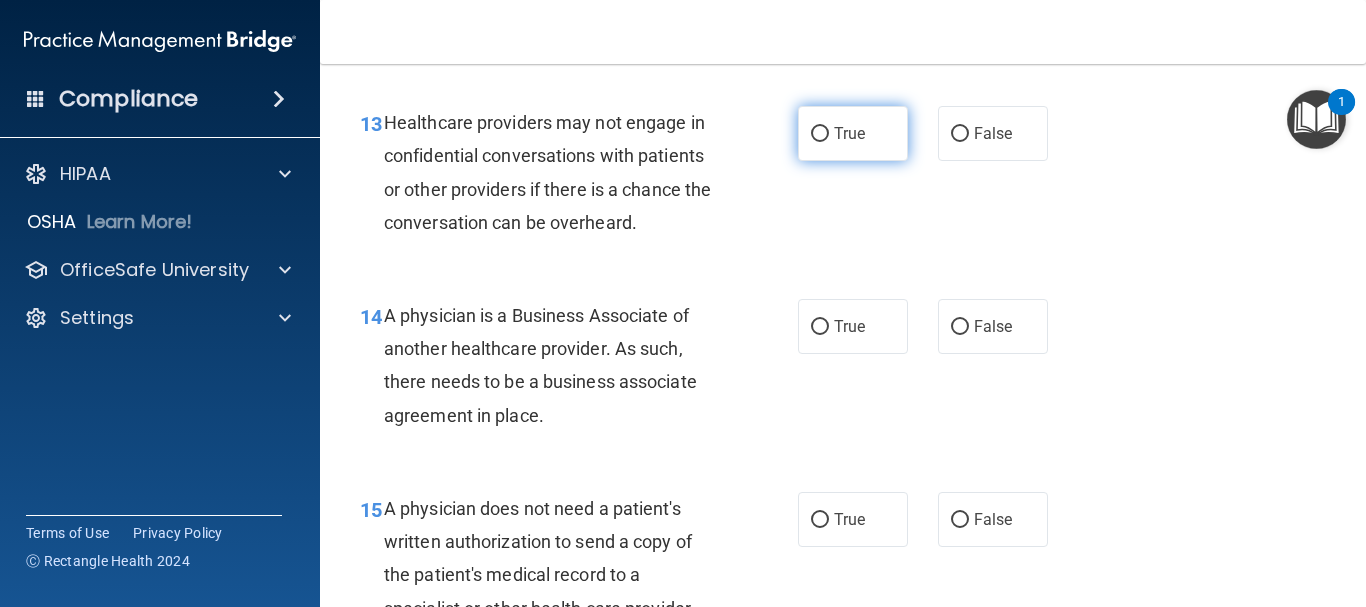 click on "True" at bounding box center [853, 133] 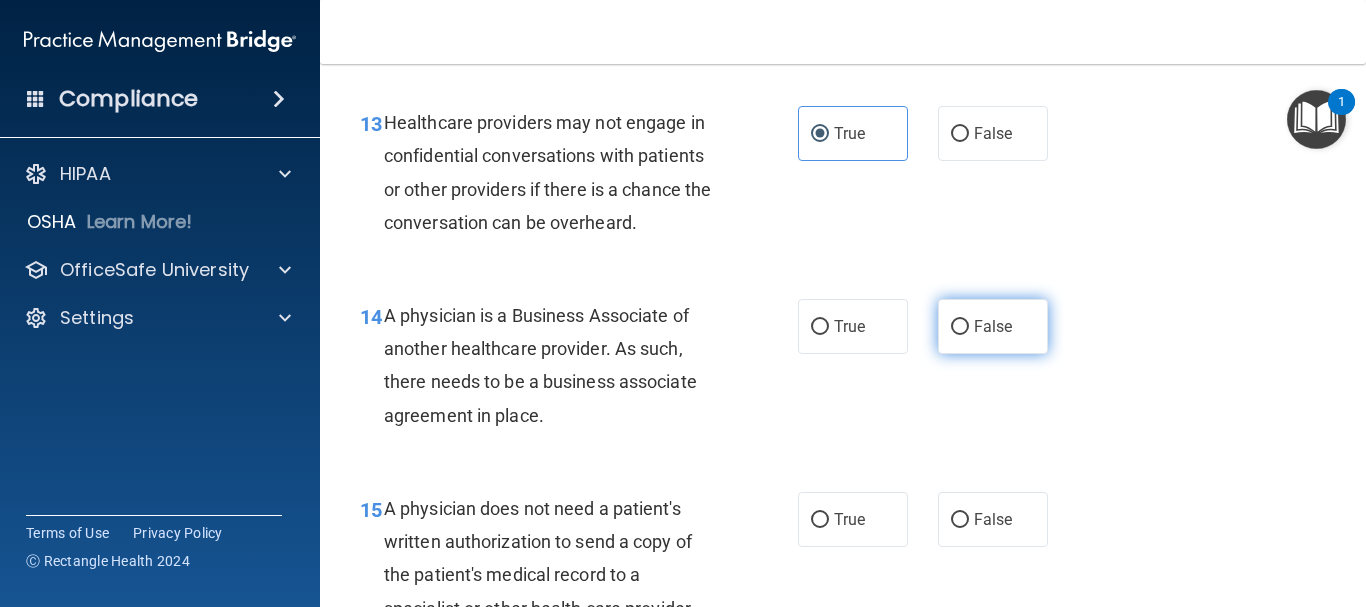 click on "False" at bounding box center [993, 326] 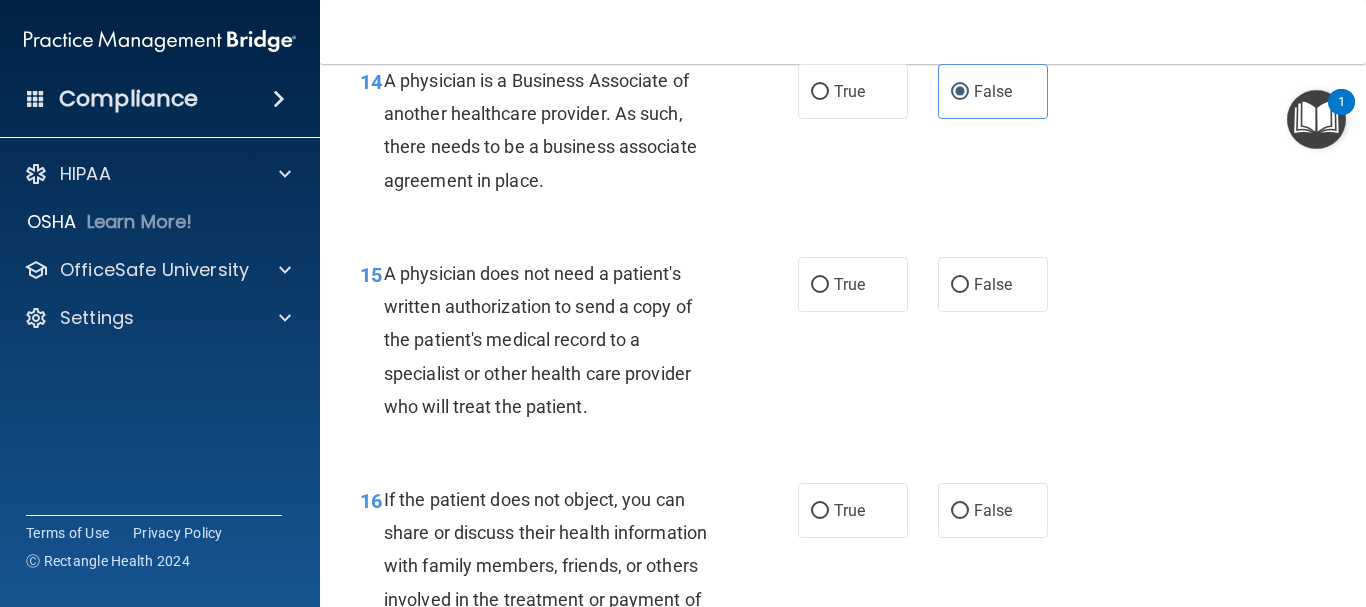 scroll, scrollTop: 2800, scrollLeft: 0, axis: vertical 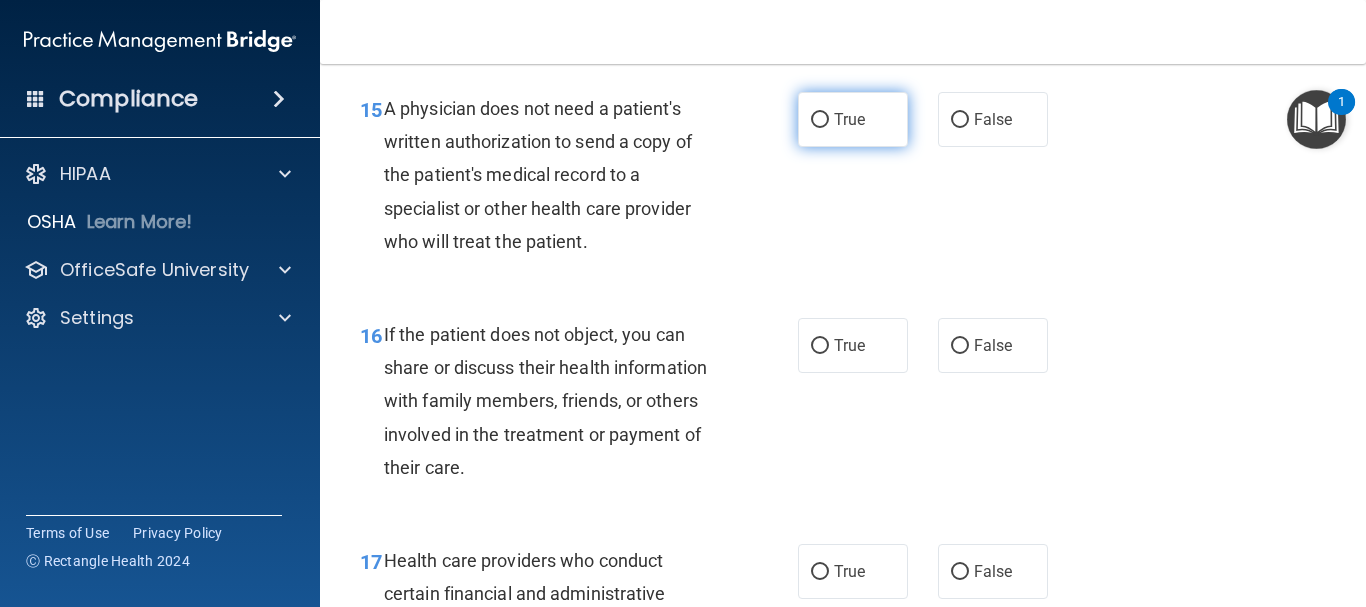 click on "True" at bounding box center [853, 119] 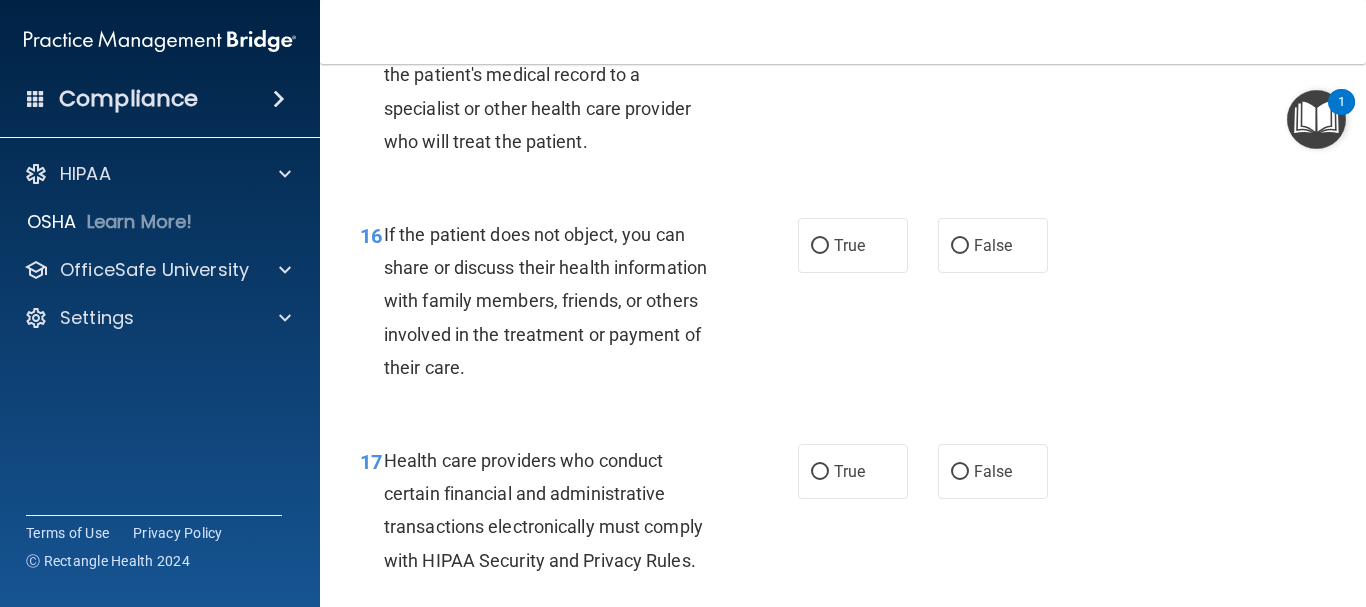 scroll, scrollTop: 3000, scrollLeft: 0, axis: vertical 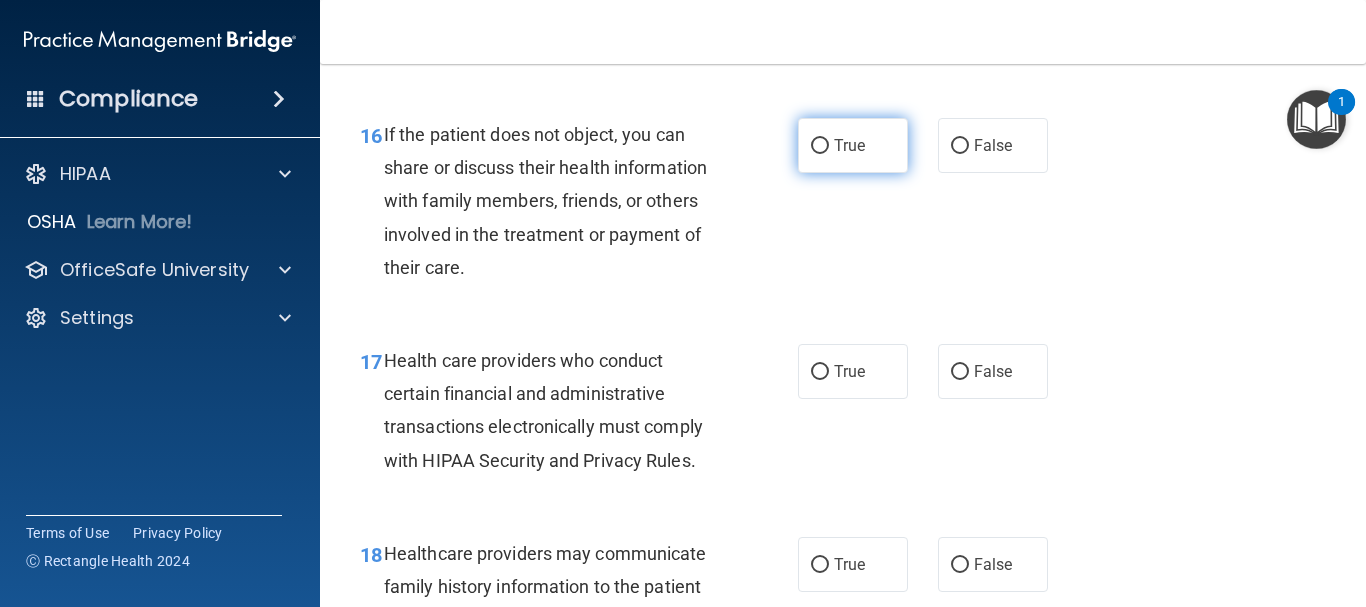 click on "True" at bounding box center (853, 145) 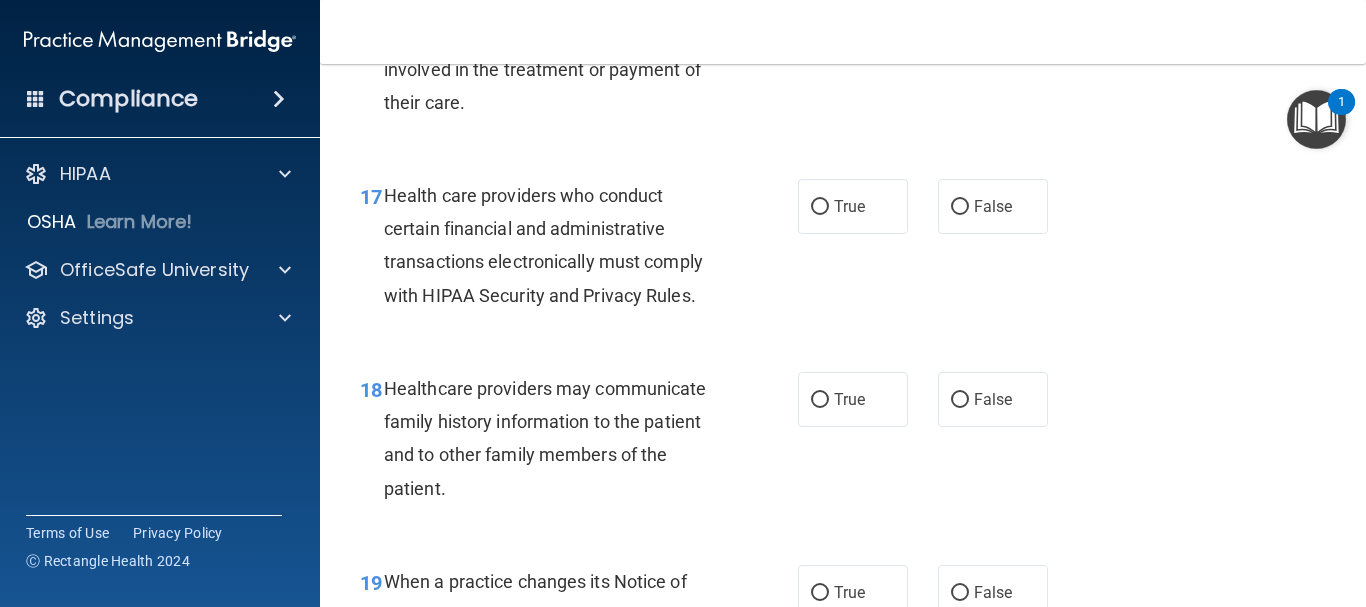 scroll, scrollTop: 3200, scrollLeft: 0, axis: vertical 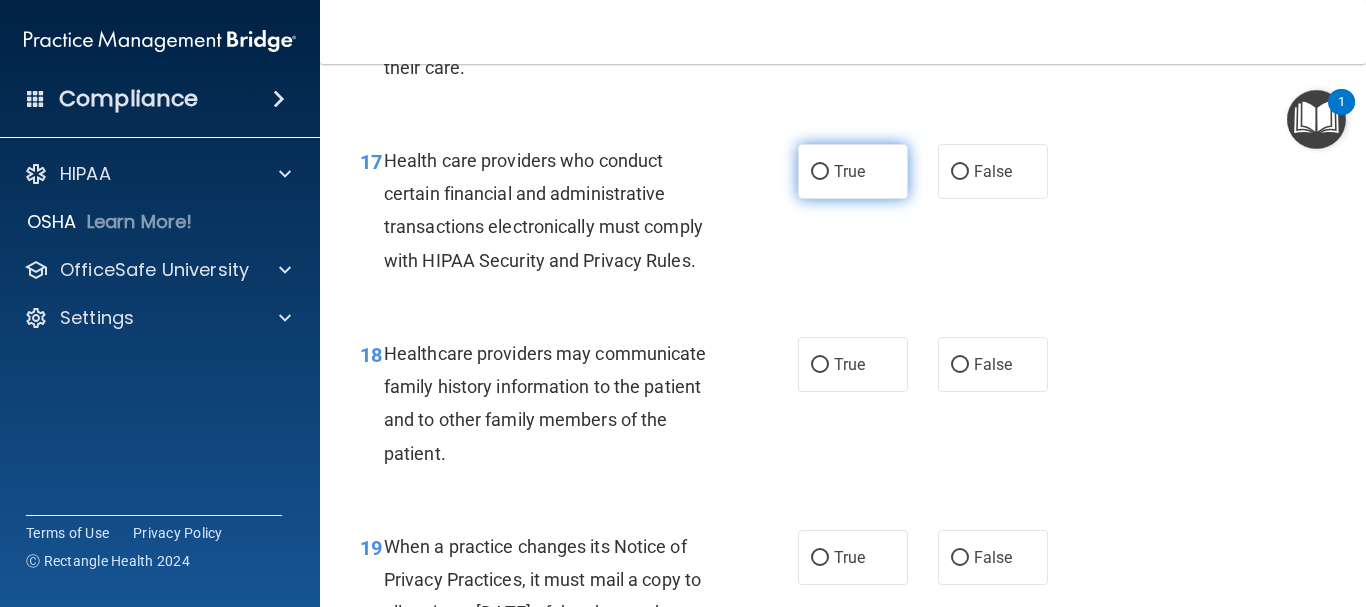 click on "True" at bounding box center [849, 171] 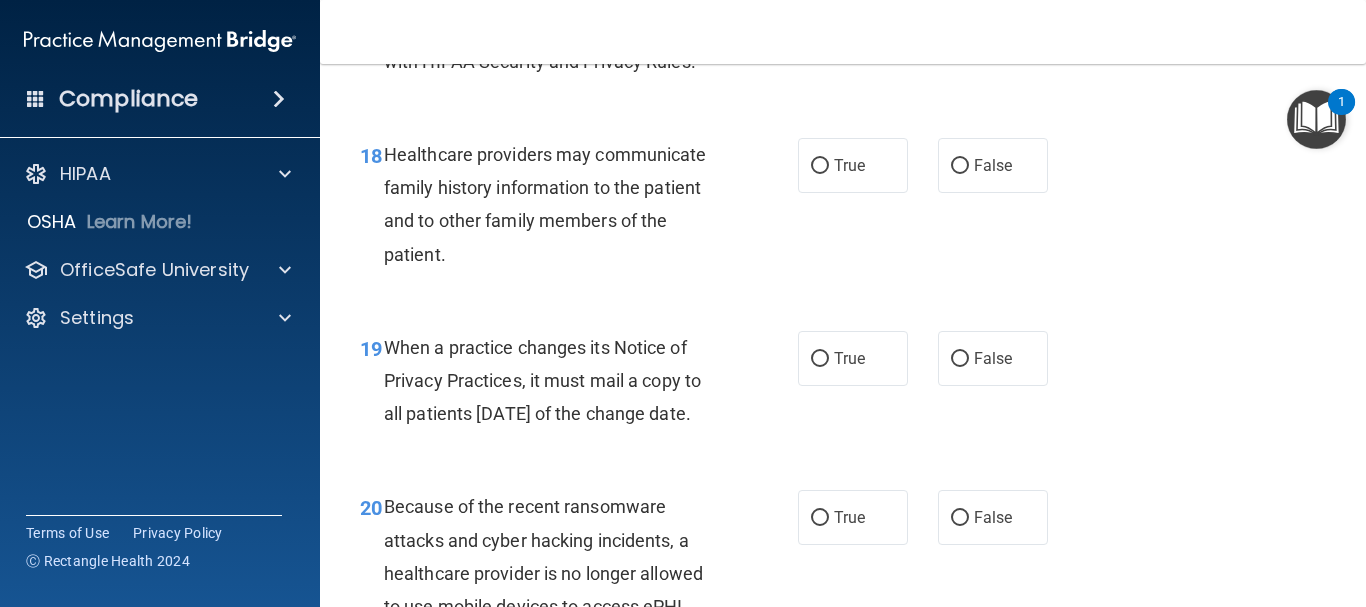 scroll, scrollTop: 3400, scrollLeft: 0, axis: vertical 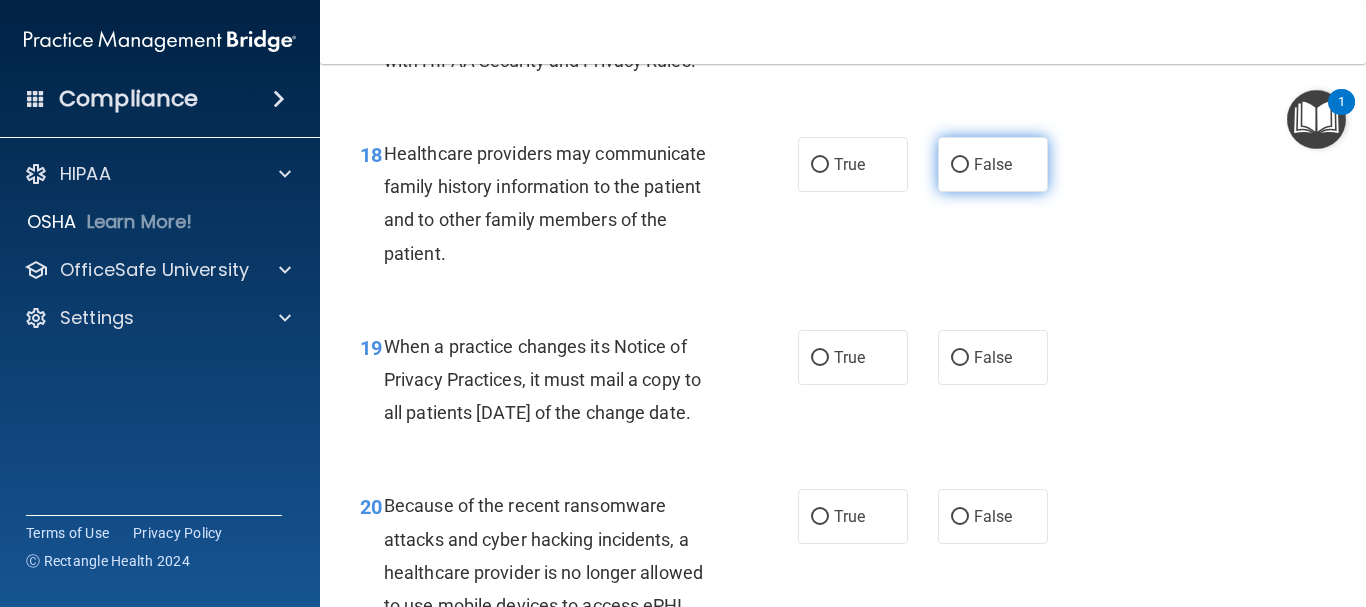 click on "False" at bounding box center (960, 165) 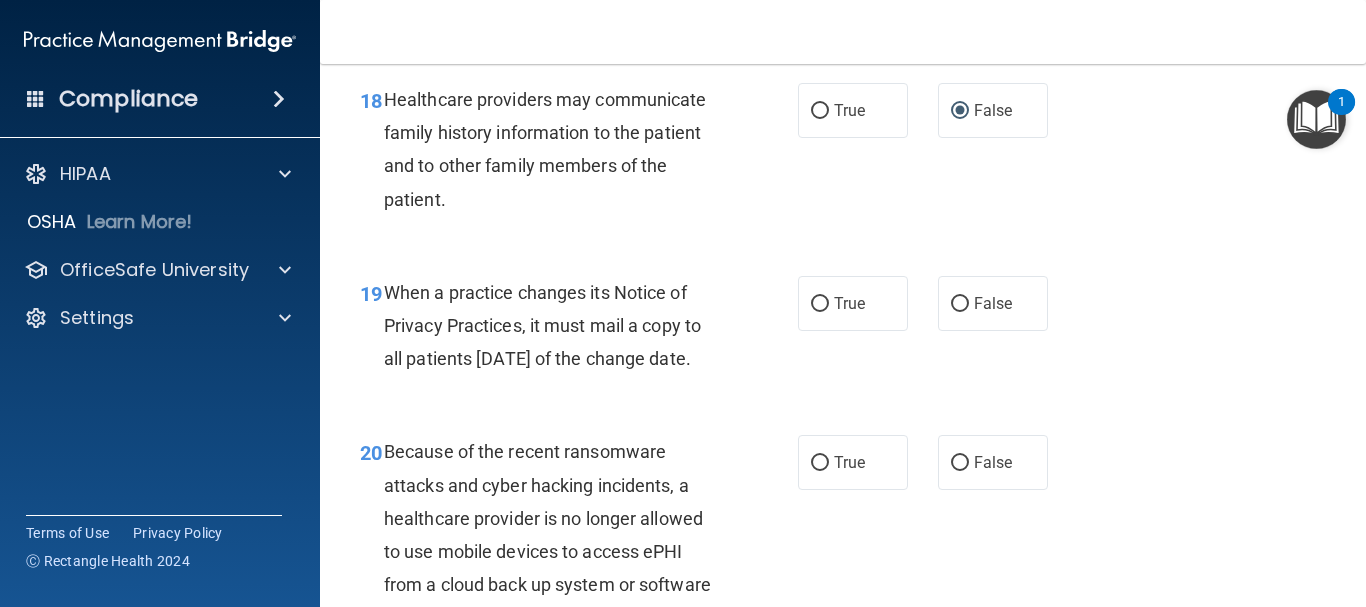 scroll, scrollTop: 3500, scrollLeft: 0, axis: vertical 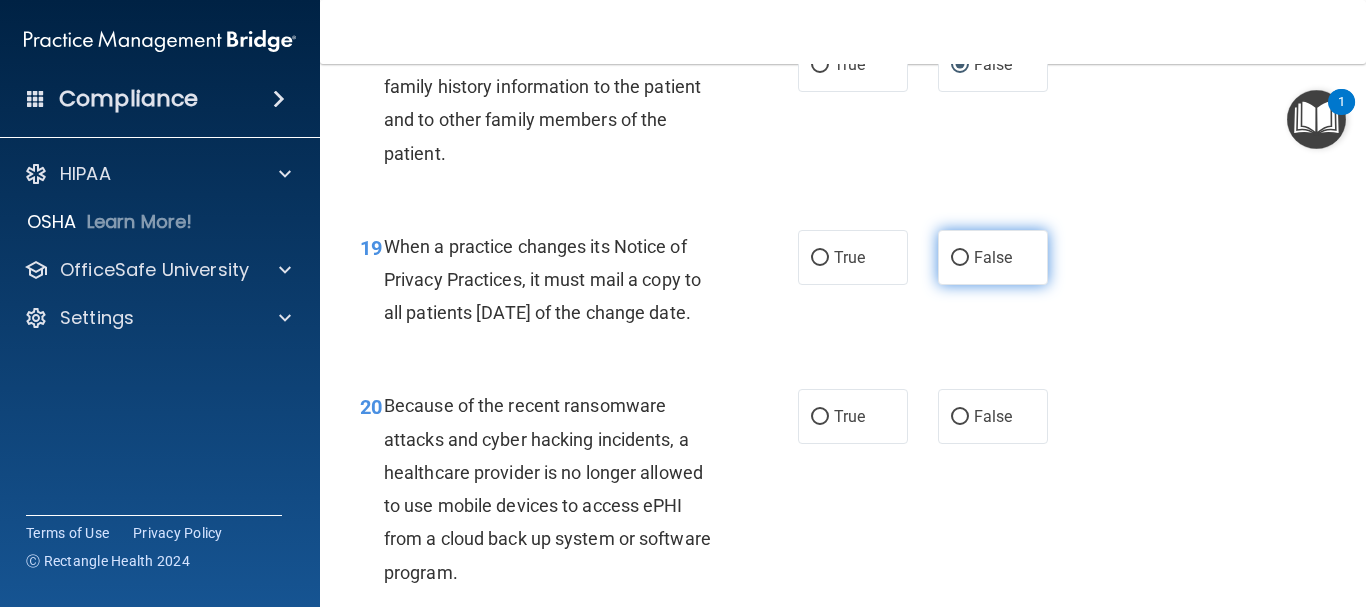 drag, startPoint x: 957, startPoint y: 295, endPoint x: 970, endPoint y: 294, distance: 13.038404 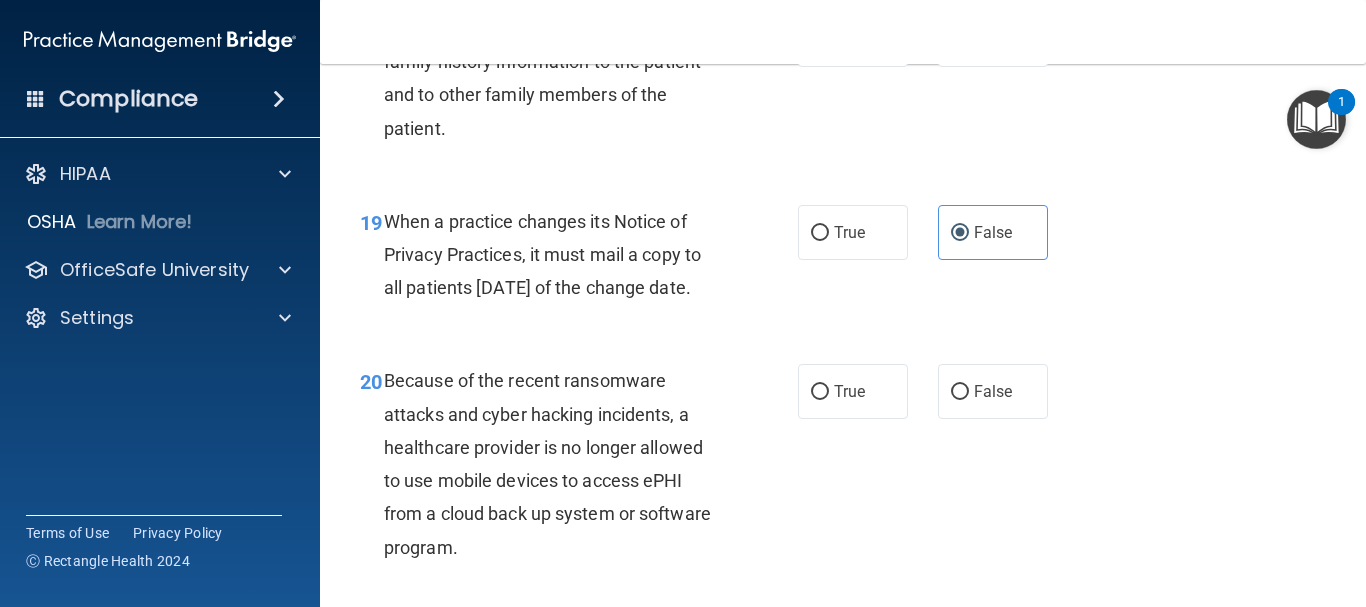 scroll, scrollTop: 3600, scrollLeft: 0, axis: vertical 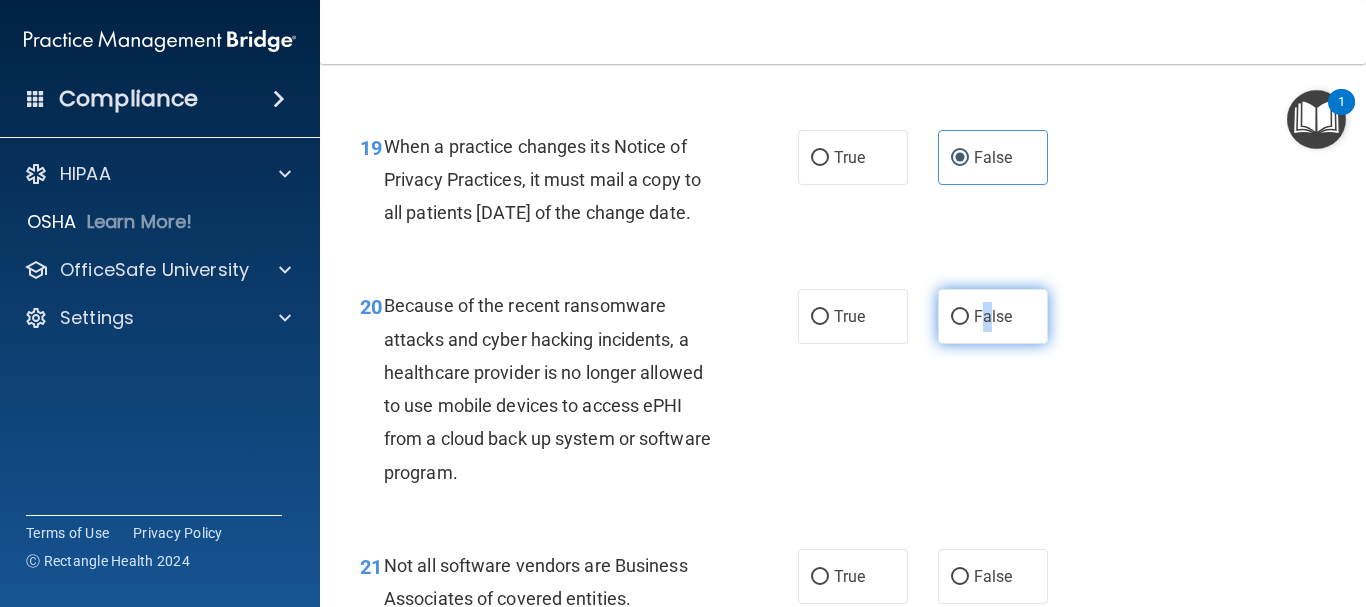 click on "False" at bounding box center [993, 316] 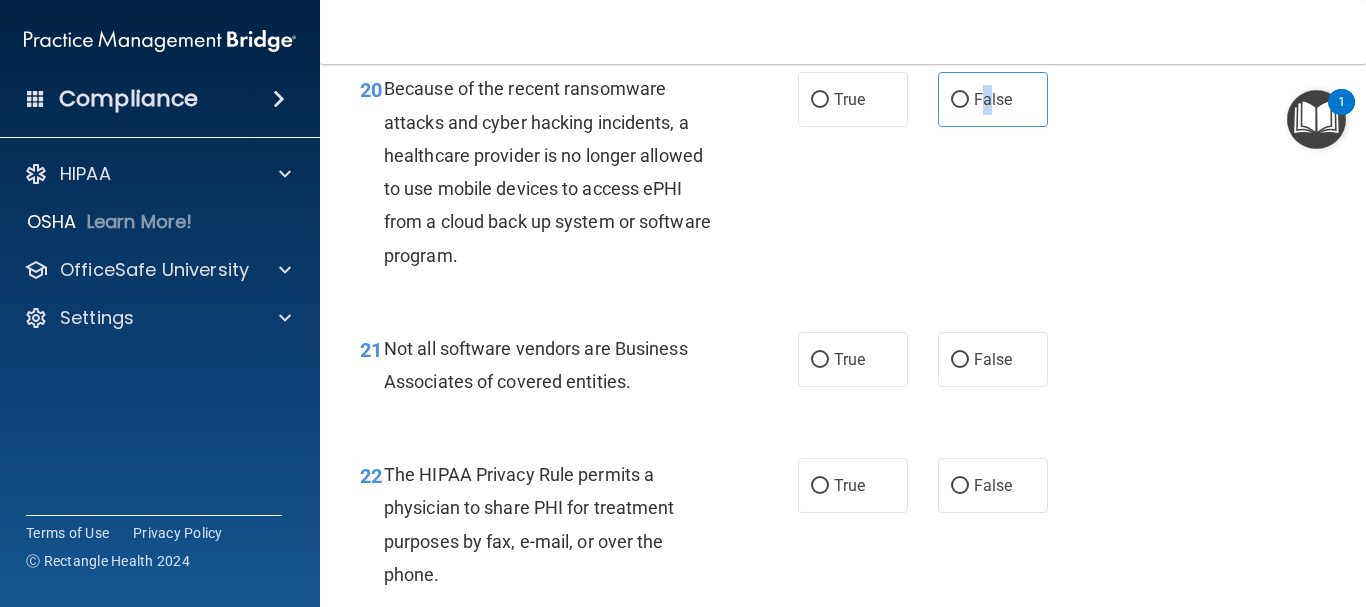 scroll, scrollTop: 3700, scrollLeft: 0, axis: vertical 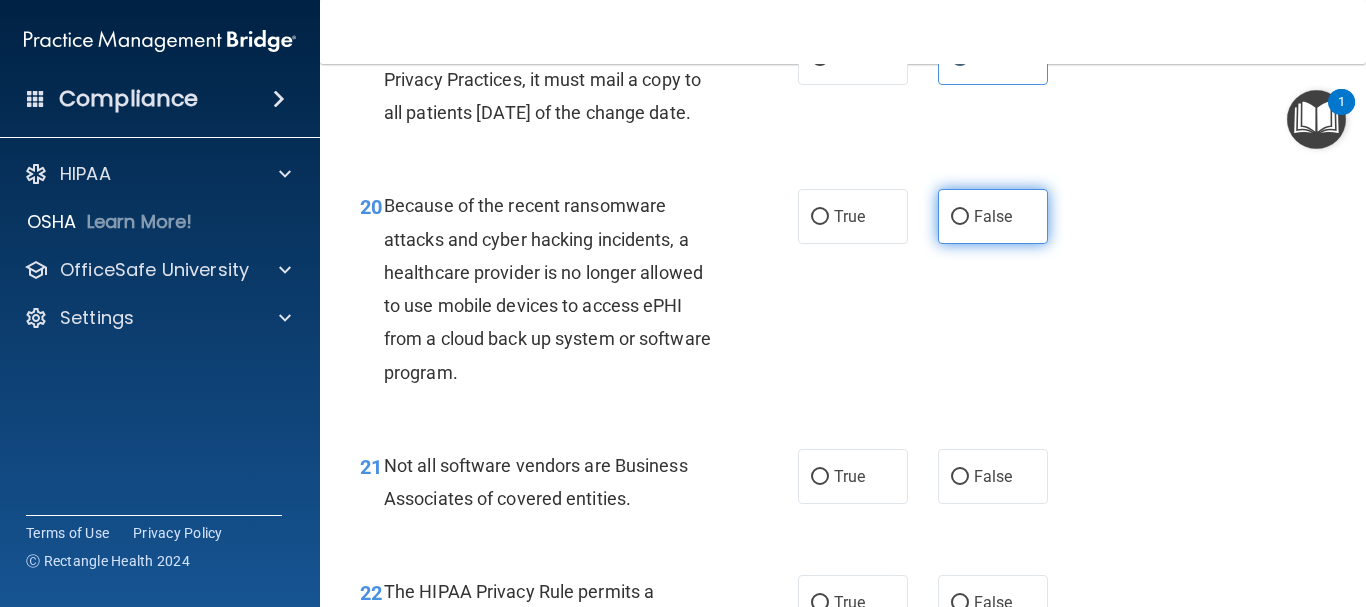 click on "False" at bounding box center (993, 216) 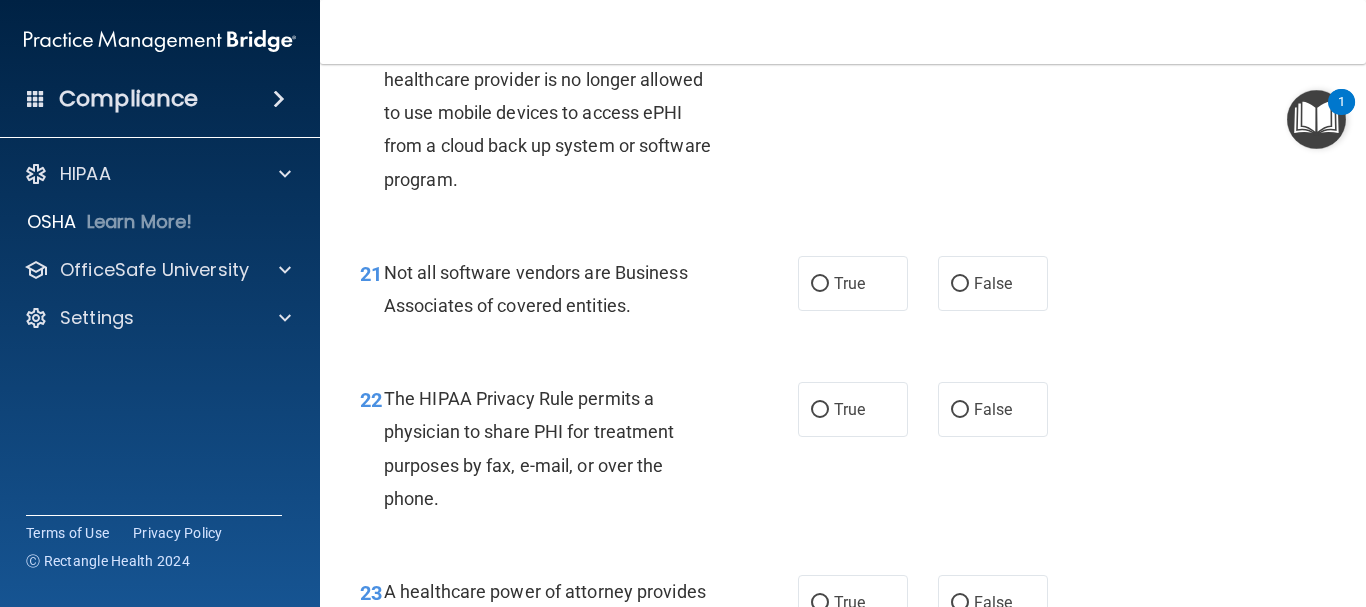 scroll, scrollTop: 4100, scrollLeft: 0, axis: vertical 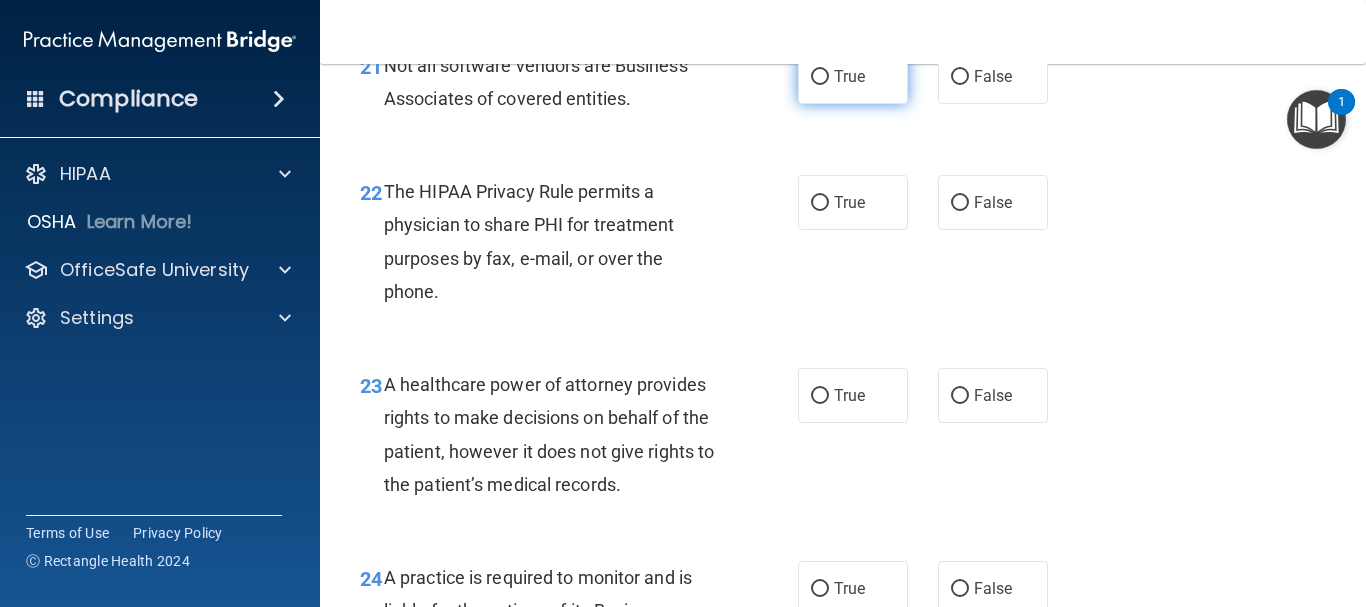 click on "True" at bounding box center (853, 76) 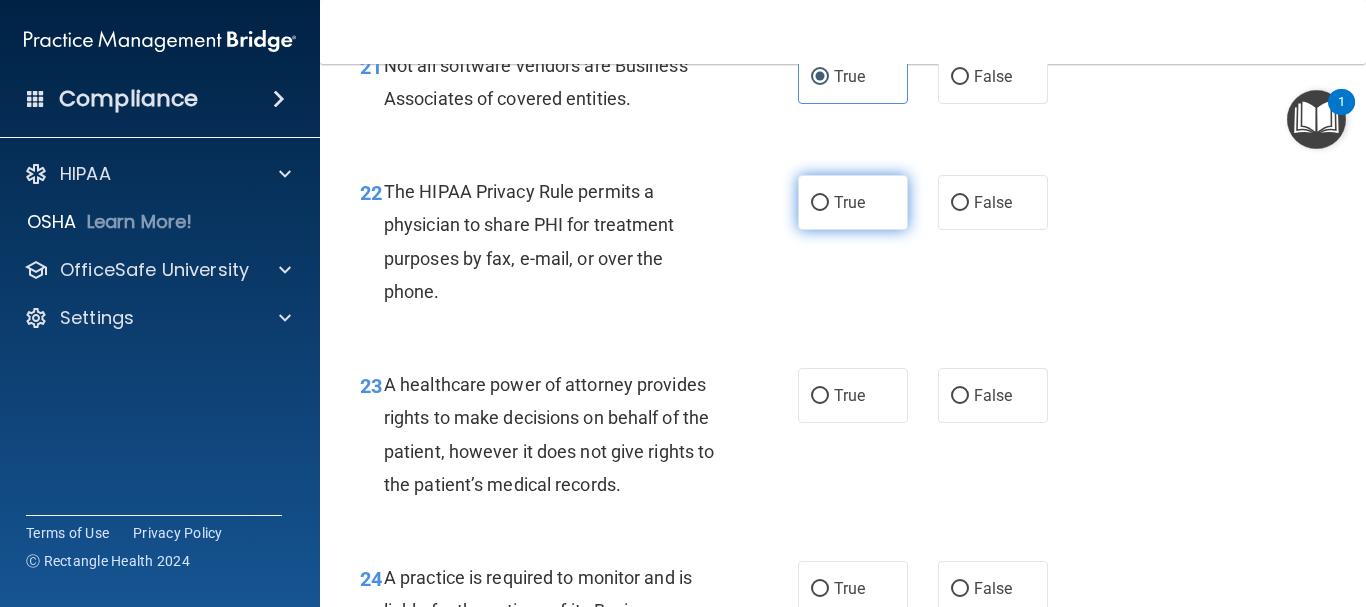 click on "True" at bounding box center (853, 202) 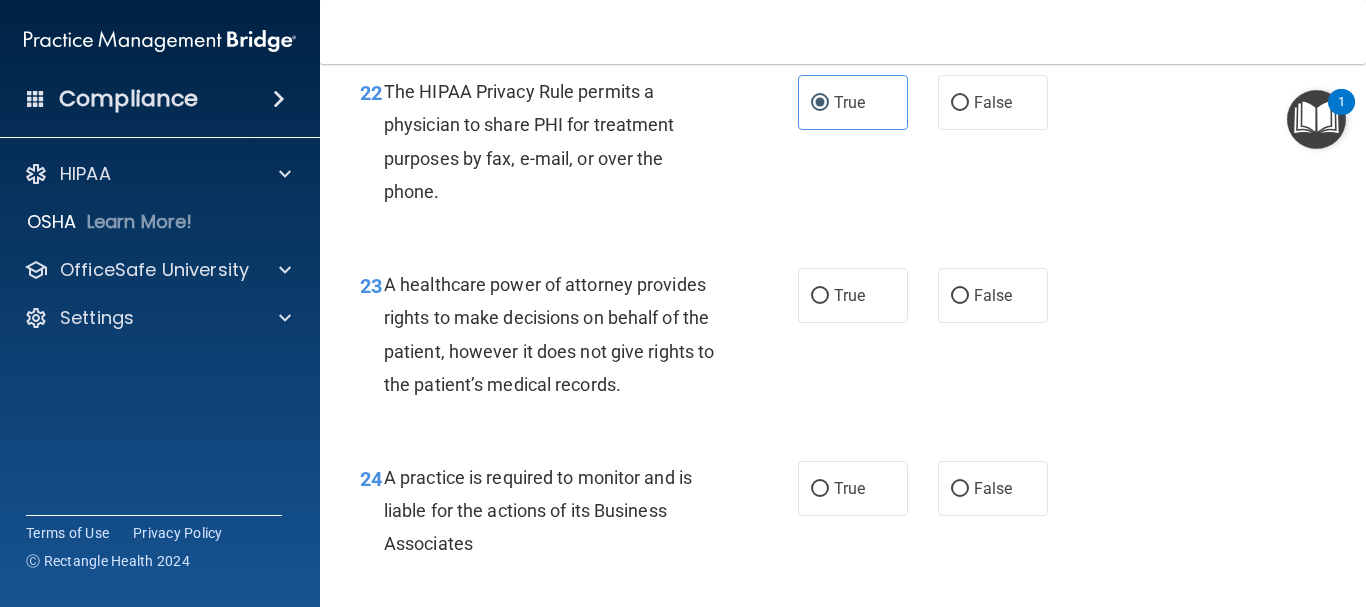 scroll, scrollTop: 4300, scrollLeft: 0, axis: vertical 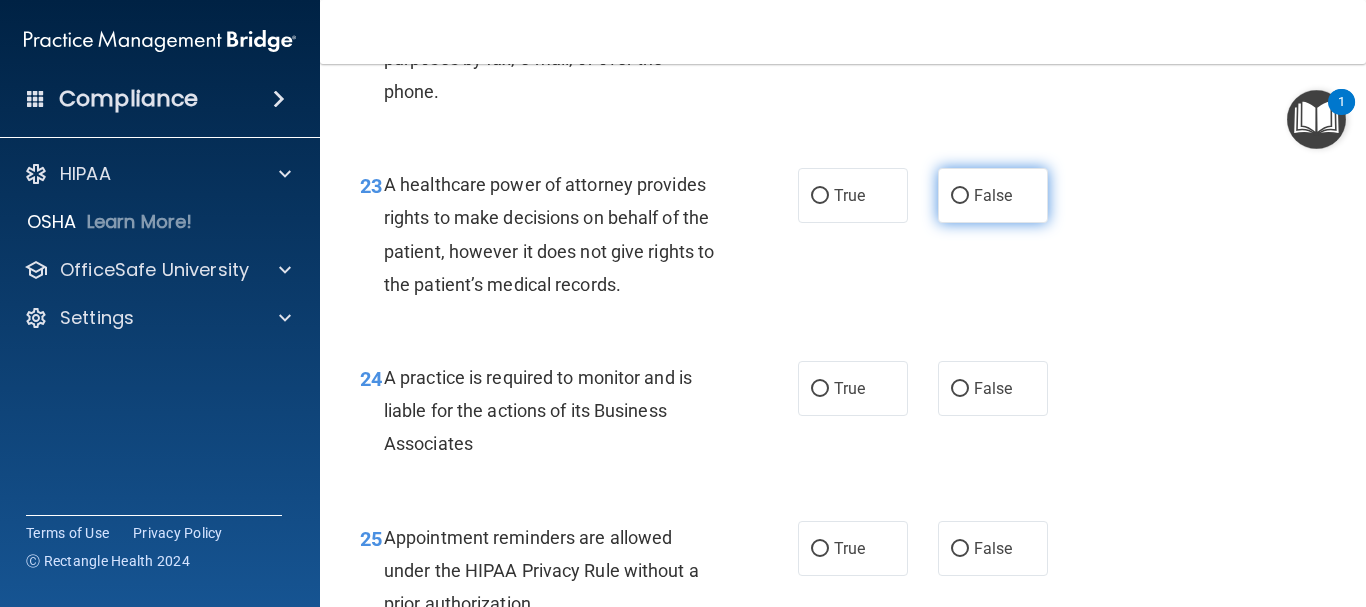 click on "False" at bounding box center (993, 195) 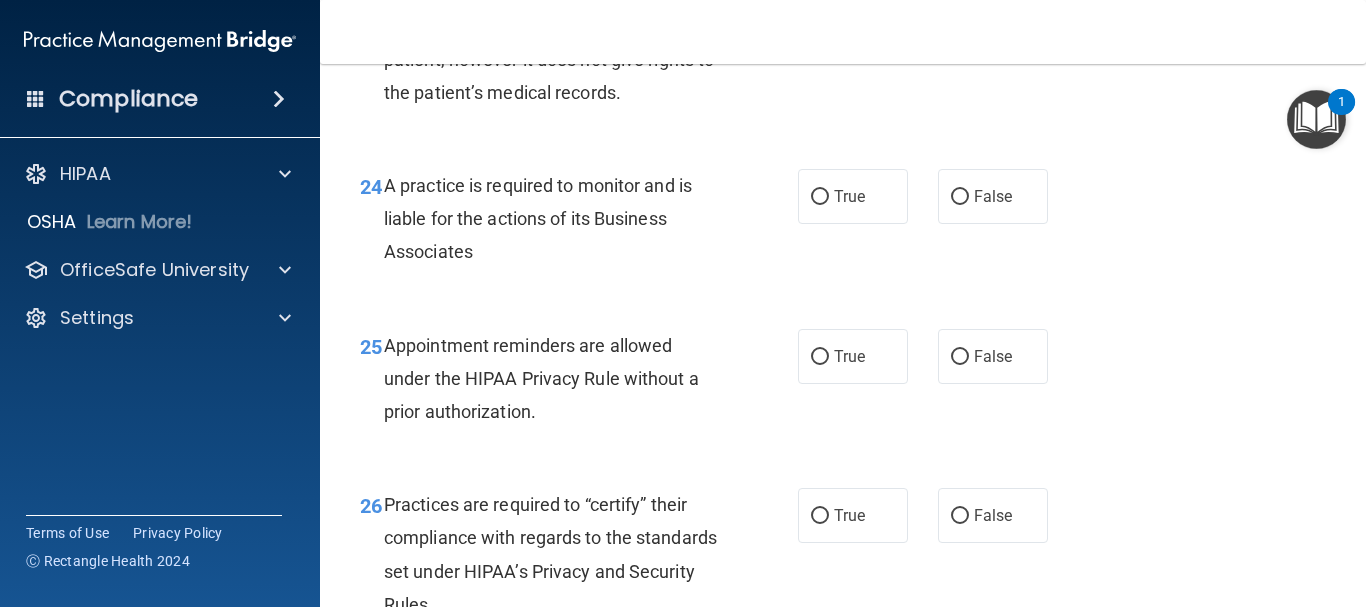 scroll, scrollTop: 4500, scrollLeft: 0, axis: vertical 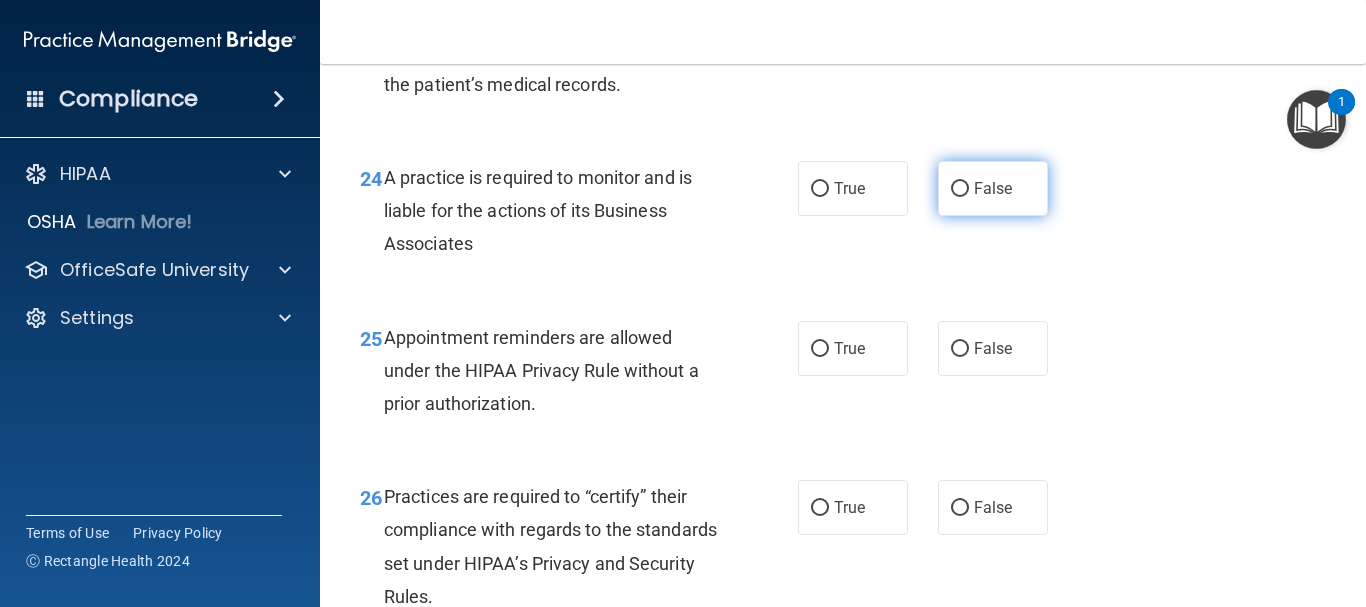 click on "False" at bounding box center (993, 188) 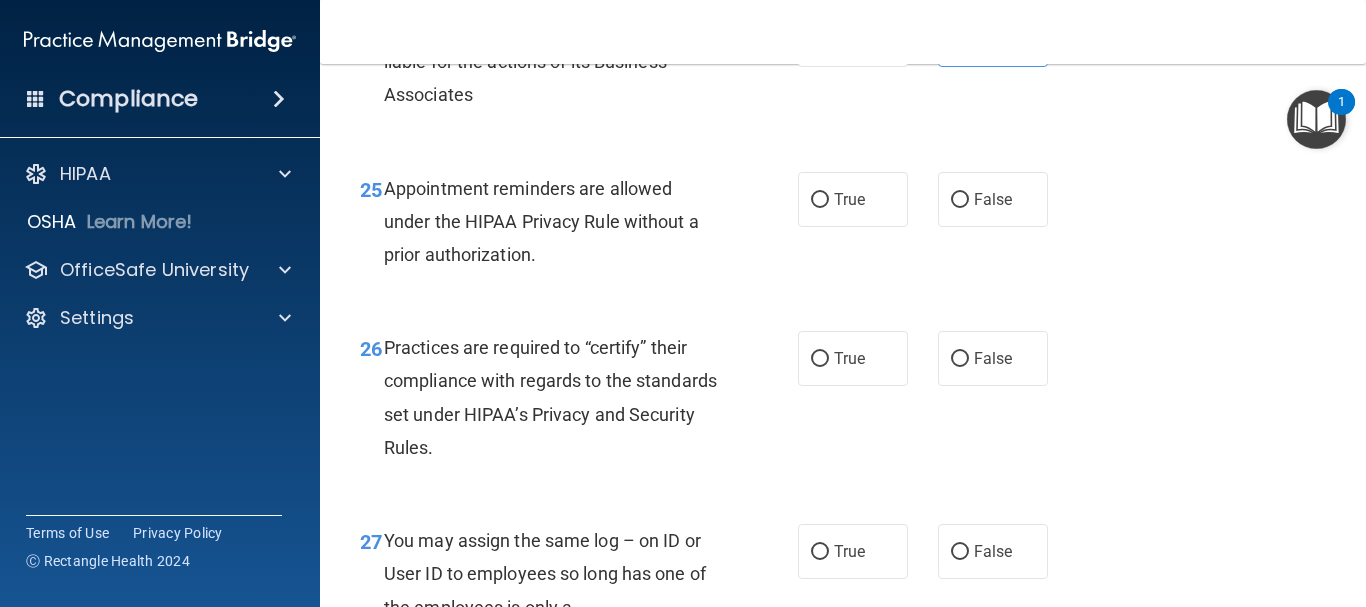 scroll, scrollTop: 4700, scrollLeft: 0, axis: vertical 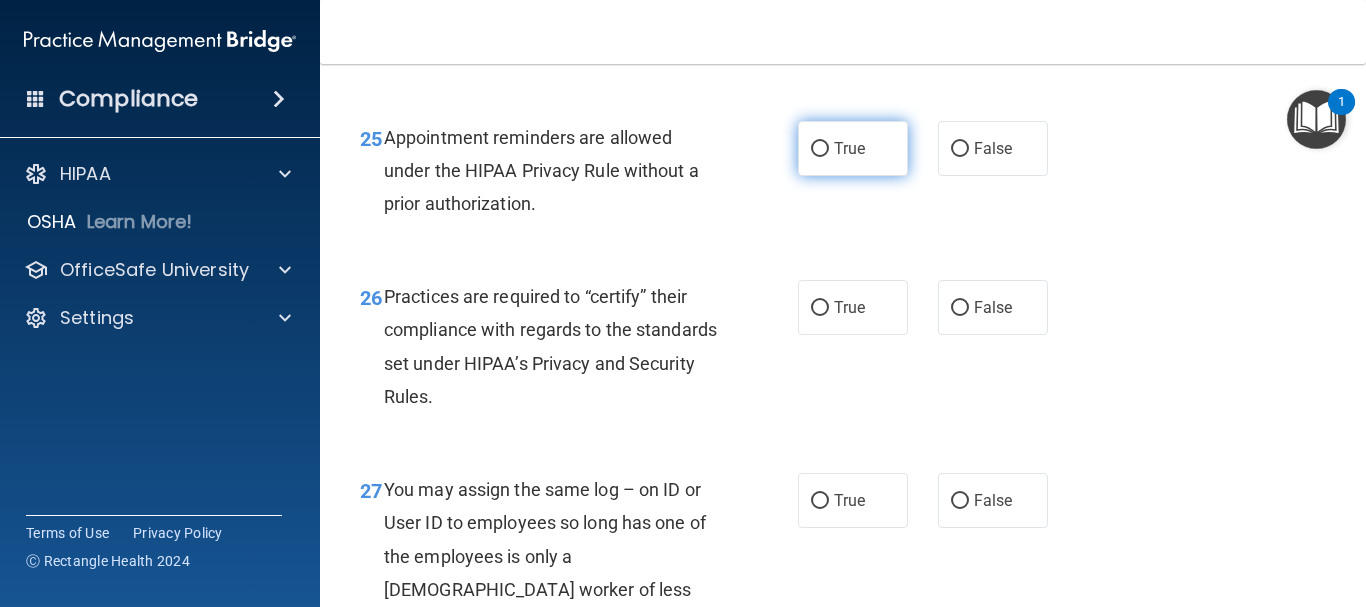 click on "True" at bounding box center (853, 148) 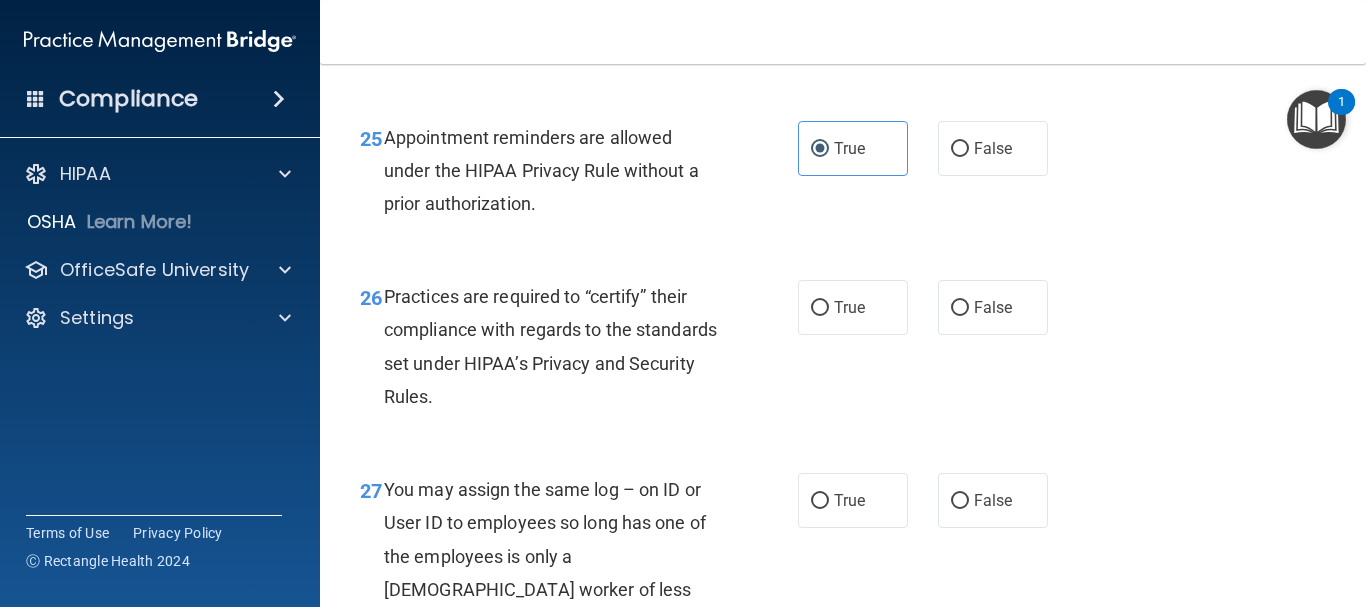 scroll, scrollTop: 4800, scrollLeft: 0, axis: vertical 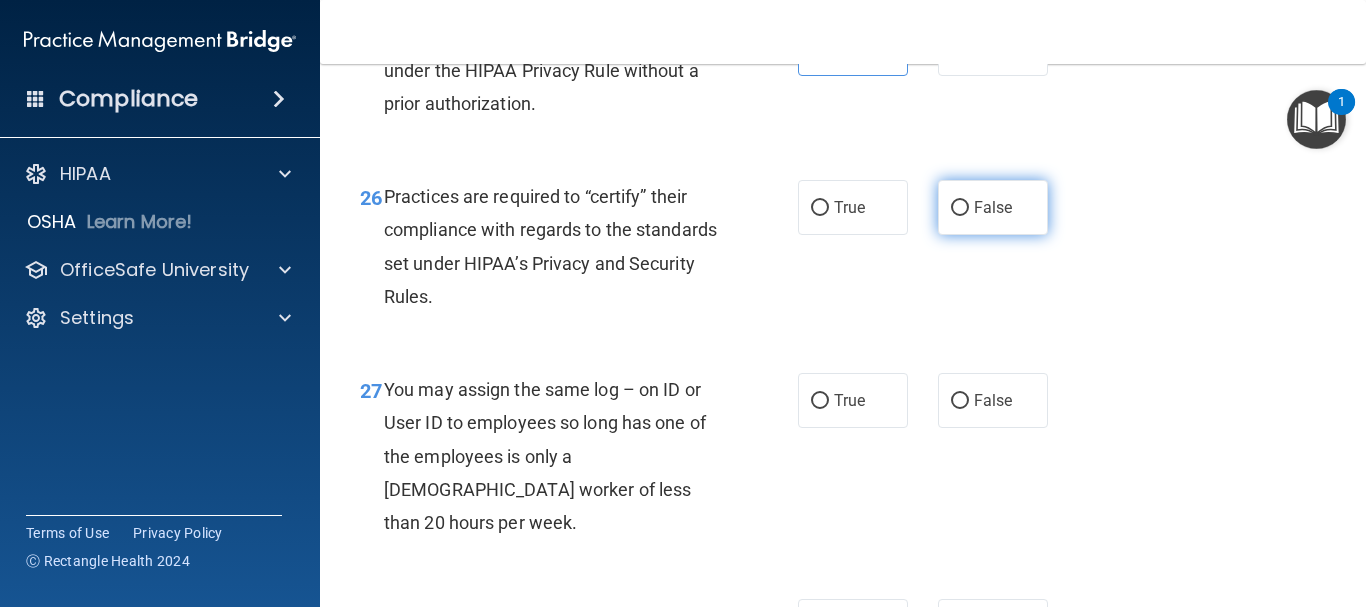 click on "False" at bounding box center [960, 208] 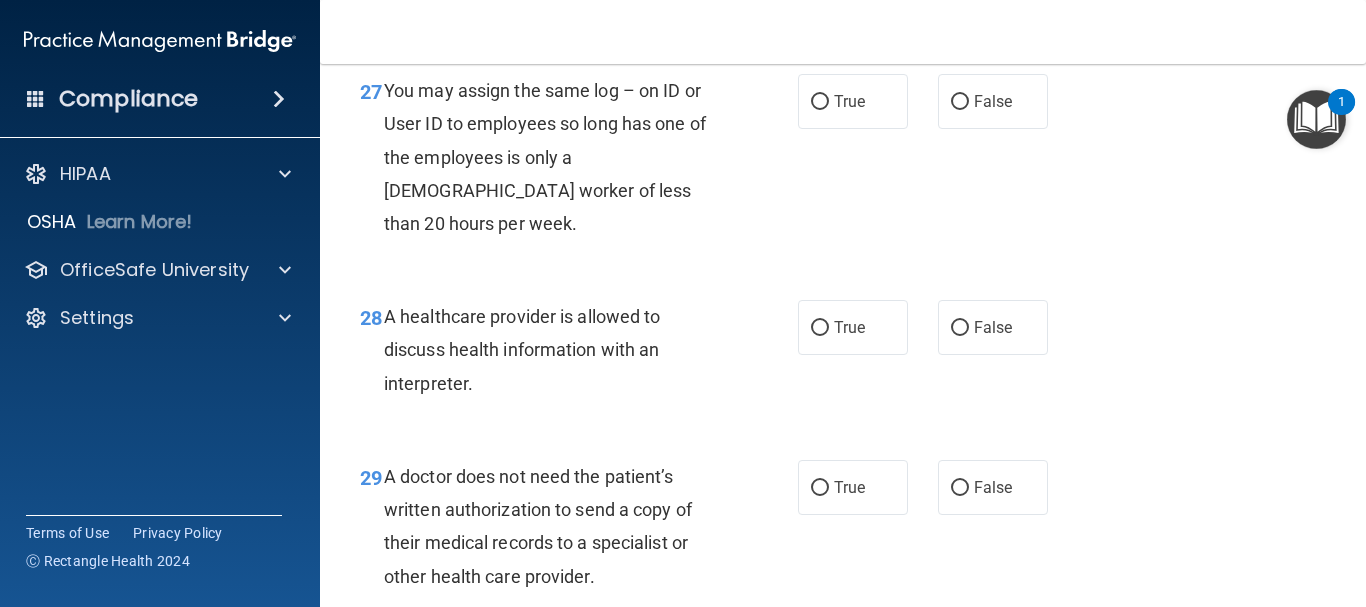 scroll, scrollTop: 5100, scrollLeft: 0, axis: vertical 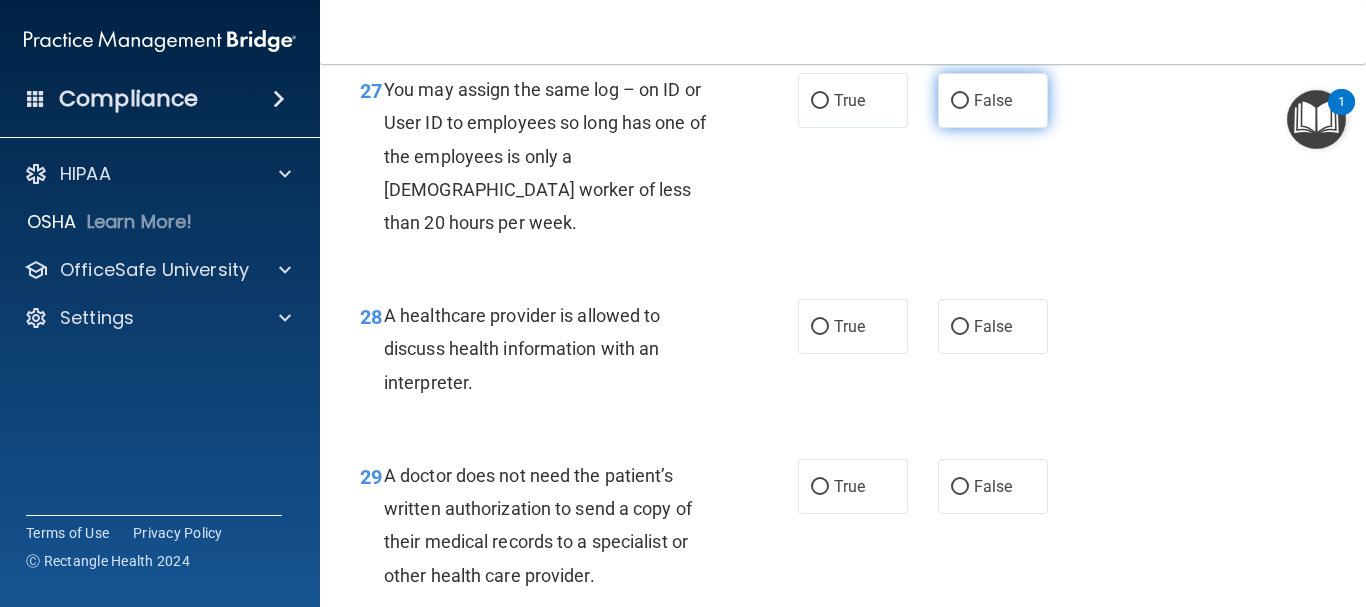 click on "False" at bounding box center (993, 100) 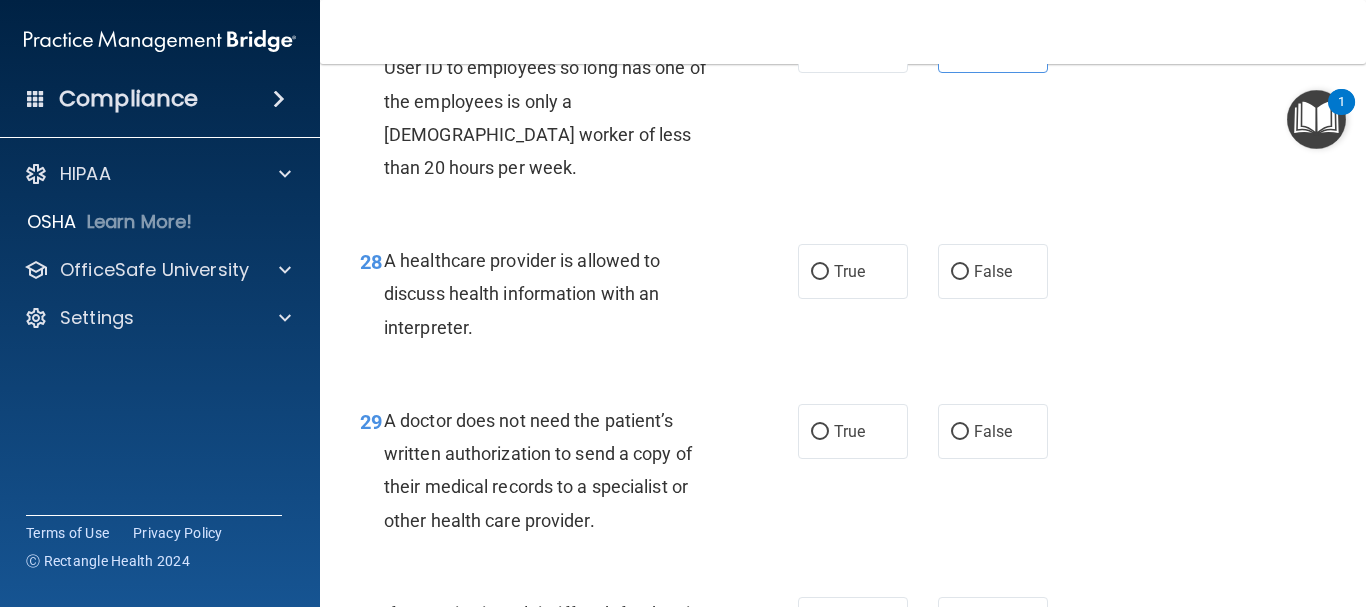scroll, scrollTop: 5200, scrollLeft: 0, axis: vertical 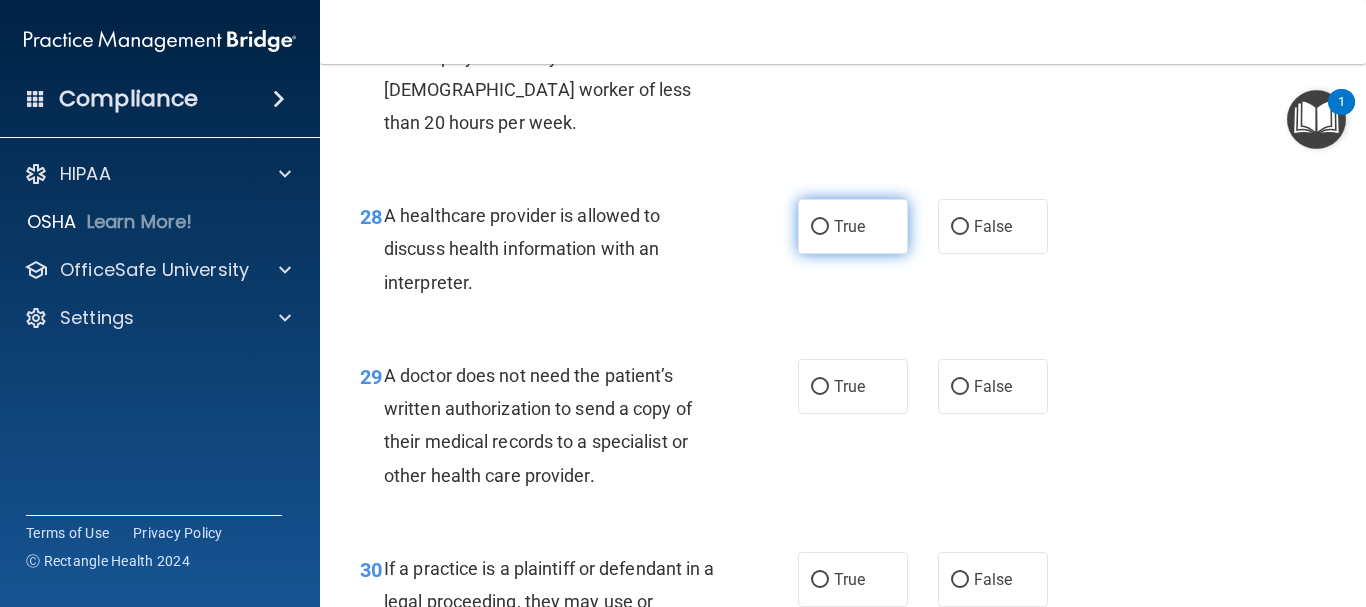 click on "True" at bounding box center [853, 226] 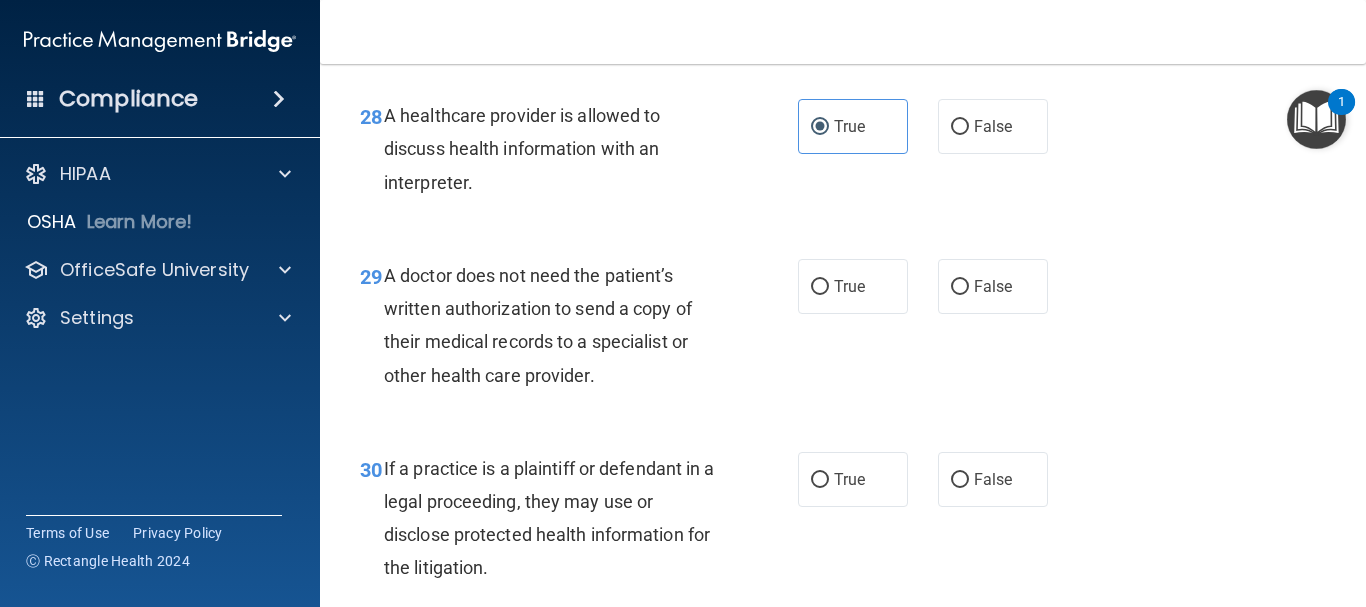 scroll, scrollTop: 5400, scrollLeft: 0, axis: vertical 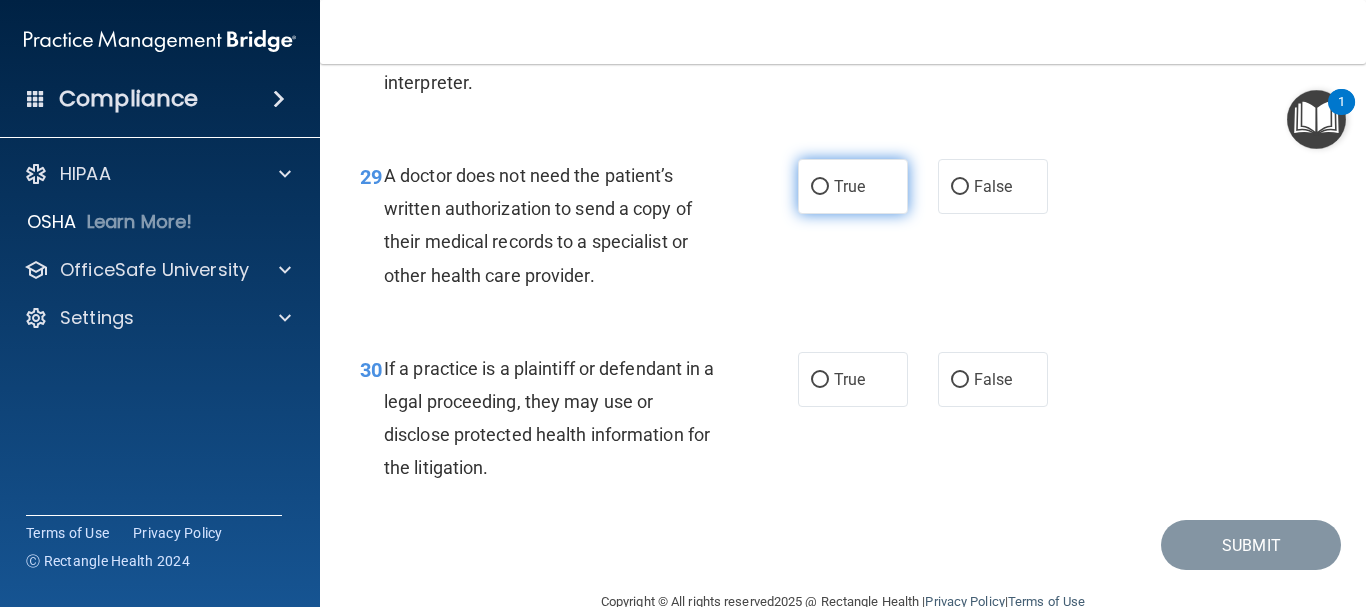 click on "True" at bounding box center [853, 186] 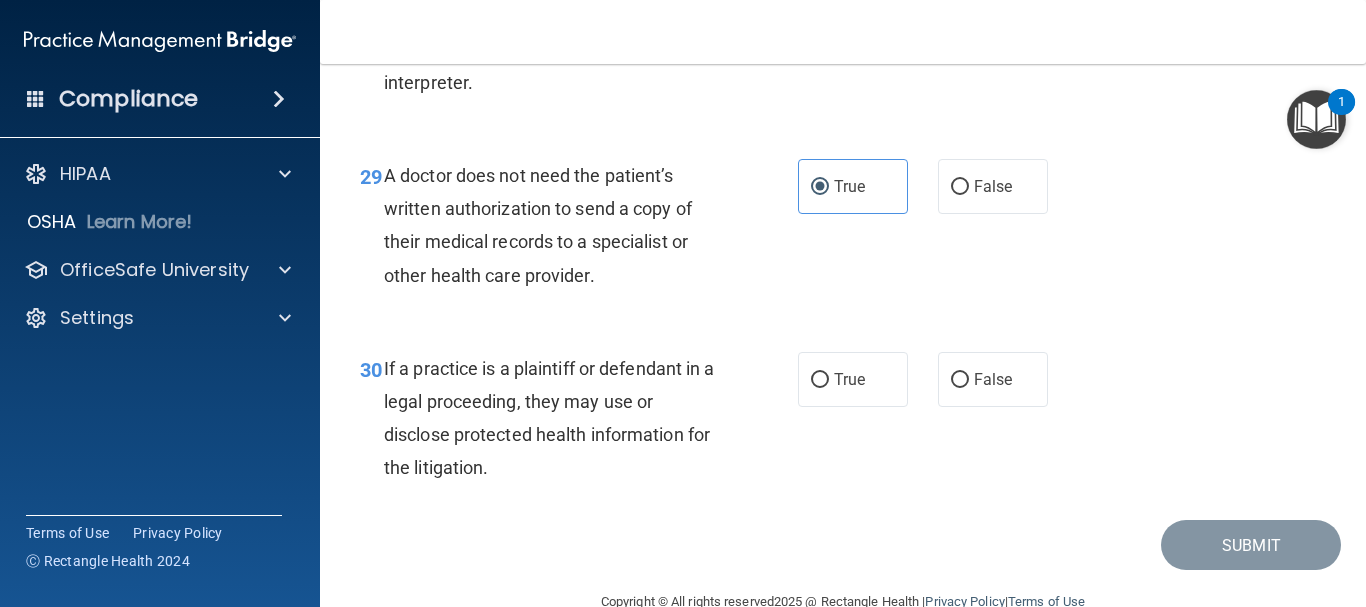 scroll, scrollTop: 5476, scrollLeft: 0, axis: vertical 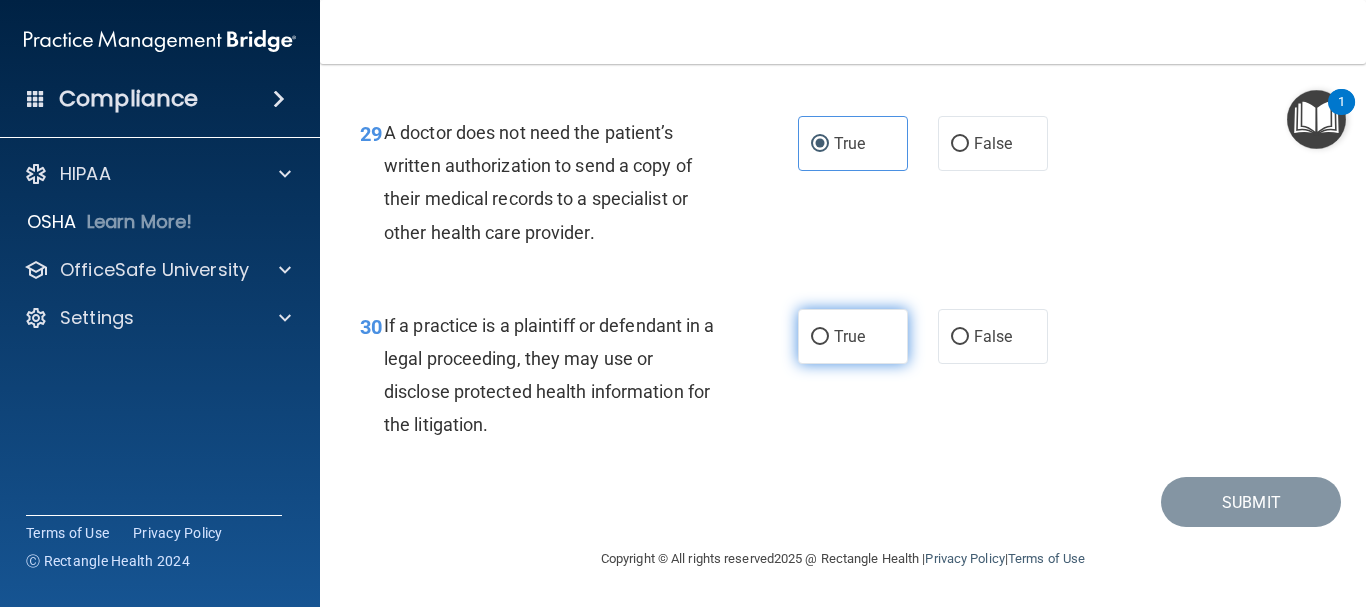 click on "True" at bounding box center [853, 336] 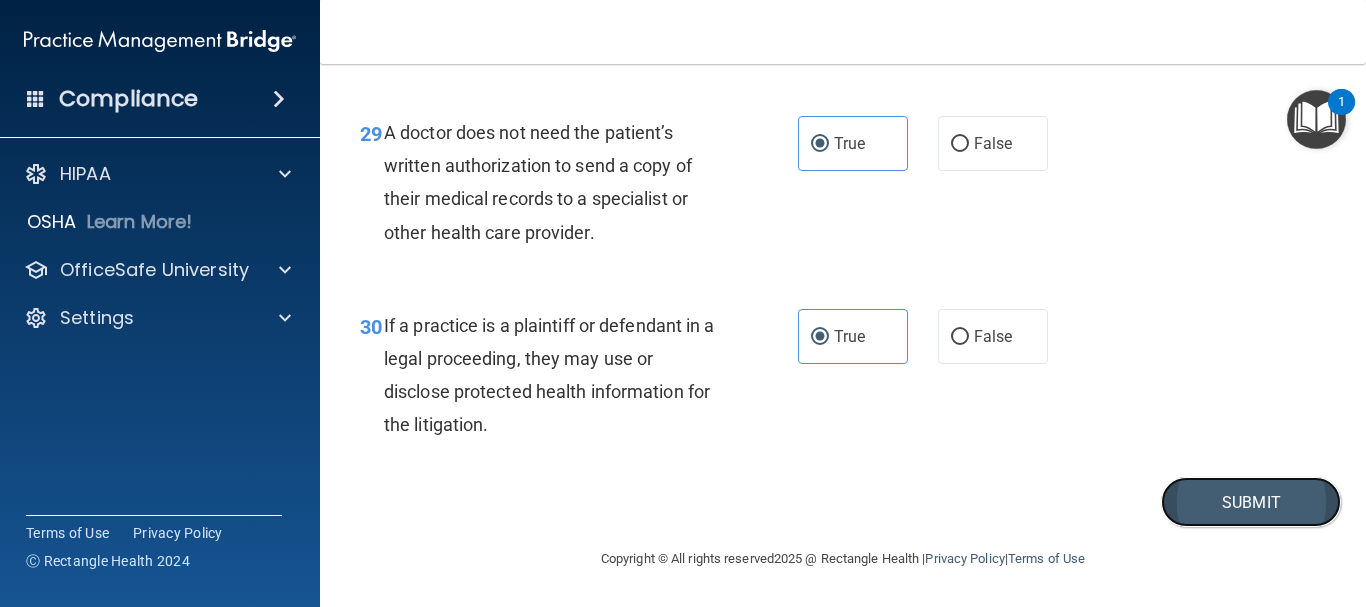 click on "Submit" at bounding box center [1251, 502] 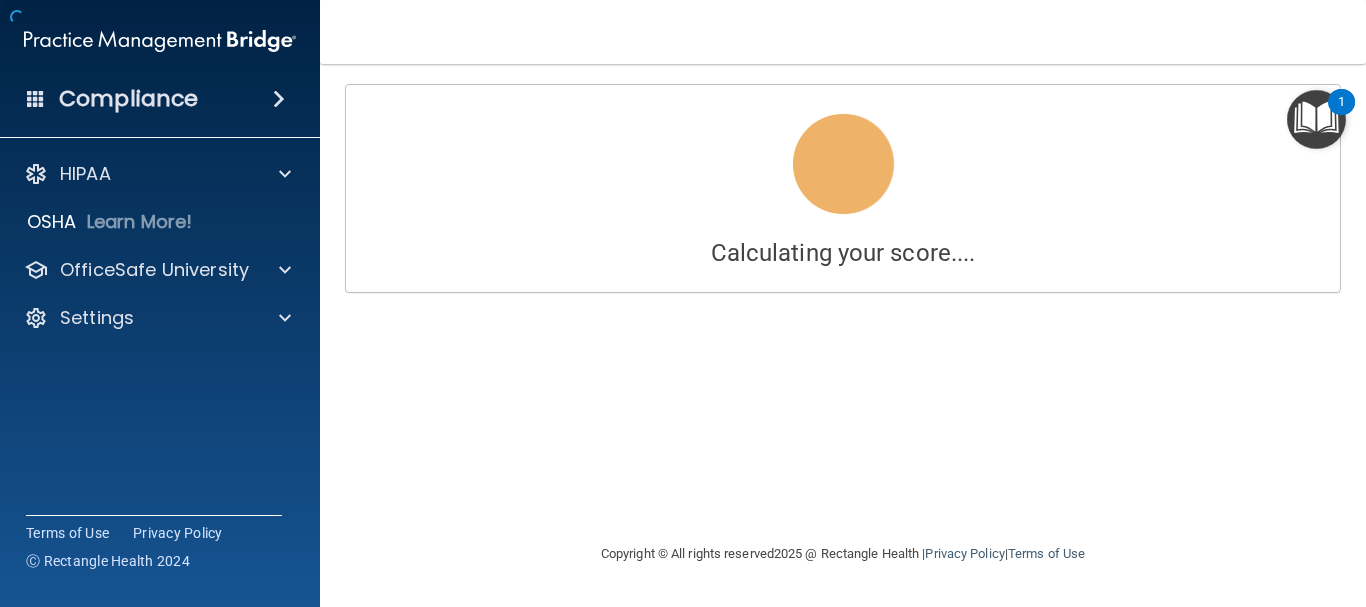 scroll, scrollTop: 0, scrollLeft: 0, axis: both 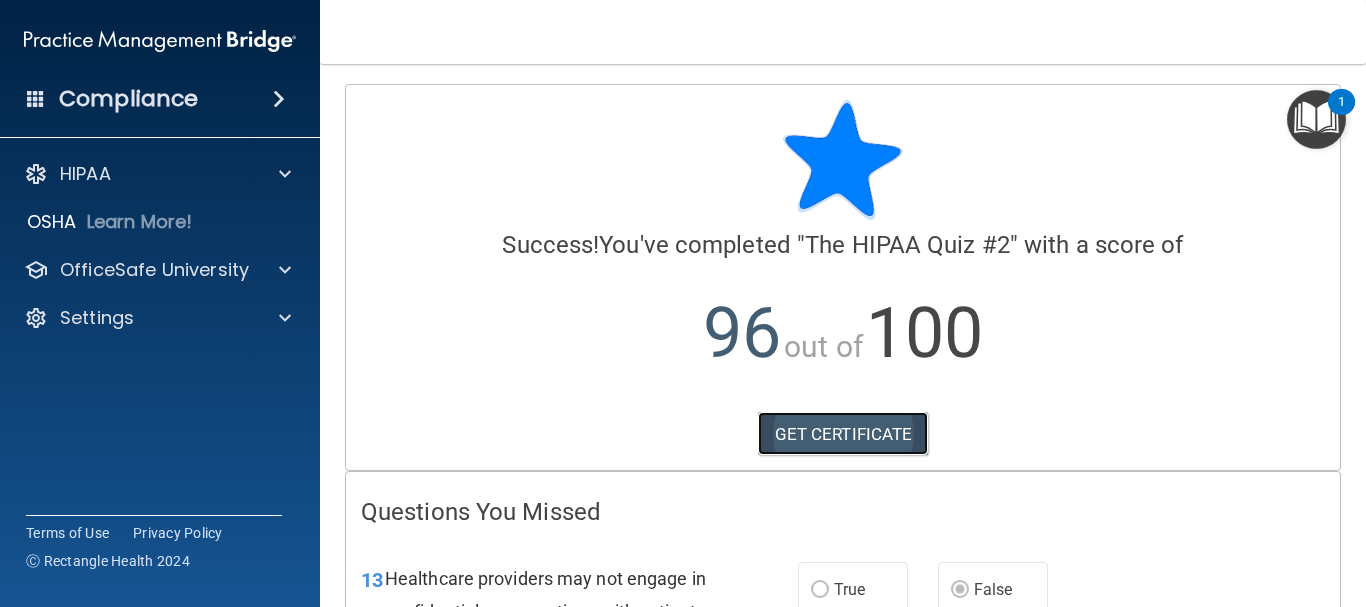 click on "GET CERTIFICATE" at bounding box center [843, 434] 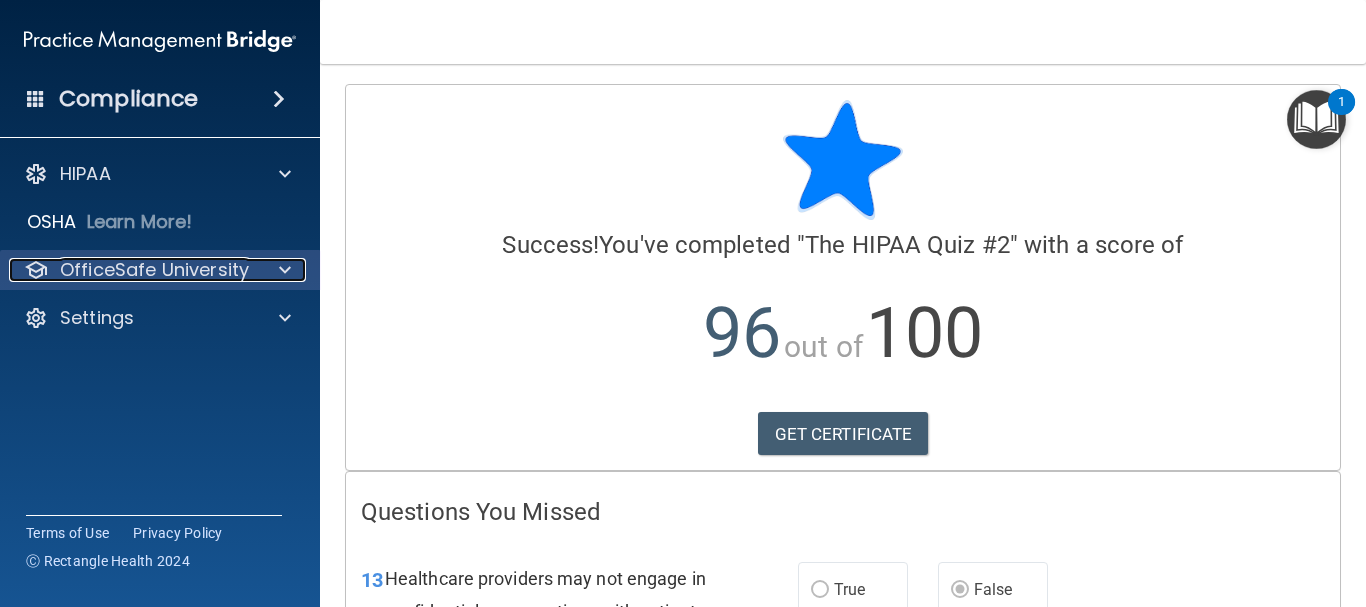 click on "OfficeSafe University" at bounding box center [154, 270] 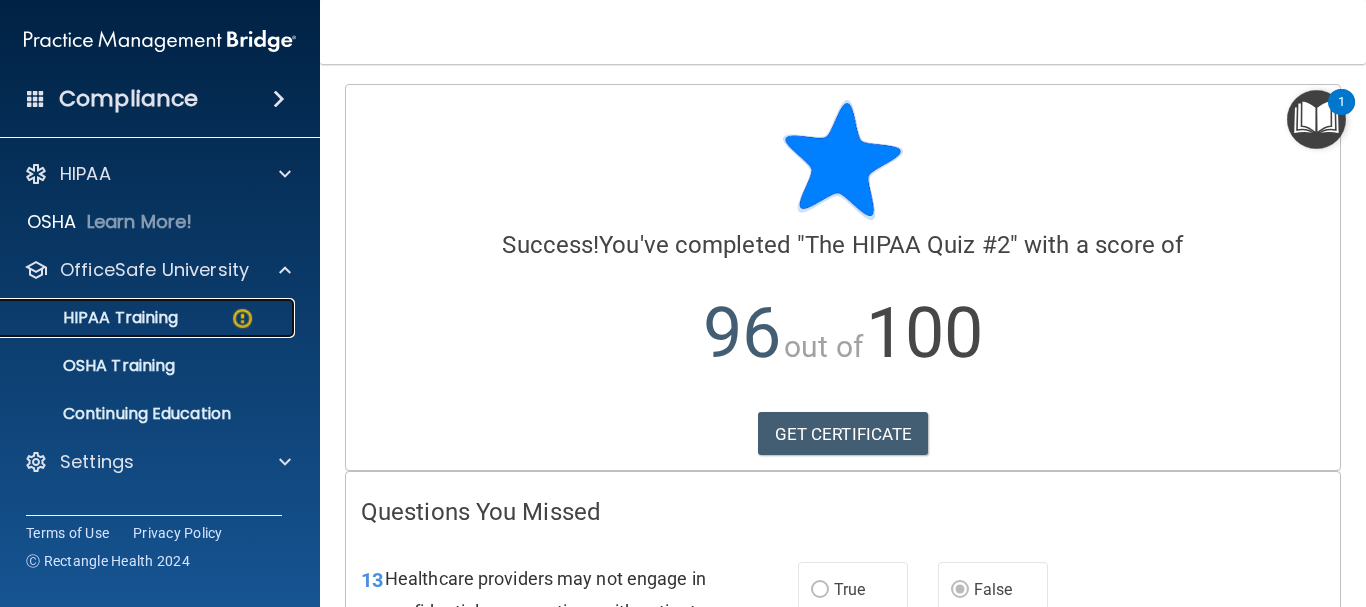 click on "HIPAA Training" at bounding box center [137, 318] 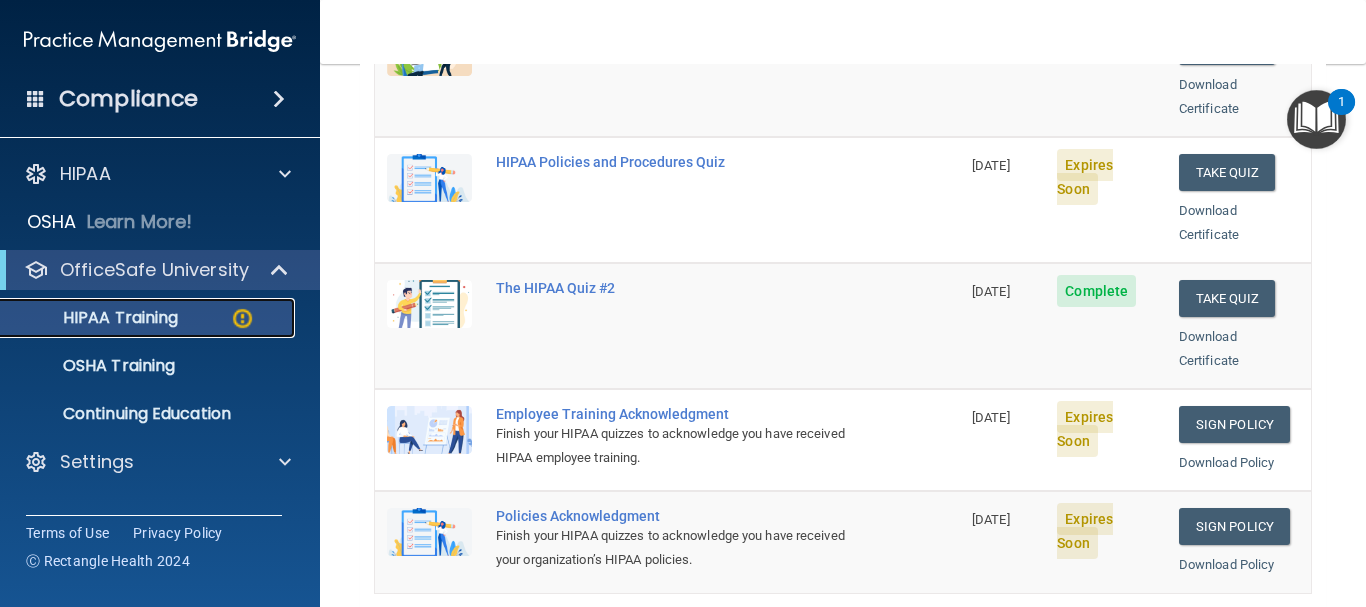 scroll, scrollTop: 500, scrollLeft: 0, axis: vertical 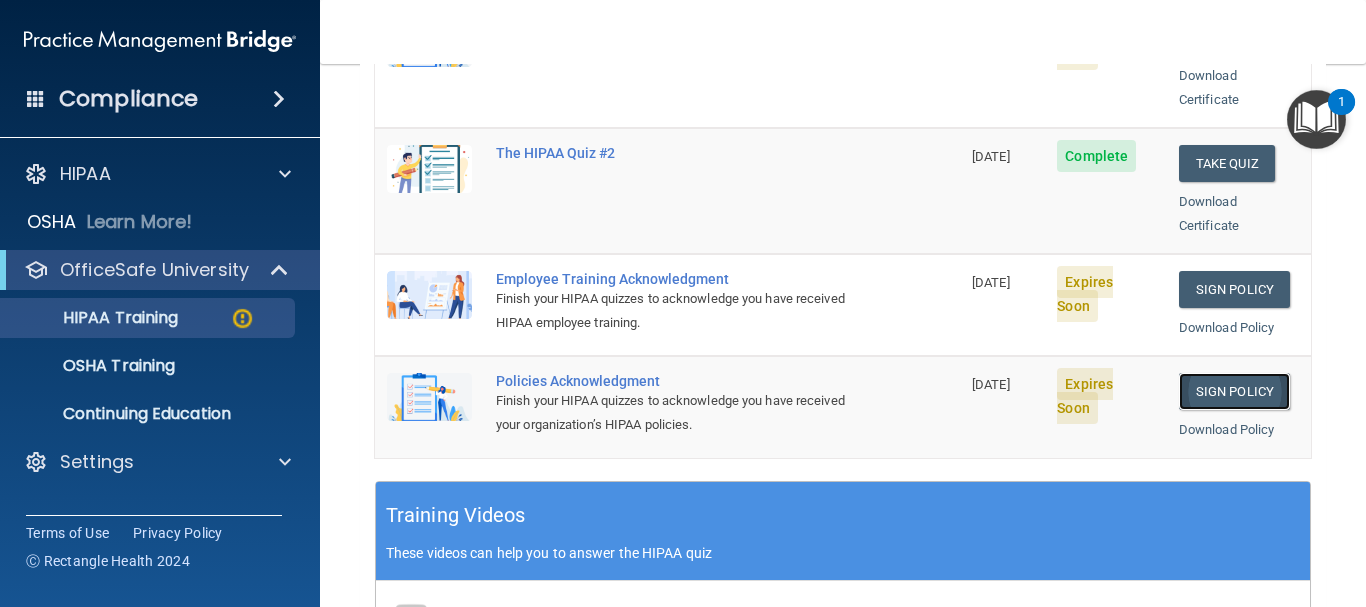 click on "Sign Policy" at bounding box center (1234, 391) 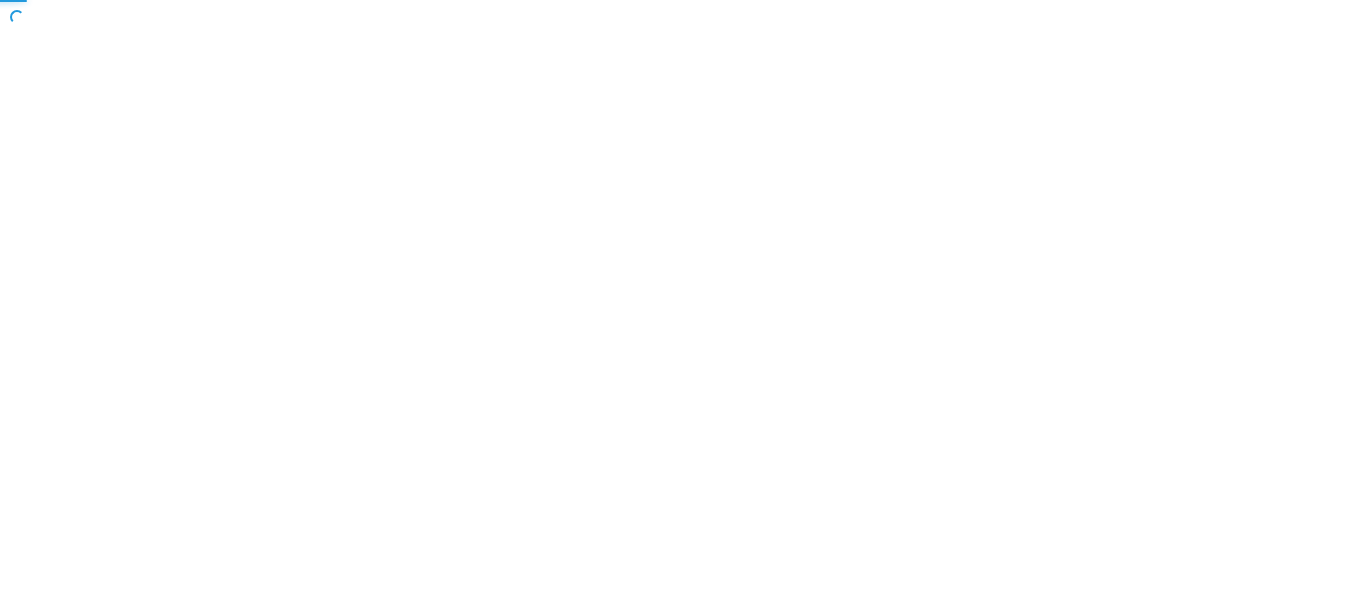 scroll, scrollTop: 0, scrollLeft: 0, axis: both 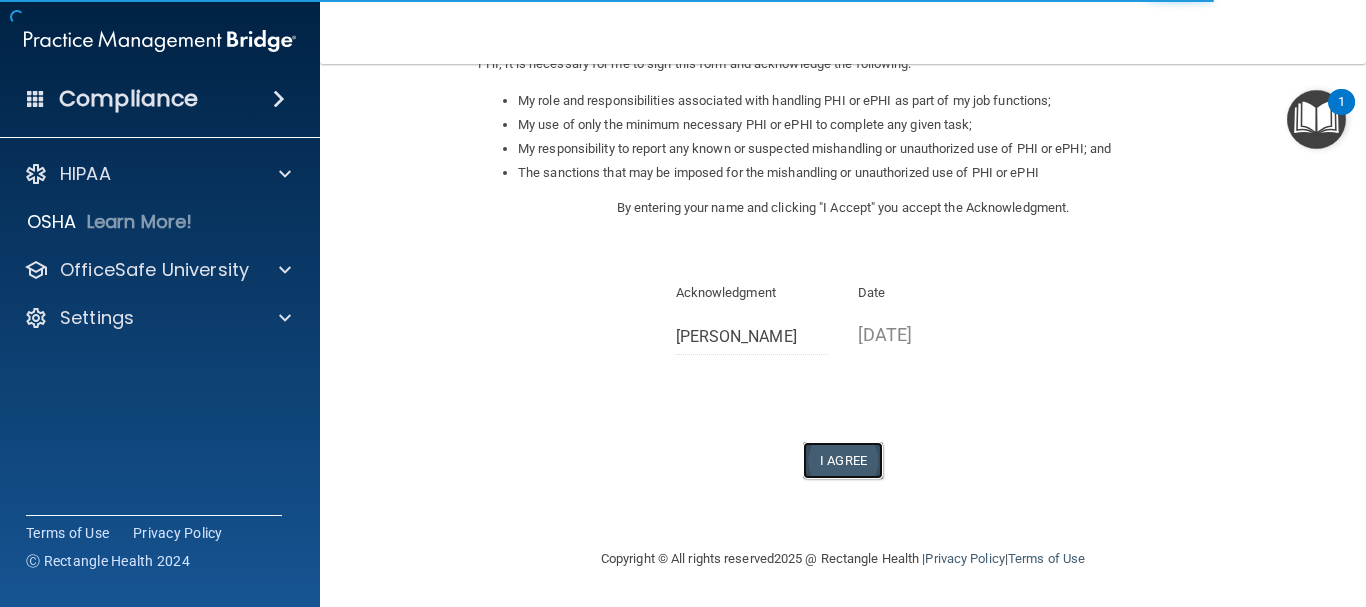 click on "I Agree" at bounding box center (843, 460) 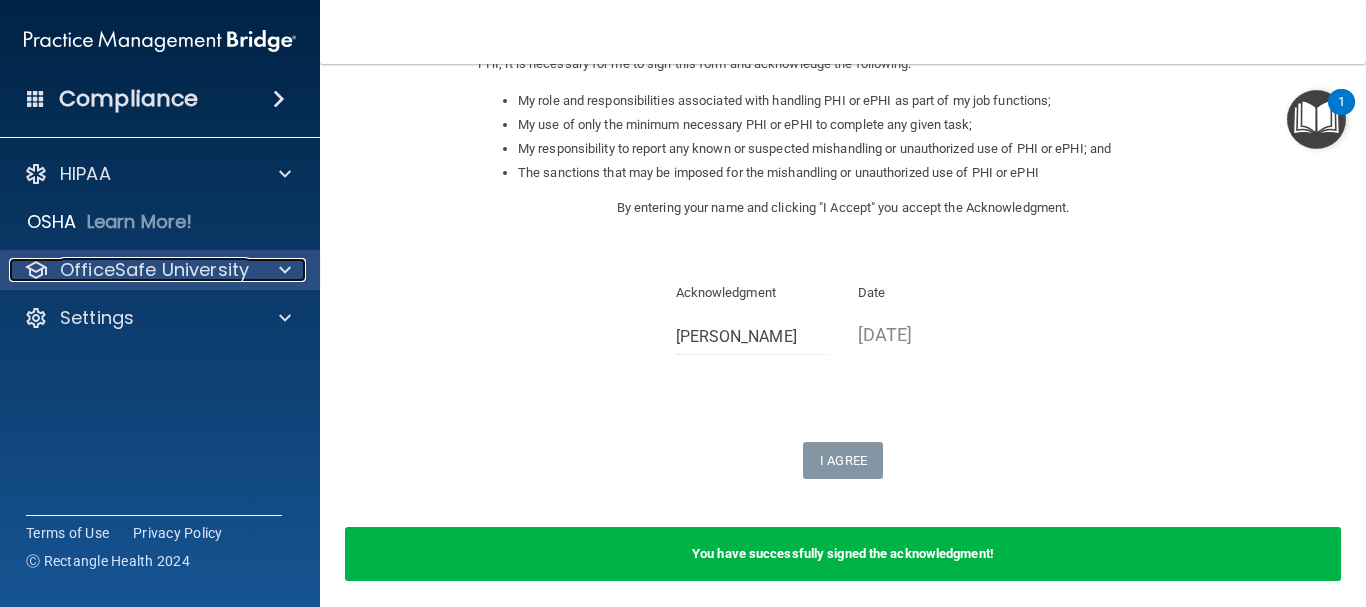 click on "OfficeSafe University" at bounding box center (154, 270) 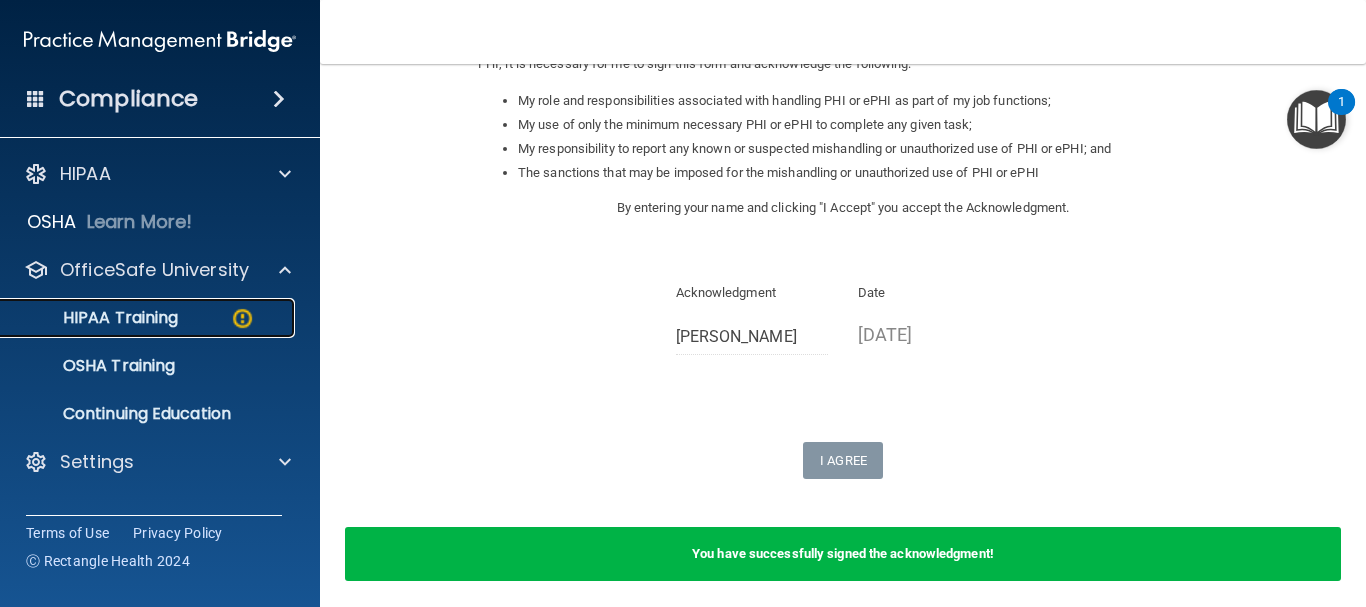 click on "HIPAA Training" at bounding box center (137, 318) 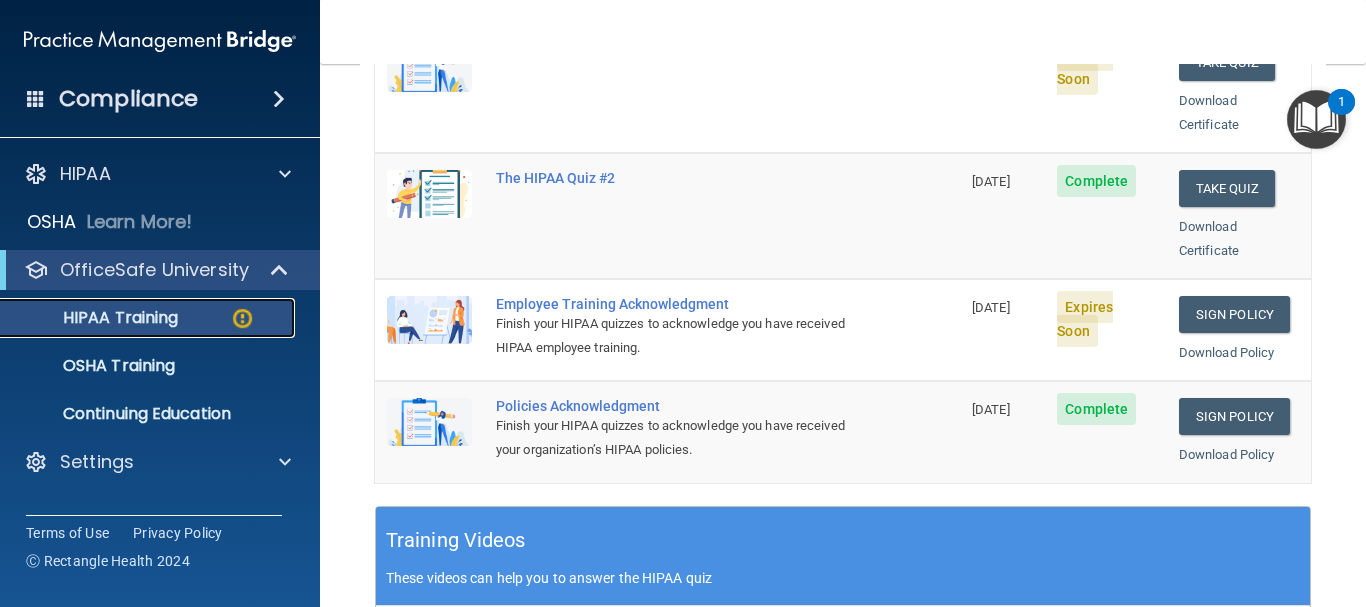 scroll, scrollTop: 471, scrollLeft: 0, axis: vertical 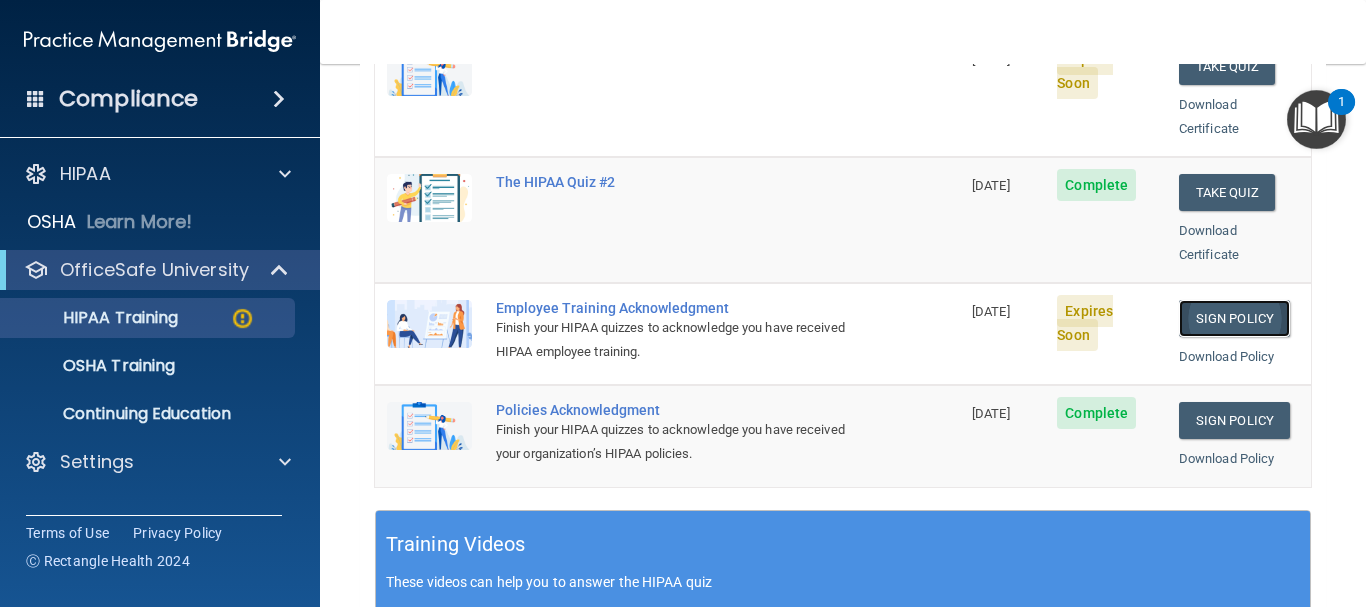 click on "Sign Policy" at bounding box center (1234, 318) 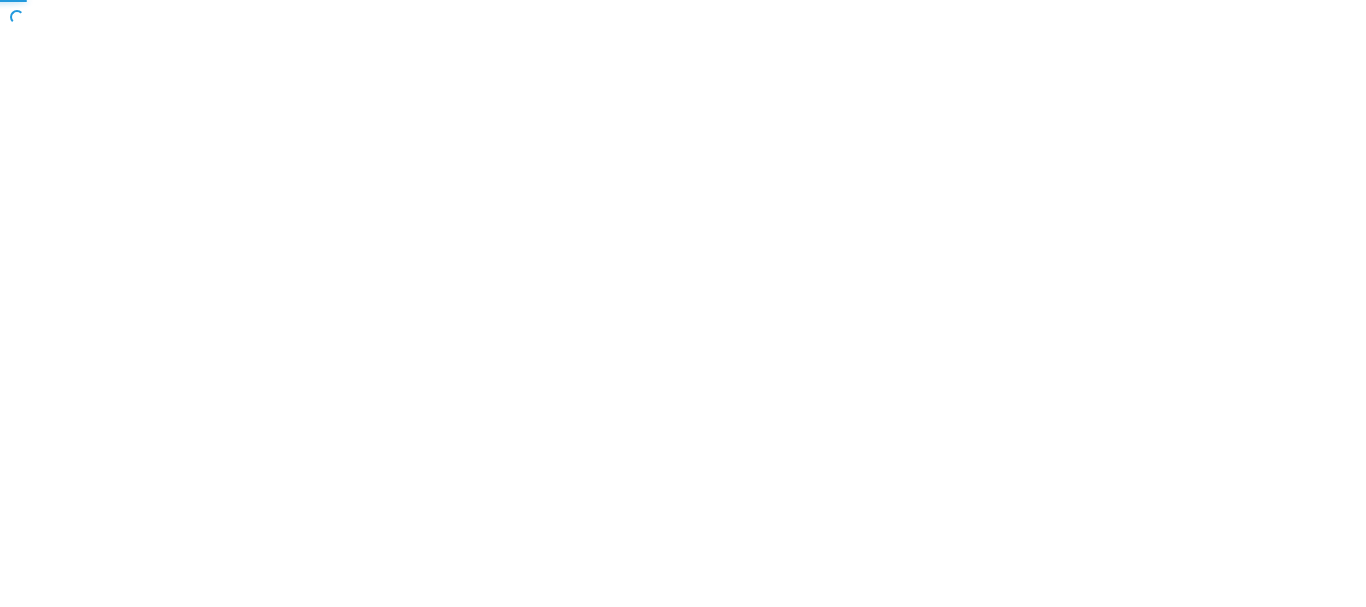 scroll, scrollTop: 0, scrollLeft: 0, axis: both 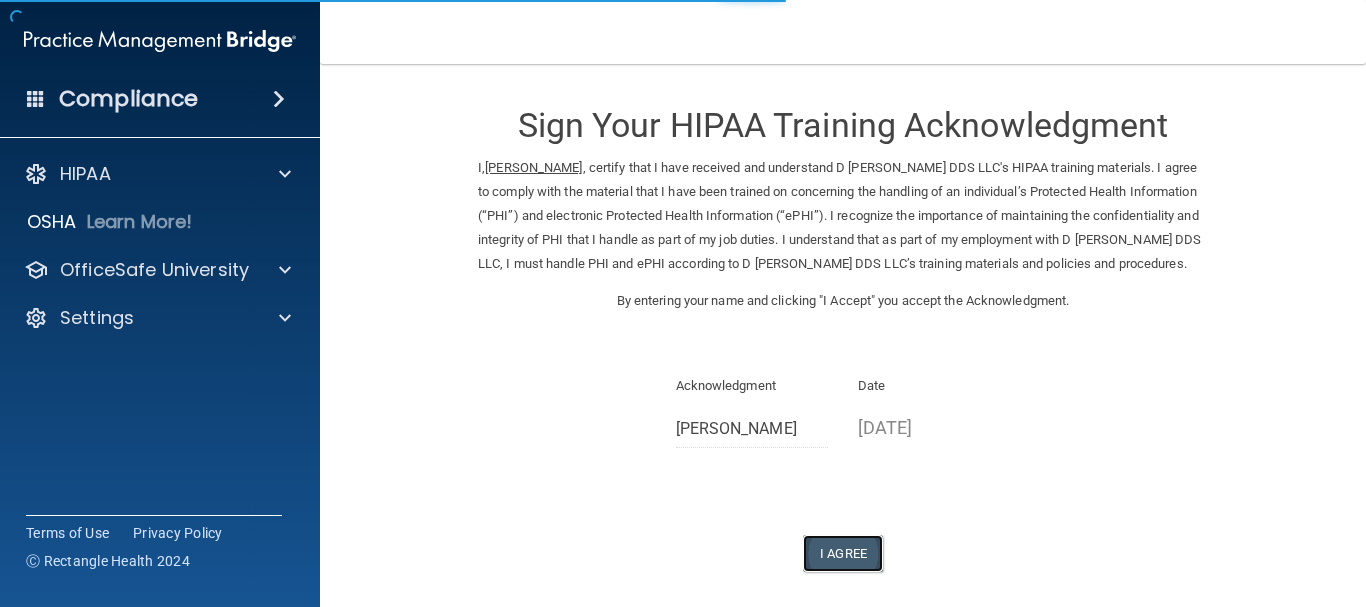 click on "I Agree" at bounding box center (843, 553) 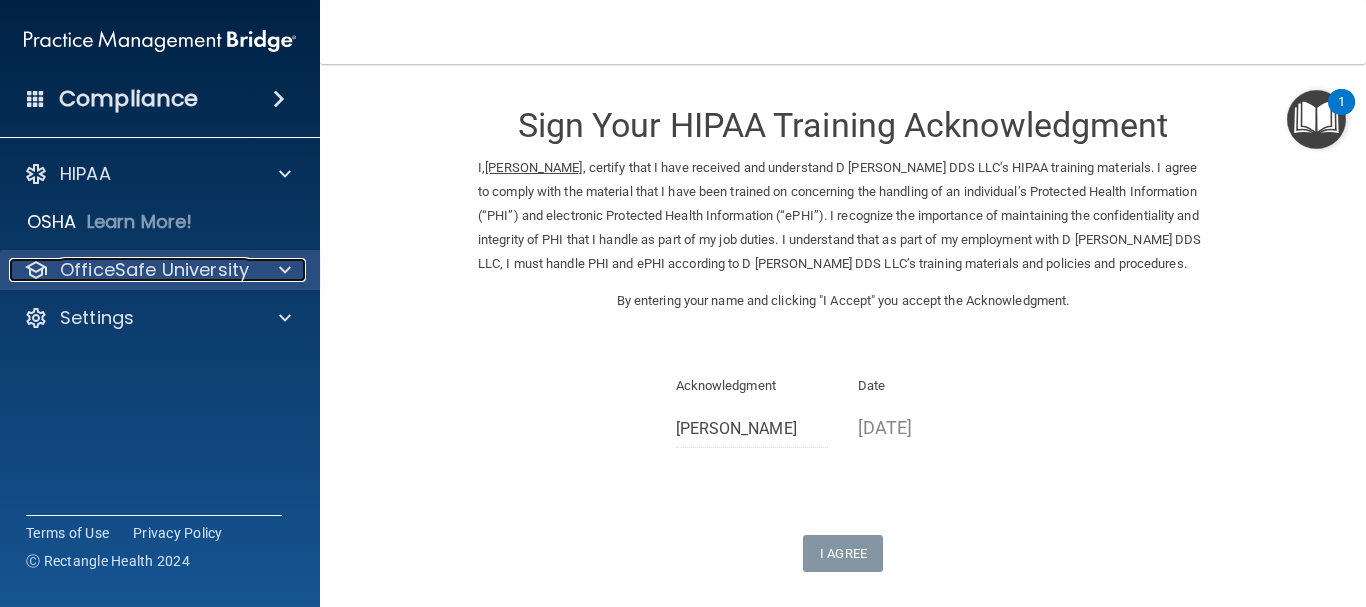 click on "OfficeSafe University" at bounding box center (154, 270) 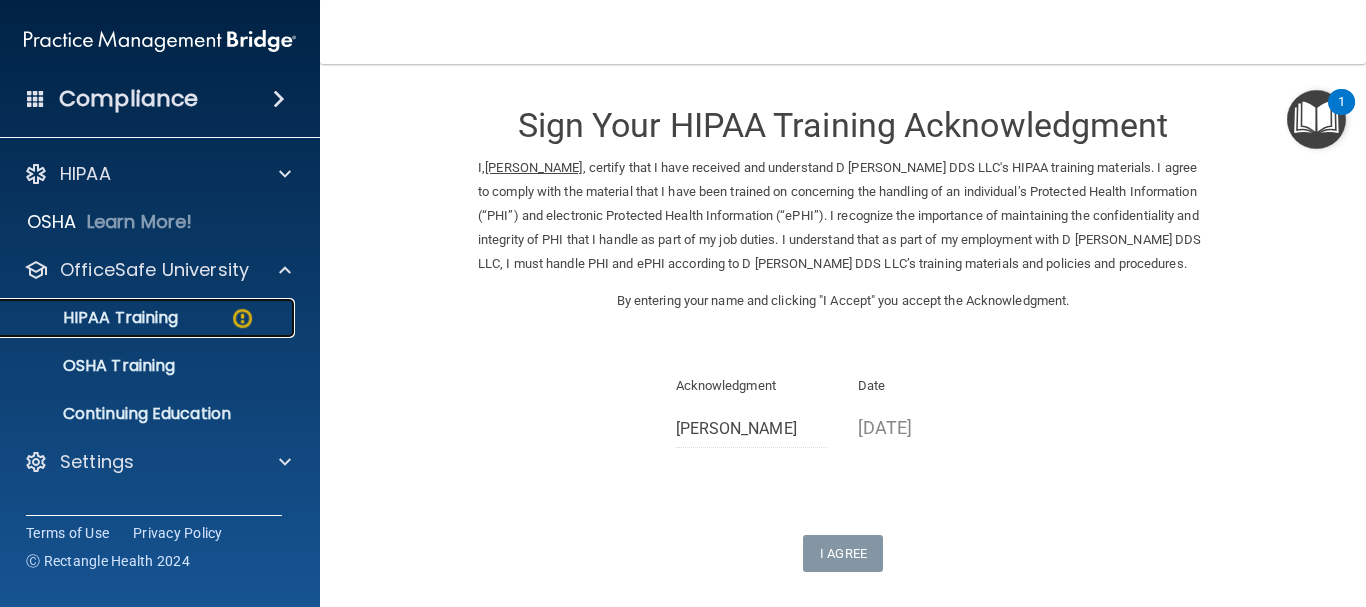 click on "HIPAA Training" at bounding box center [95, 318] 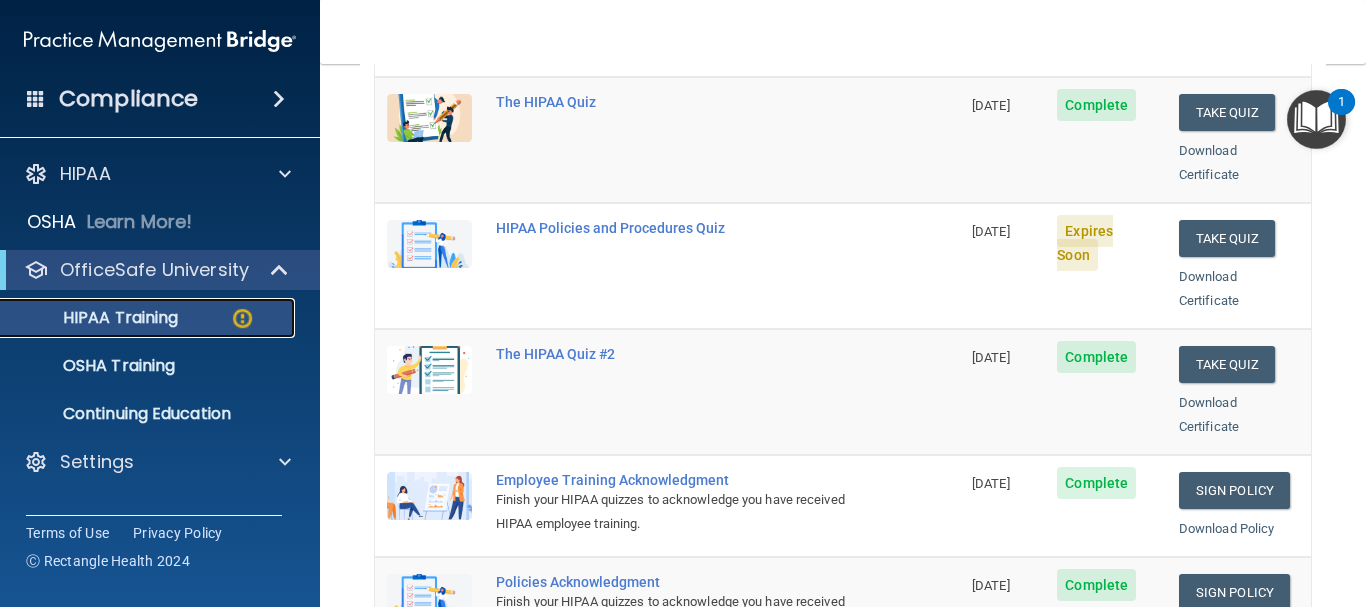 scroll, scrollTop: 300, scrollLeft: 0, axis: vertical 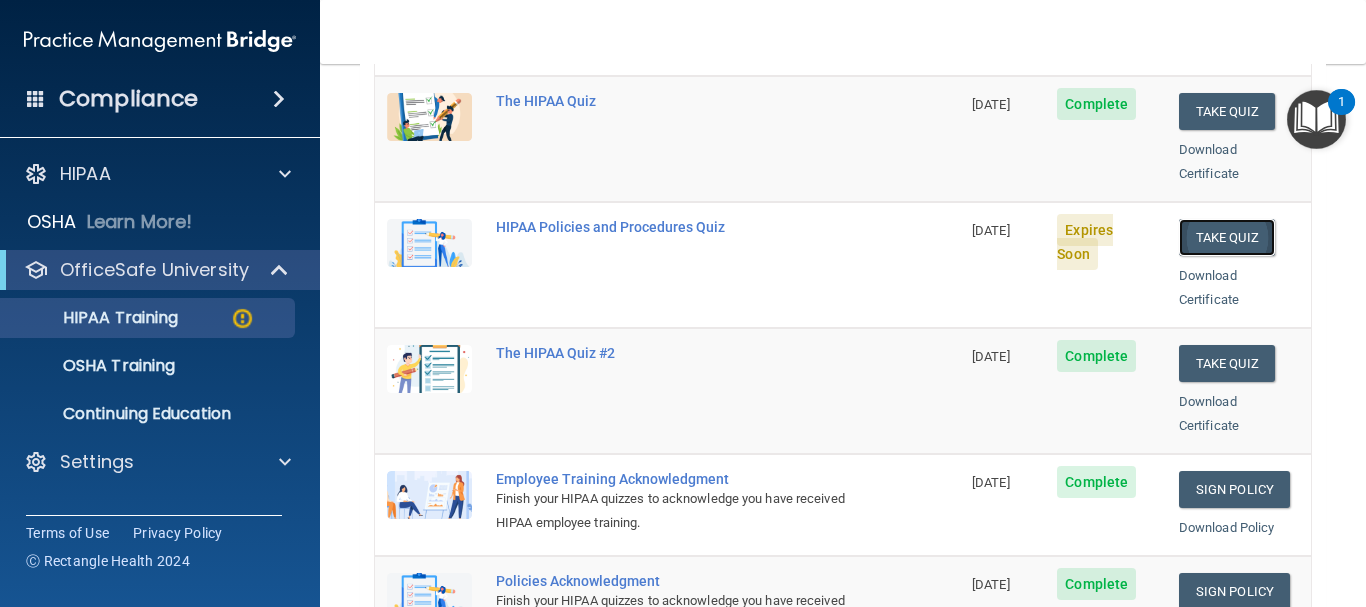 click on "Take Quiz" at bounding box center [1227, 237] 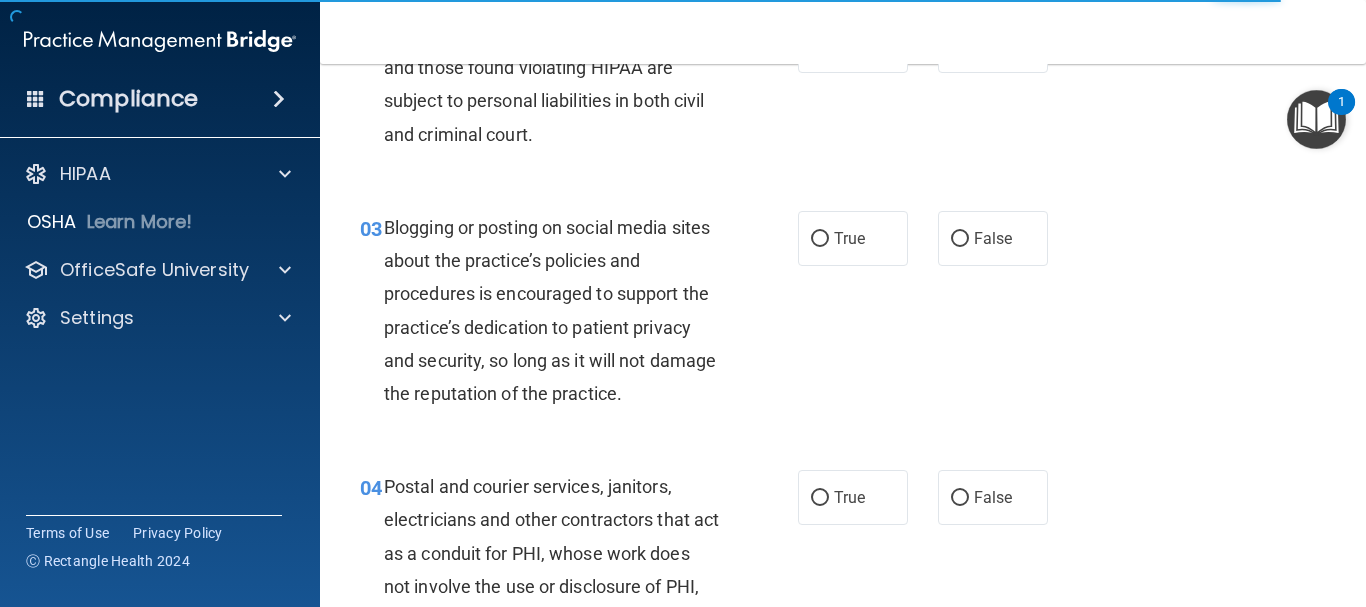 scroll, scrollTop: 0, scrollLeft: 0, axis: both 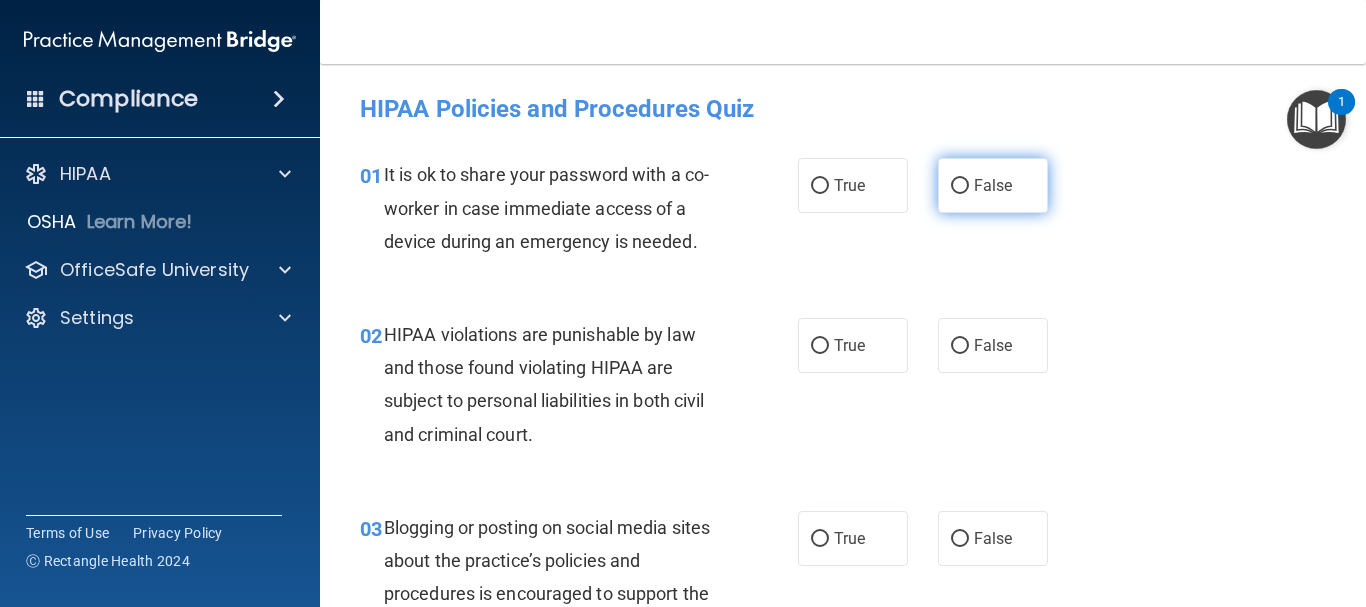 click on "False" at bounding box center [993, 185] 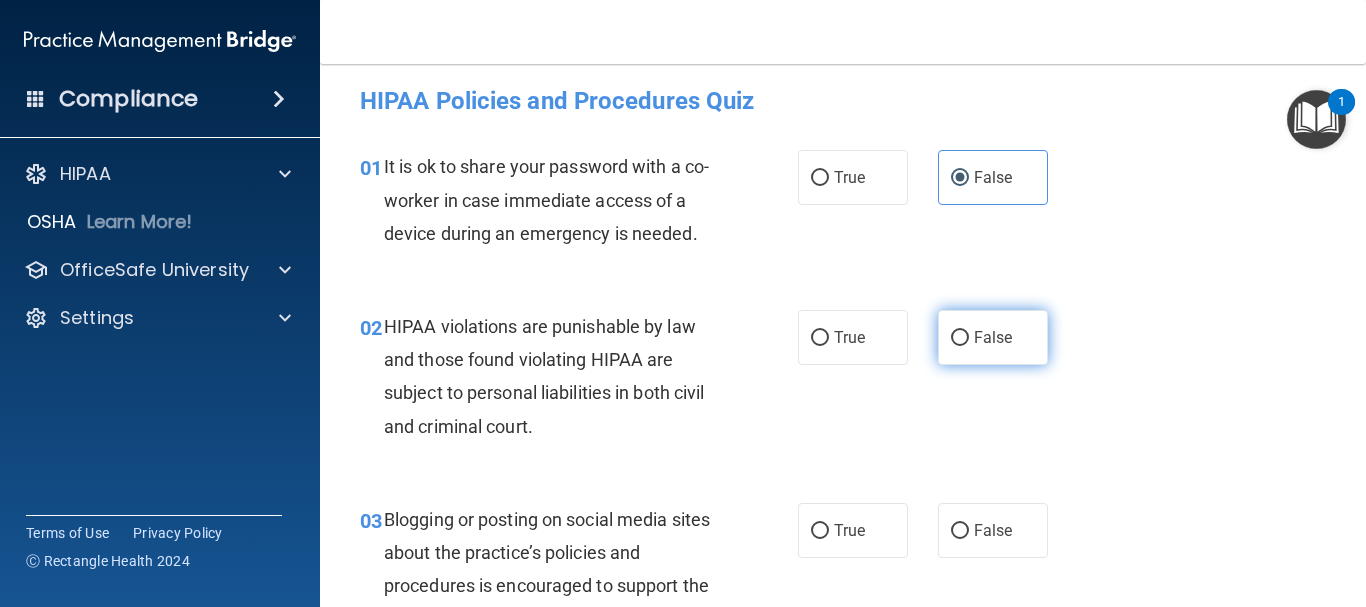 scroll, scrollTop: 0, scrollLeft: 0, axis: both 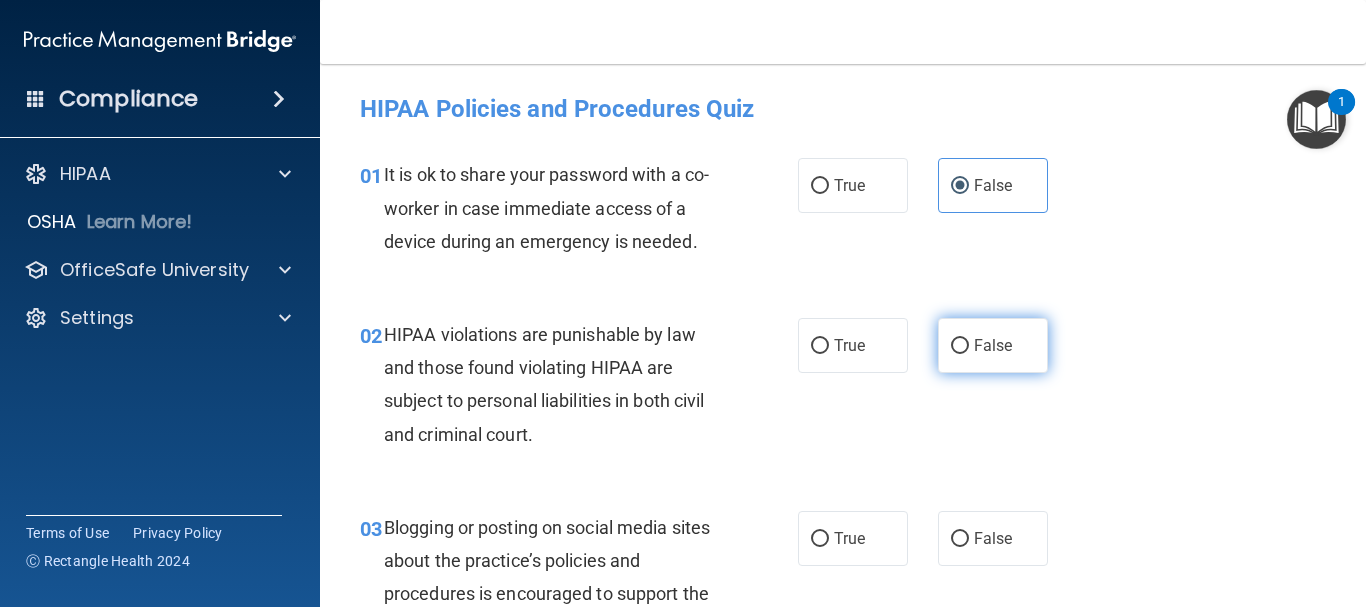 click on "False" at bounding box center [993, 345] 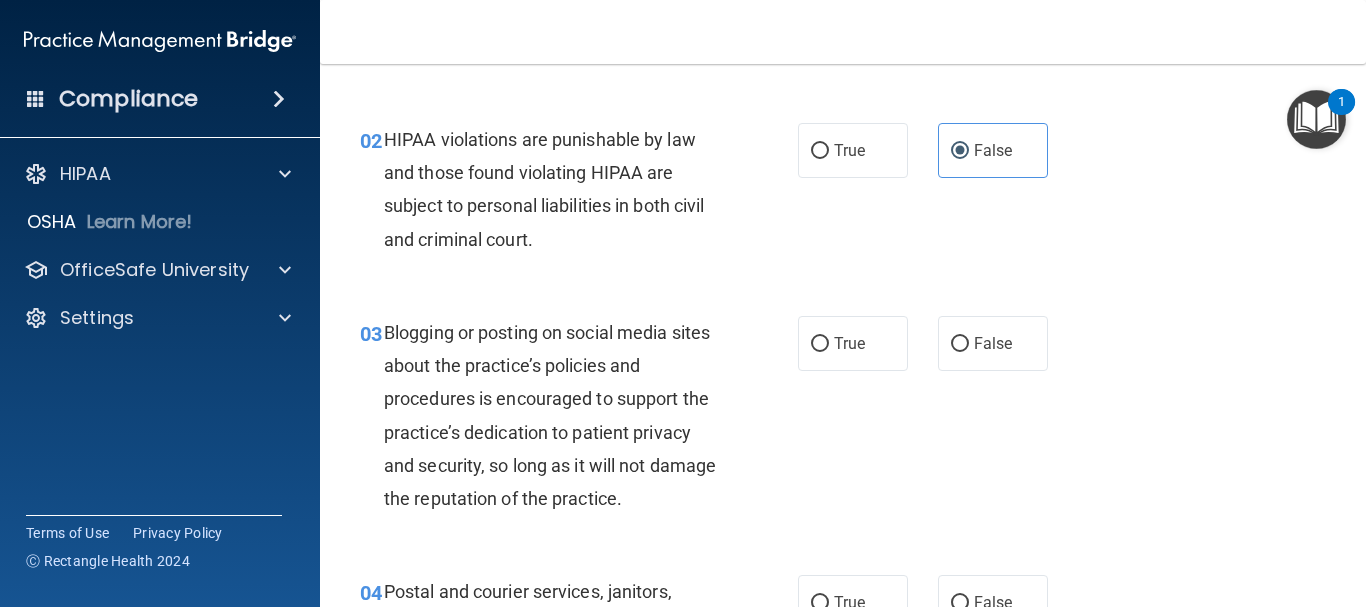 scroll, scrollTop: 200, scrollLeft: 0, axis: vertical 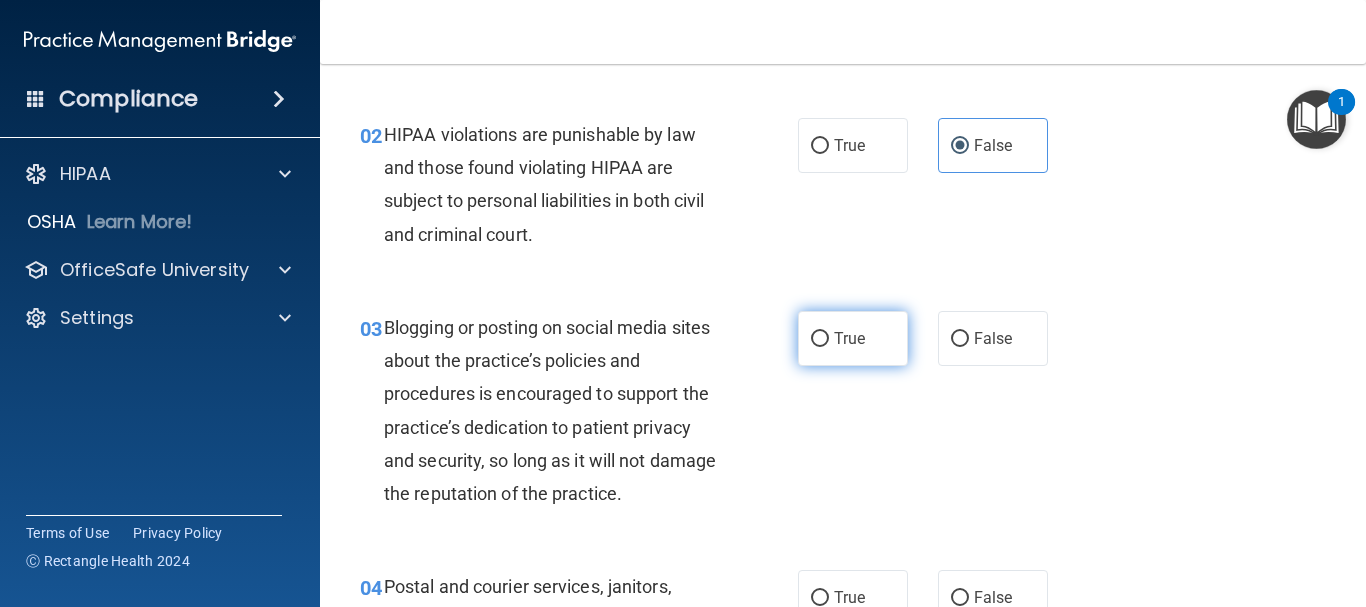 click on "True" at bounding box center (853, 338) 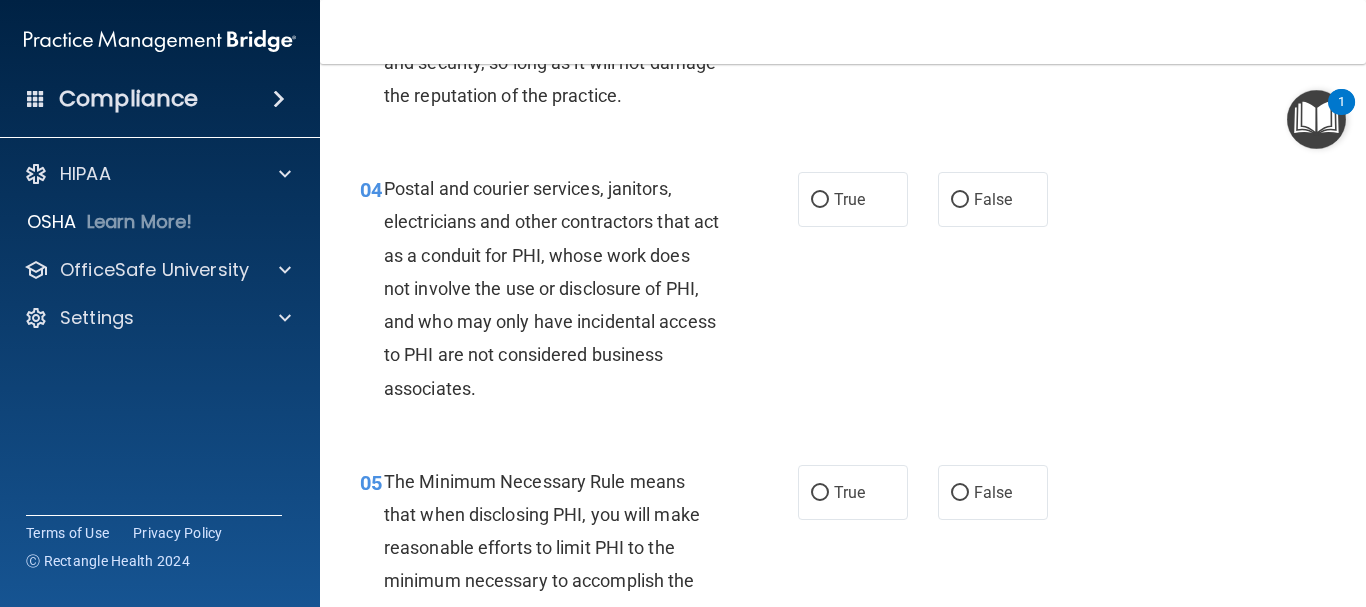 scroll, scrollTop: 600, scrollLeft: 0, axis: vertical 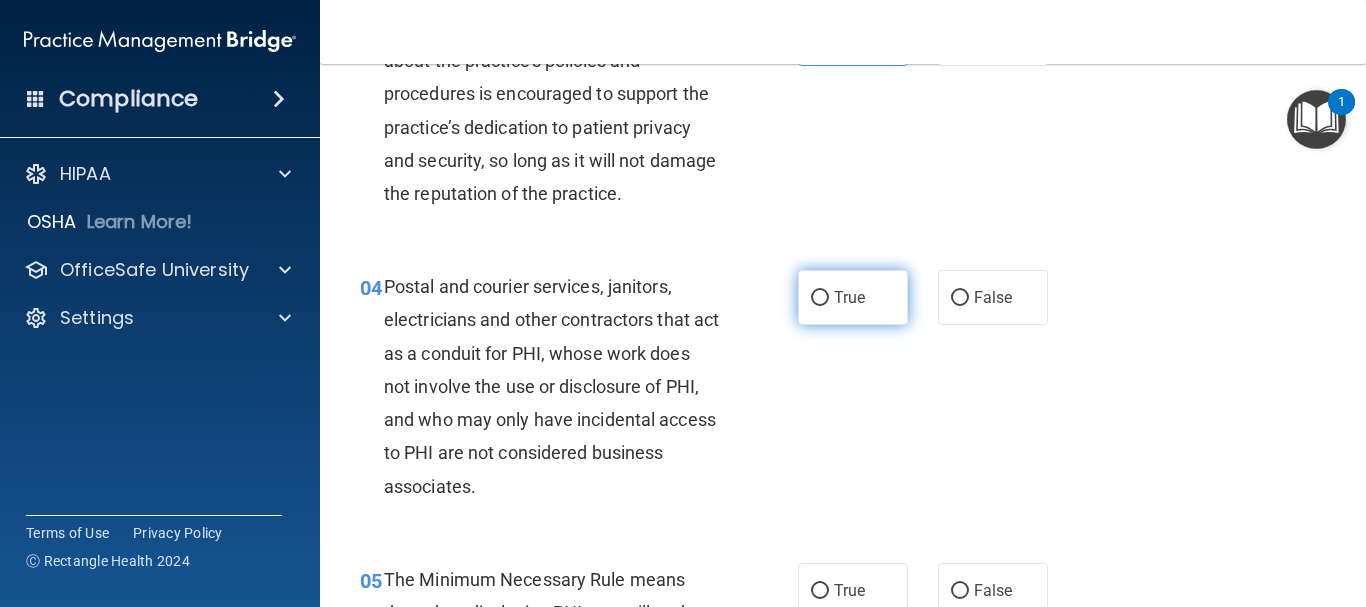 click on "True" at bounding box center [853, 297] 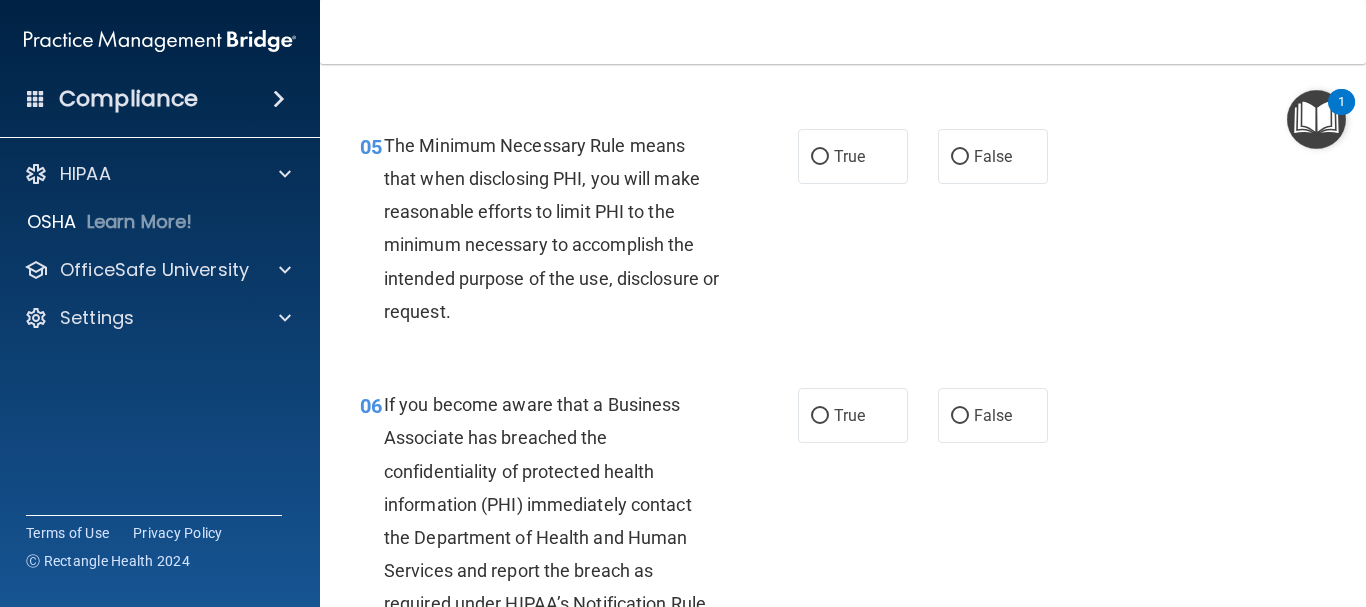 scroll, scrollTop: 900, scrollLeft: 0, axis: vertical 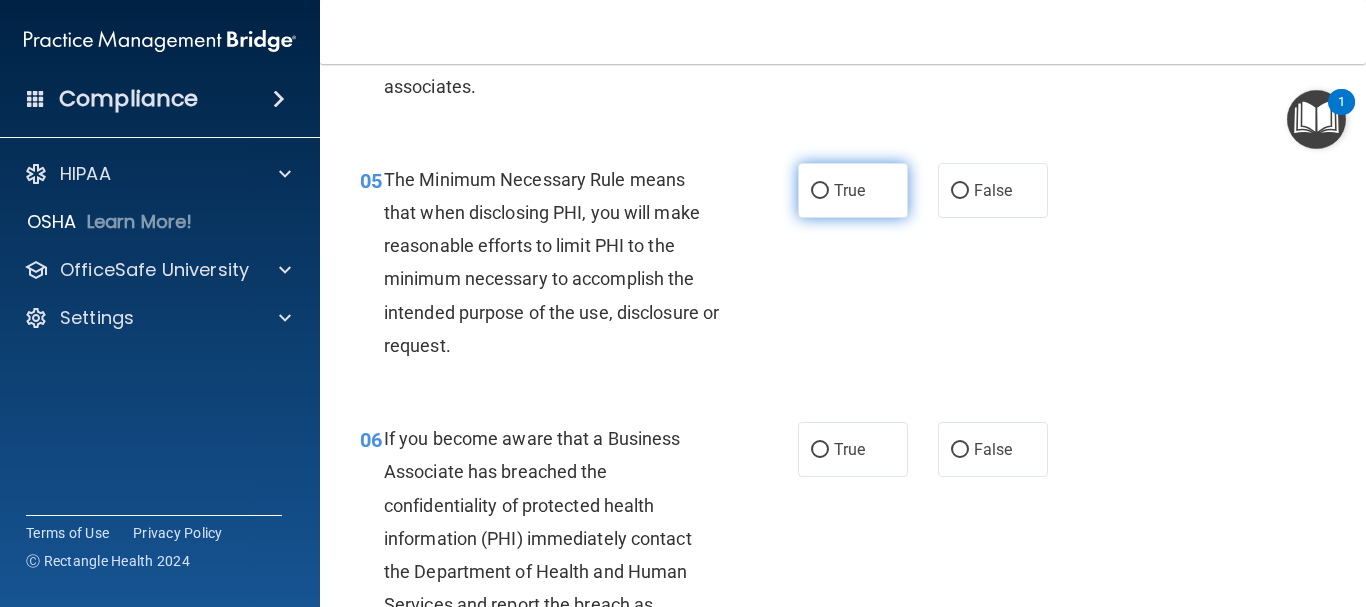 click on "True" at bounding box center [853, 190] 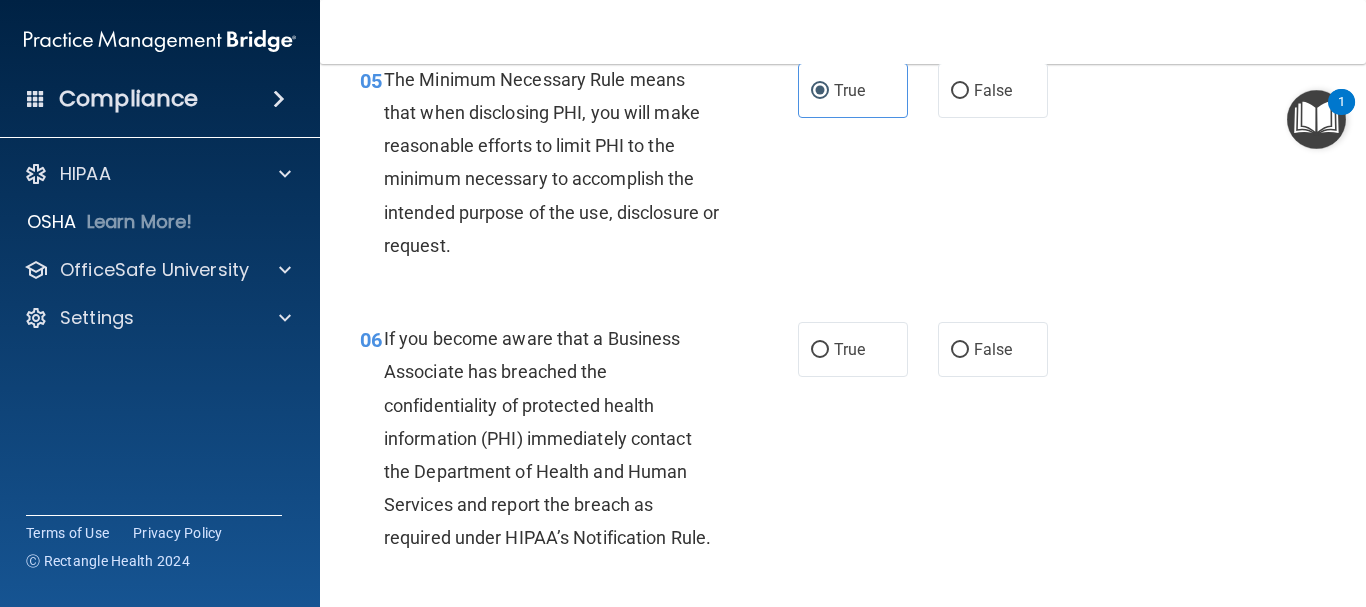 scroll, scrollTop: 1100, scrollLeft: 0, axis: vertical 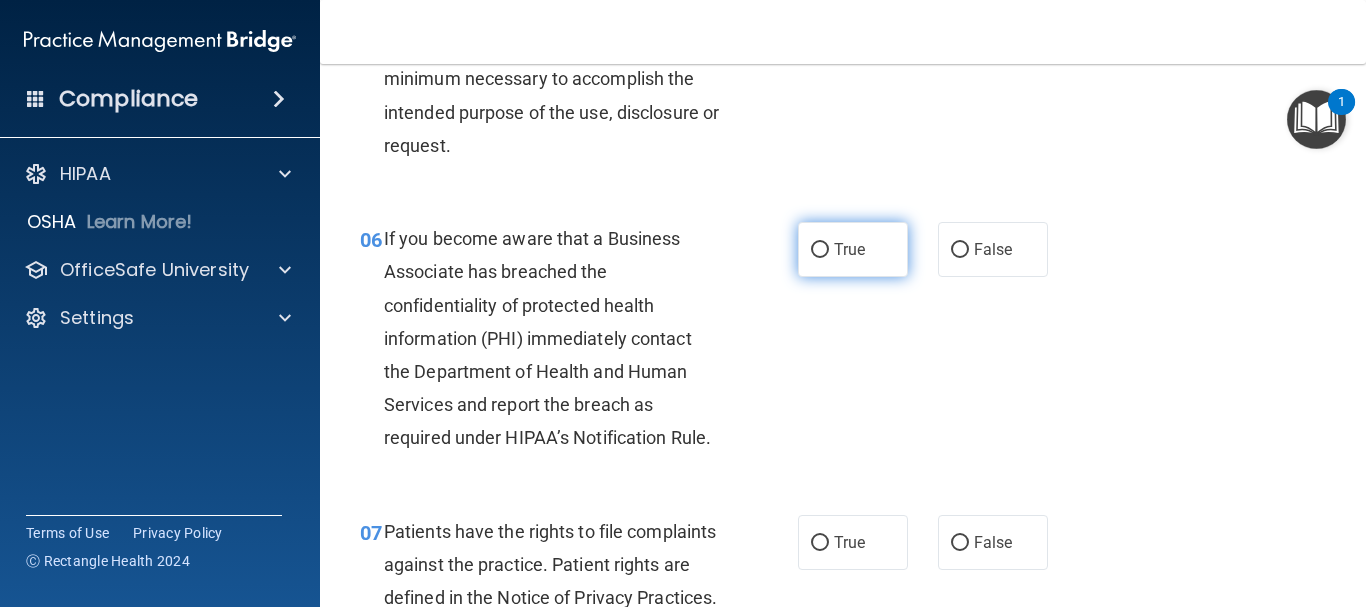 click on "True" at bounding box center (820, 250) 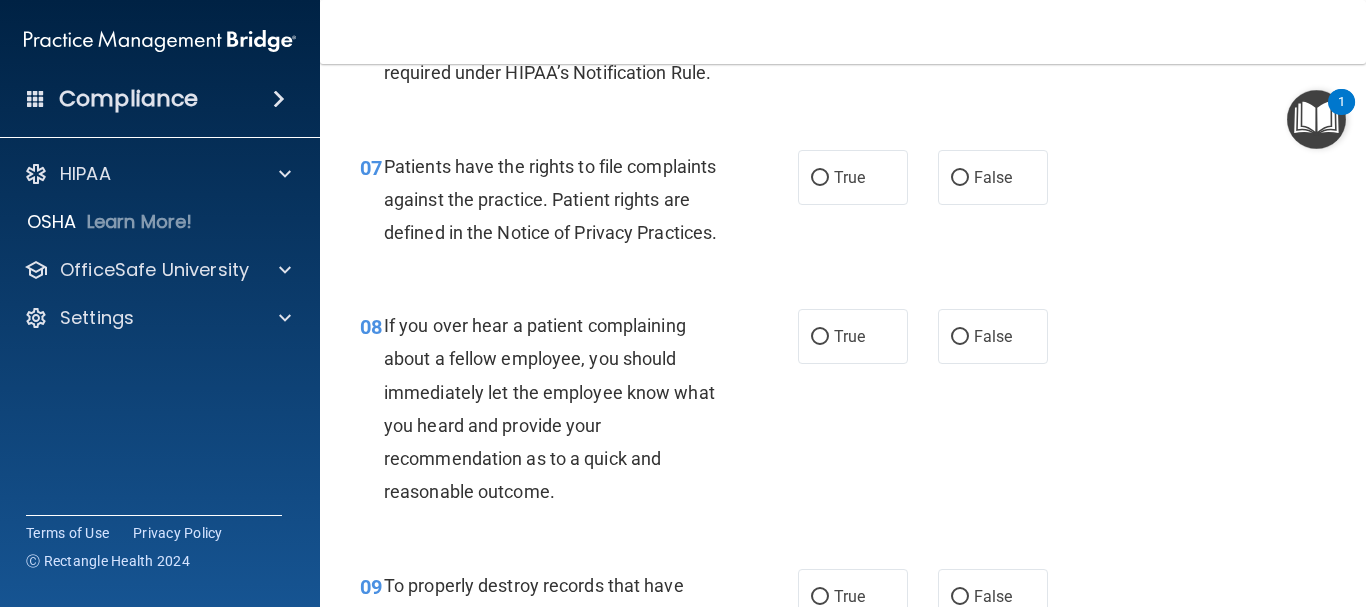 scroll, scrollTop: 1500, scrollLeft: 0, axis: vertical 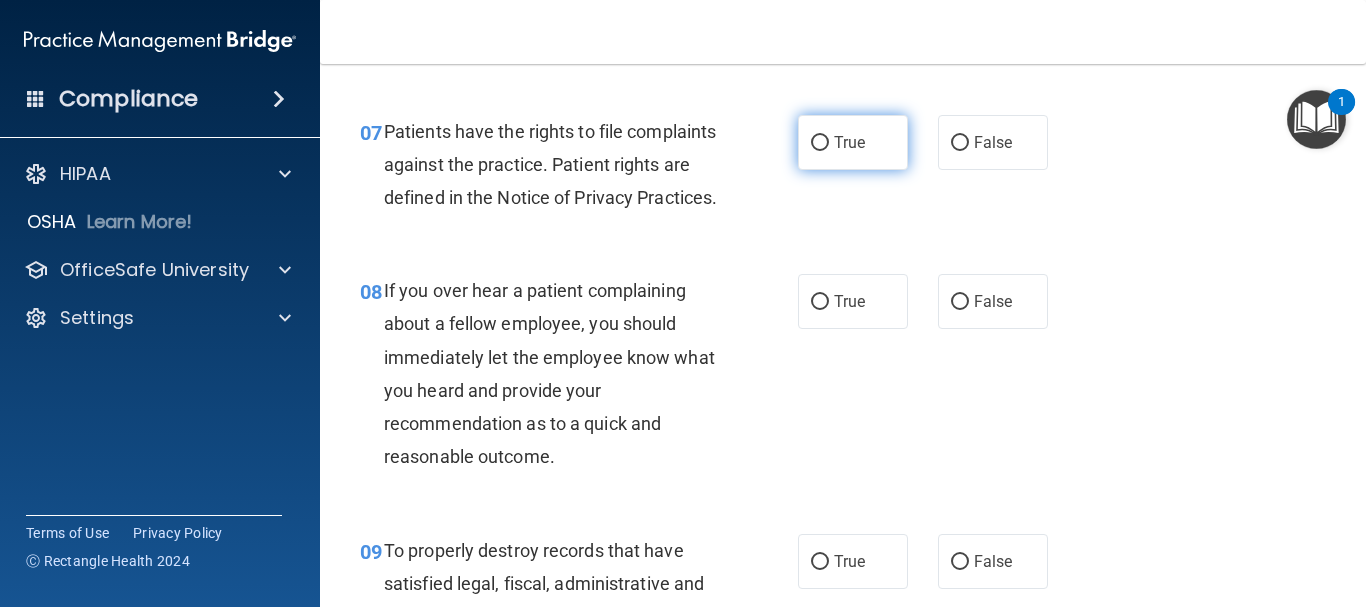 click on "True" at bounding box center (853, 142) 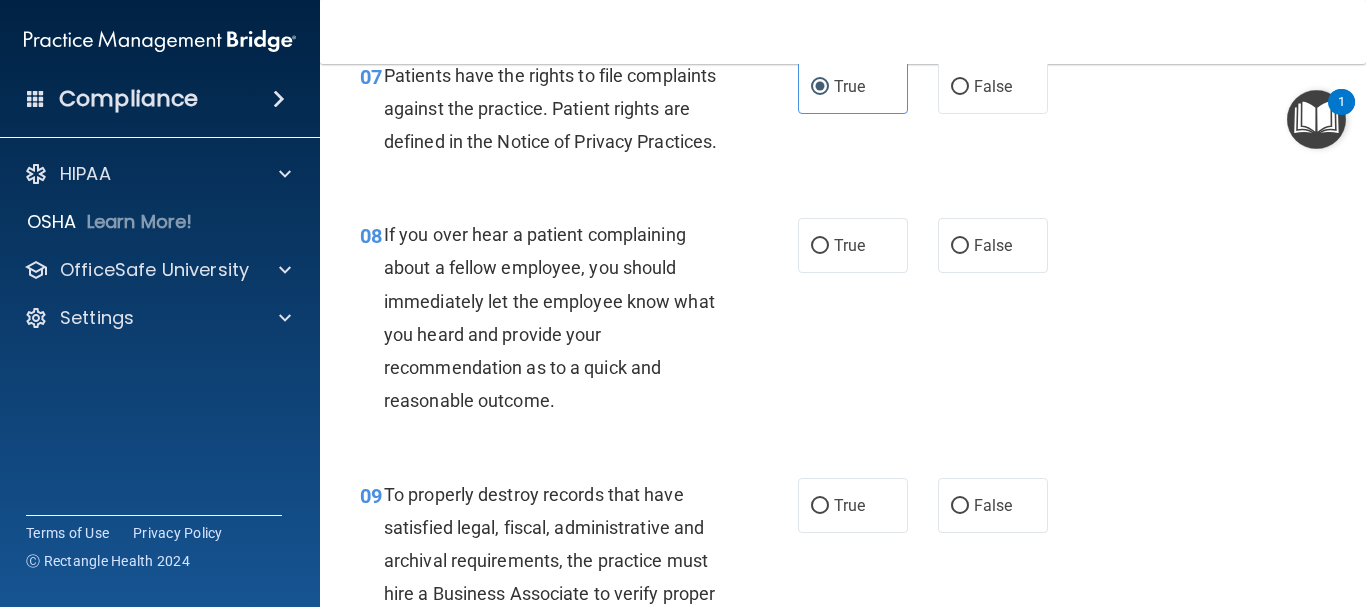 scroll, scrollTop: 1600, scrollLeft: 0, axis: vertical 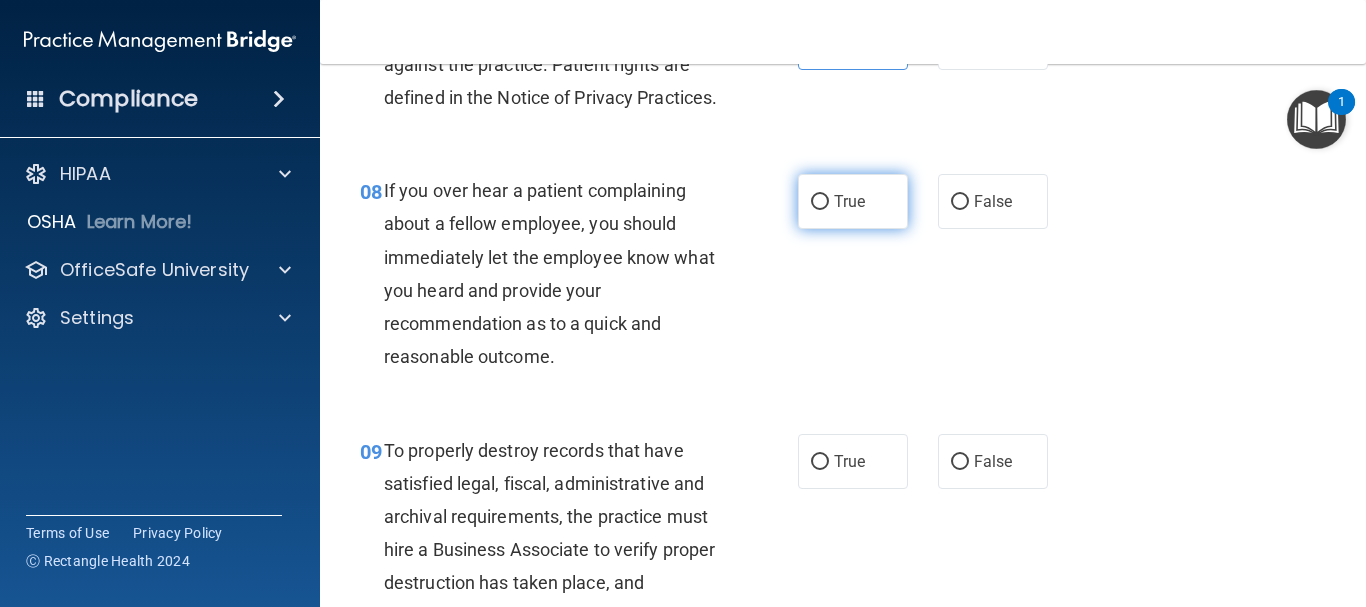 click on "True" at bounding box center [820, 202] 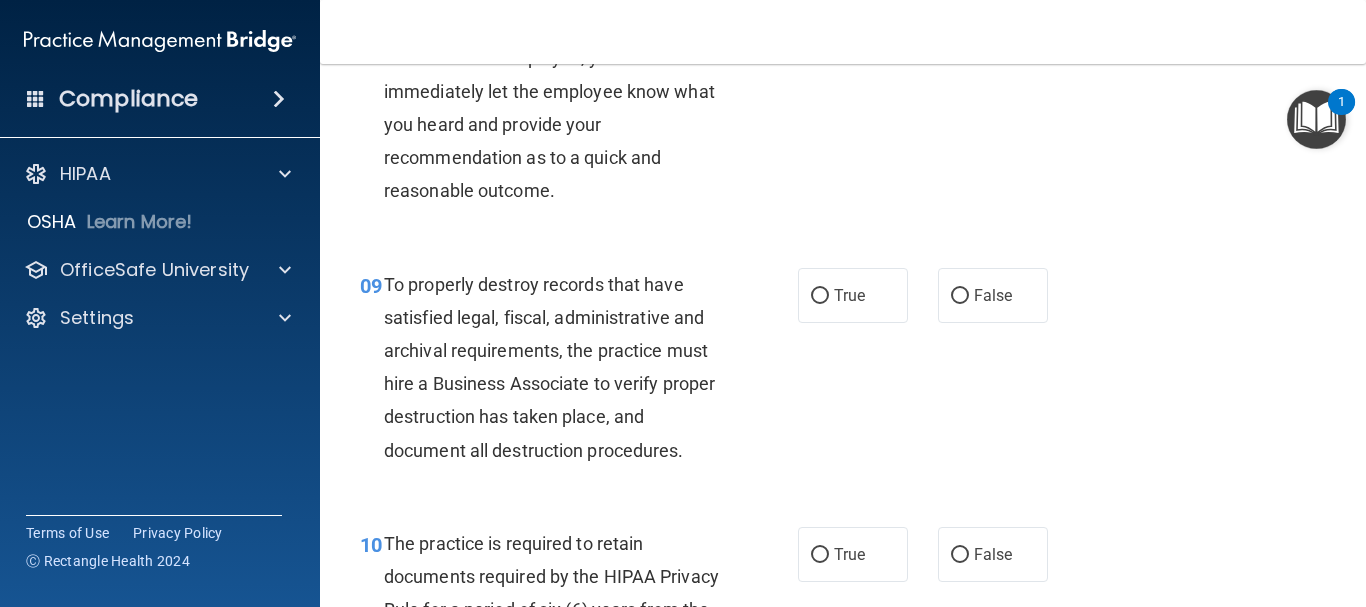 scroll, scrollTop: 1800, scrollLeft: 0, axis: vertical 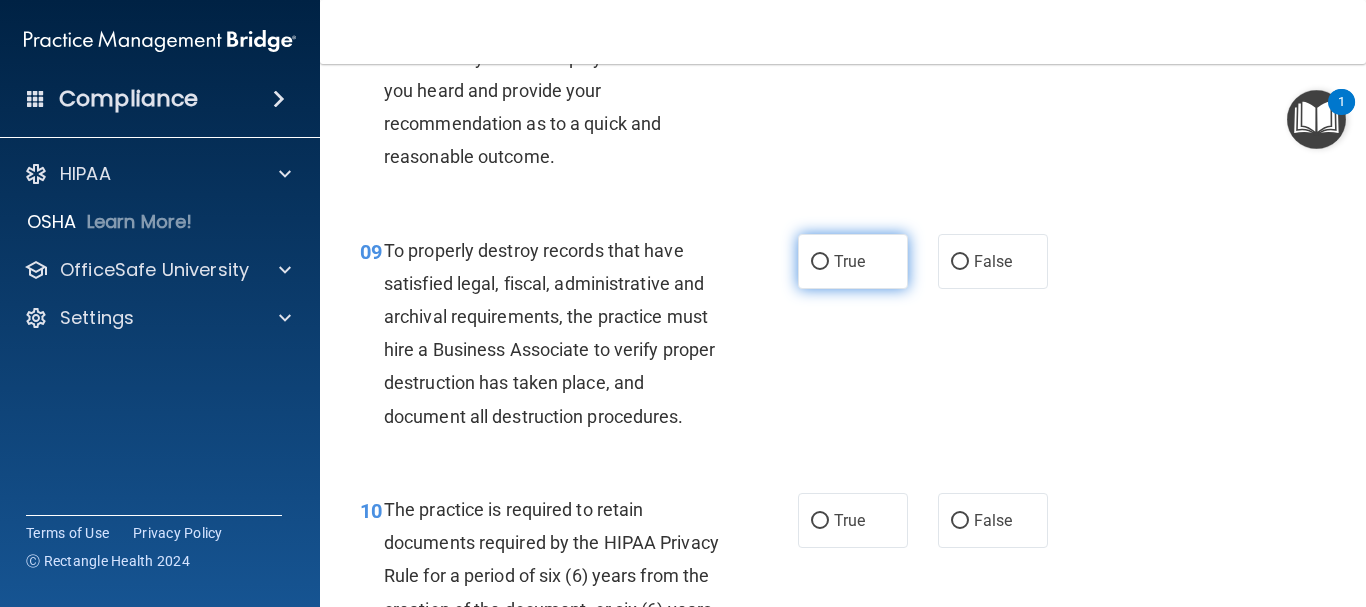 click on "True" at bounding box center (853, 261) 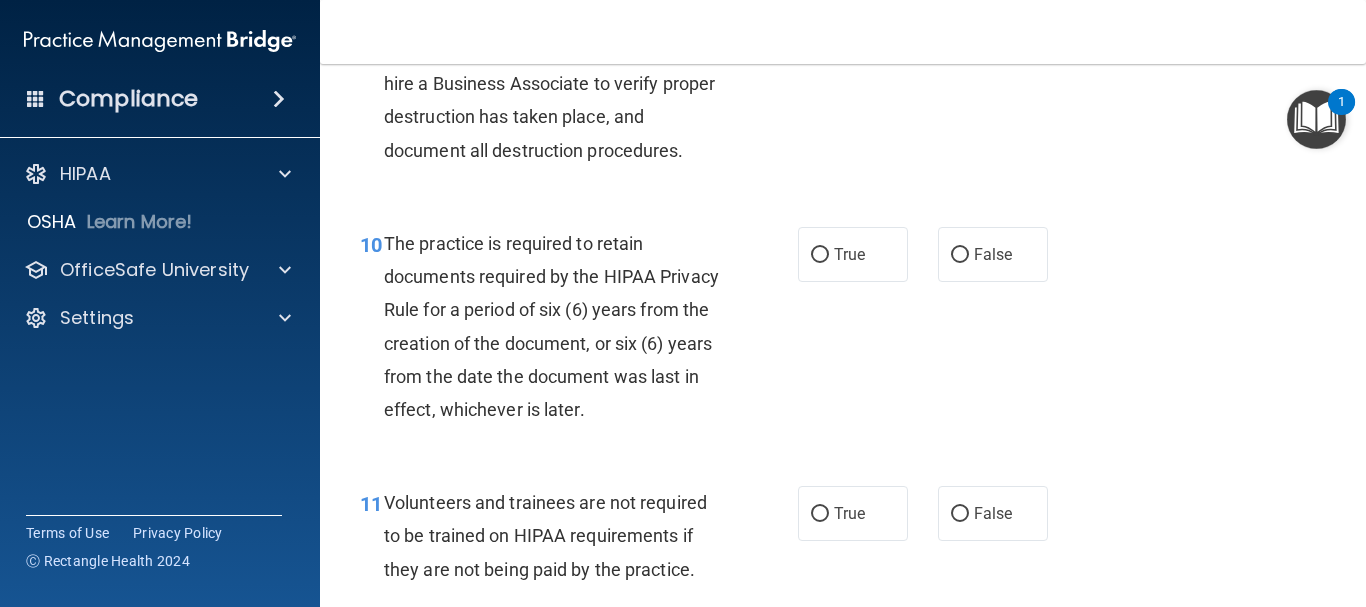 scroll, scrollTop: 2100, scrollLeft: 0, axis: vertical 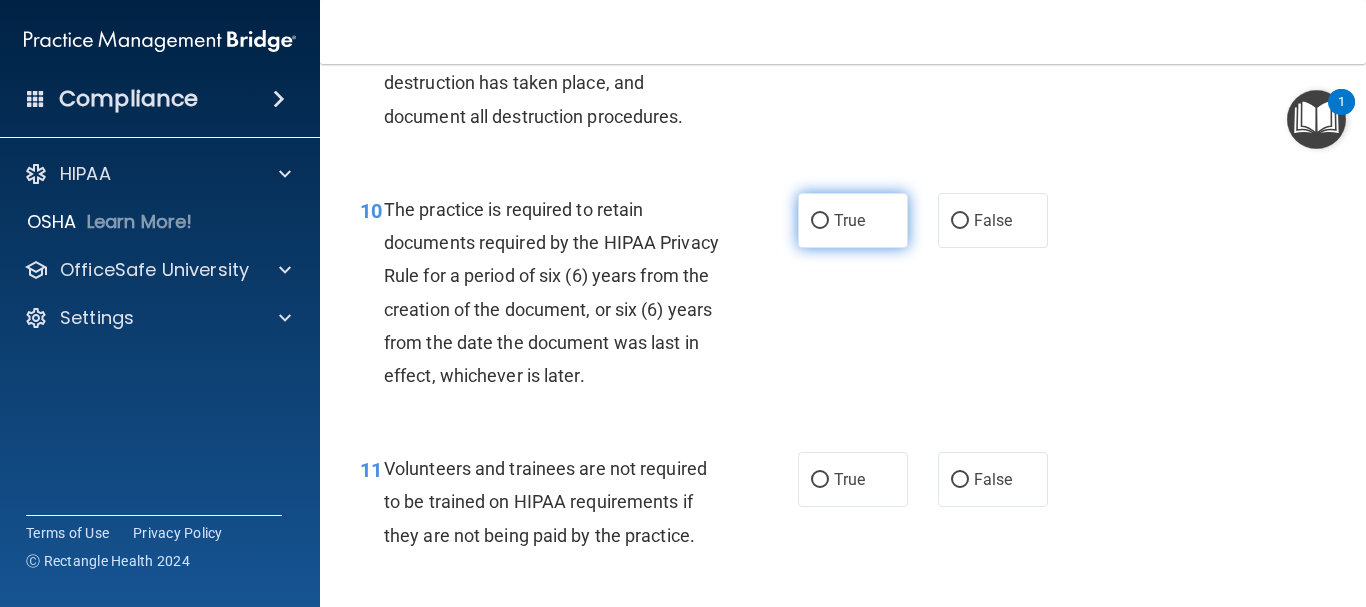 click on "True" at bounding box center (853, 220) 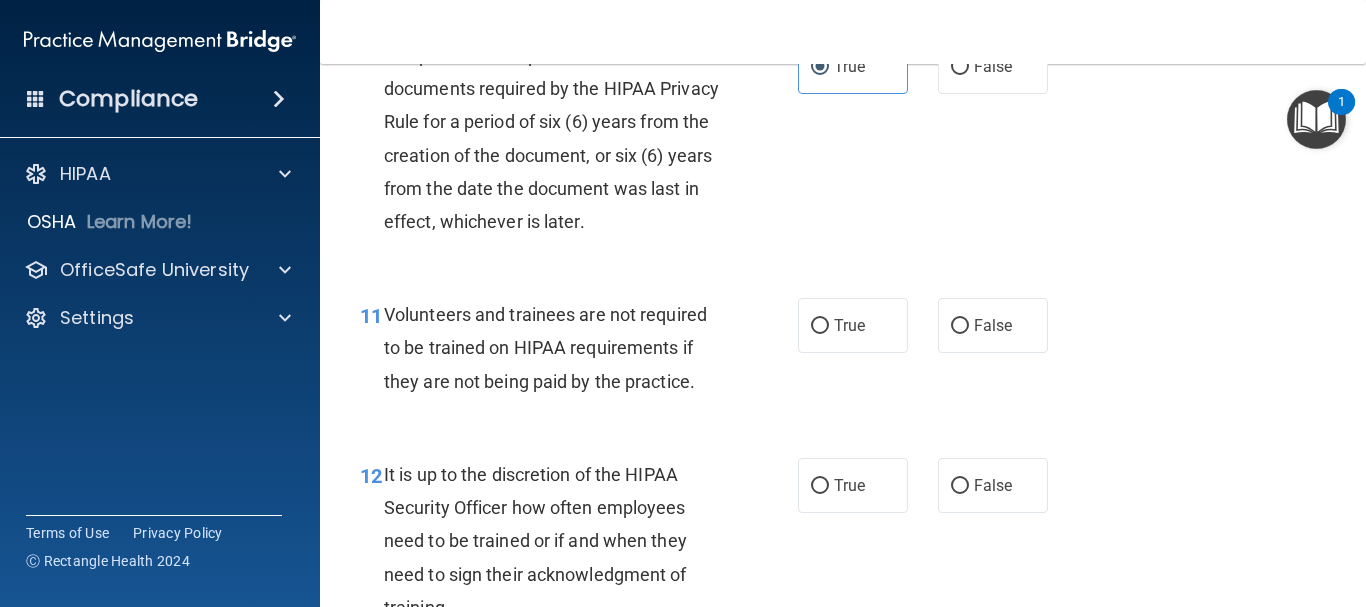 scroll, scrollTop: 2300, scrollLeft: 0, axis: vertical 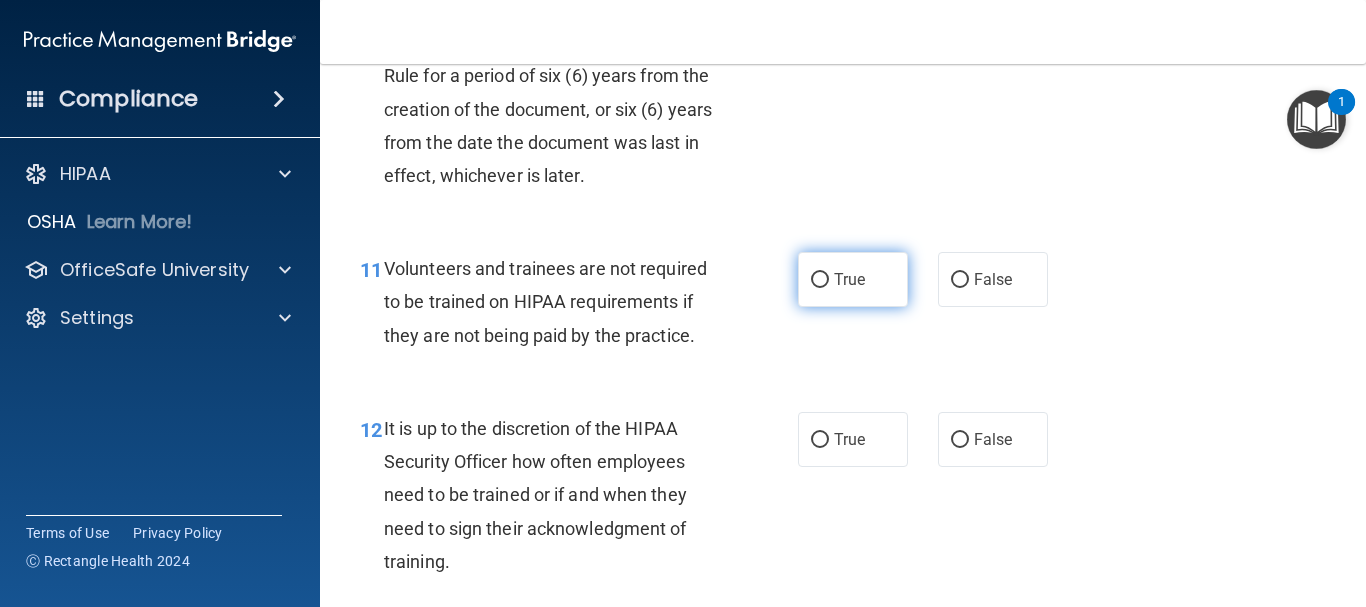 click on "True" at bounding box center (853, 279) 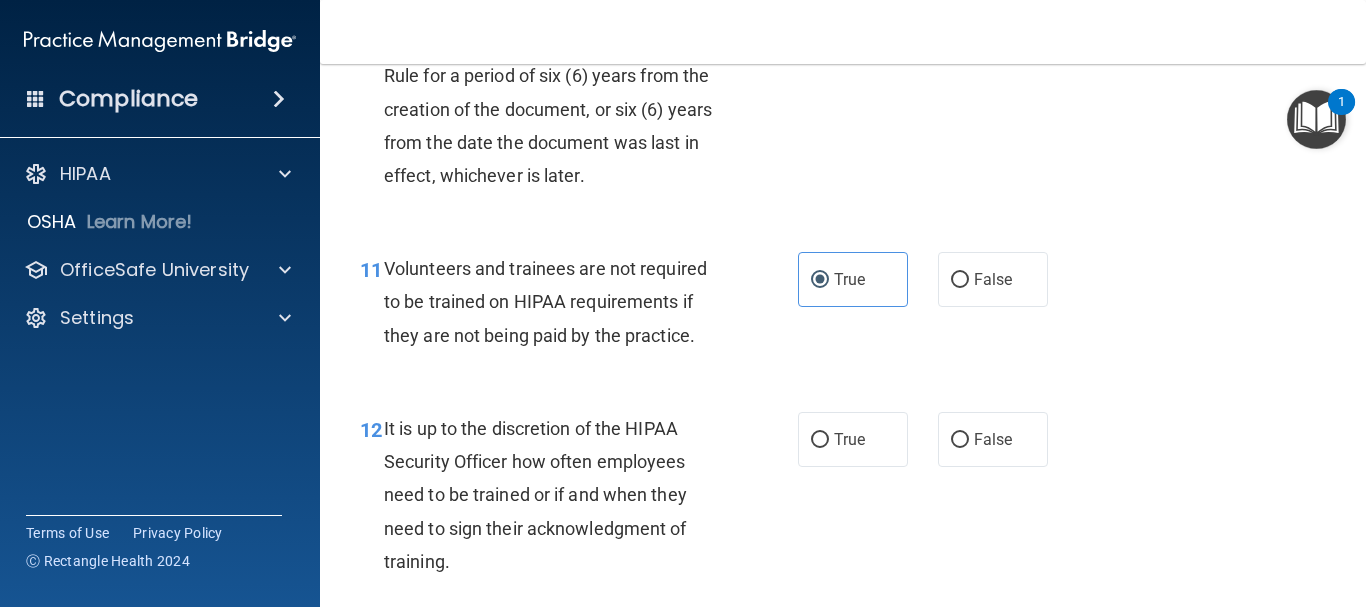 scroll, scrollTop: 2400, scrollLeft: 0, axis: vertical 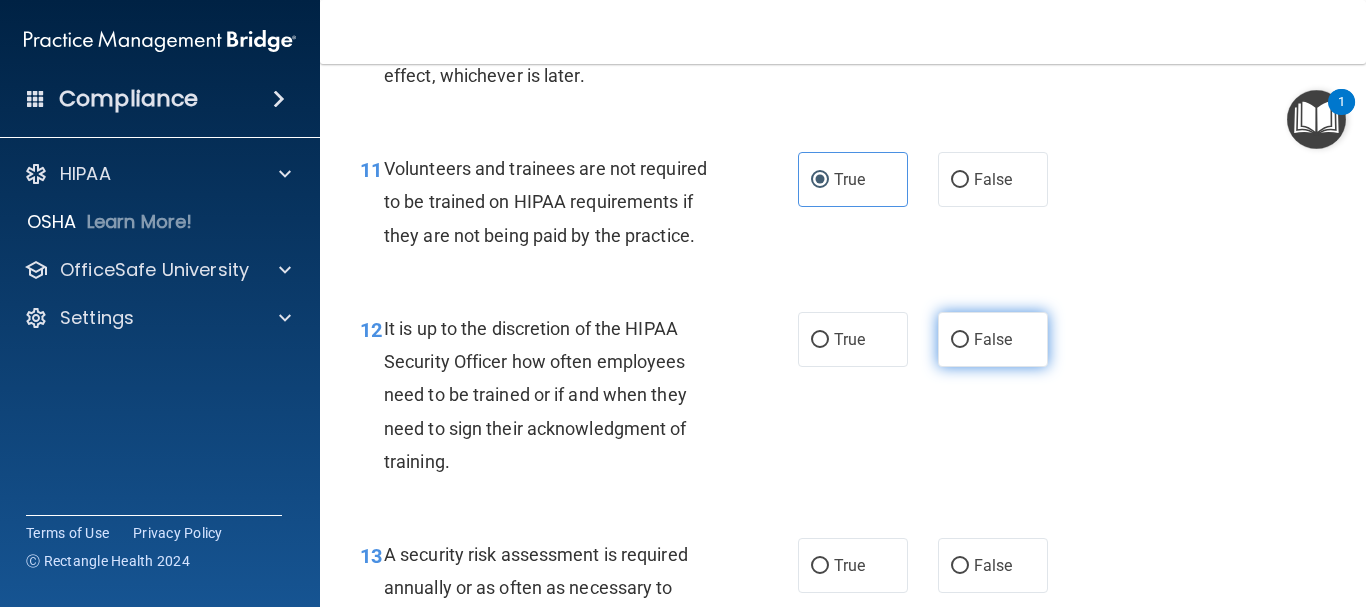 click on "False" at bounding box center [993, 339] 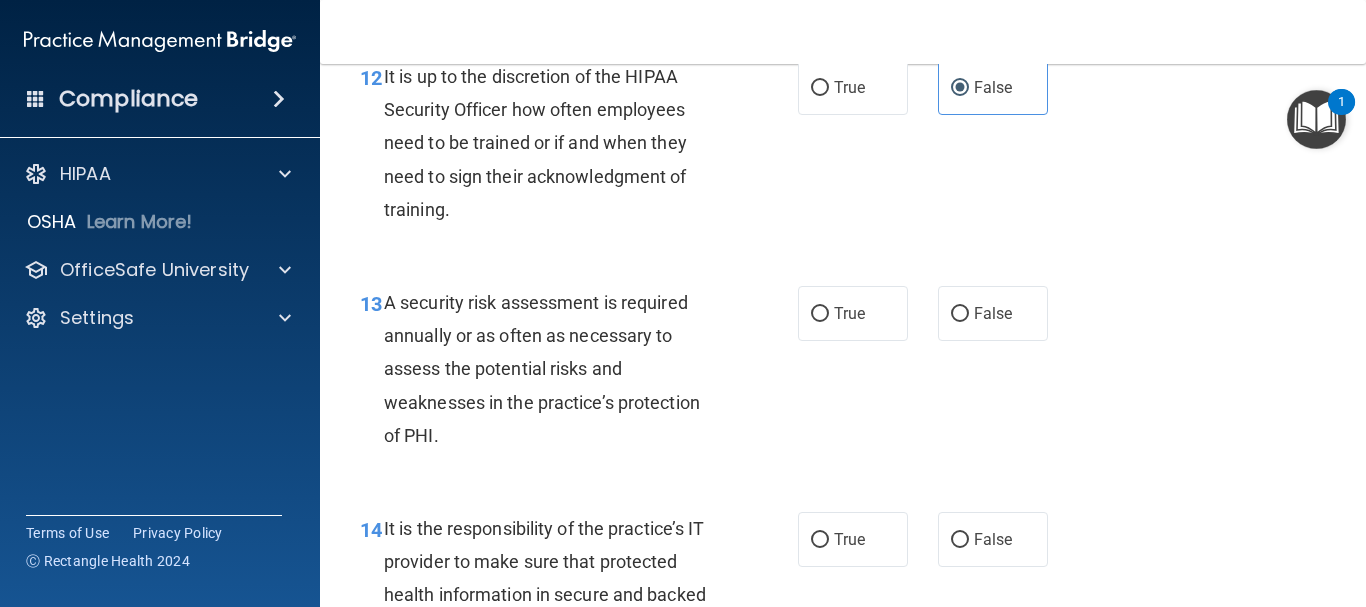 scroll, scrollTop: 2700, scrollLeft: 0, axis: vertical 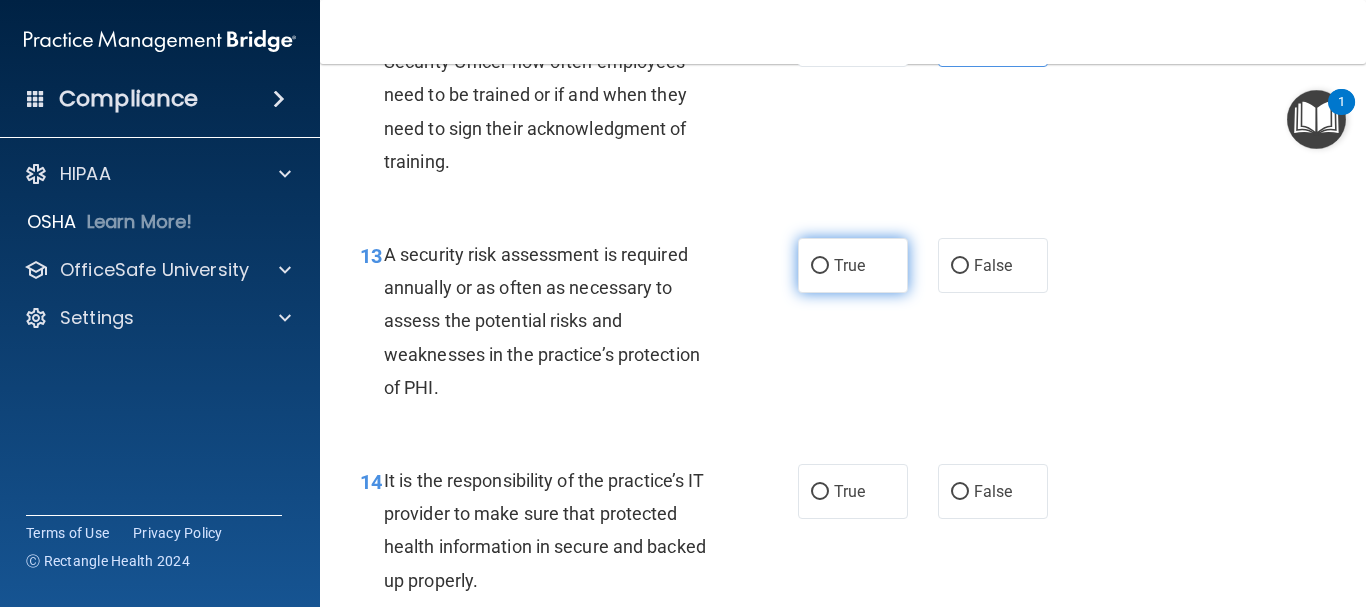 click on "True" at bounding box center [853, 265] 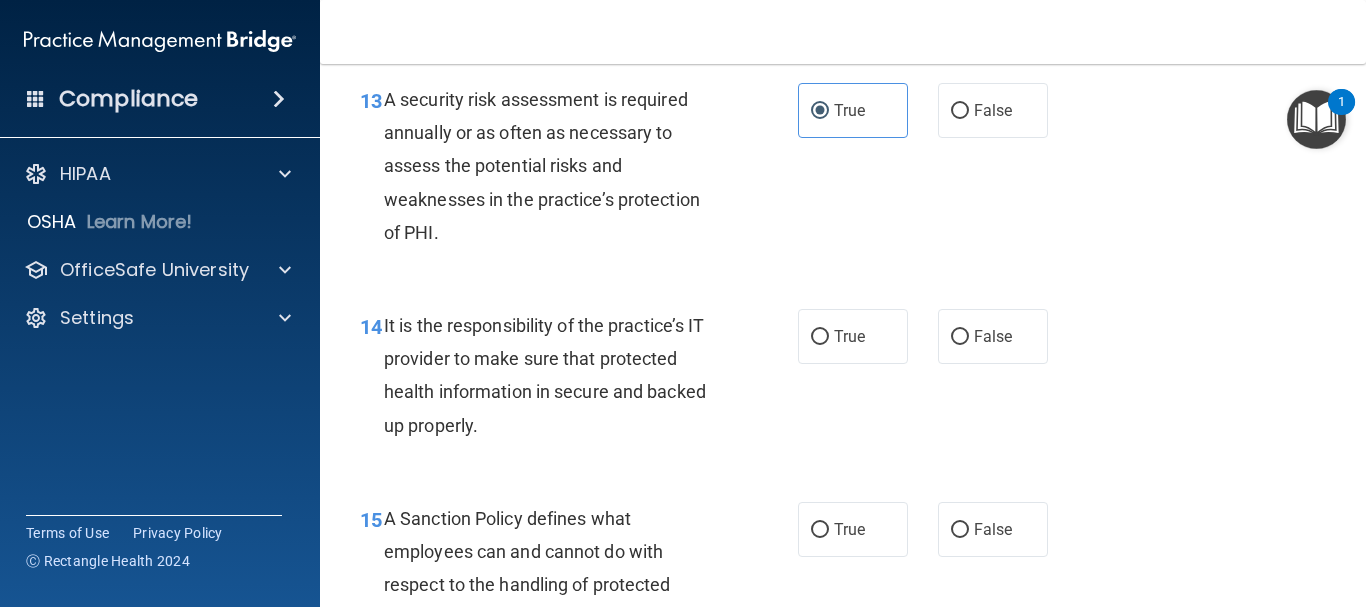 scroll, scrollTop: 2900, scrollLeft: 0, axis: vertical 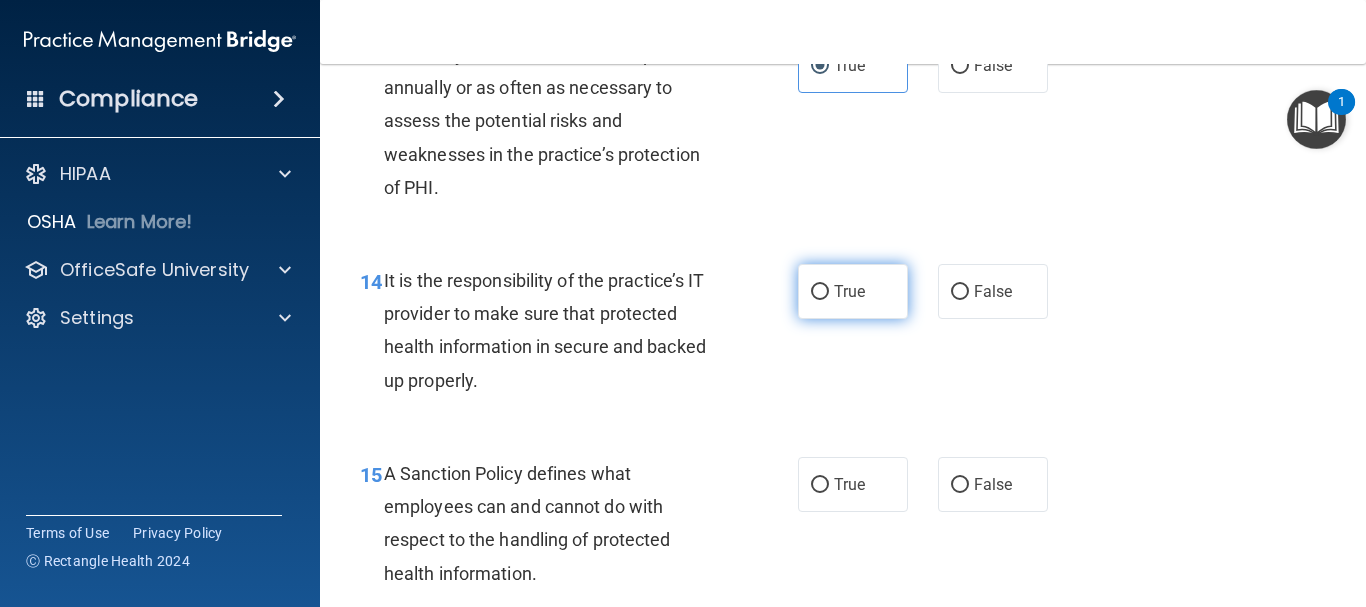 click on "True" at bounding box center (849, 291) 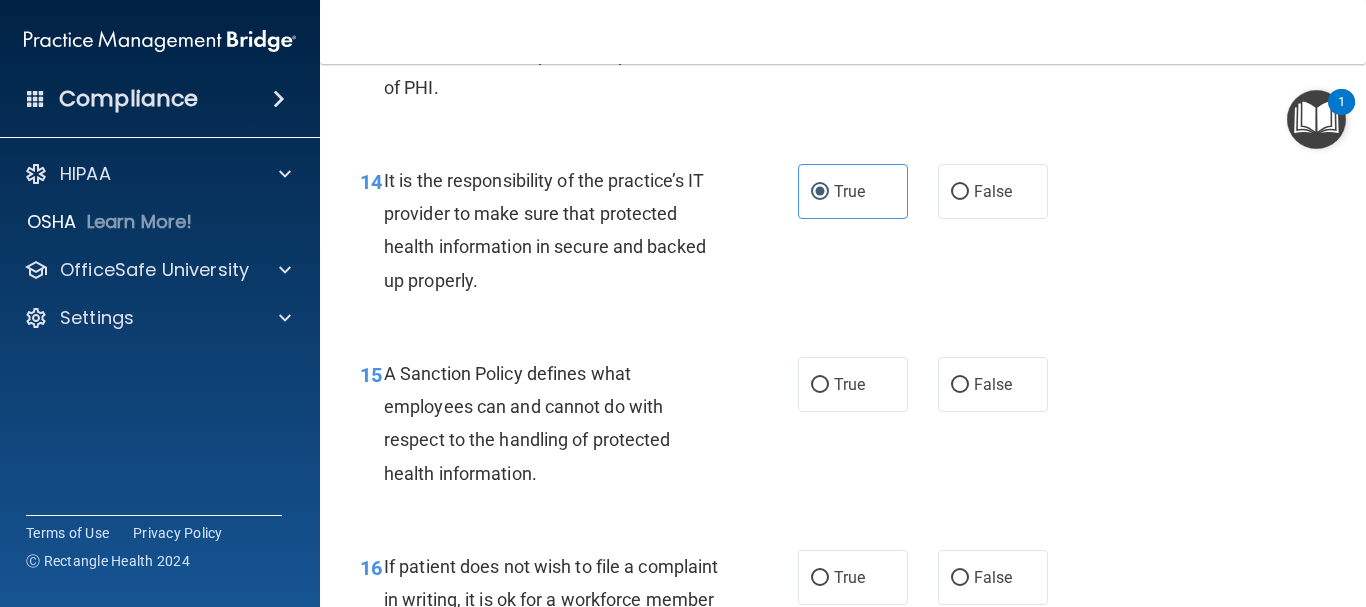 scroll, scrollTop: 3100, scrollLeft: 0, axis: vertical 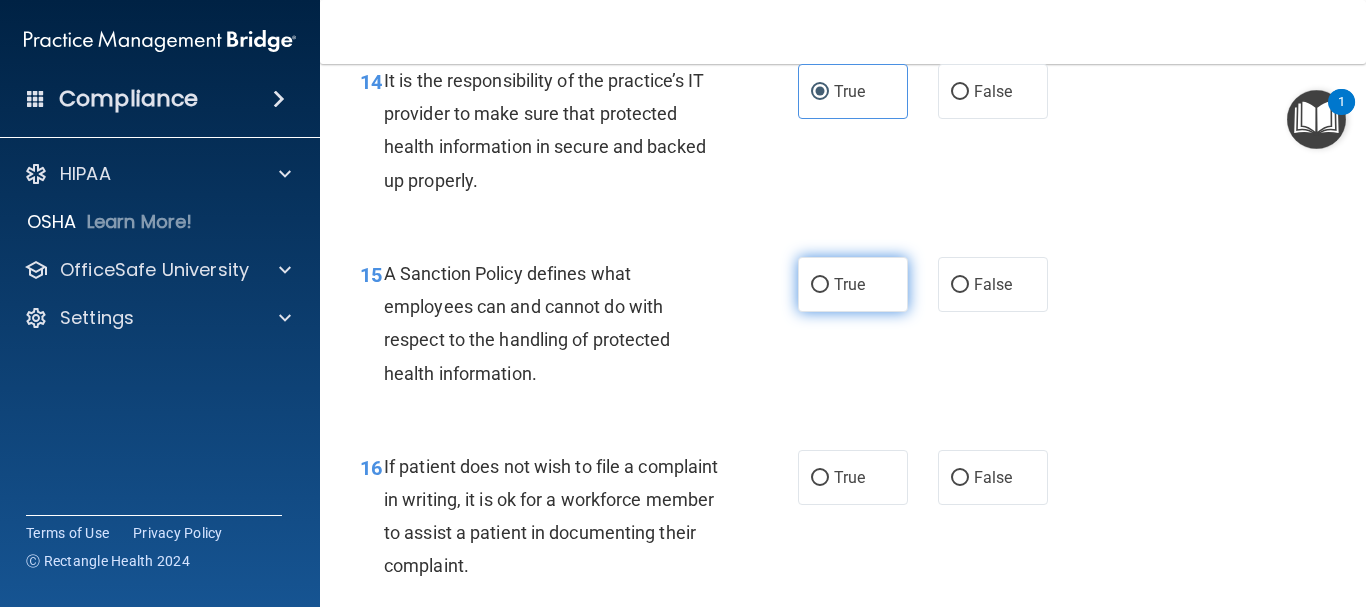 click on "True" at bounding box center [849, 284] 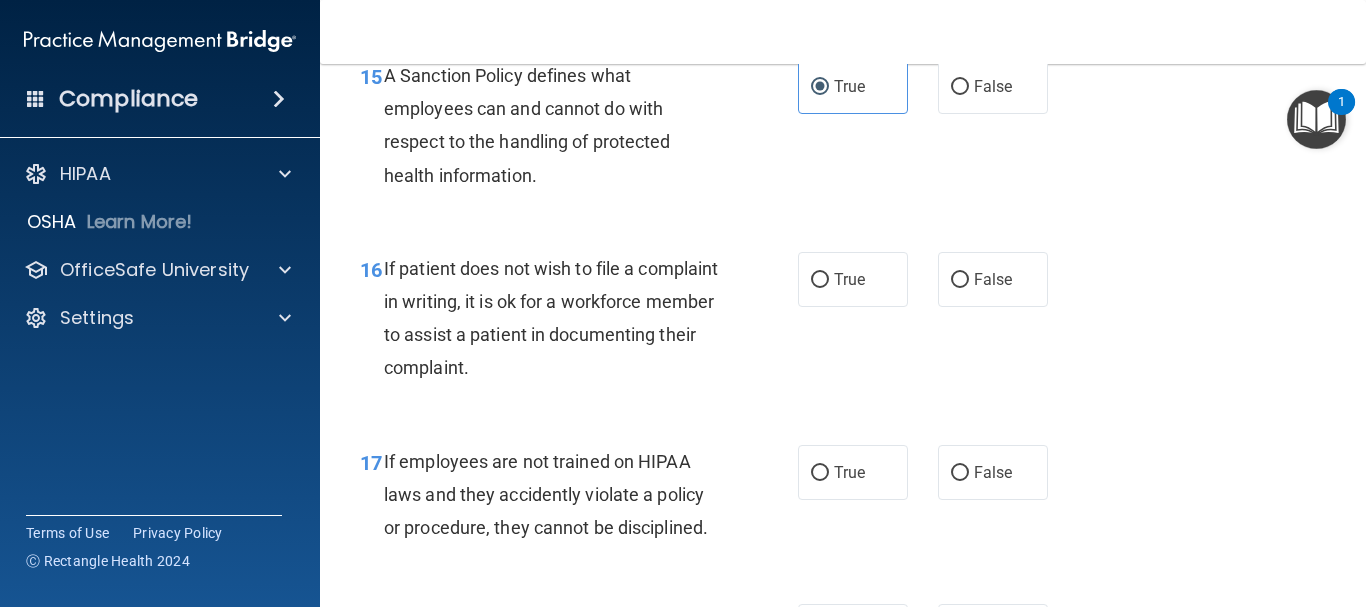 scroll, scrollTop: 3300, scrollLeft: 0, axis: vertical 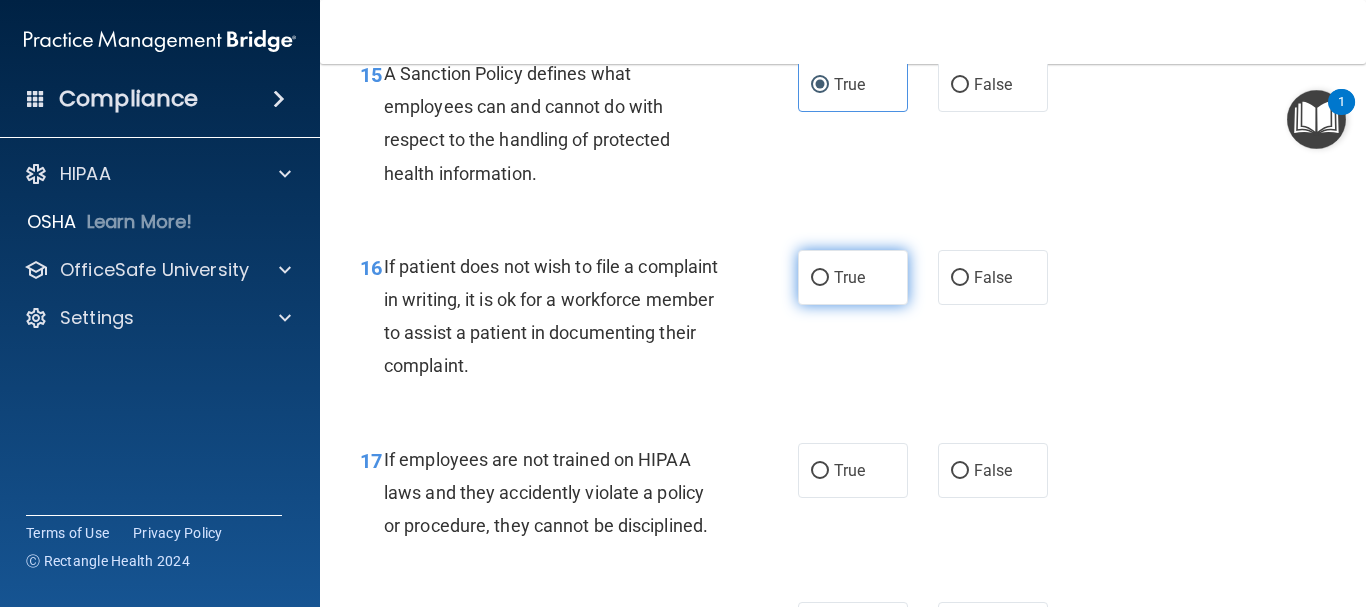 click on "True" at bounding box center (820, 278) 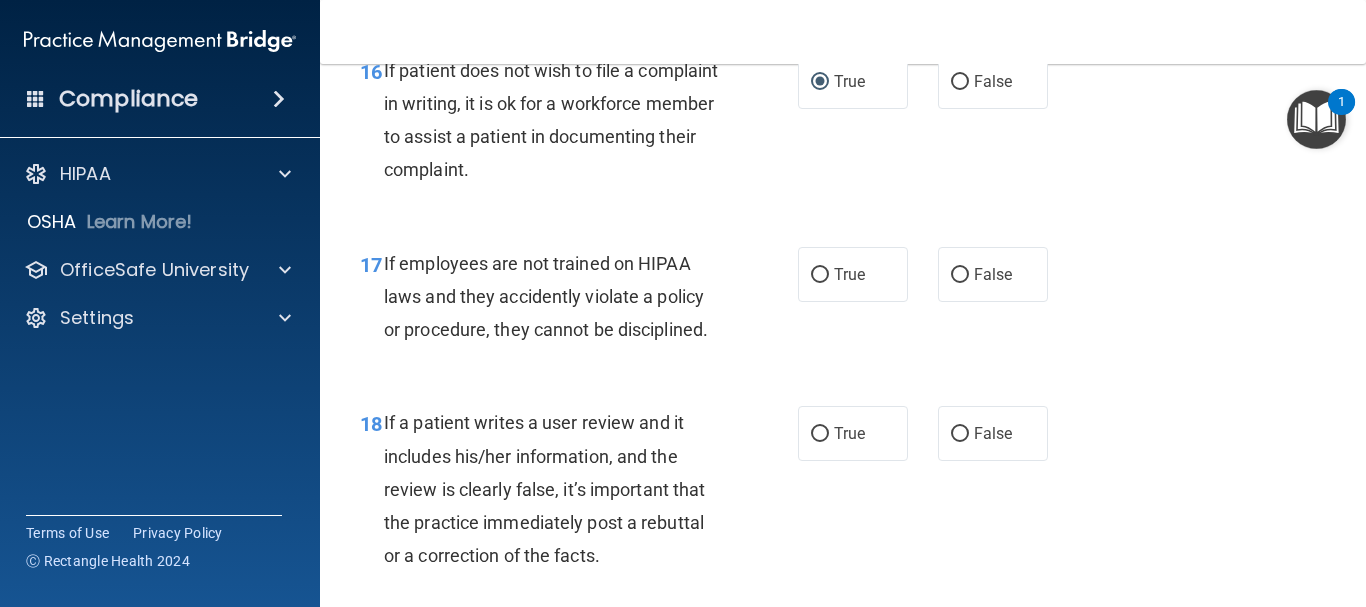 scroll, scrollTop: 3500, scrollLeft: 0, axis: vertical 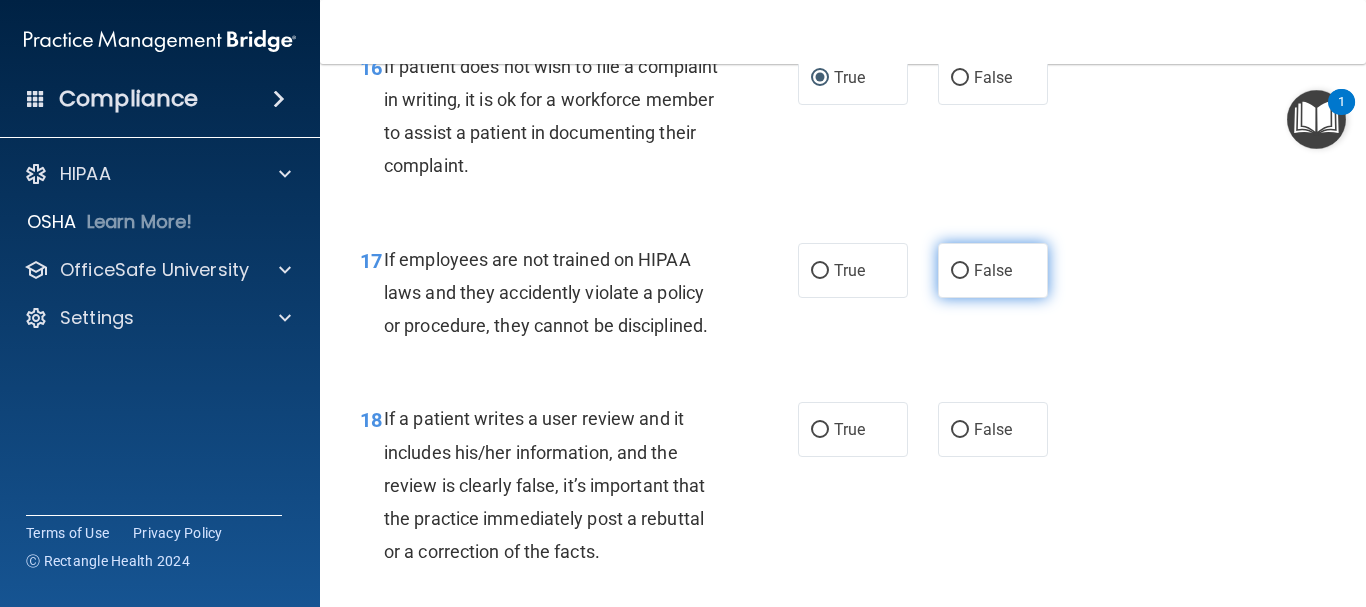 click on "False" at bounding box center (960, 271) 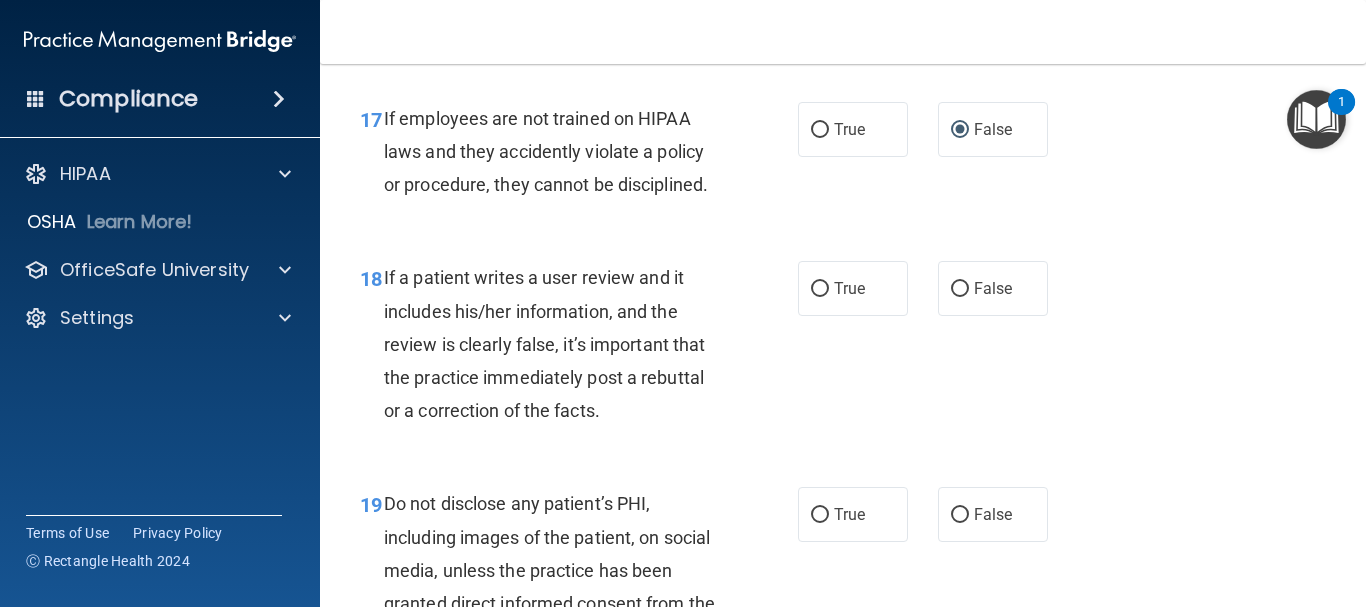 scroll, scrollTop: 3700, scrollLeft: 0, axis: vertical 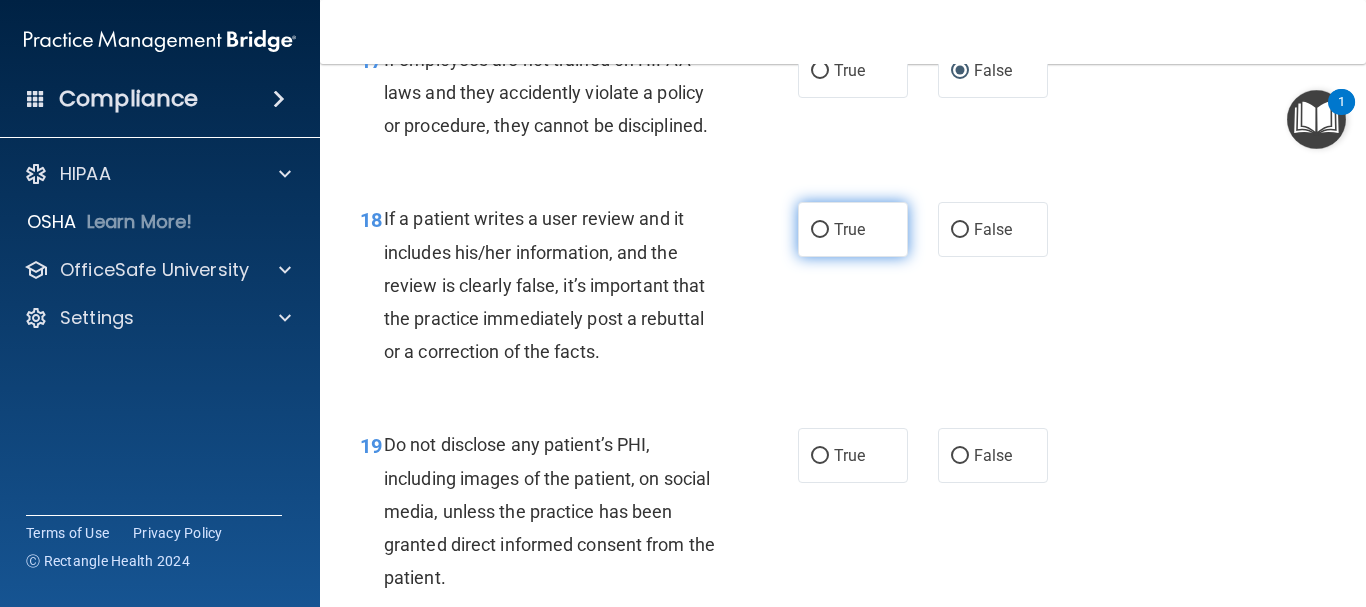 click on "True" at bounding box center (853, 229) 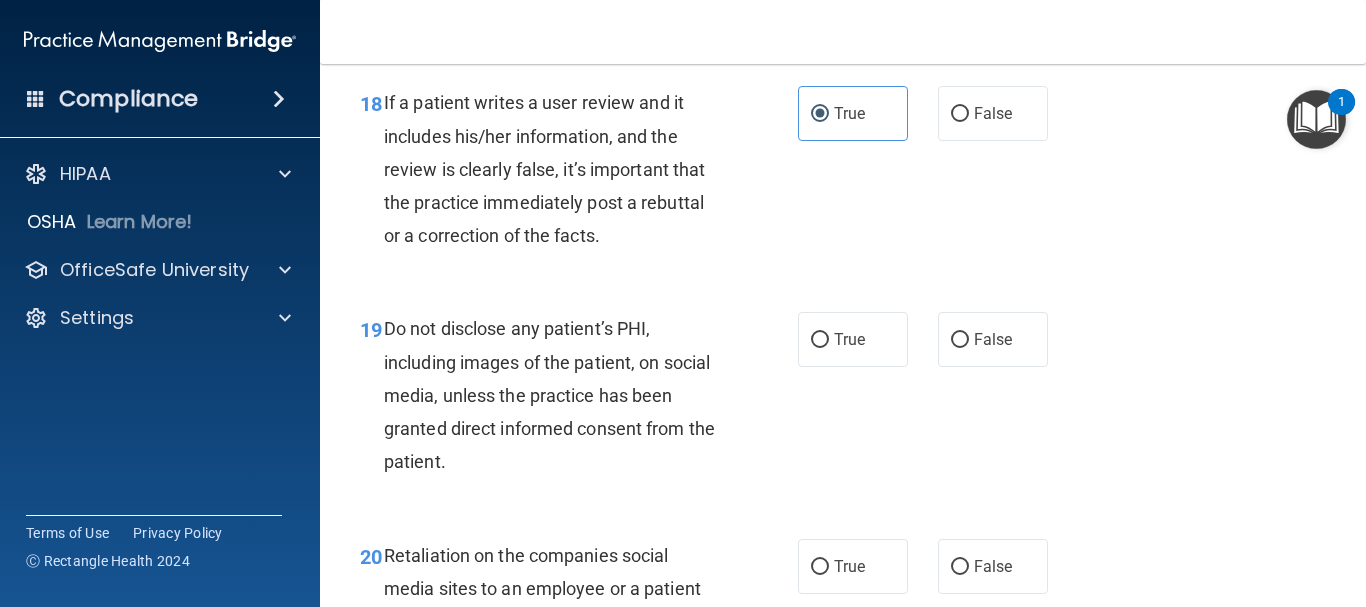 scroll, scrollTop: 3900, scrollLeft: 0, axis: vertical 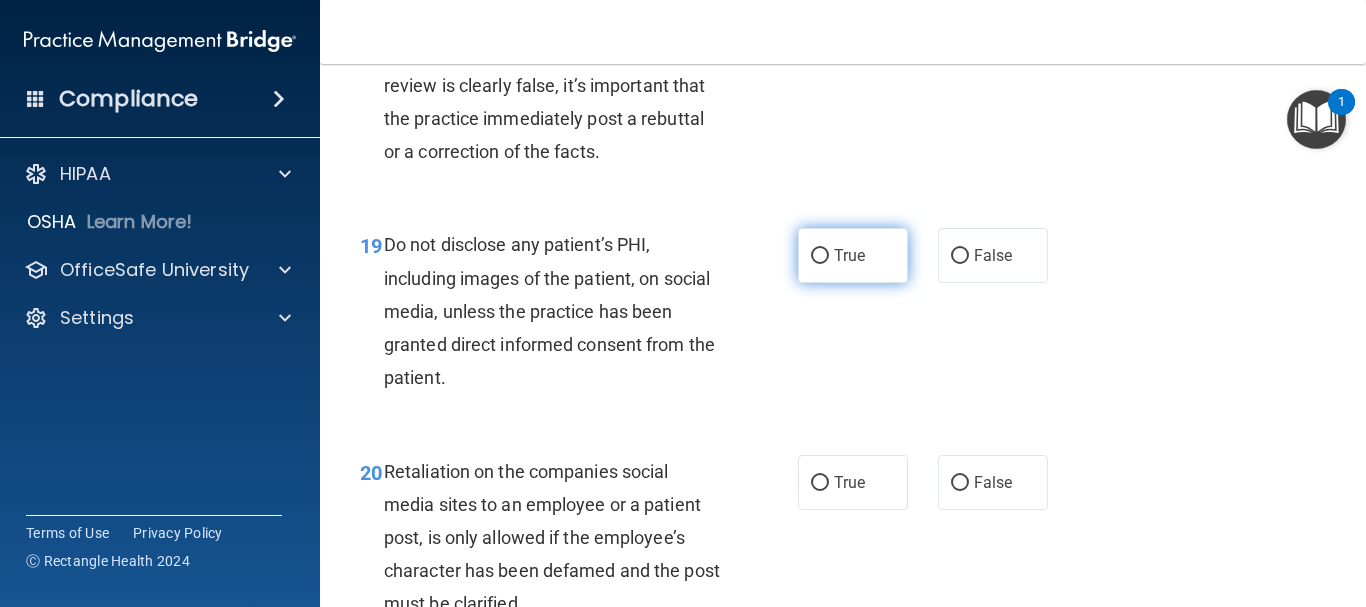 click on "True" at bounding box center [849, 255] 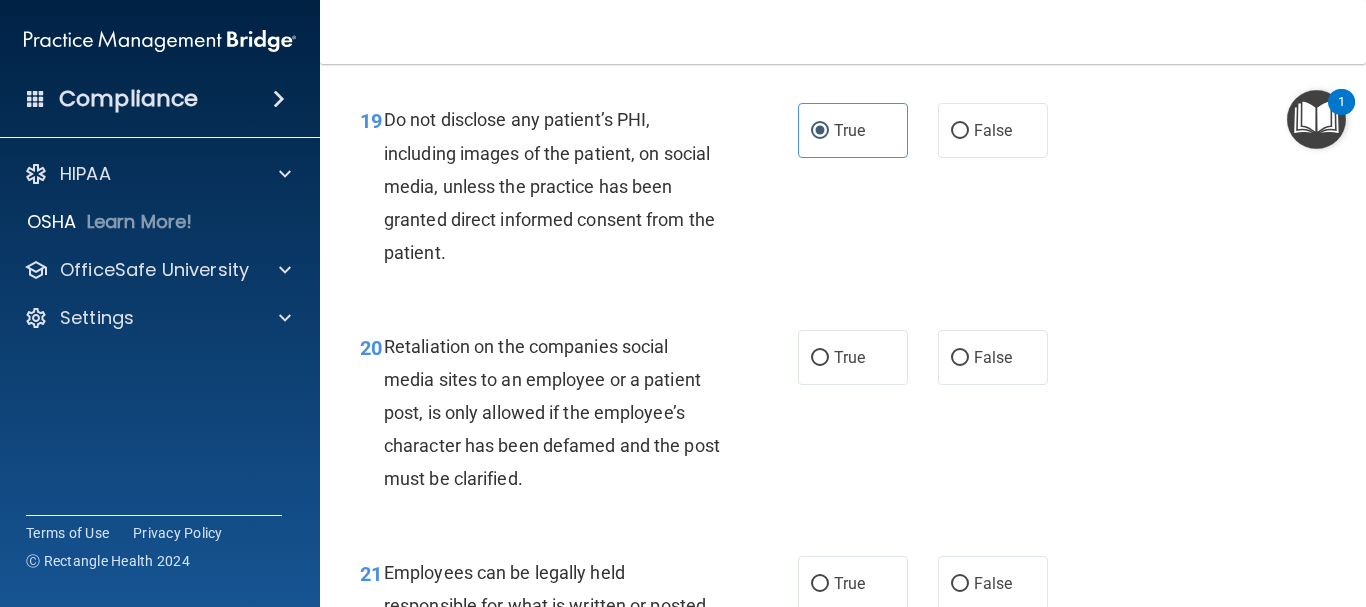 scroll, scrollTop: 4100, scrollLeft: 0, axis: vertical 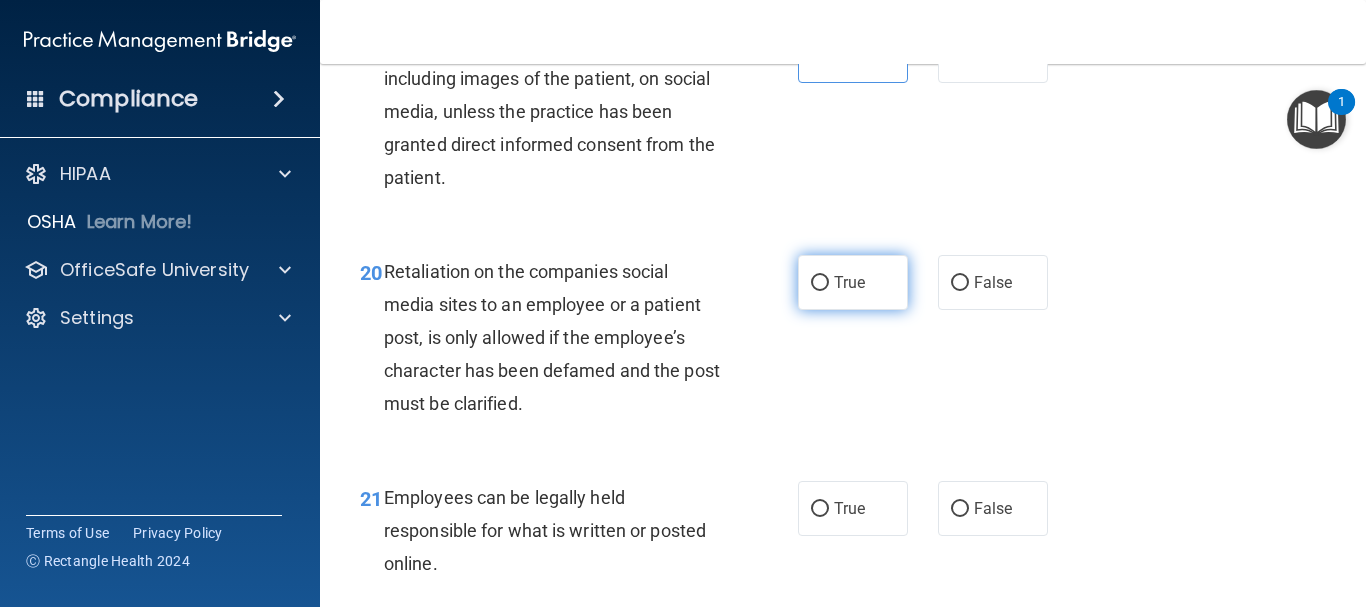 click on "True" at bounding box center [853, 282] 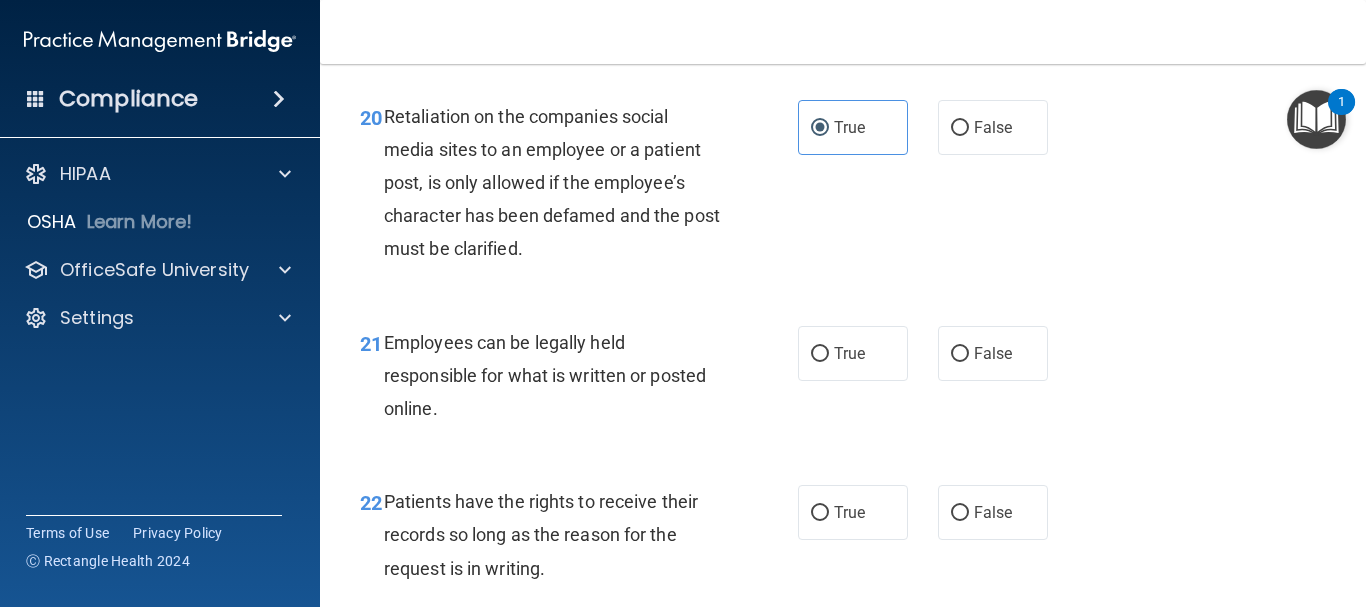 scroll, scrollTop: 4300, scrollLeft: 0, axis: vertical 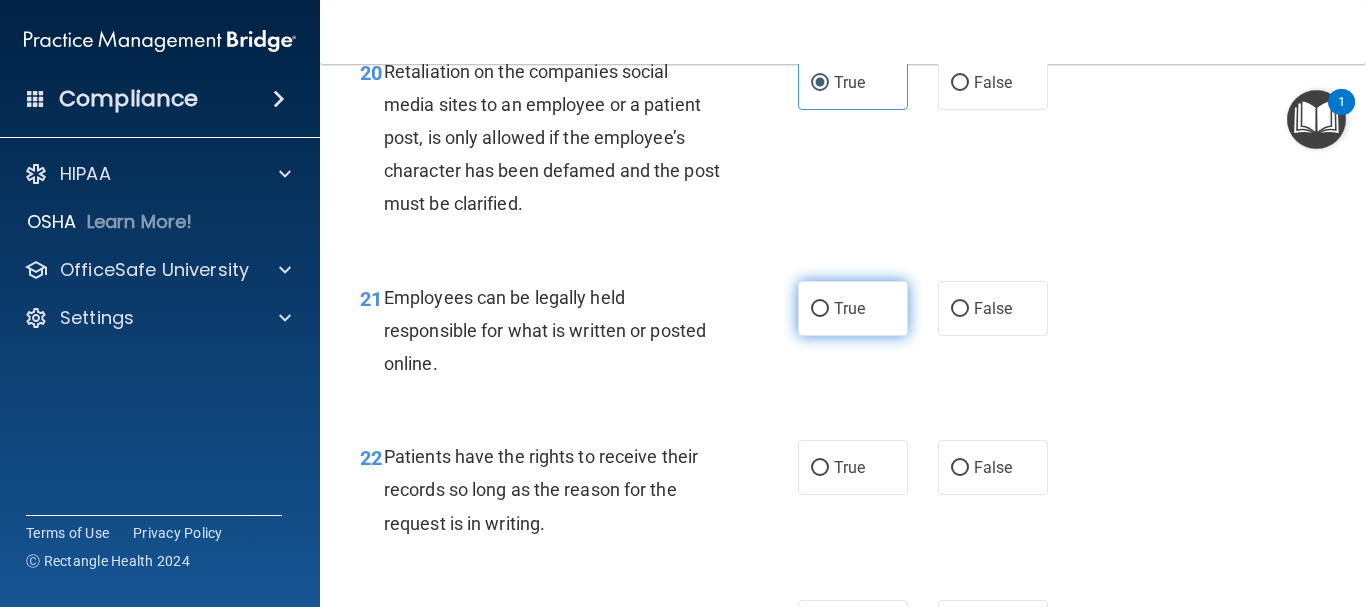 click on "True" at bounding box center [853, 308] 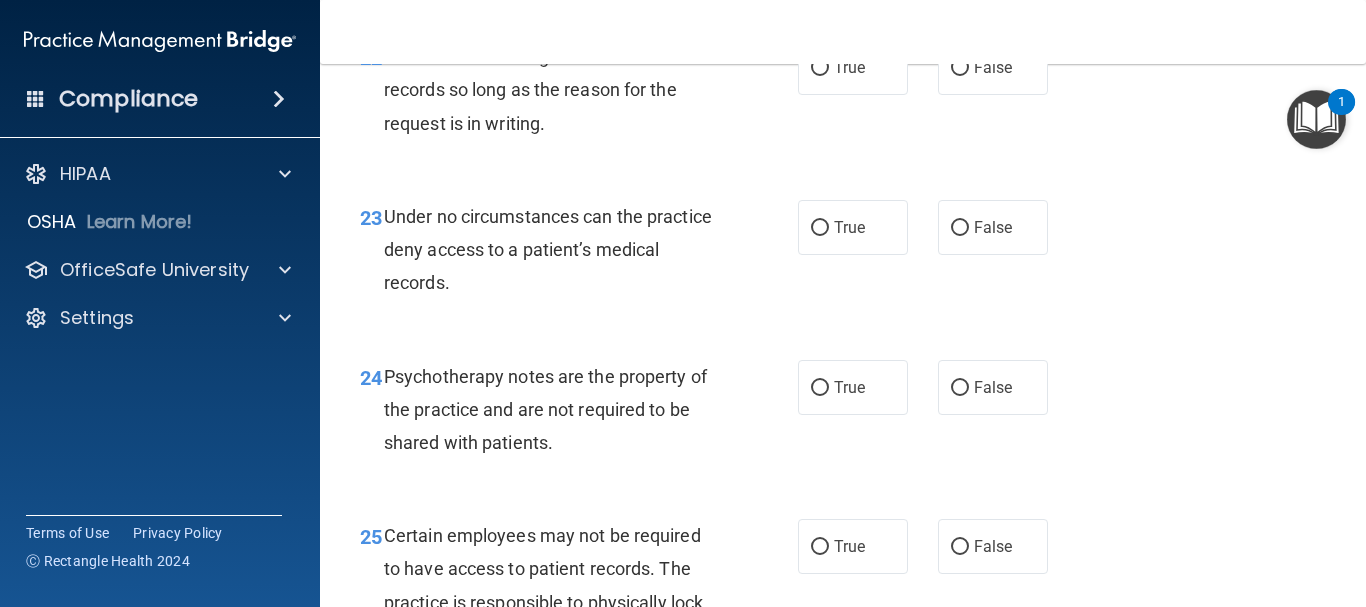 scroll, scrollTop: 4600, scrollLeft: 0, axis: vertical 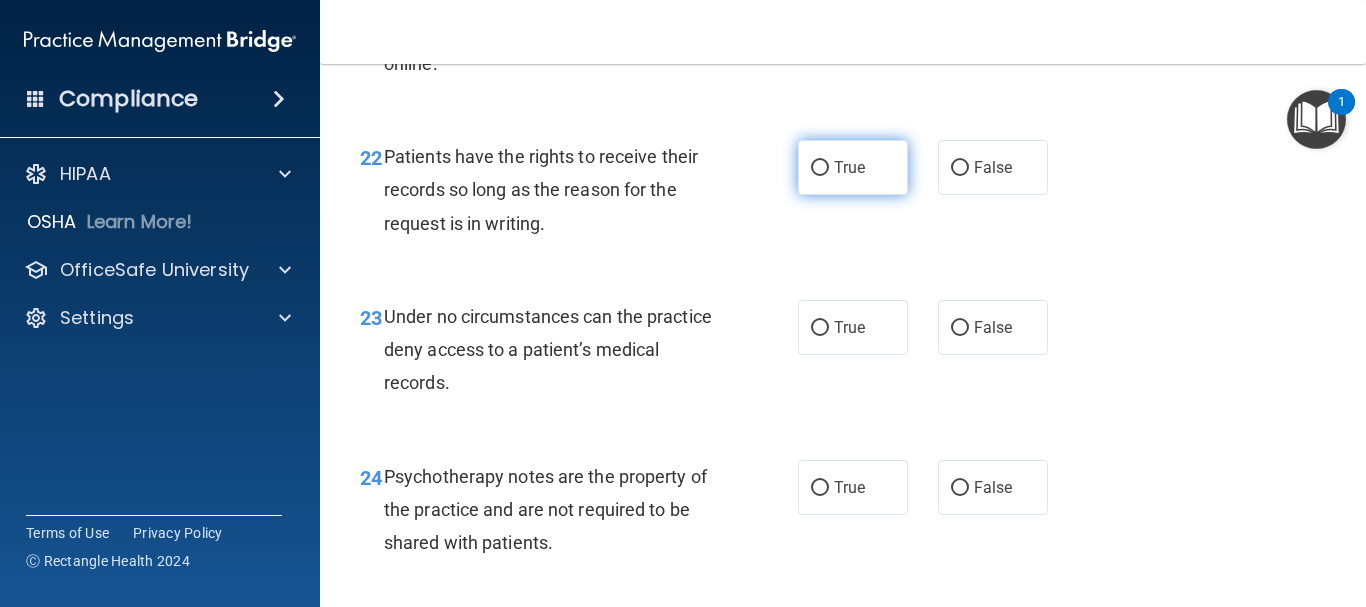 click on "True" at bounding box center [849, 167] 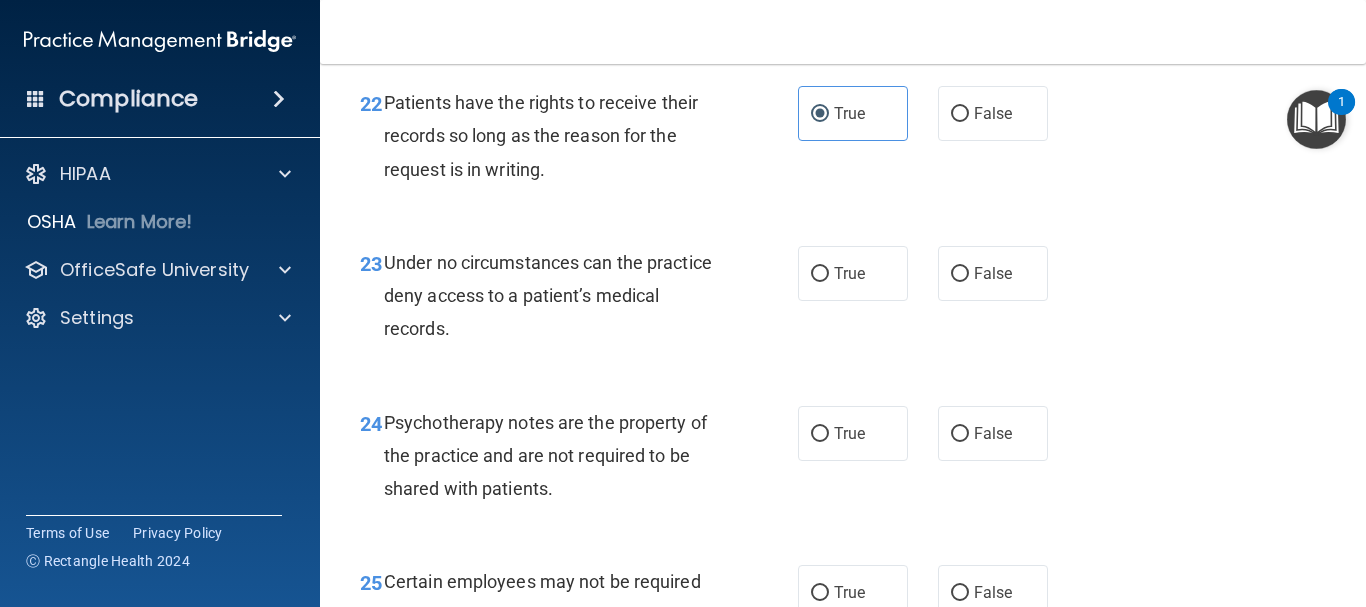 scroll, scrollTop: 4700, scrollLeft: 0, axis: vertical 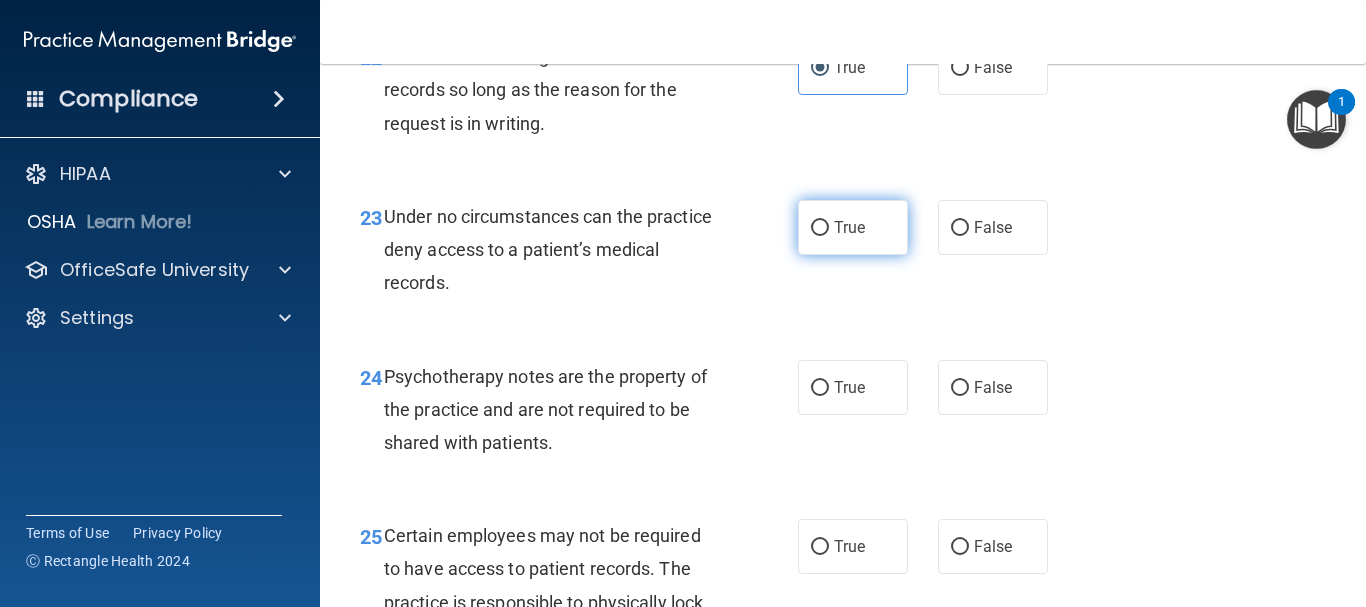 click on "True" at bounding box center (853, 227) 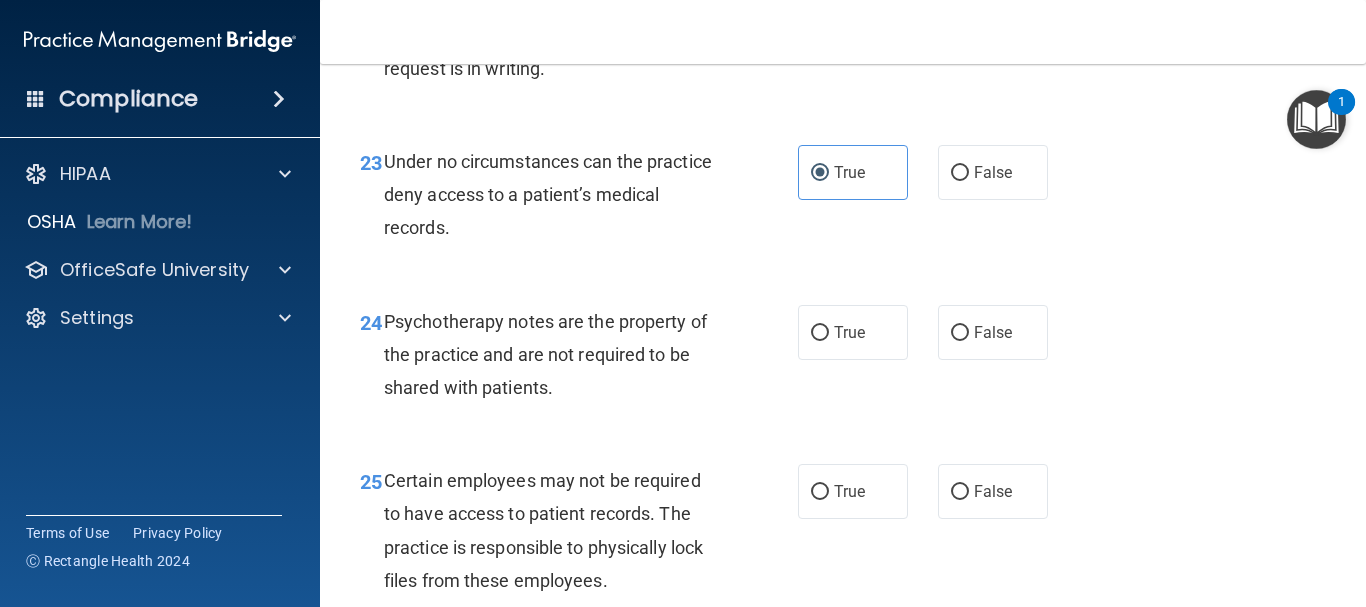 scroll, scrollTop: 4800, scrollLeft: 0, axis: vertical 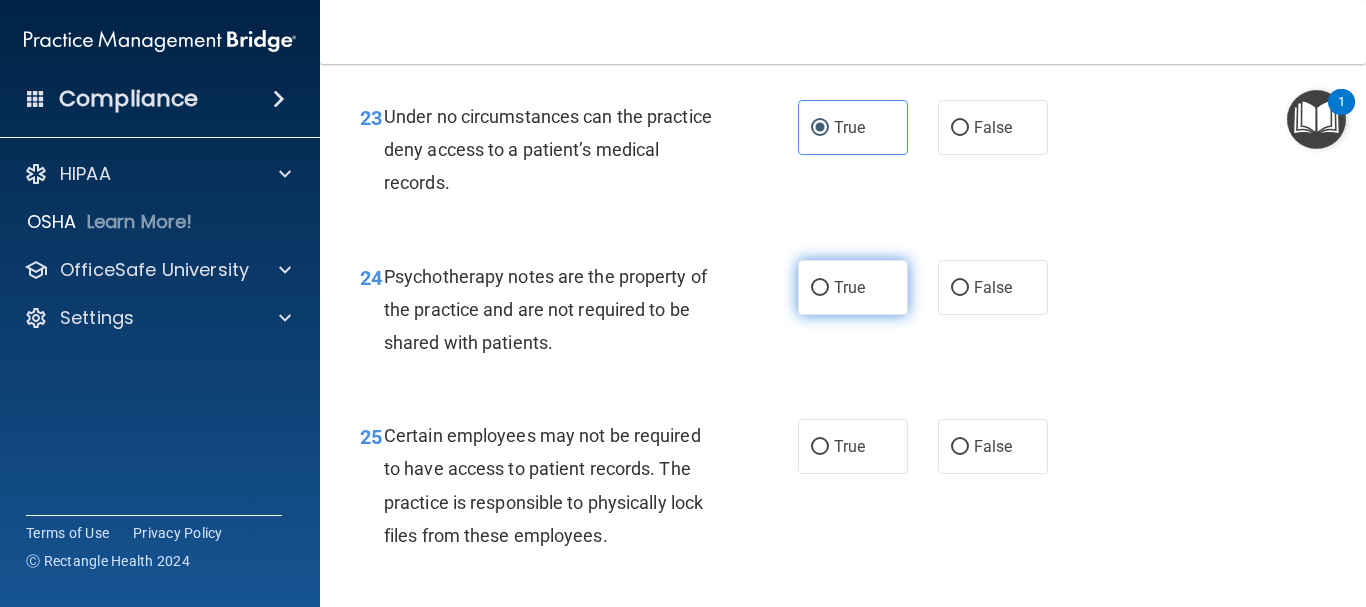 click on "True" at bounding box center (853, 287) 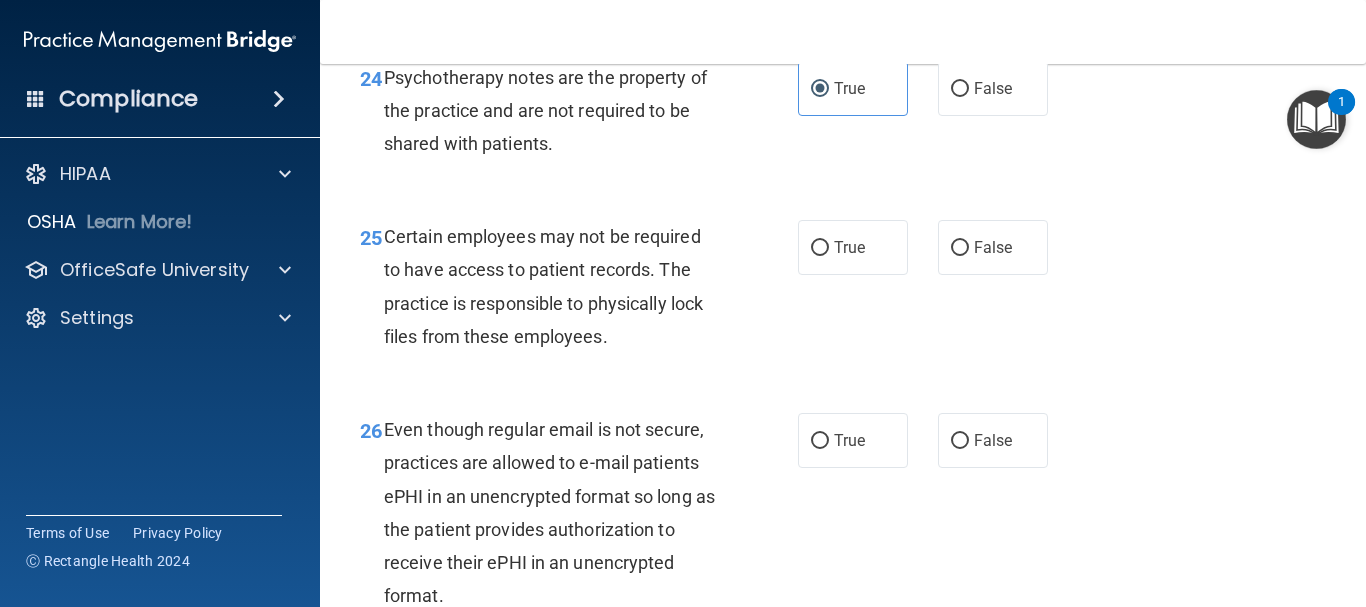 scroll, scrollTop: 5000, scrollLeft: 0, axis: vertical 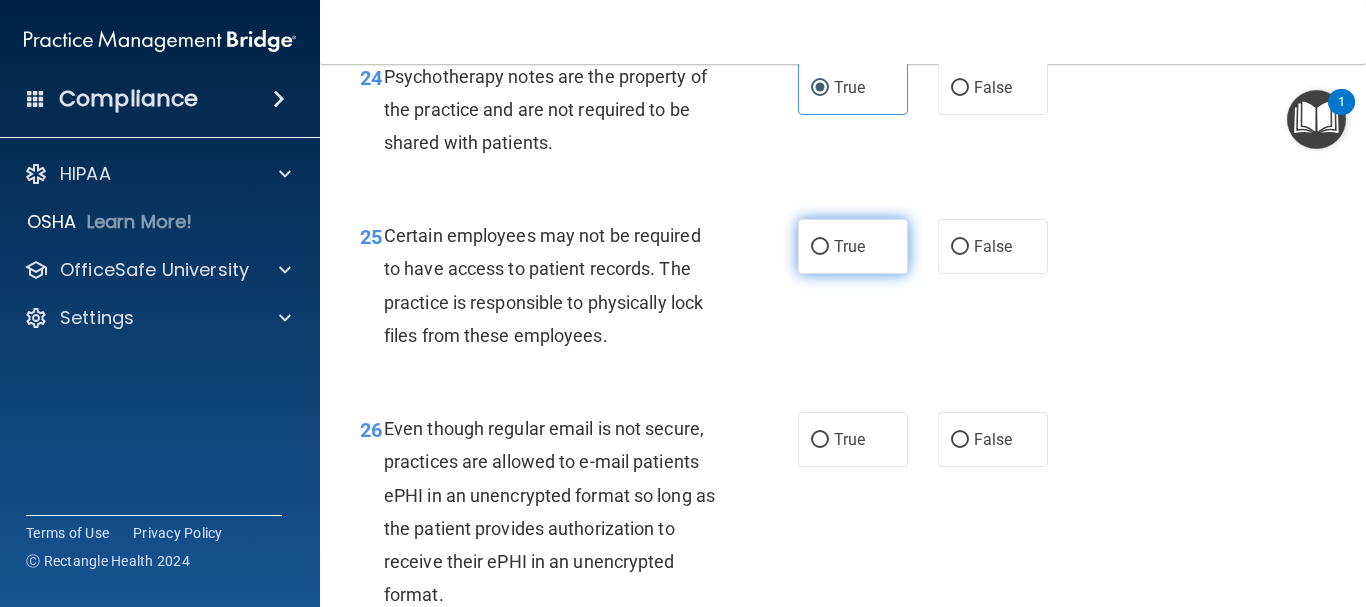 click on "True" at bounding box center [853, 246] 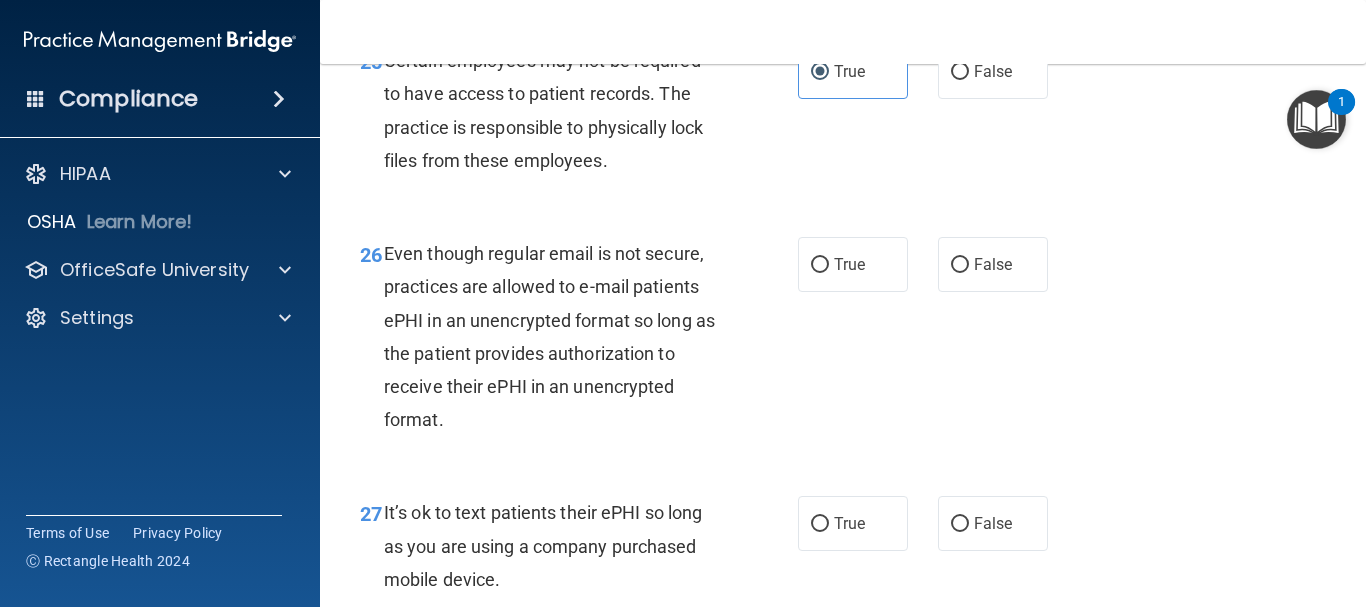 scroll, scrollTop: 5200, scrollLeft: 0, axis: vertical 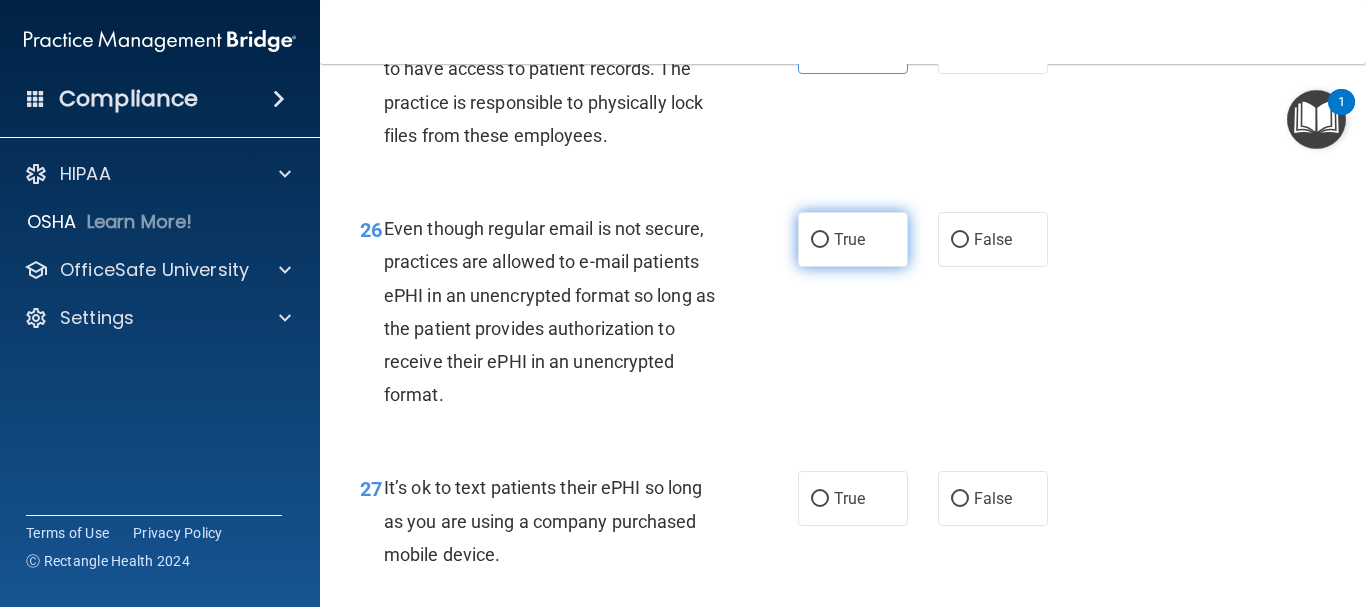 click on "True" at bounding box center (820, 240) 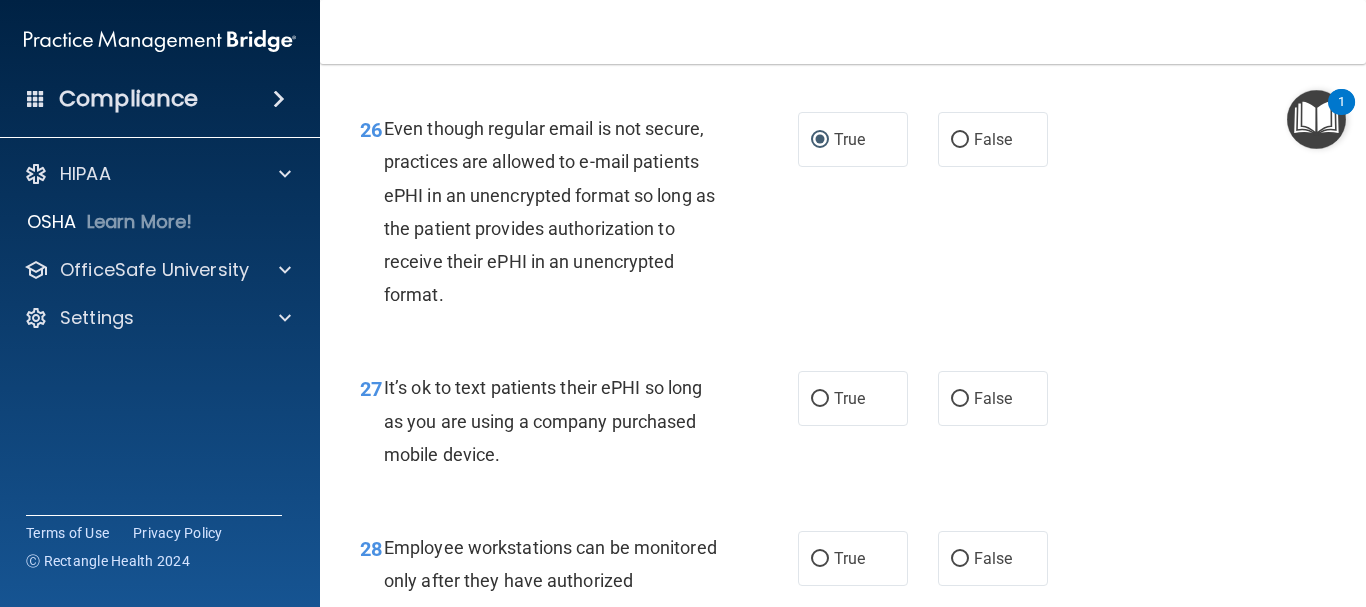 scroll, scrollTop: 5400, scrollLeft: 0, axis: vertical 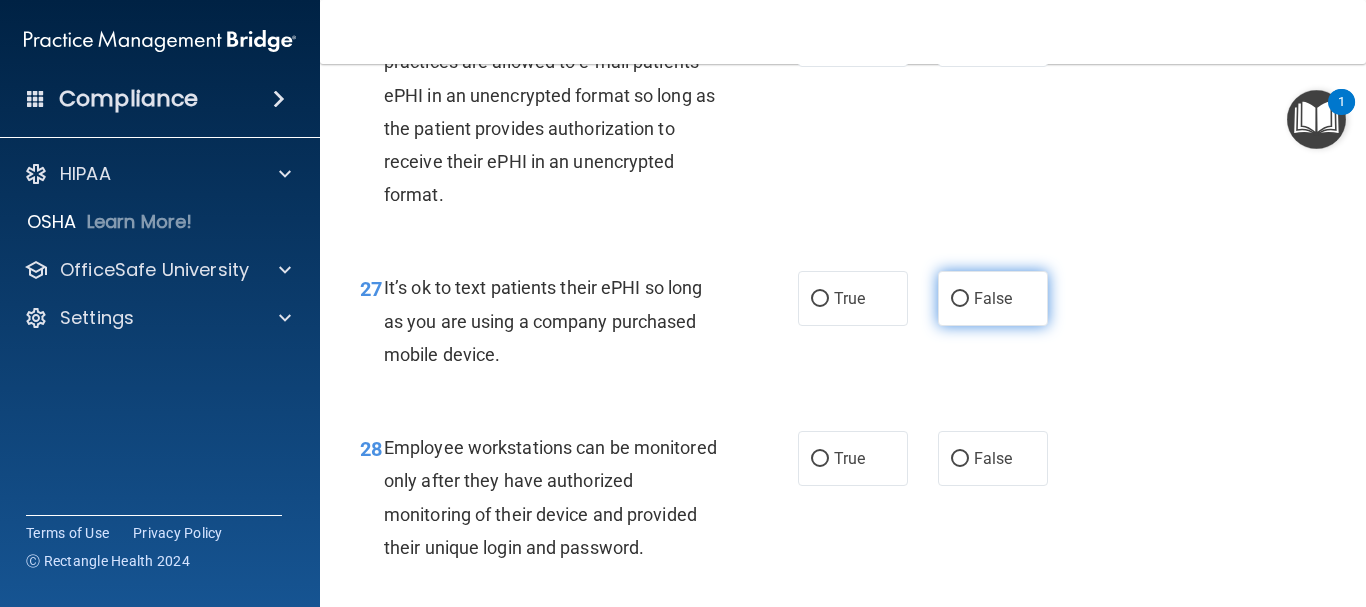 click on "False" at bounding box center (993, 298) 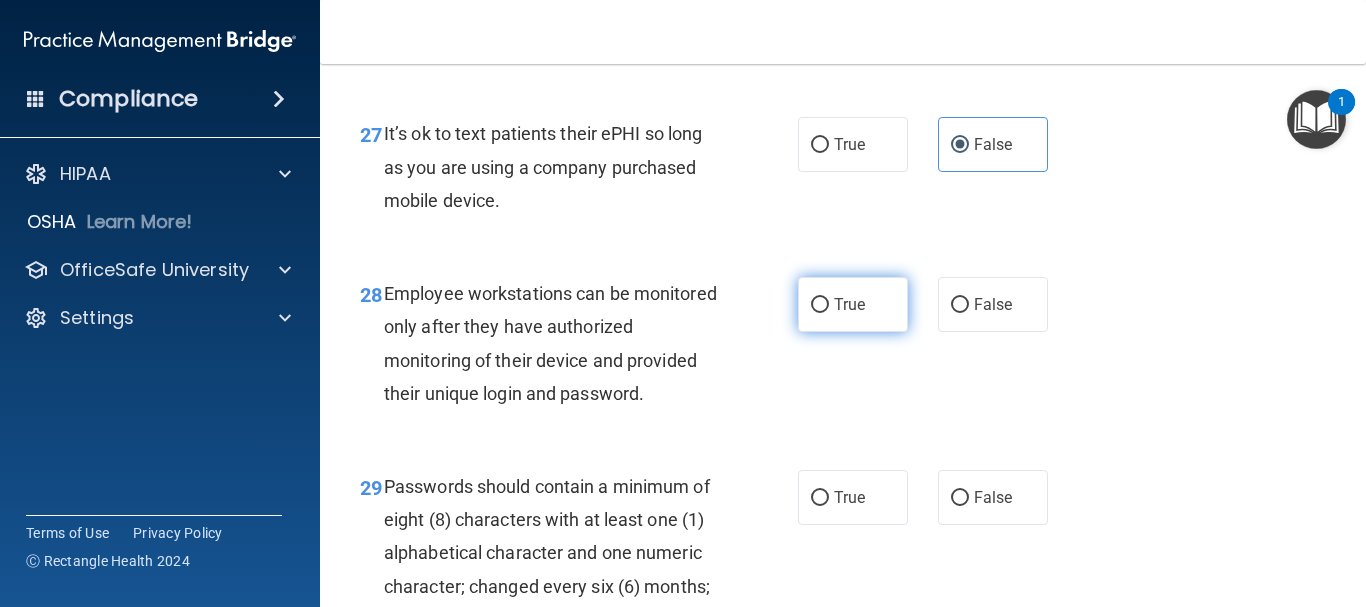 scroll, scrollTop: 5600, scrollLeft: 0, axis: vertical 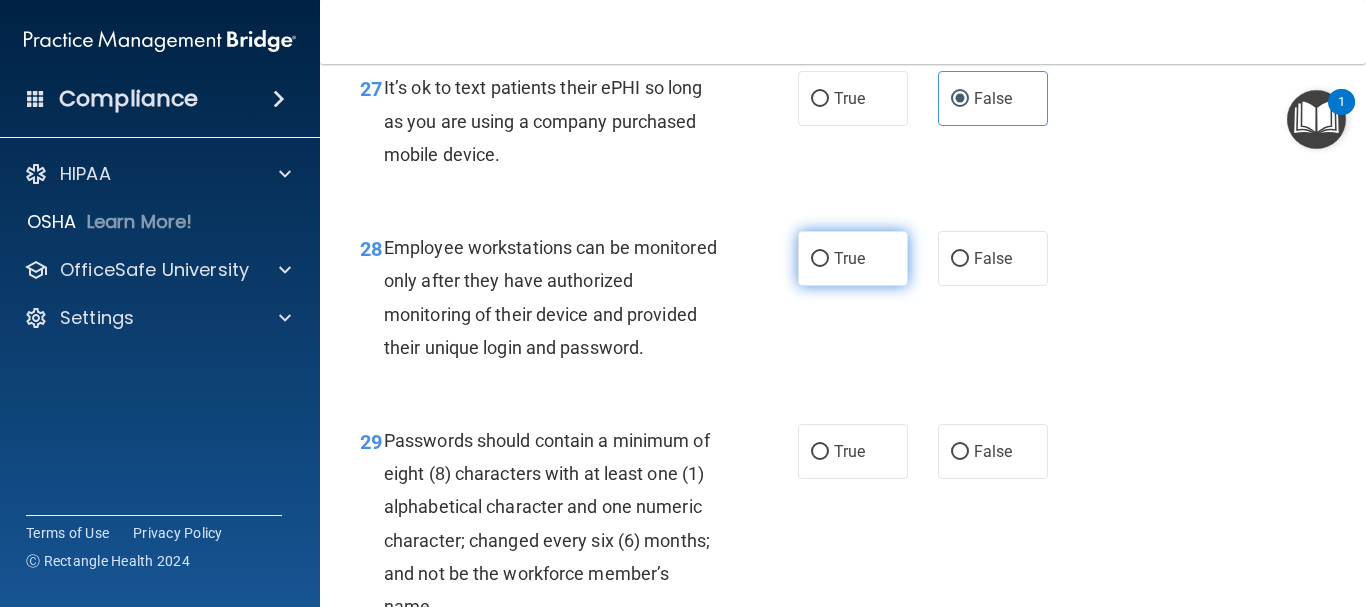 click on "True" at bounding box center [820, 259] 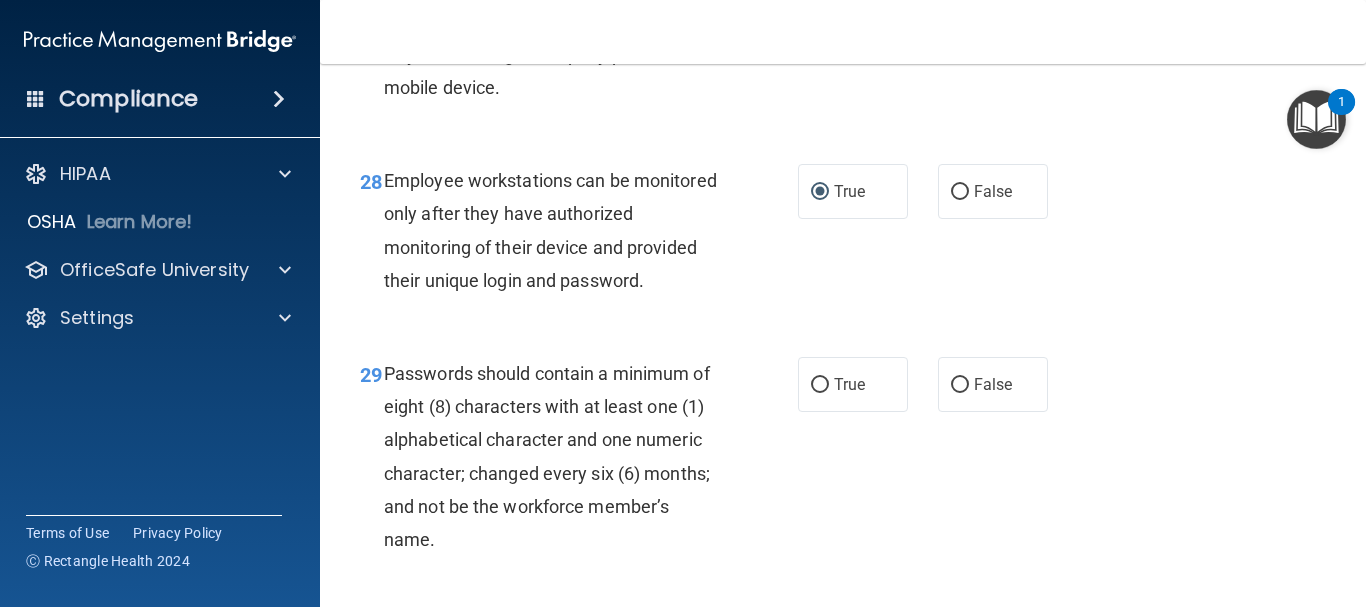 scroll, scrollTop: 5800, scrollLeft: 0, axis: vertical 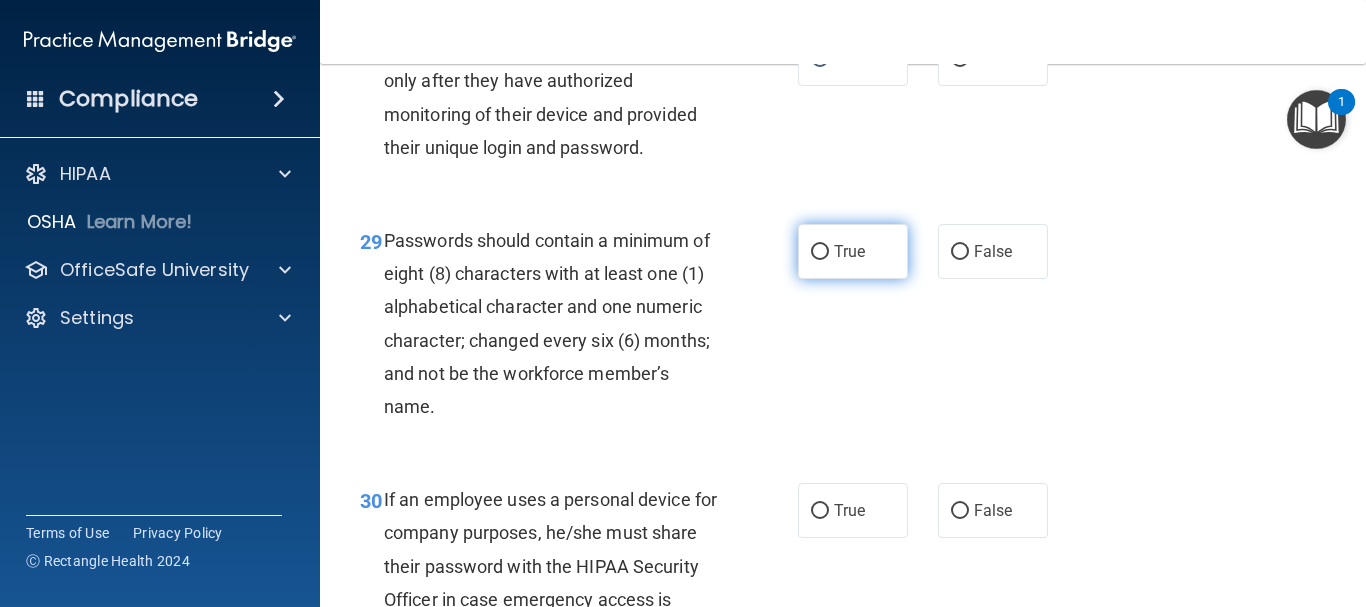 click on "True" at bounding box center (853, 251) 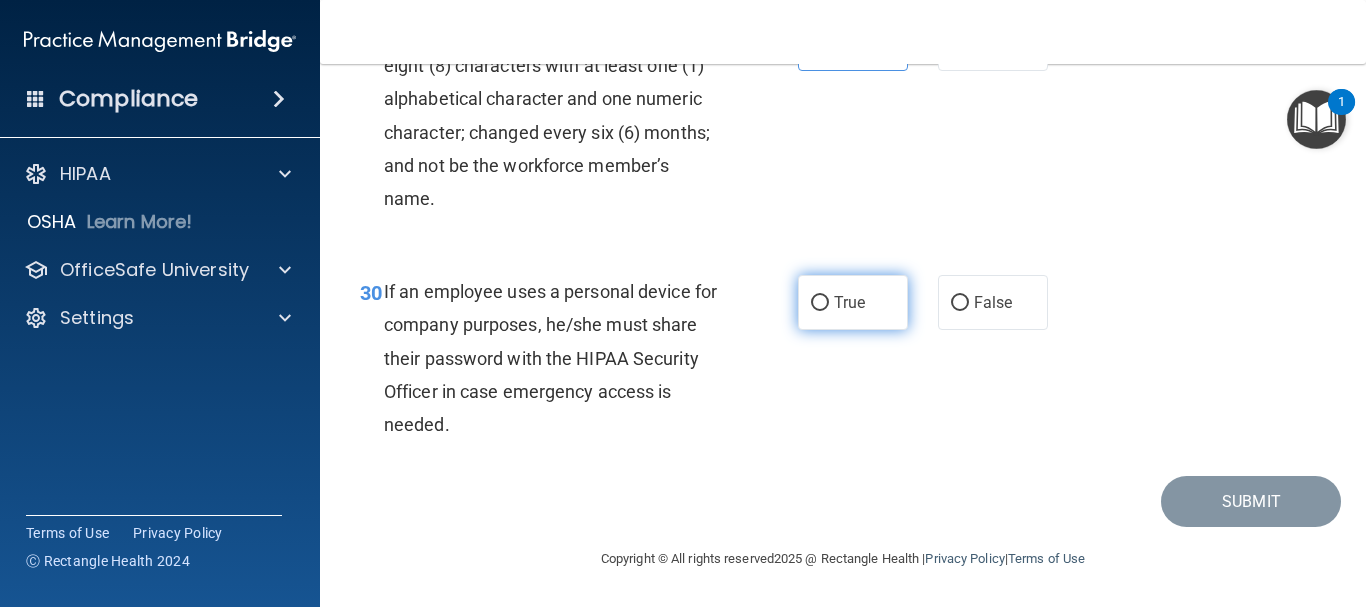scroll, scrollTop: 6074, scrollLeft: 0, axis: vertical 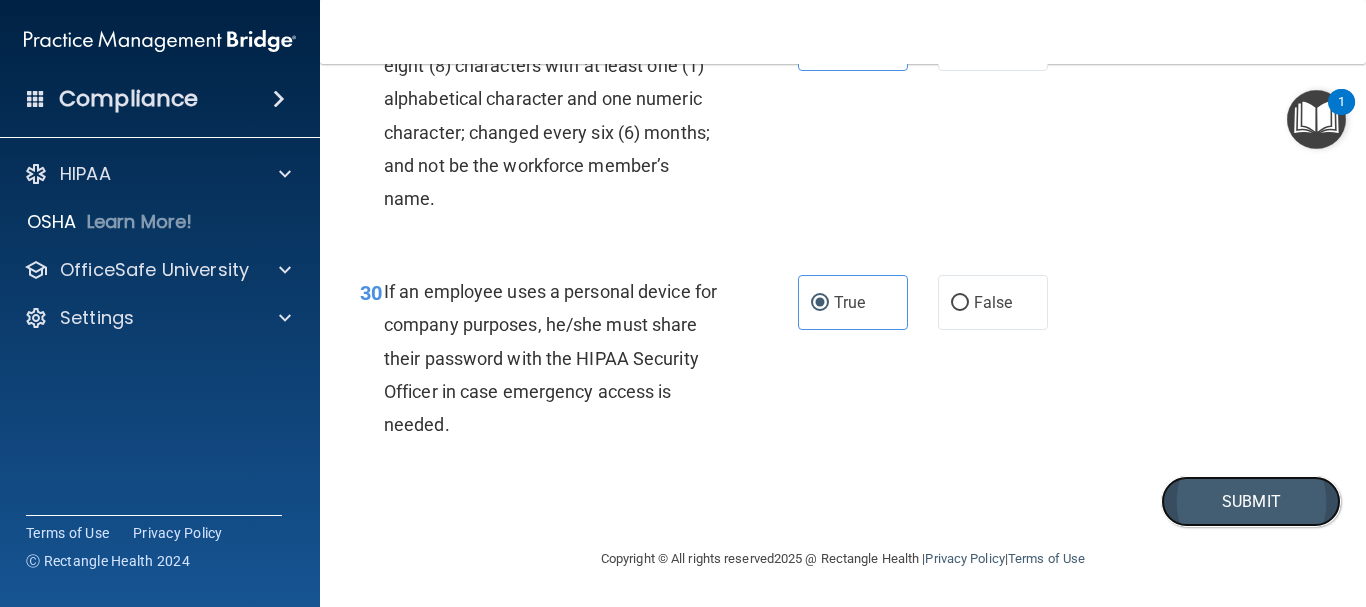 click on "Submit" at bounding box center [1251, 501] 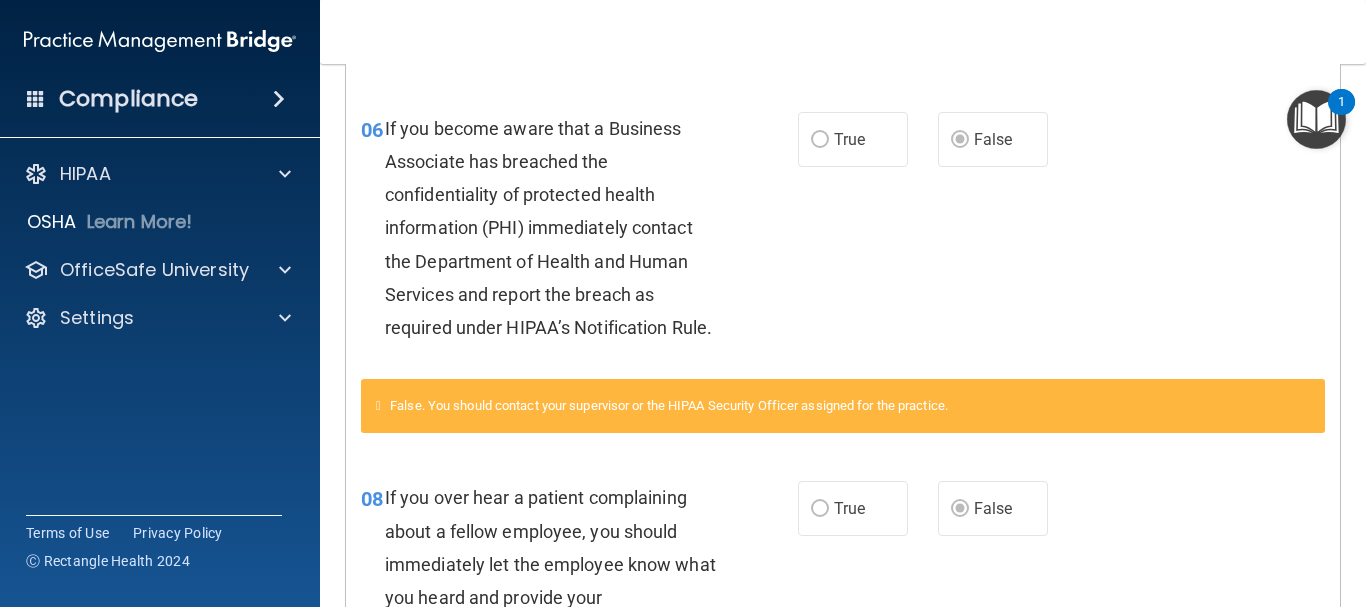 scroll, scrollTop: 0, scrollLeft: 0, axis: both 